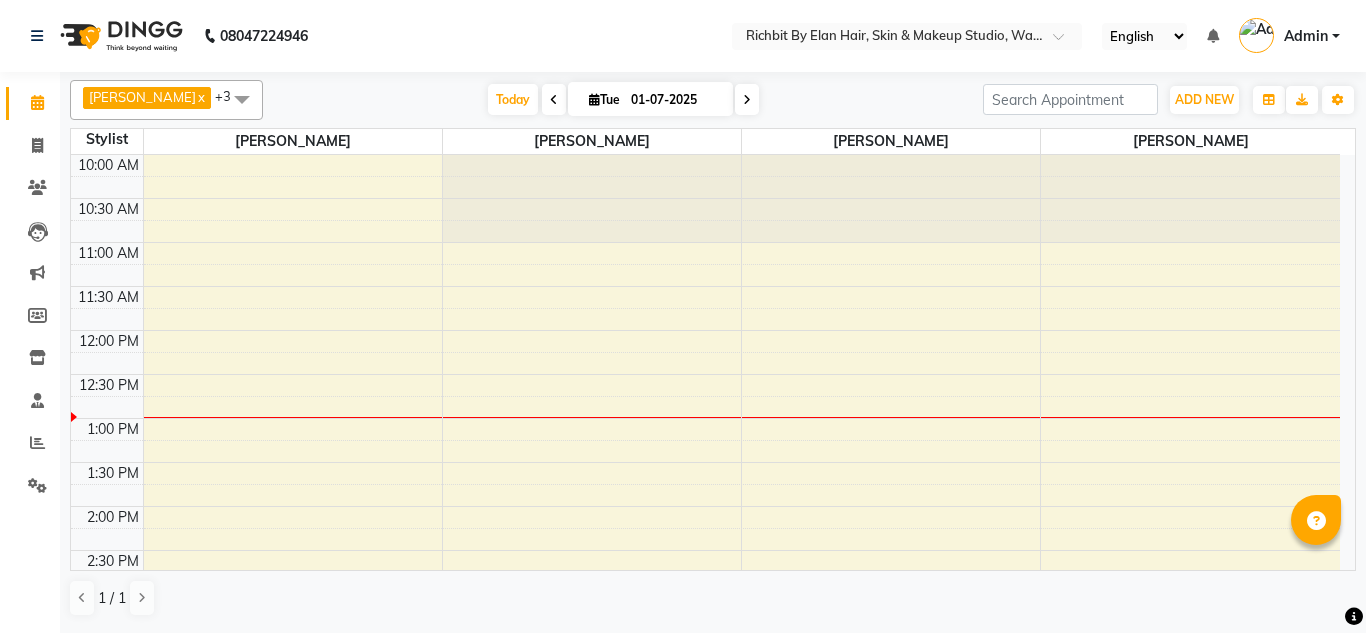 scroll, scrollTop: 0, scrollLeft: 0, axis: both 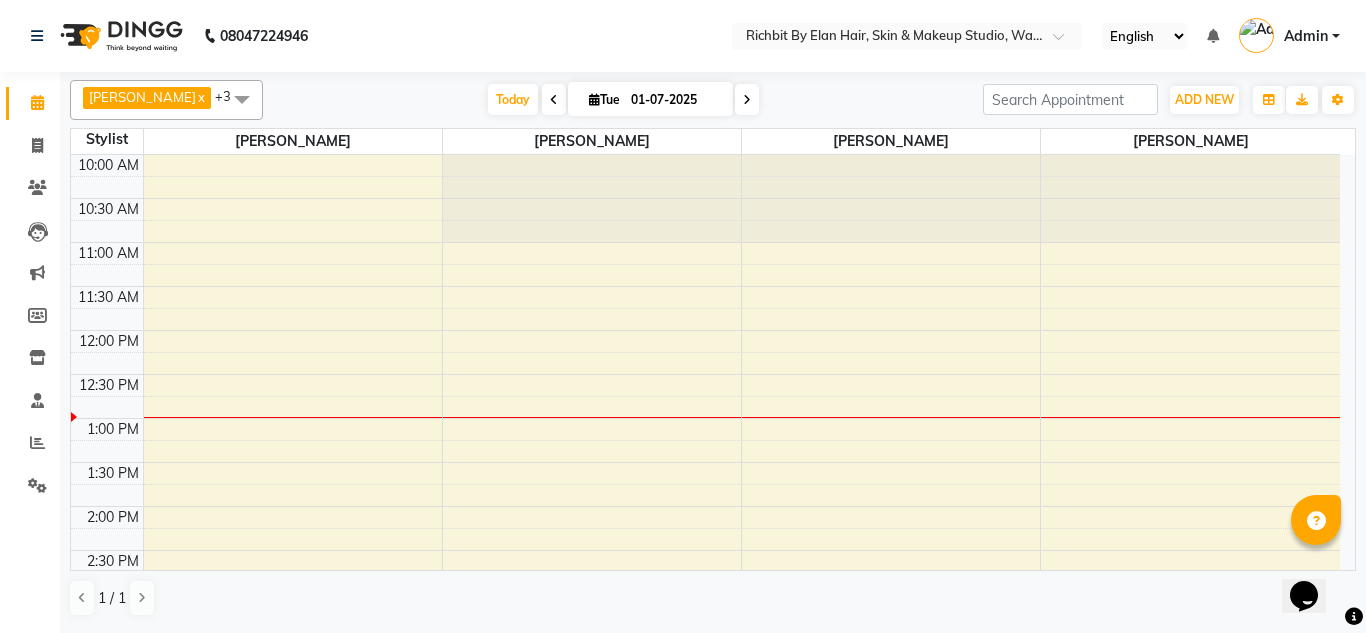 click at bounding box center (554, 100) 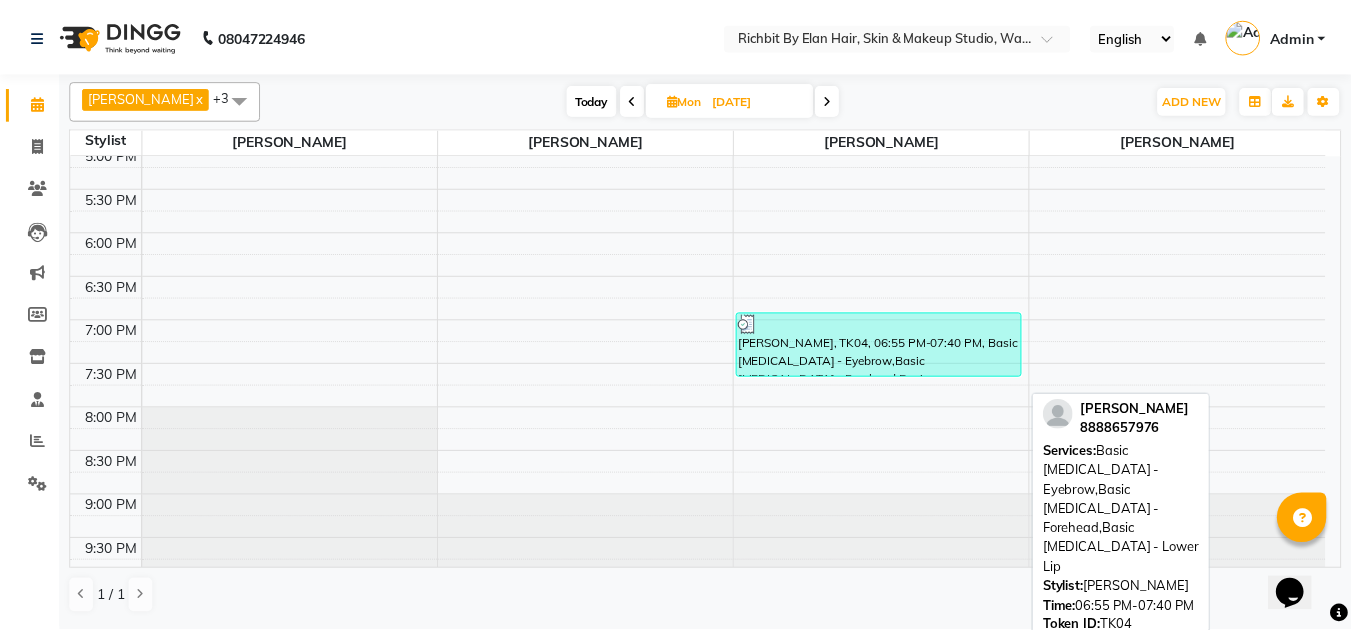scroll, scrollTop: 640, scrollLeft: 0, axis: vertical 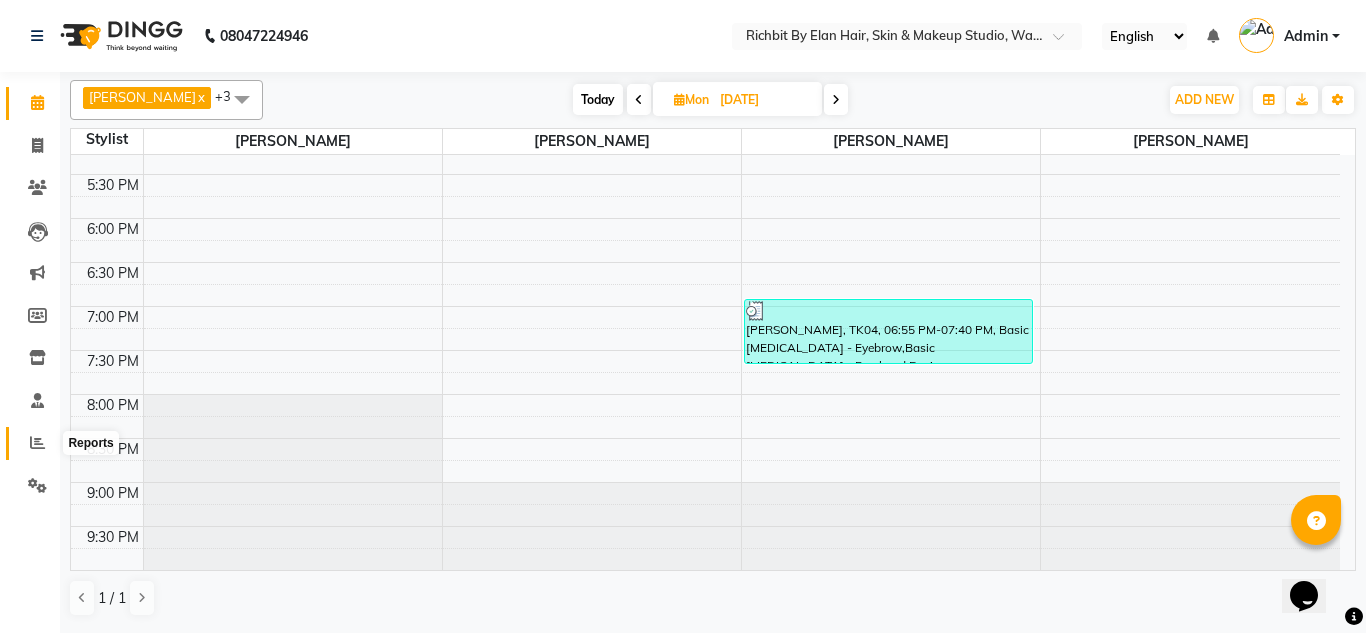 click 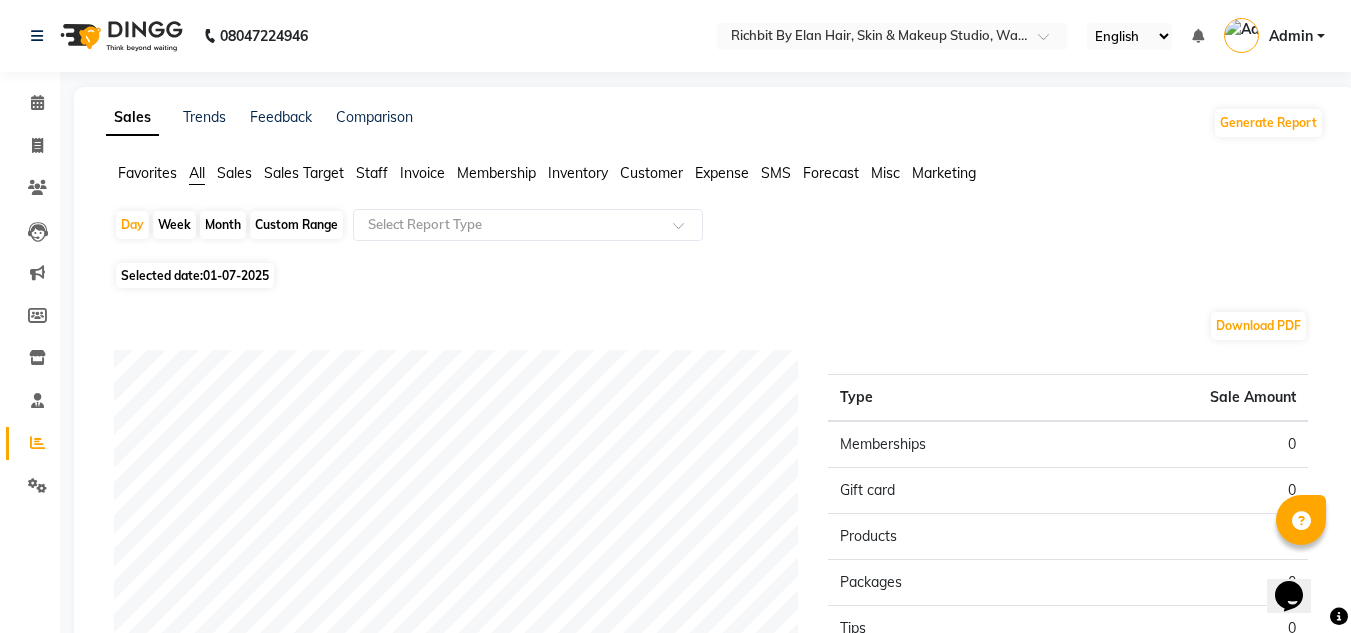 click on "Month" 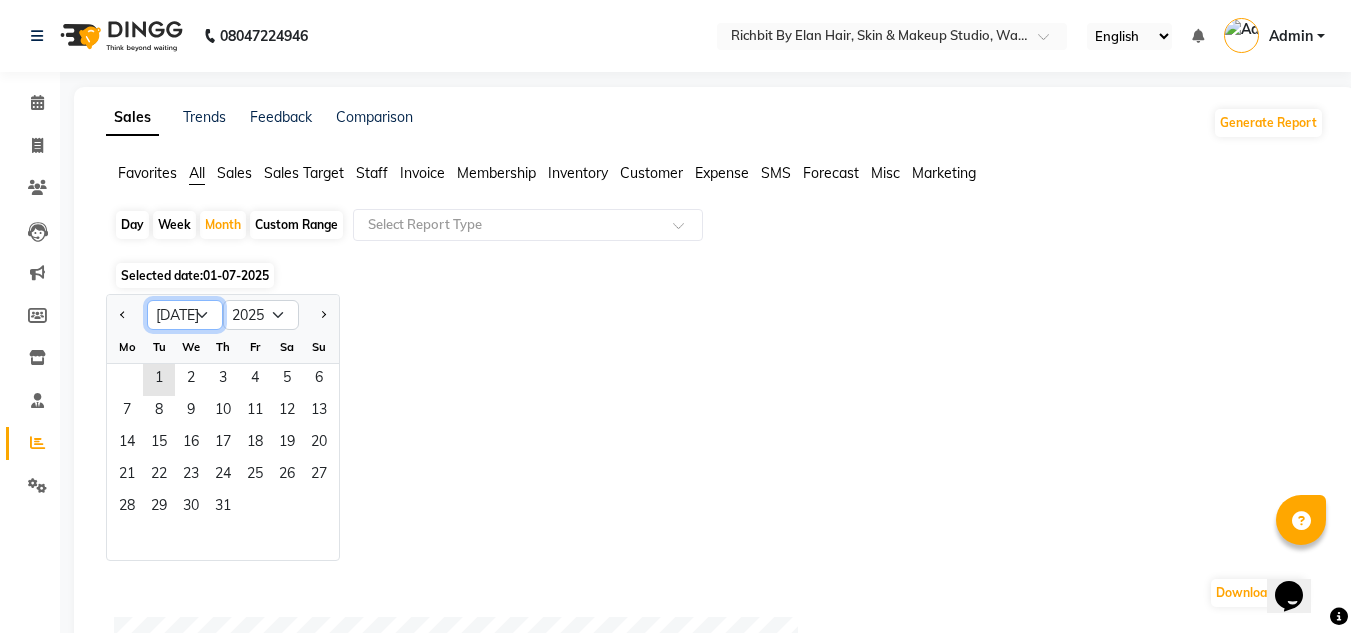 click on "Jan Feb Mar Apr May Jun Jul Aug Sep Oct Nov Dec" 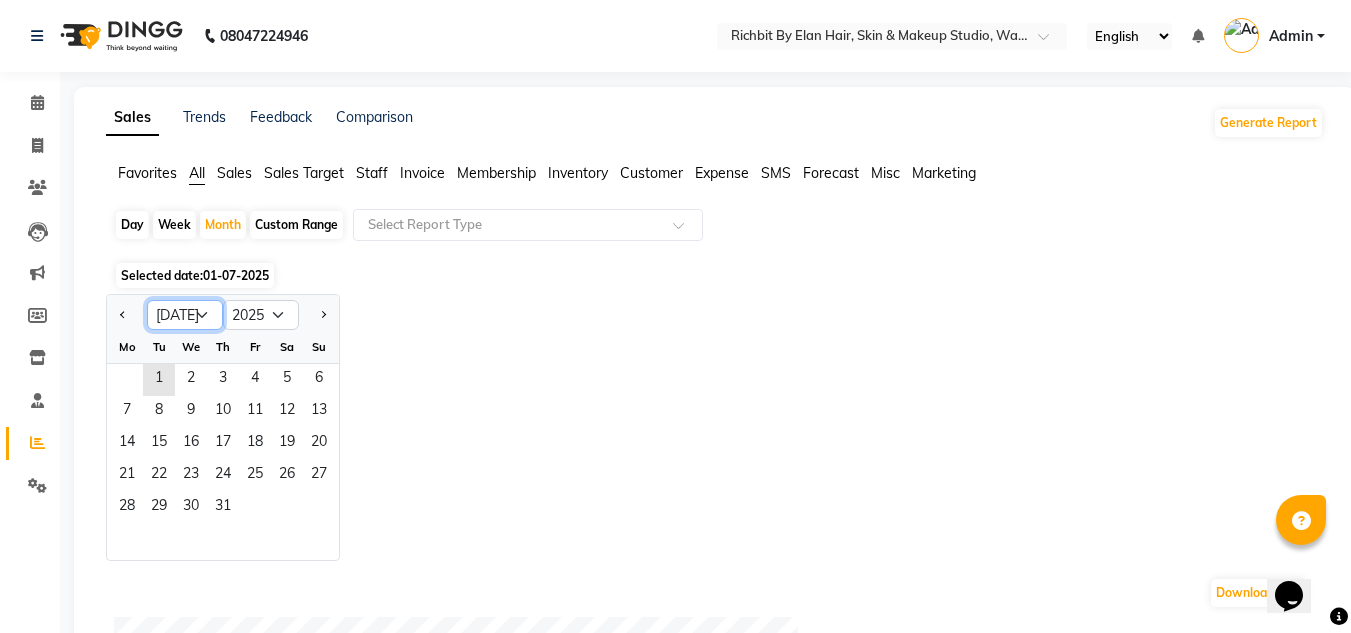 select on "6" 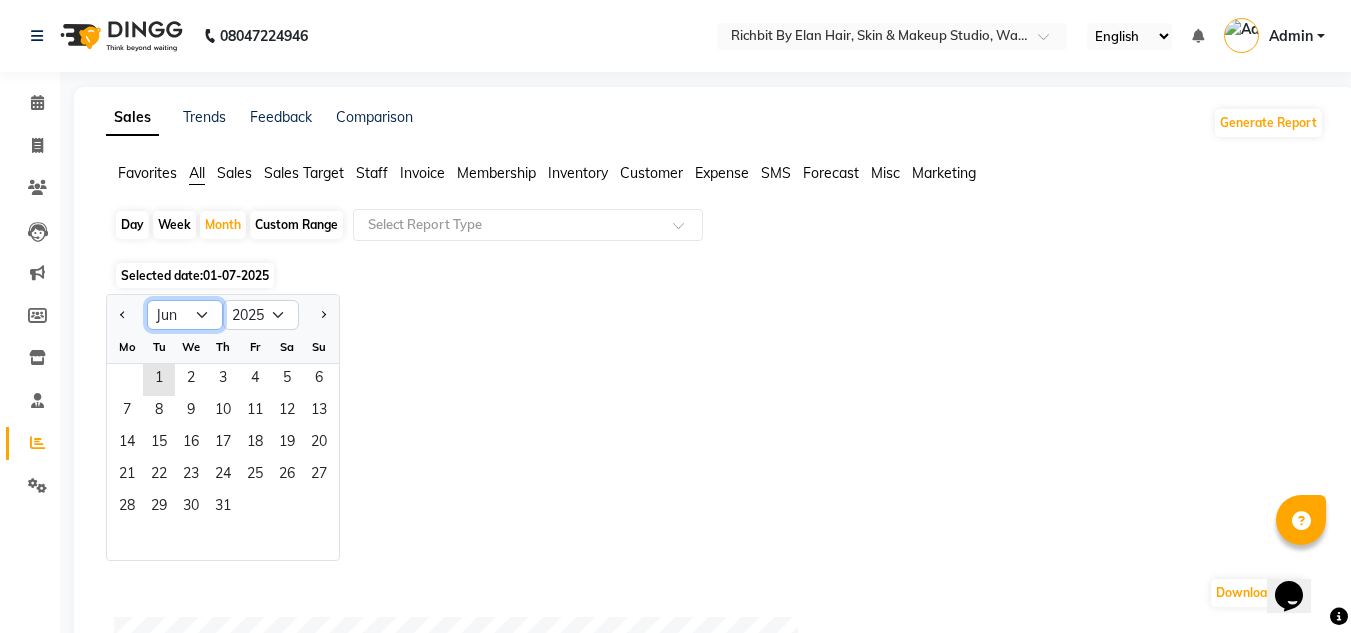 click on "Jan Feb Mar Apr May Jun Jul Aug Sep Oct Nov Dec" 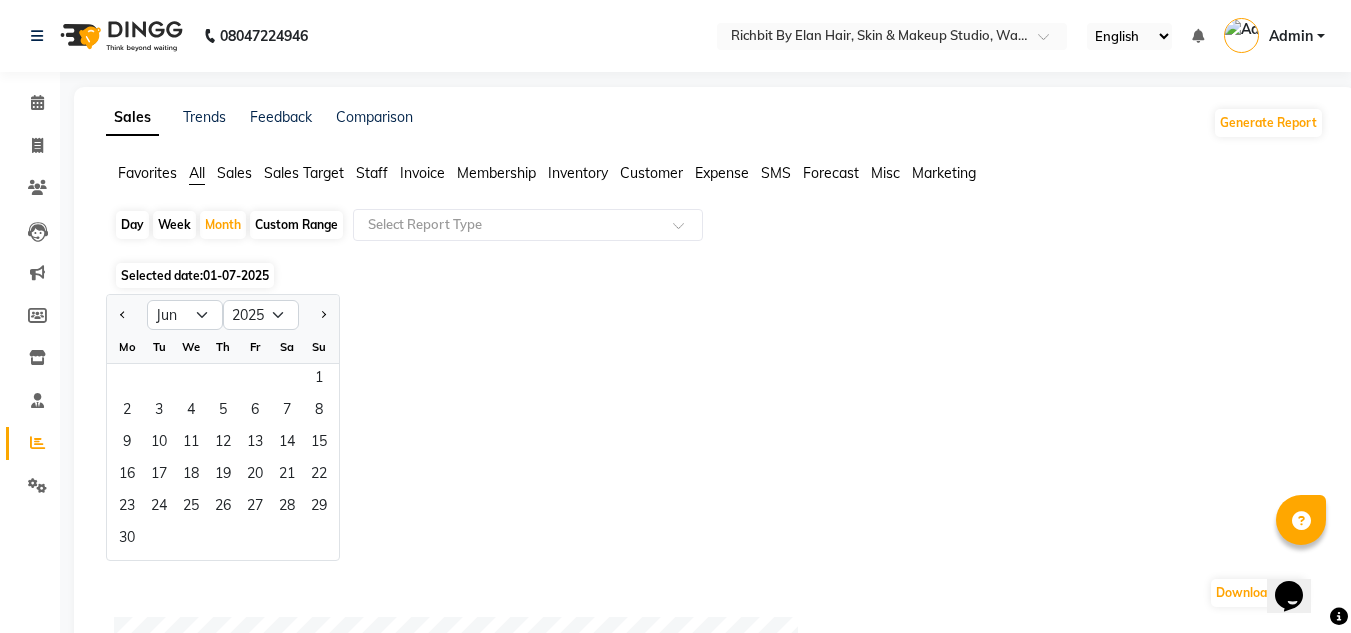 click on "Sales" 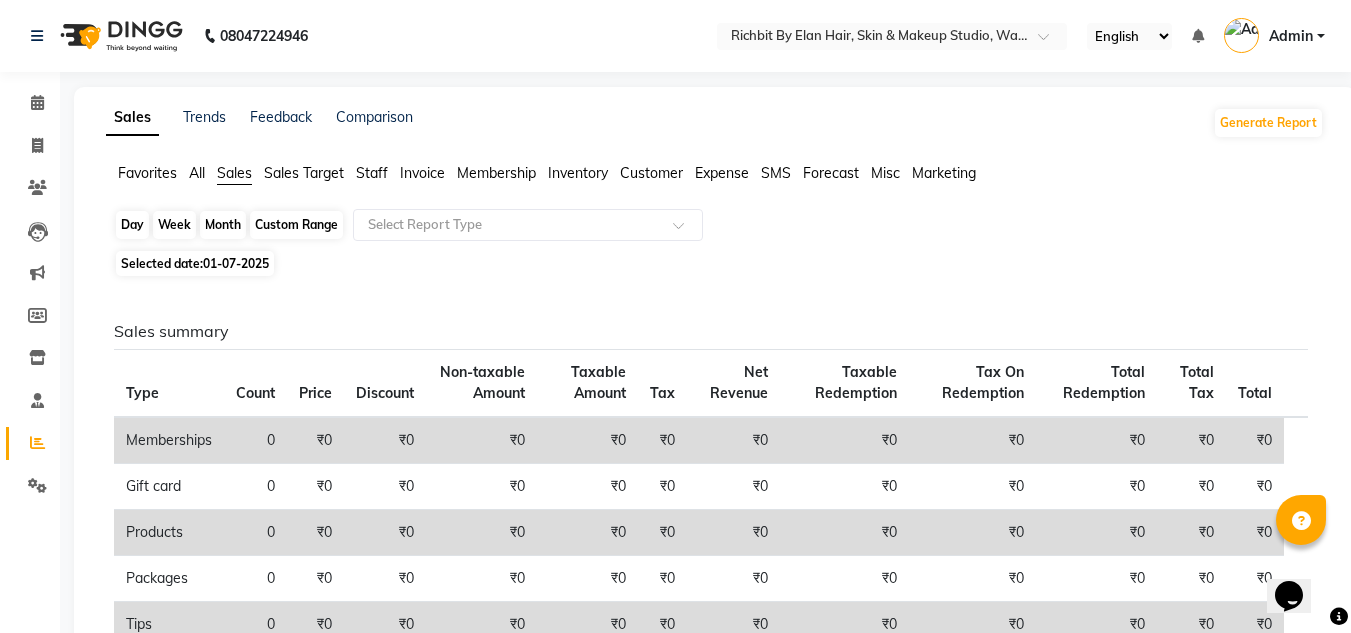 click on "Month" 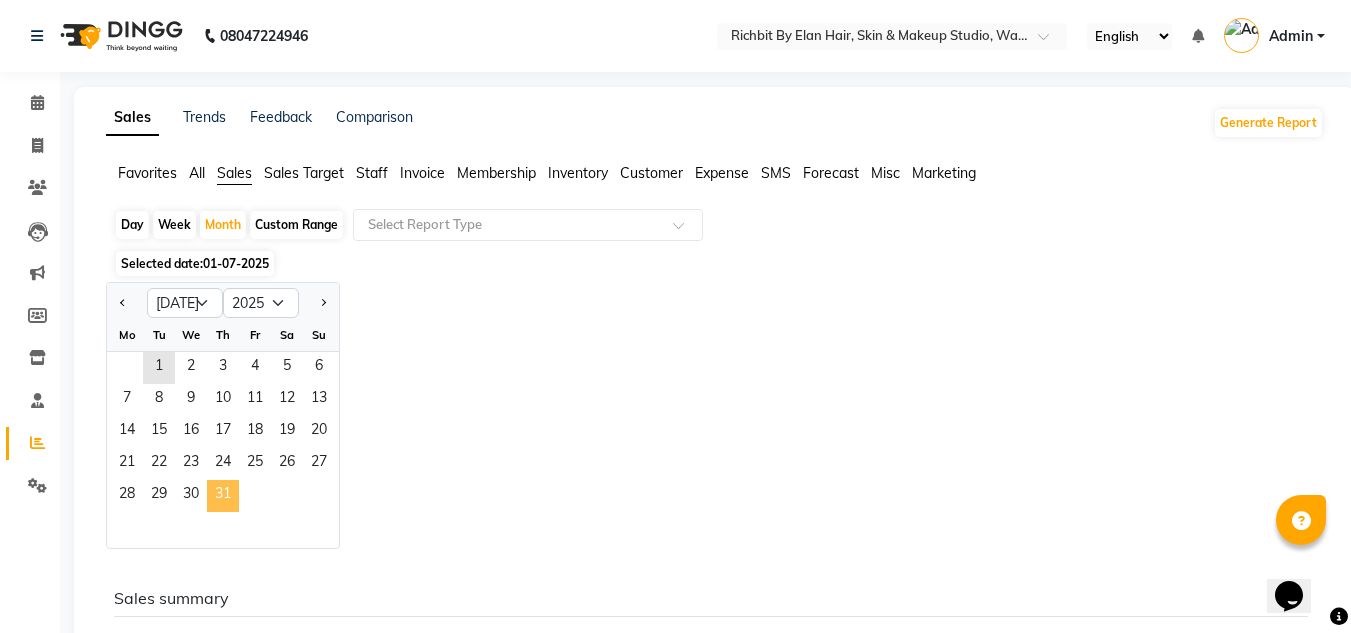 click on "31" 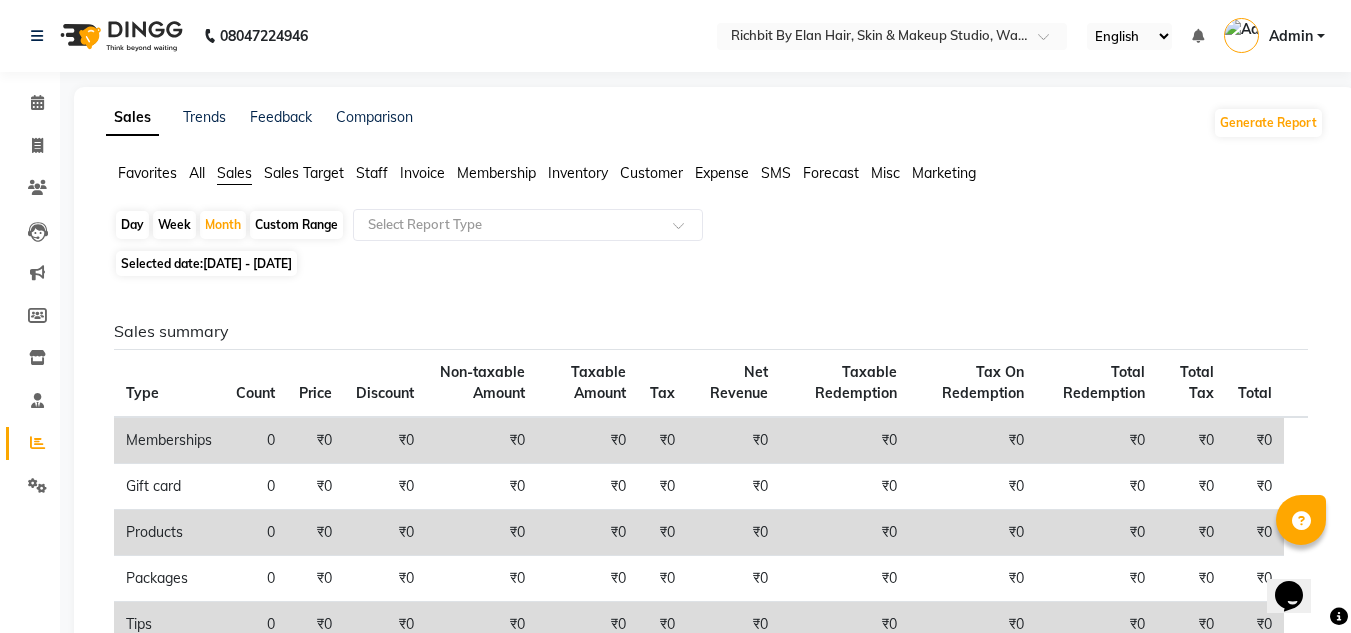 click on "Selected date:  01-07-2025 - 31-07-2025" 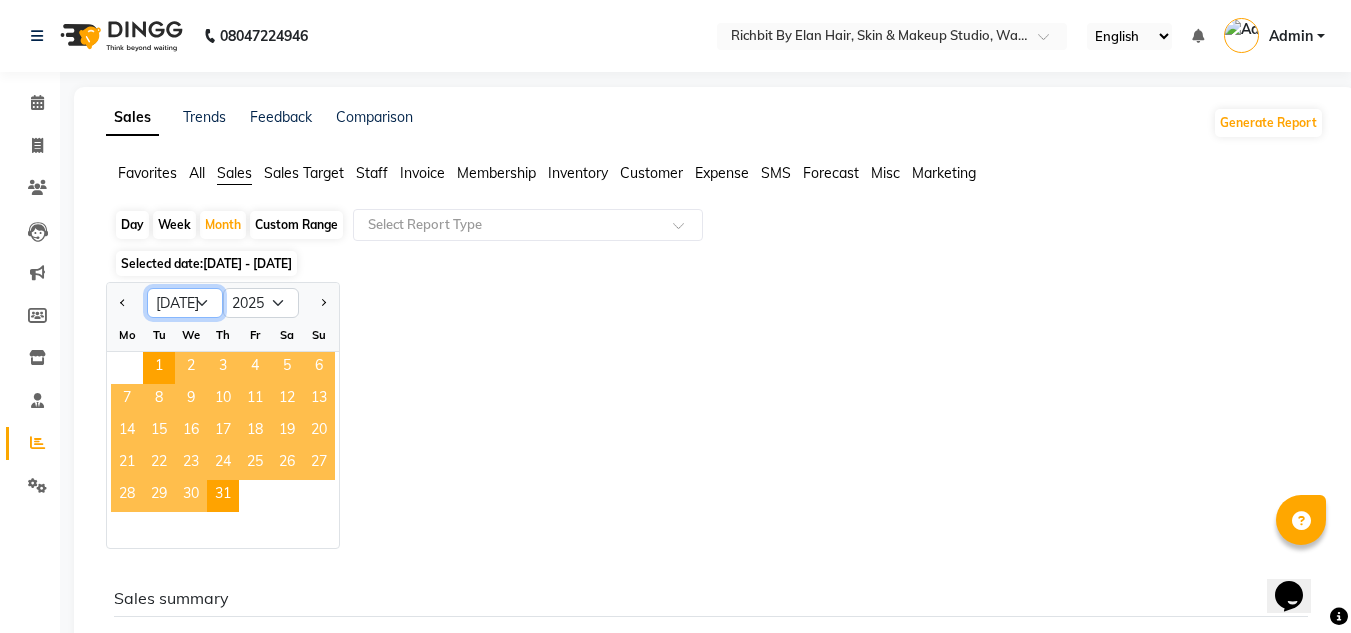 click on "Jan Feb Mar Apr May Jun Jul Aug Sep Oct Nov Dec" 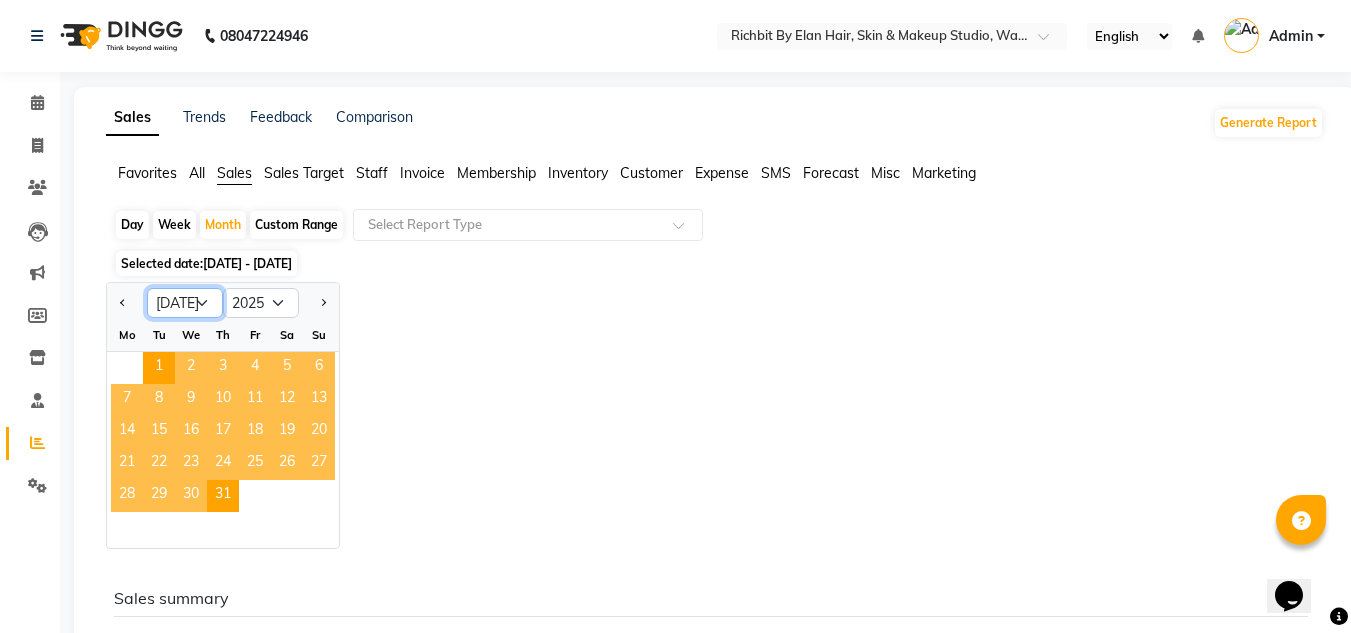 select on "6" 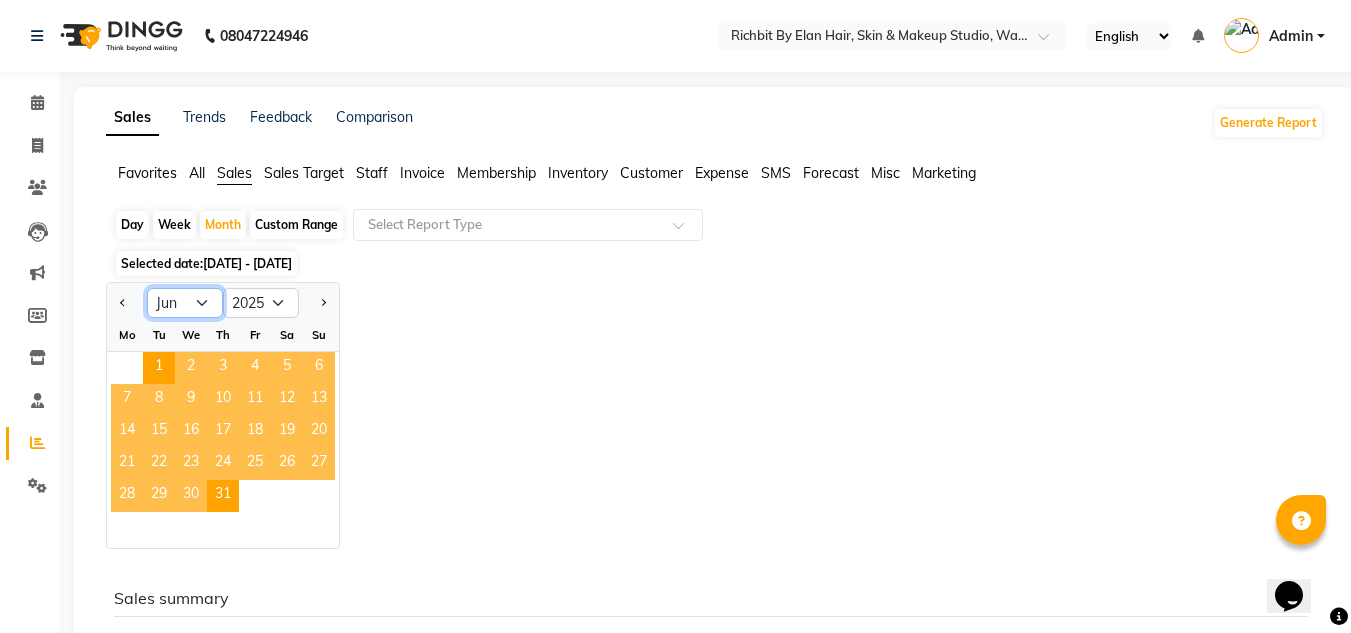 click on "Jan Feb Mar Apr May Jun Jul Aug Sep Oct Nov Dec" 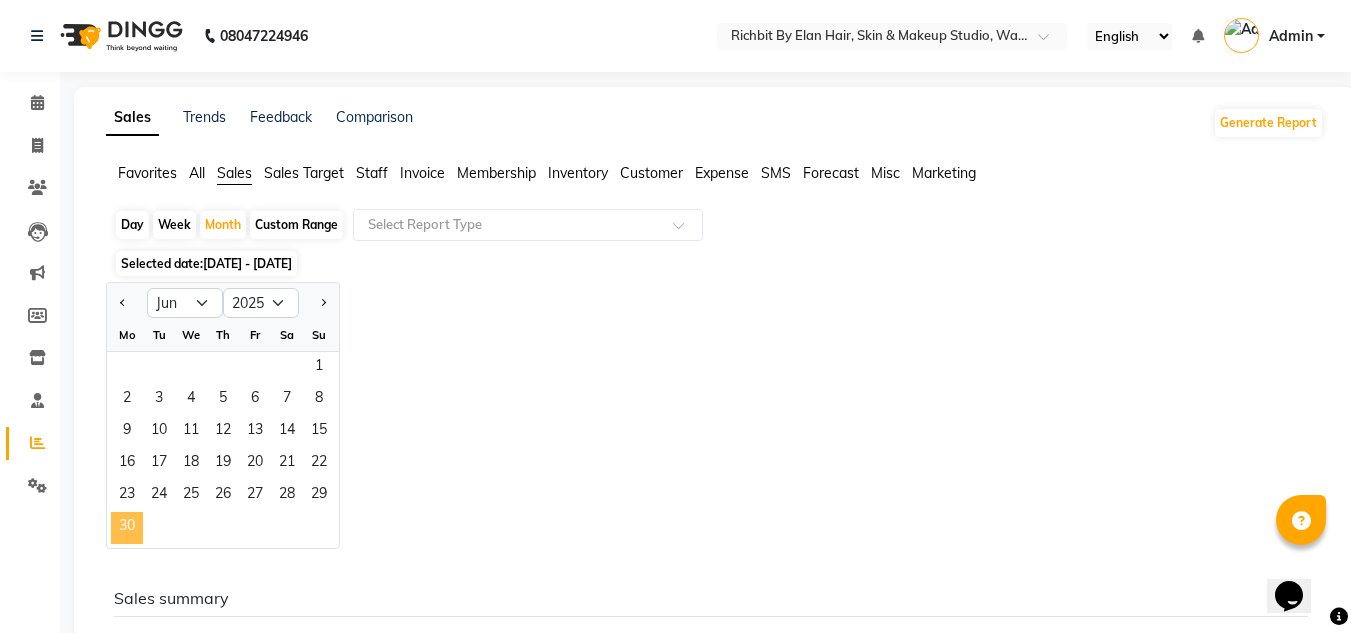 click on "30" 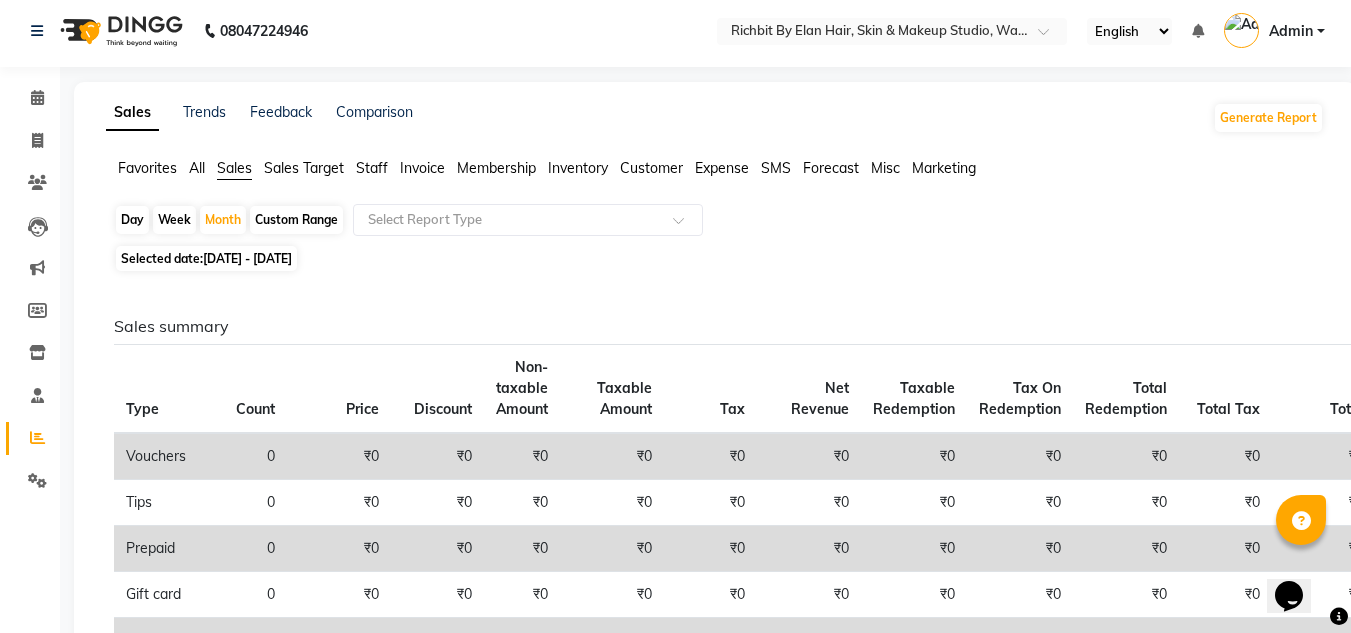 scroll, scrollTop: 0, scrollLeft: 0, axis: both 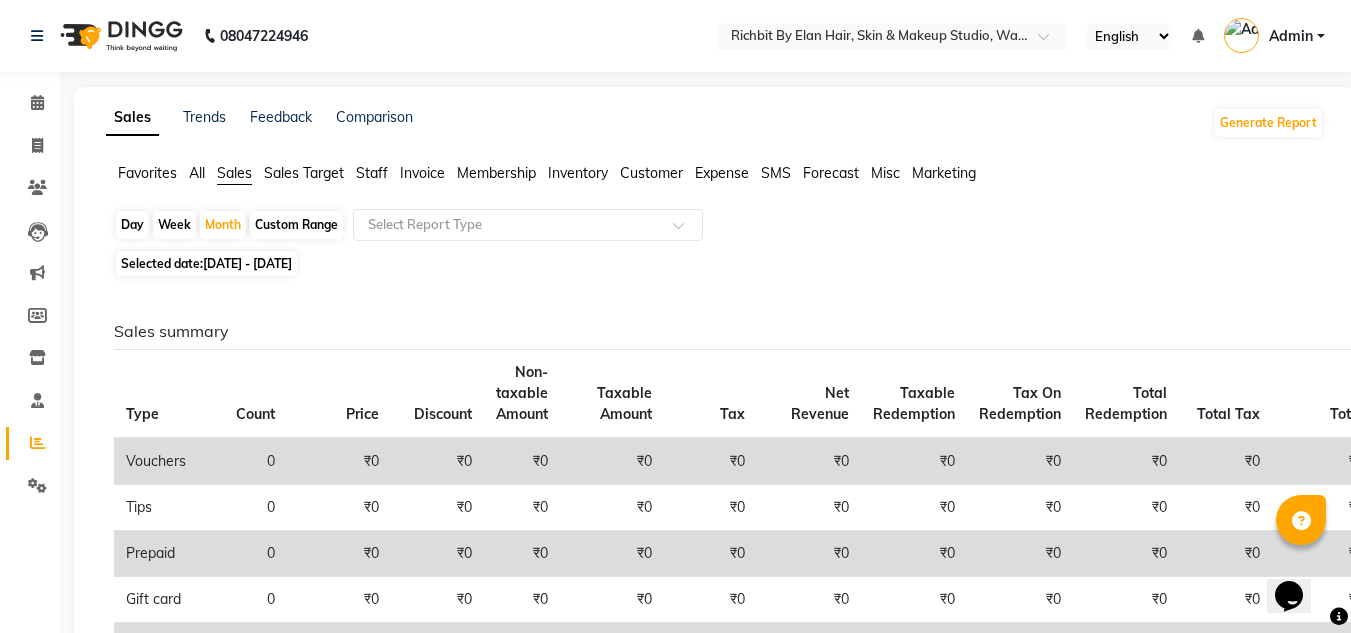 click on "All" 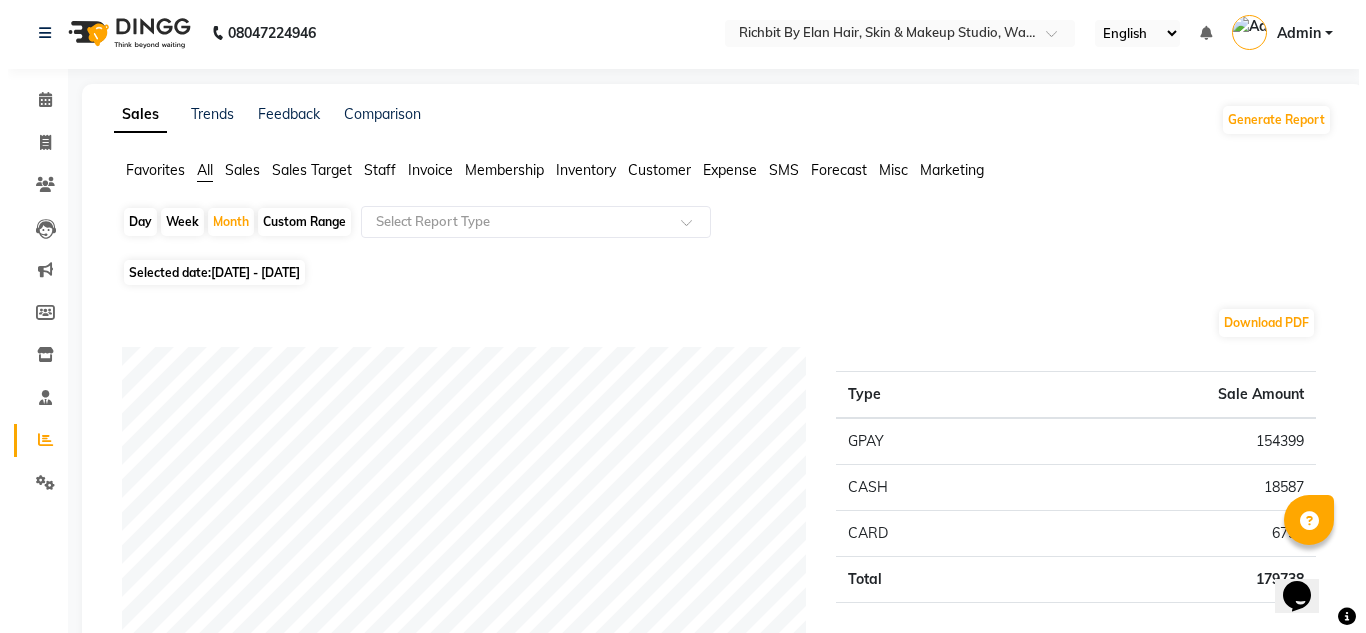 scroll, scrollTop: 0, scrollLeft: 0, axis: both 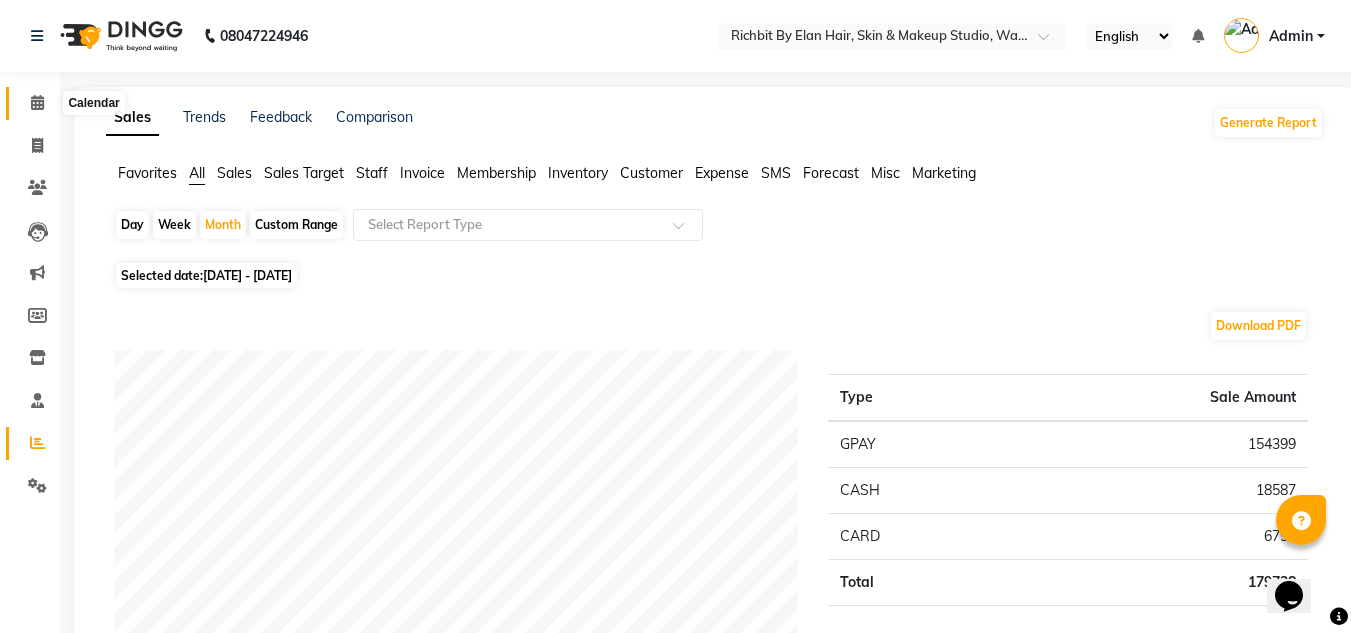 click 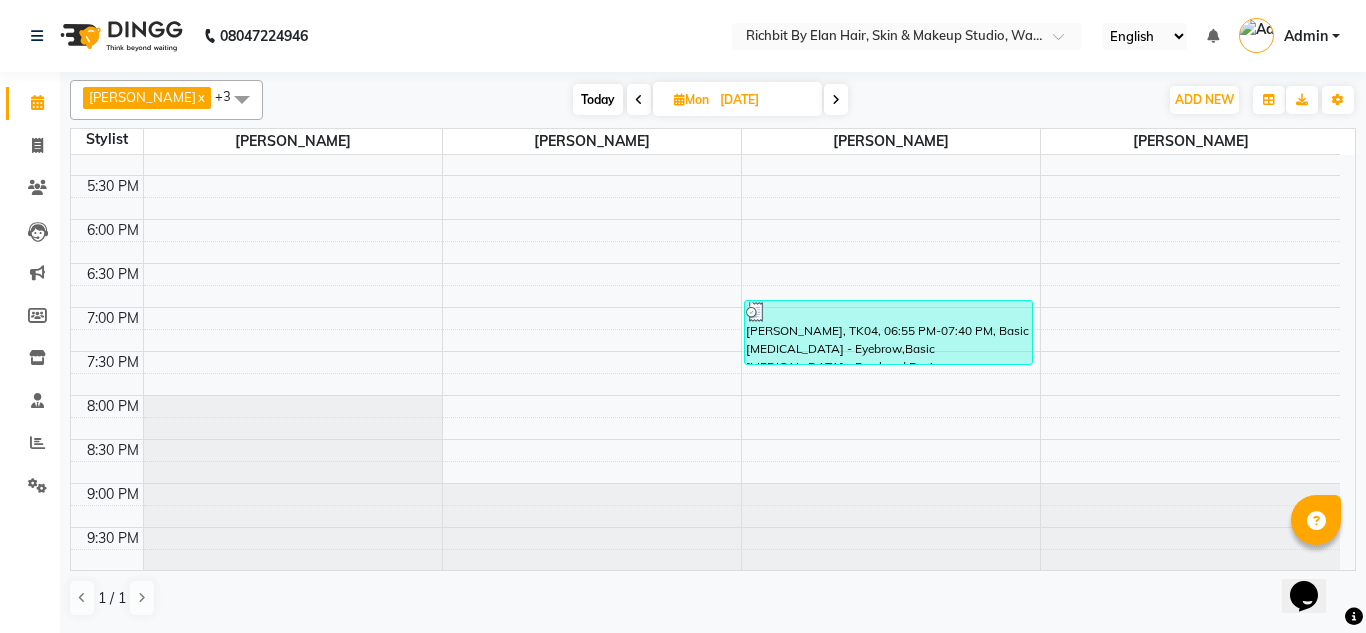 scroll, scrollTop: 640, scrollLeft: 0, axis: vertical 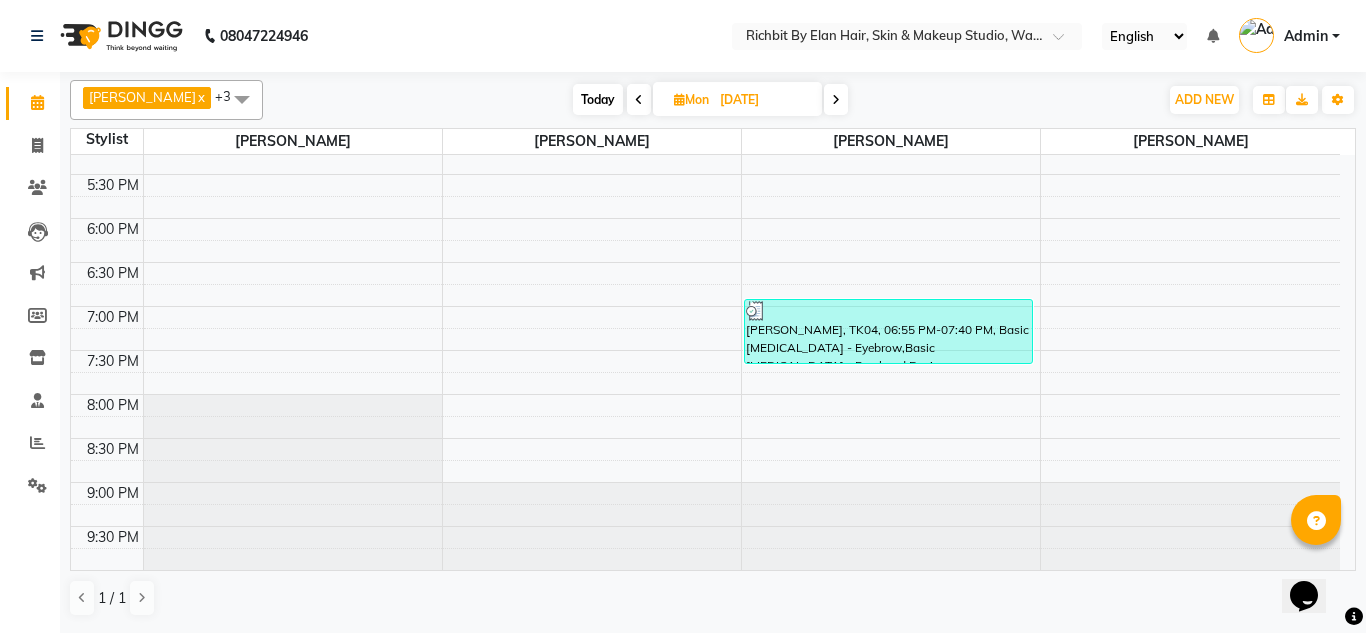 click at bounding box center (836, 100) 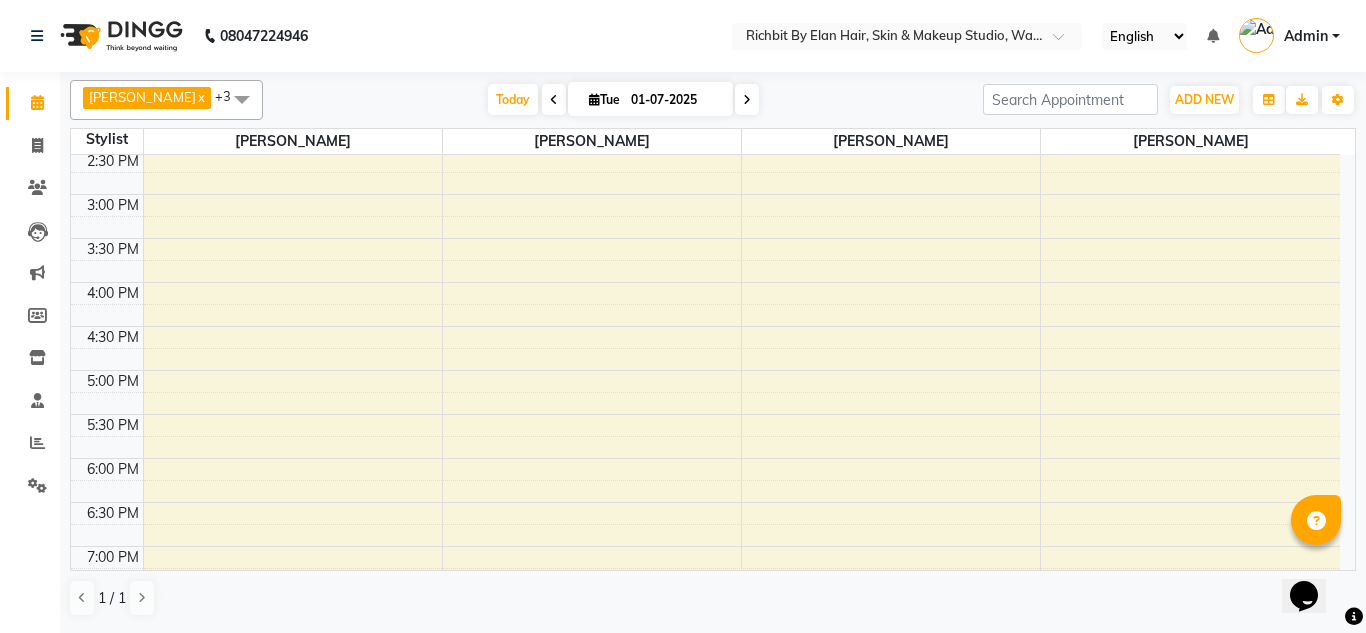 scroll, scrollTop: 300, scrollLeft: 0, axis: vertical 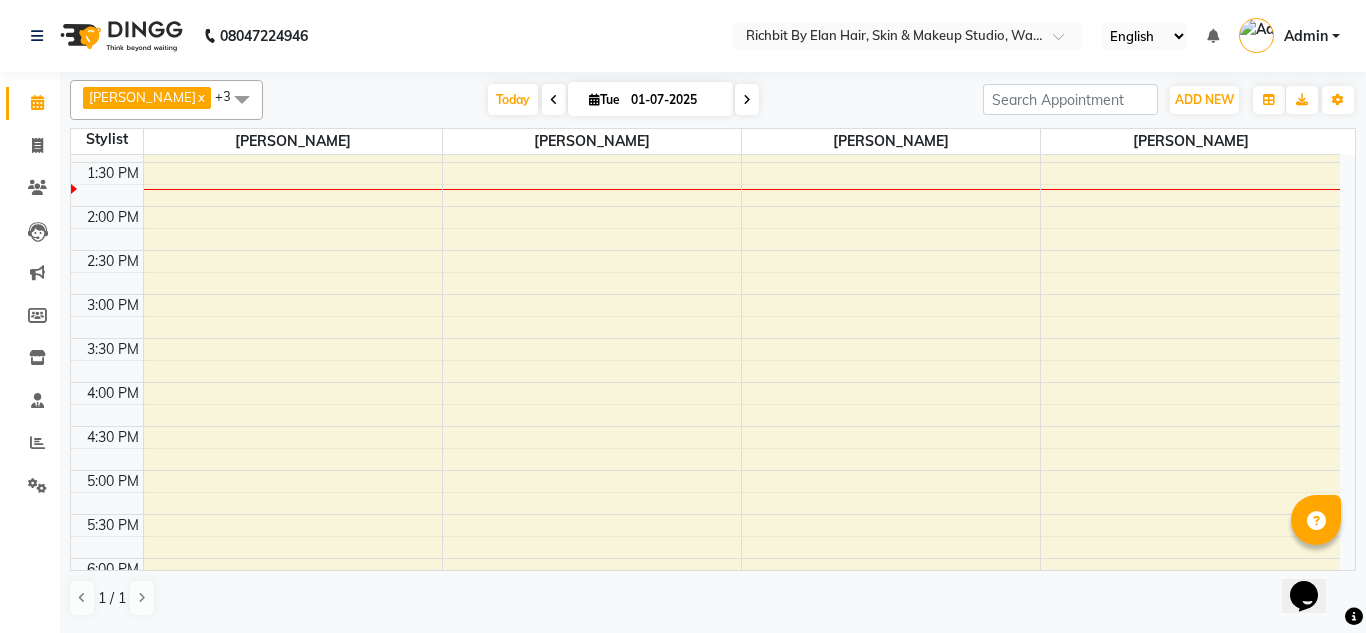 click at bounding box center (594, 99) 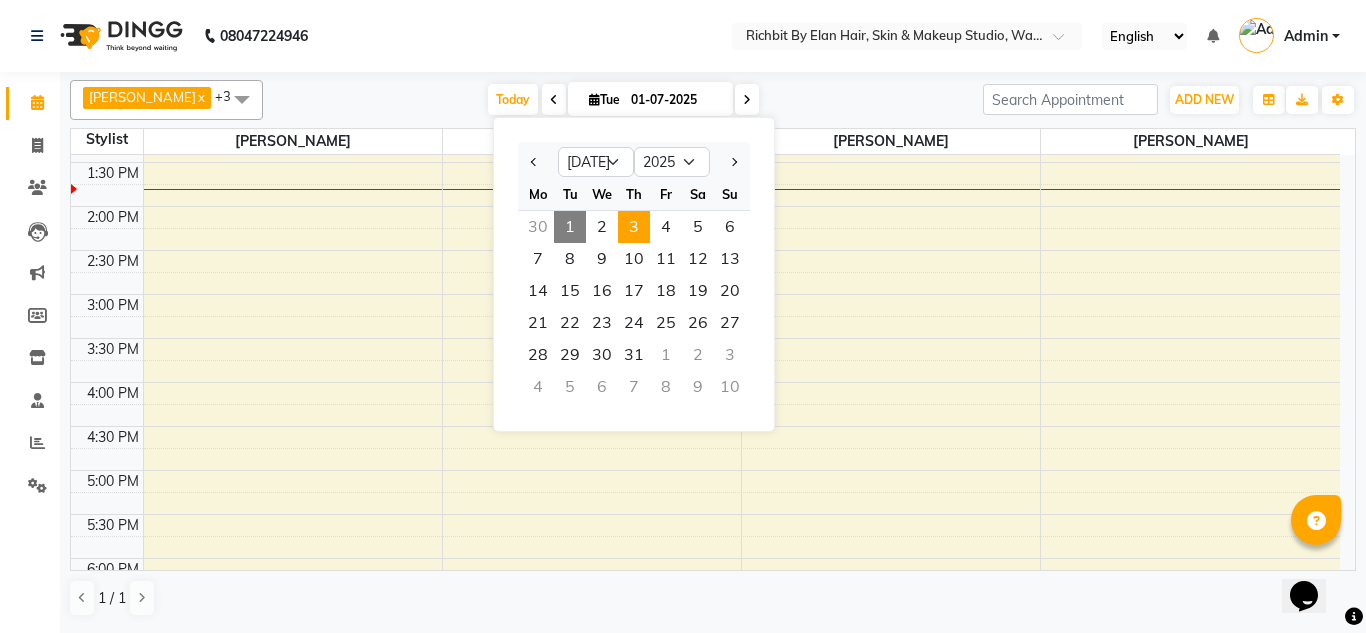 click on "3" at bounding box center (634, 227) 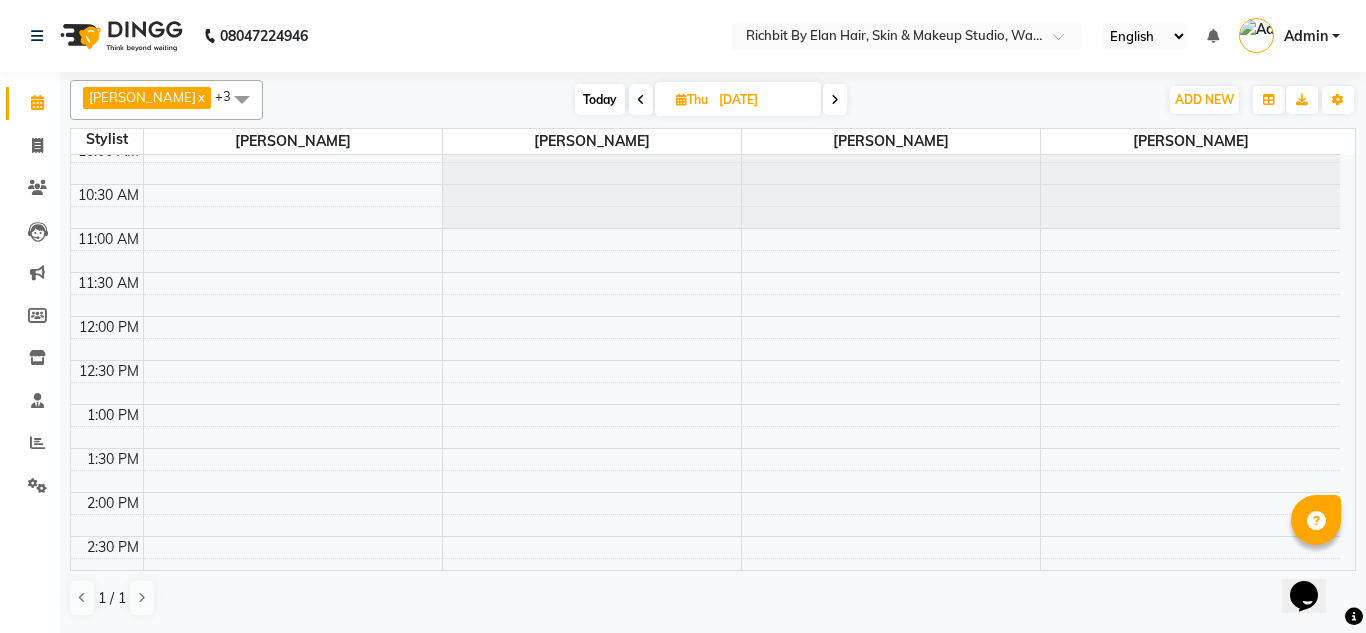 scroll, scrollTop: 0, scrollLeft: 0, axis: both 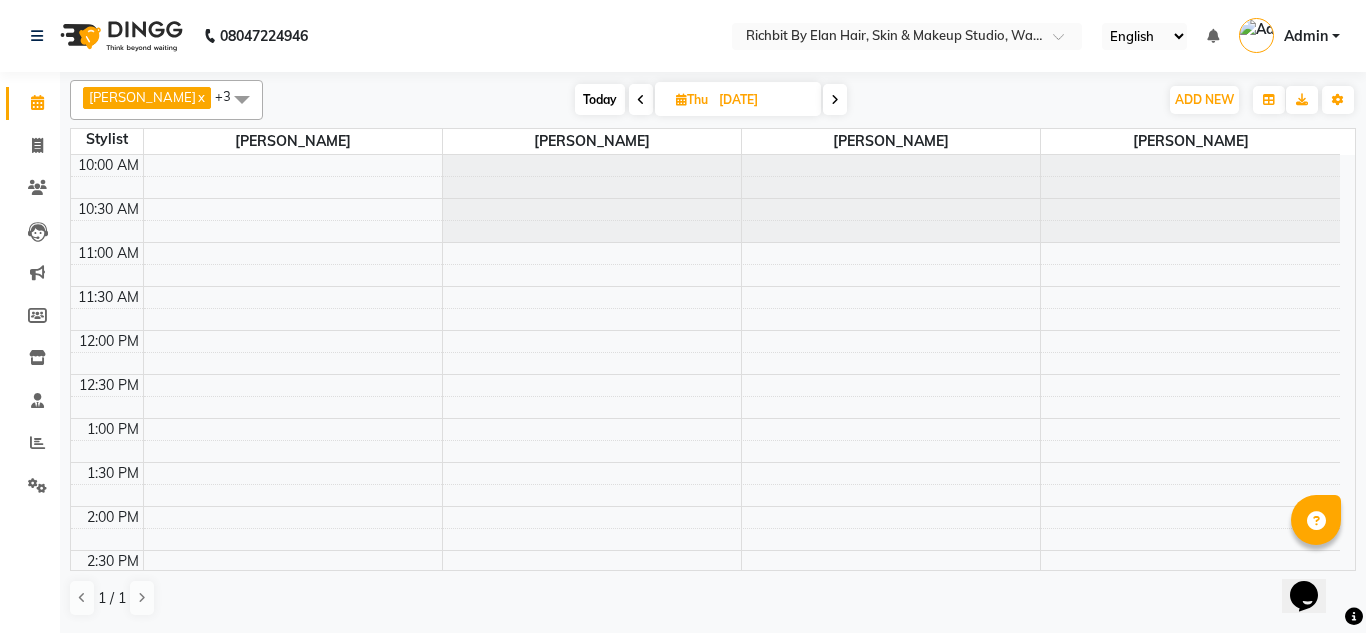 click on "Today" at bounding box center (600, 99) 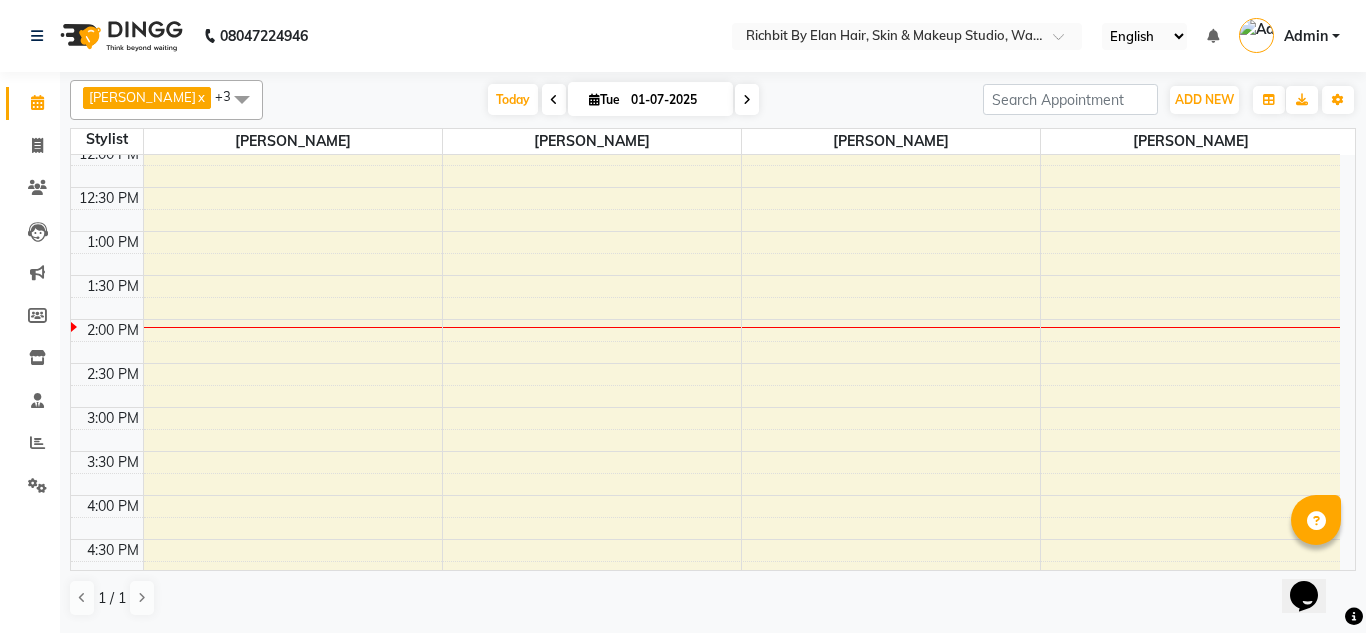 scroll, scrollTop: 200, scrollLeft: 0, axis: vertical 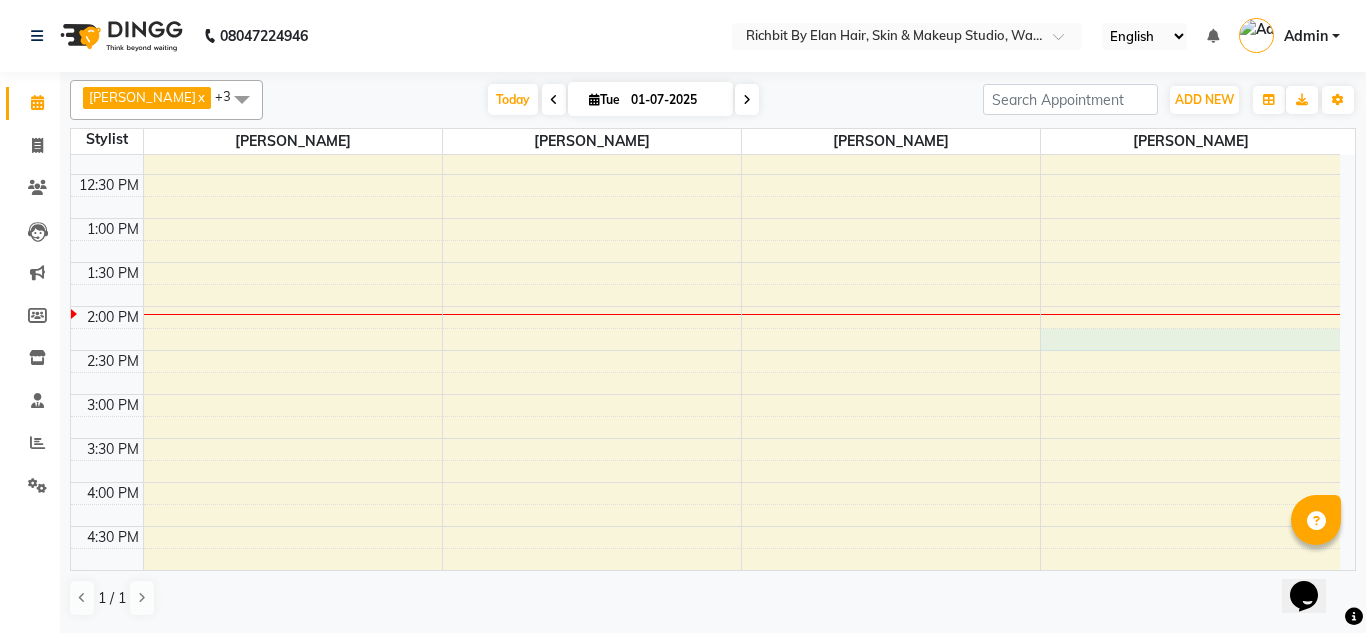 click on "10:00 AM 10:30 AM 11:00 AM 11:30 AM 12:00 PM 12:30 PM 1:00 PM 1:30 PM 2:00 PM 2:30 PM 3:00 PM 3:30 PM 4:00 PM 4:30 PM 5:00 PM 5:30 PM 6:00 PM 6:30 PM 7:00 PM 7:30 PM 8:00 PM 8:30 PM 9:00 PM 9:30 PM" at bounding box center (705, 482) 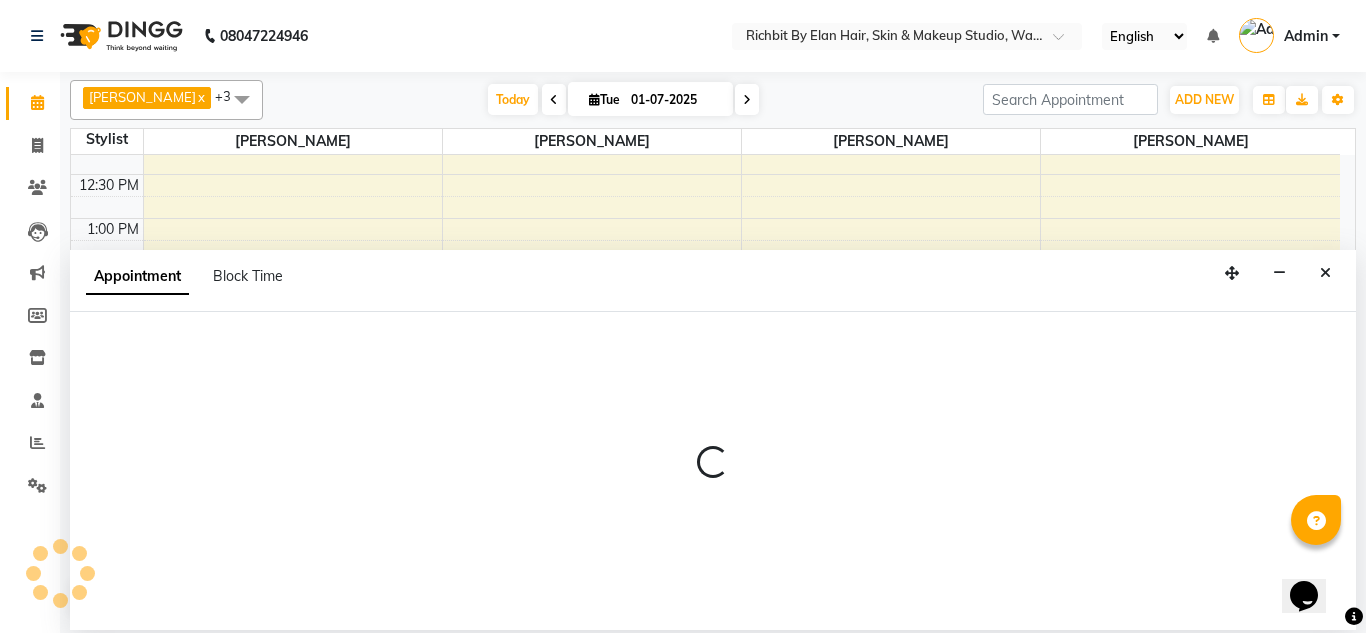 select on "61438" 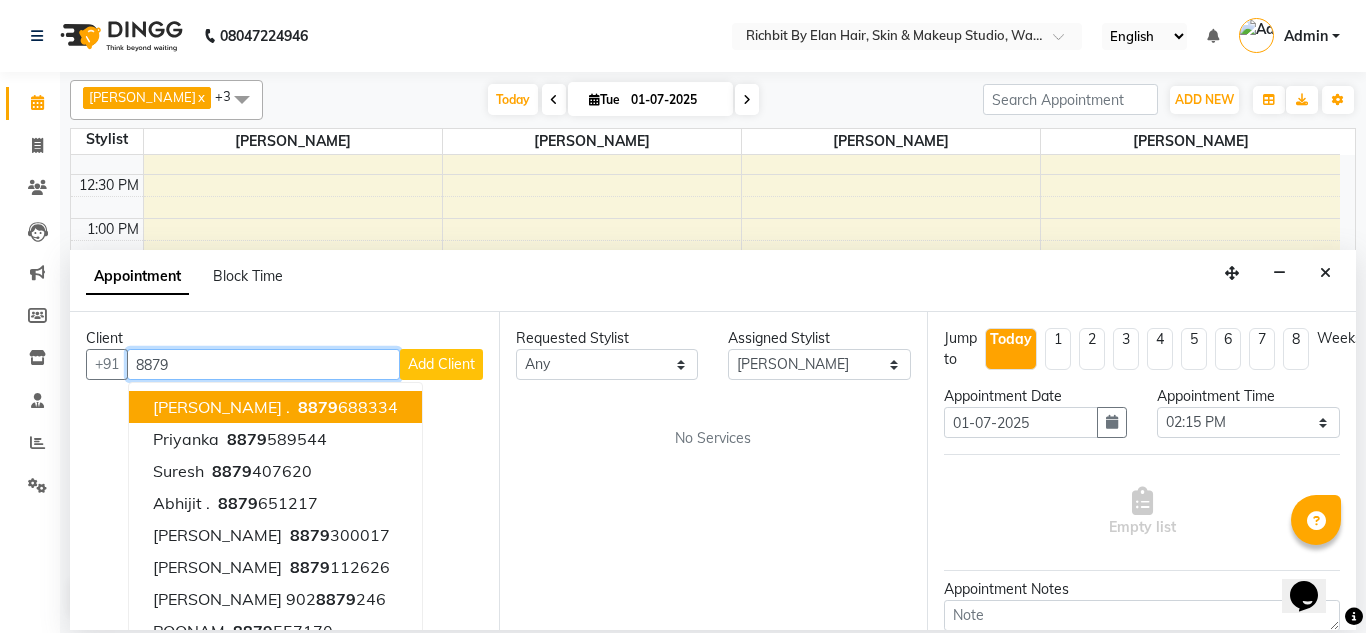 click on "8879" at bounding box center [318, 407] 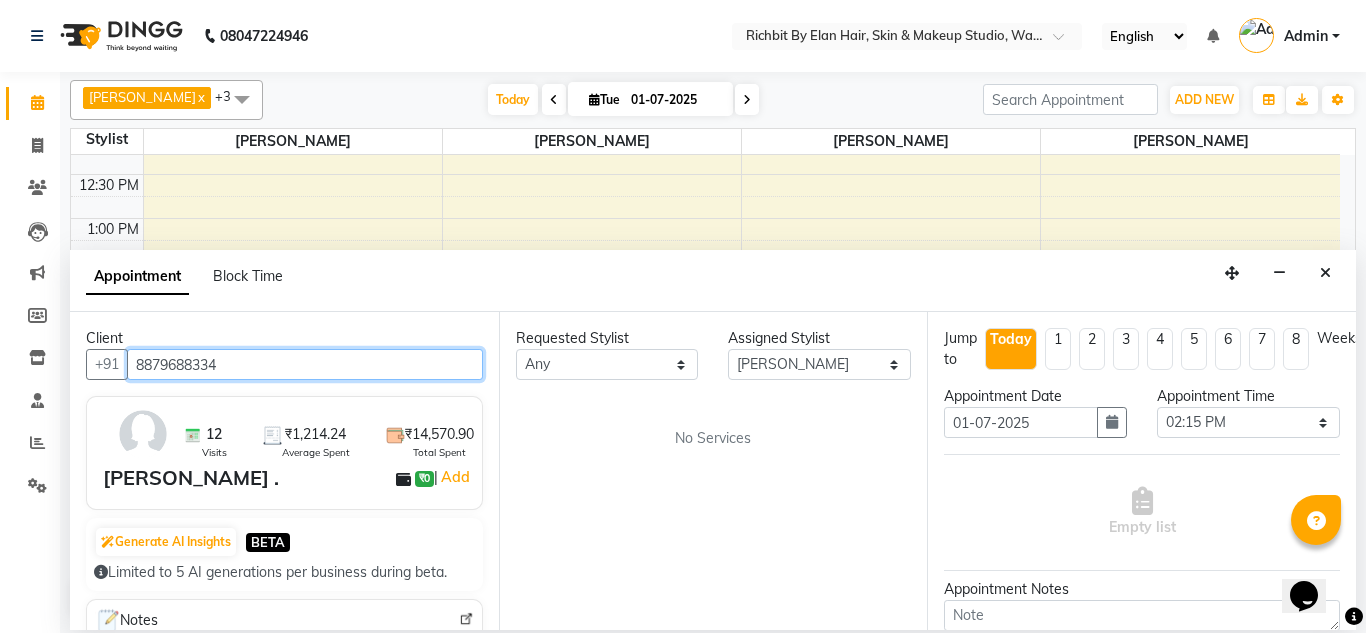 type on "8879688334" 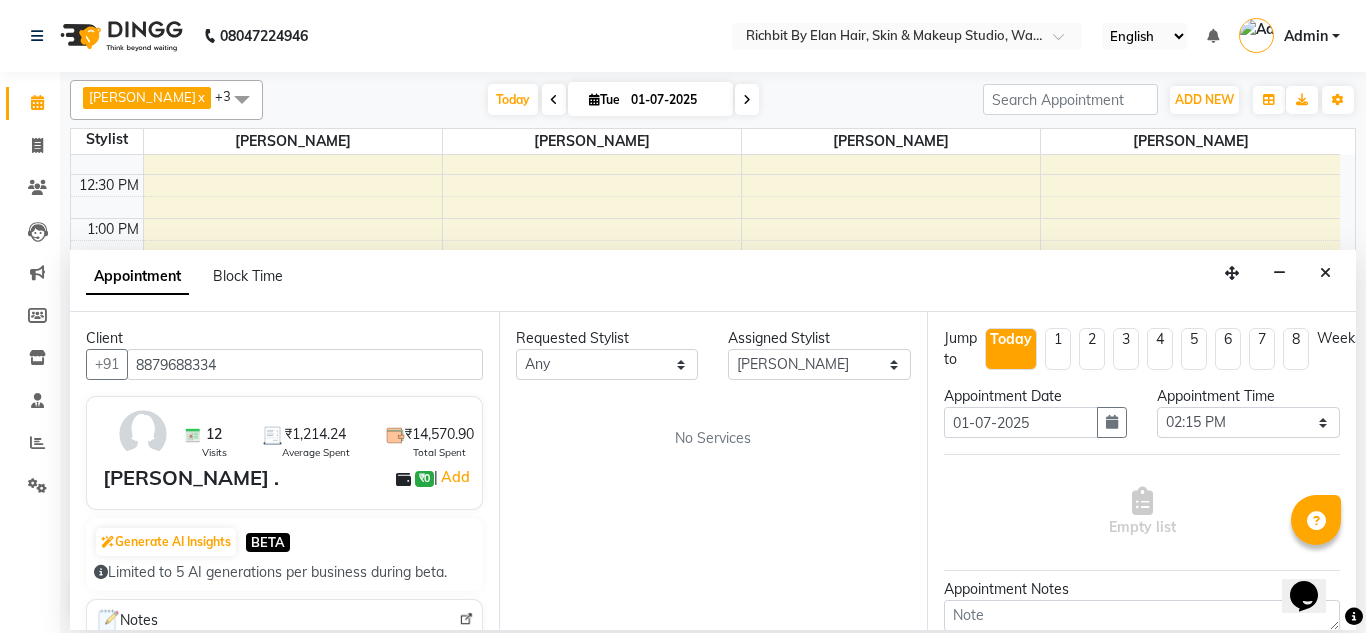 click on "Aishwari ." at bounding box center [191, 478] 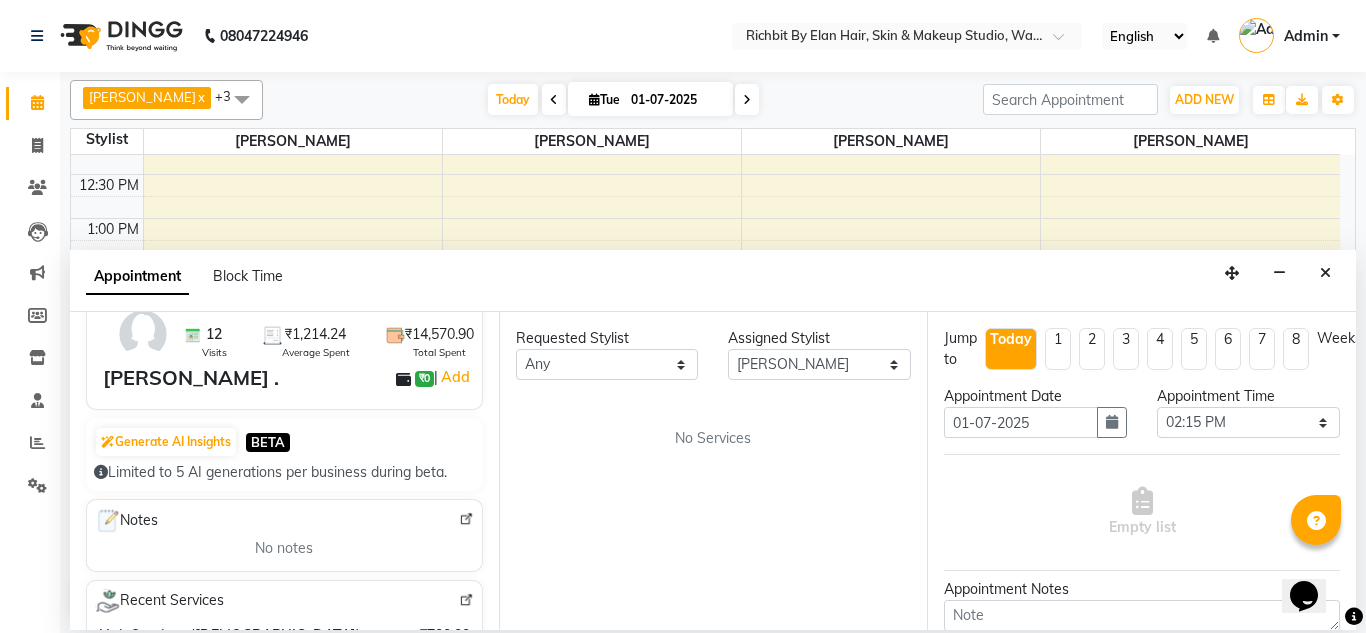 click on "Aishwari ." at bounding box center (191, 378) 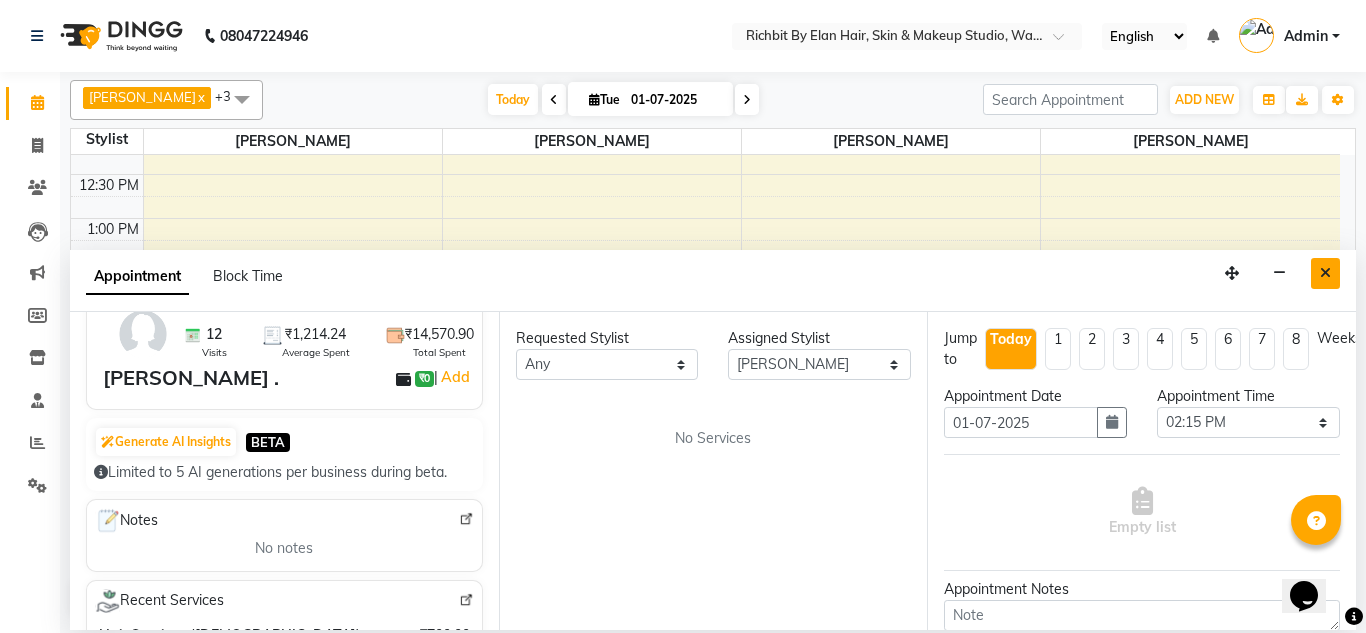 click at bounding box center [1325, 273] 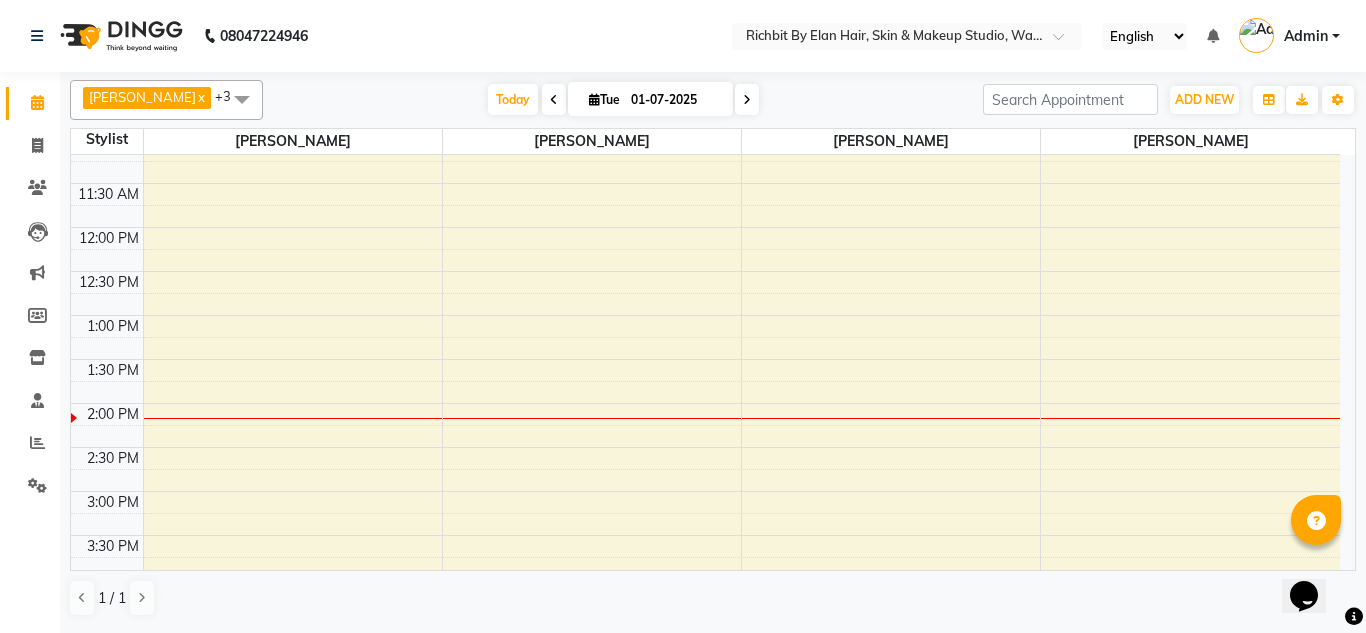 scroll, scrollTop: 100, scrollLeft: 0, axis: vertical 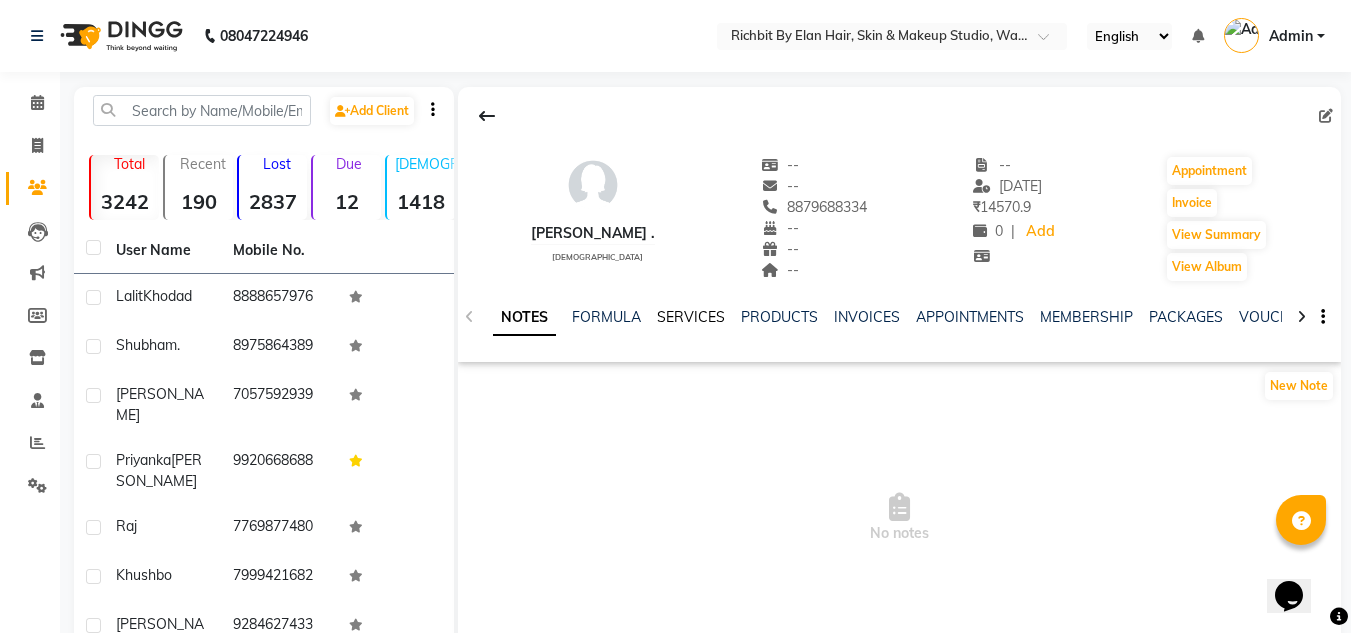 click on "SERVICES" 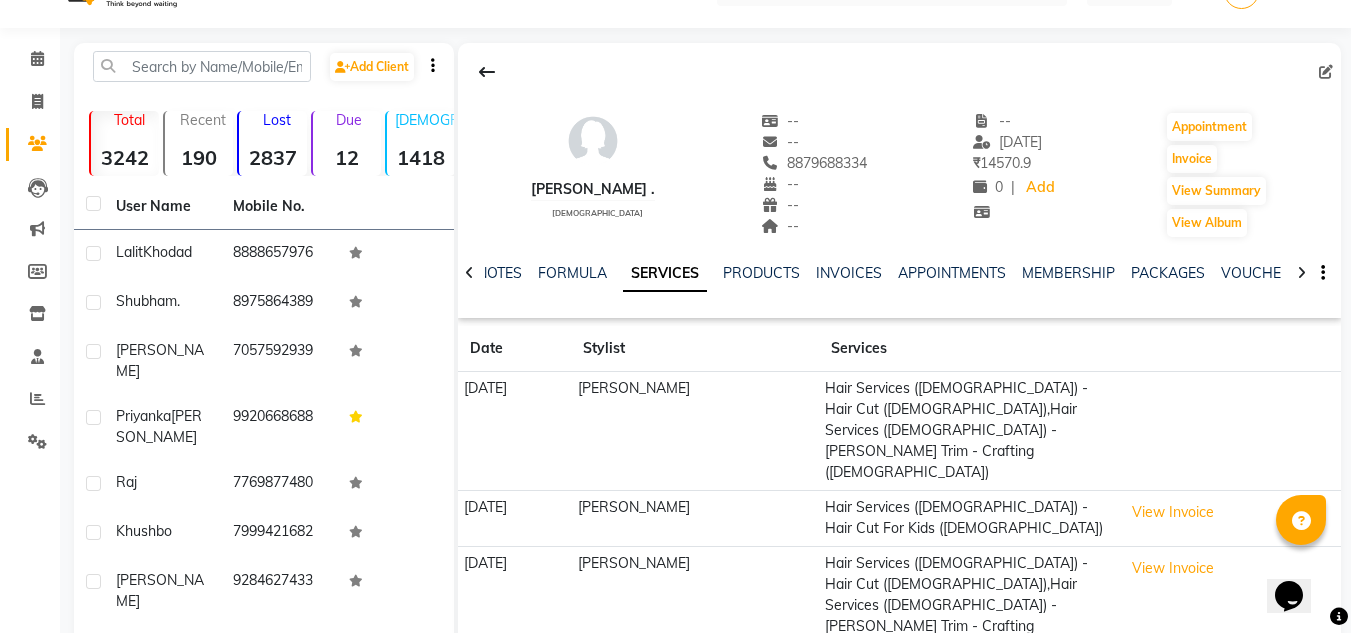 scroll, scrollTop: 34, scrollLeft: 0, axis: vertical 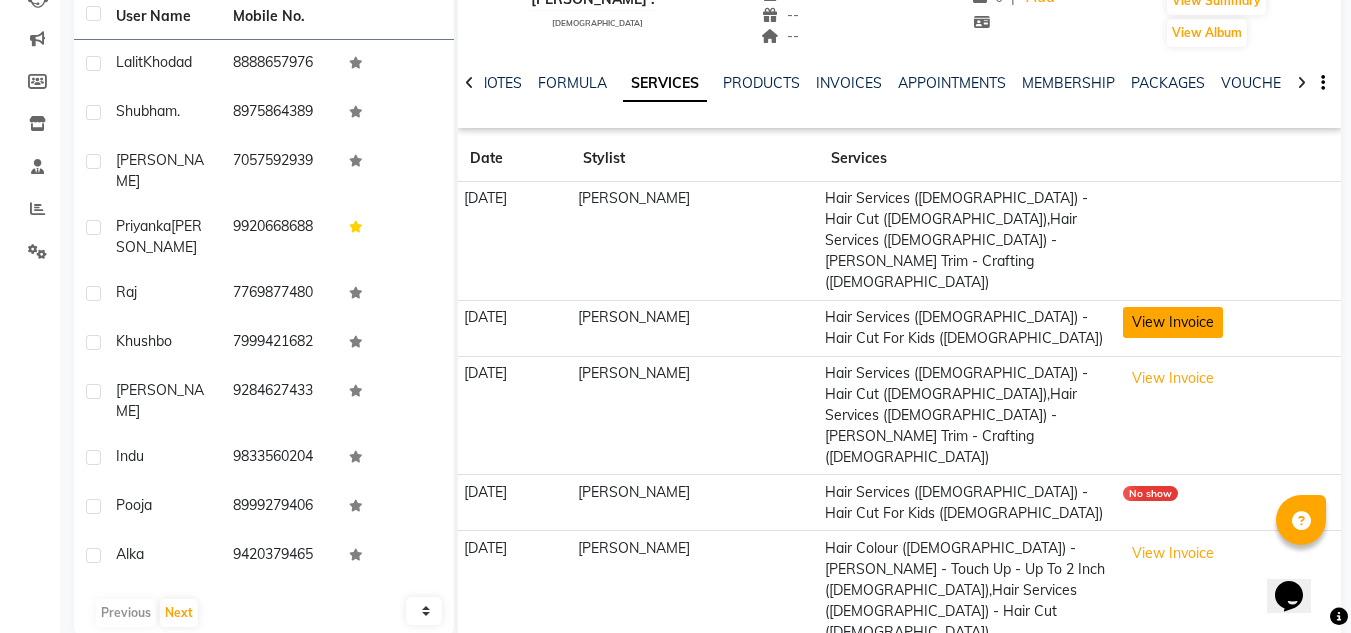 click on "View Invoice" 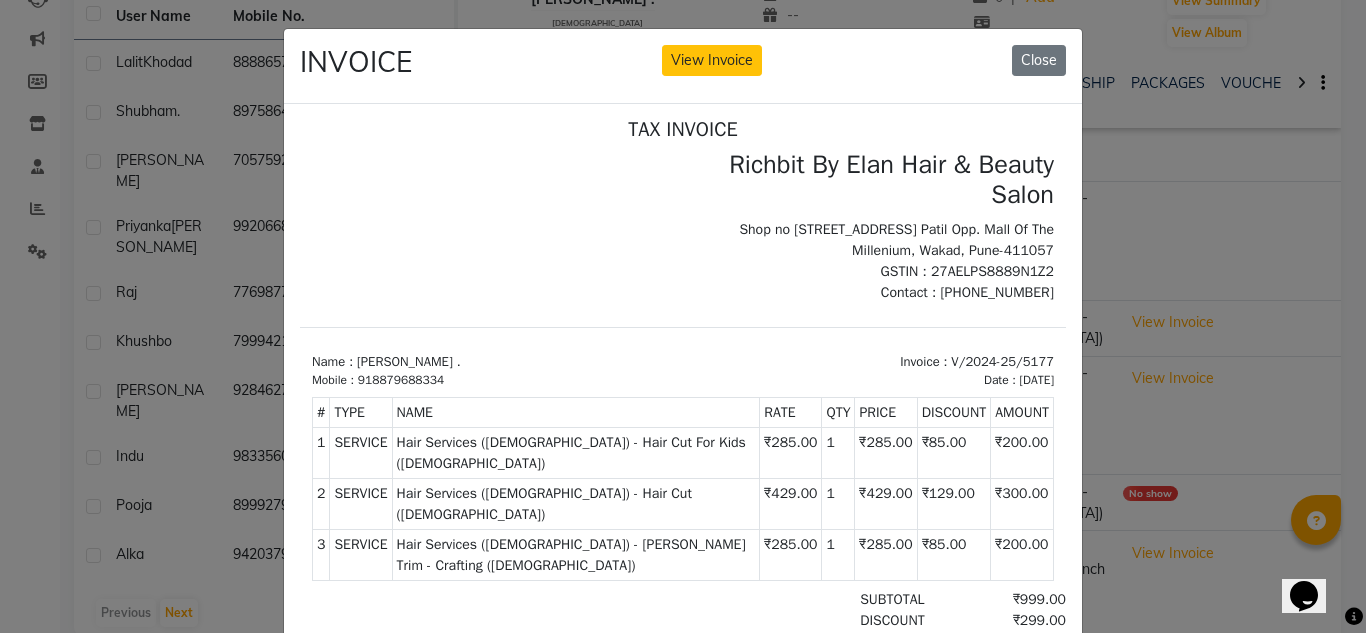 scroll, scrollTop: 16, scrollLeft: 0, axis: vertical 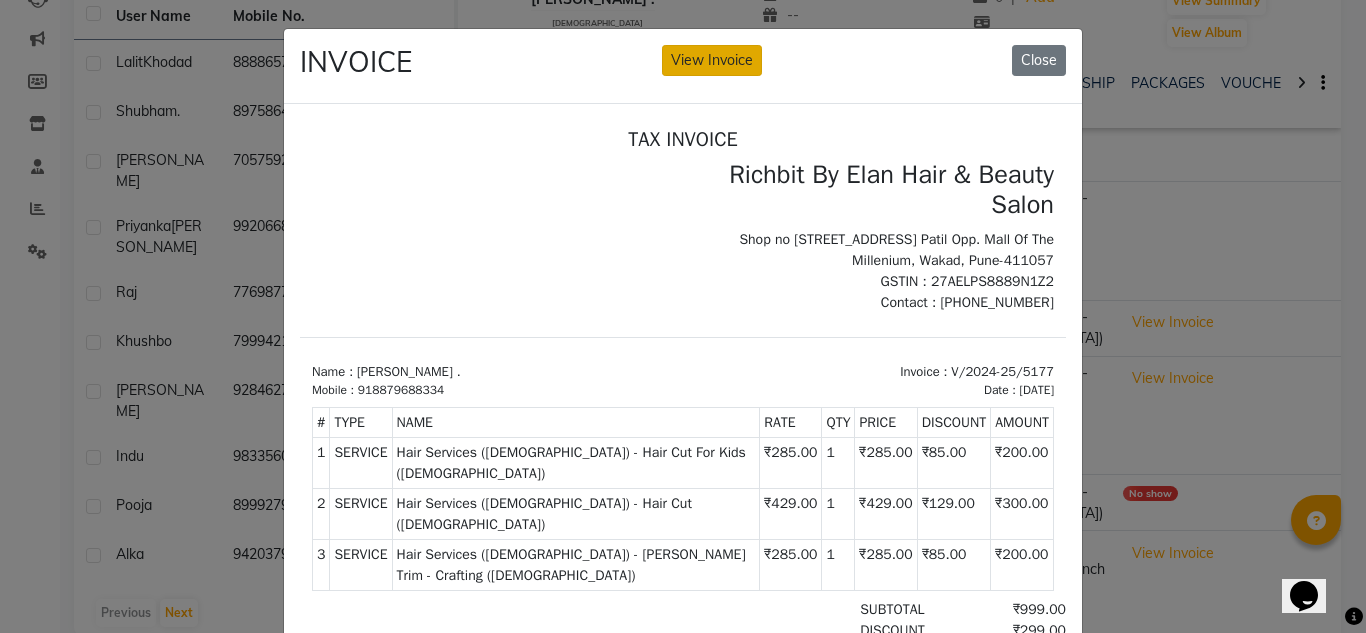 click on "View Invoice" 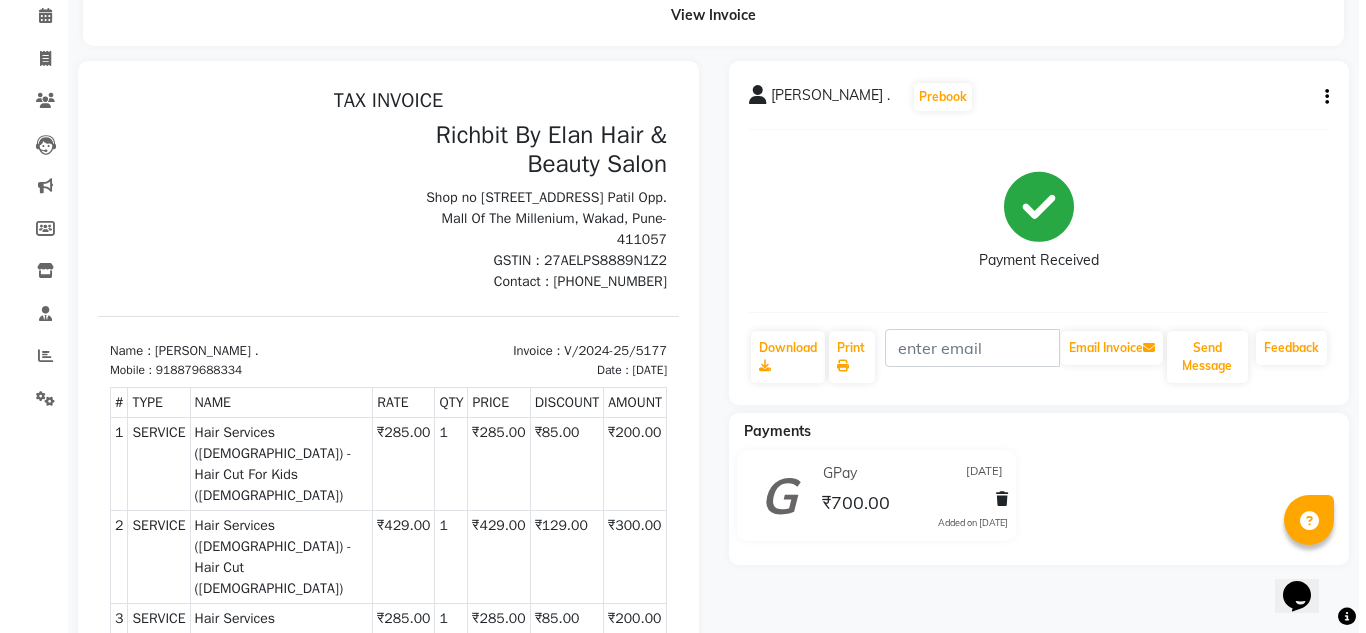 scroll, scrollTop: 0, scrollLeft: 0, axis: both 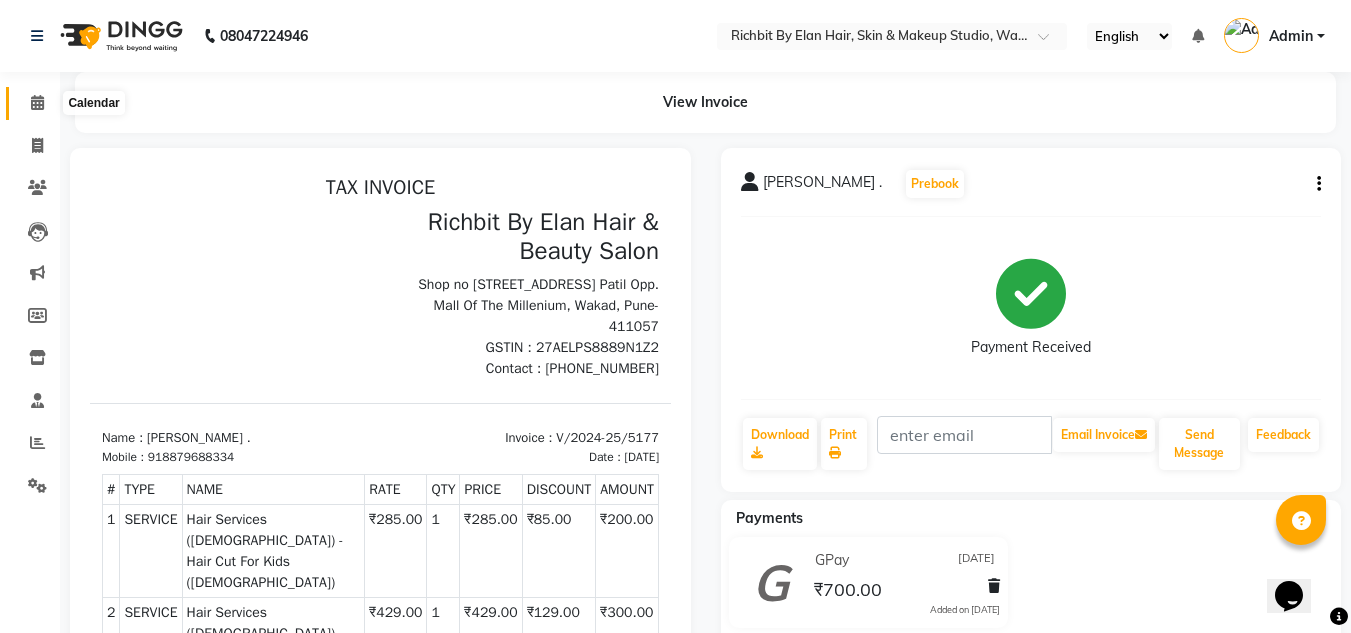 click 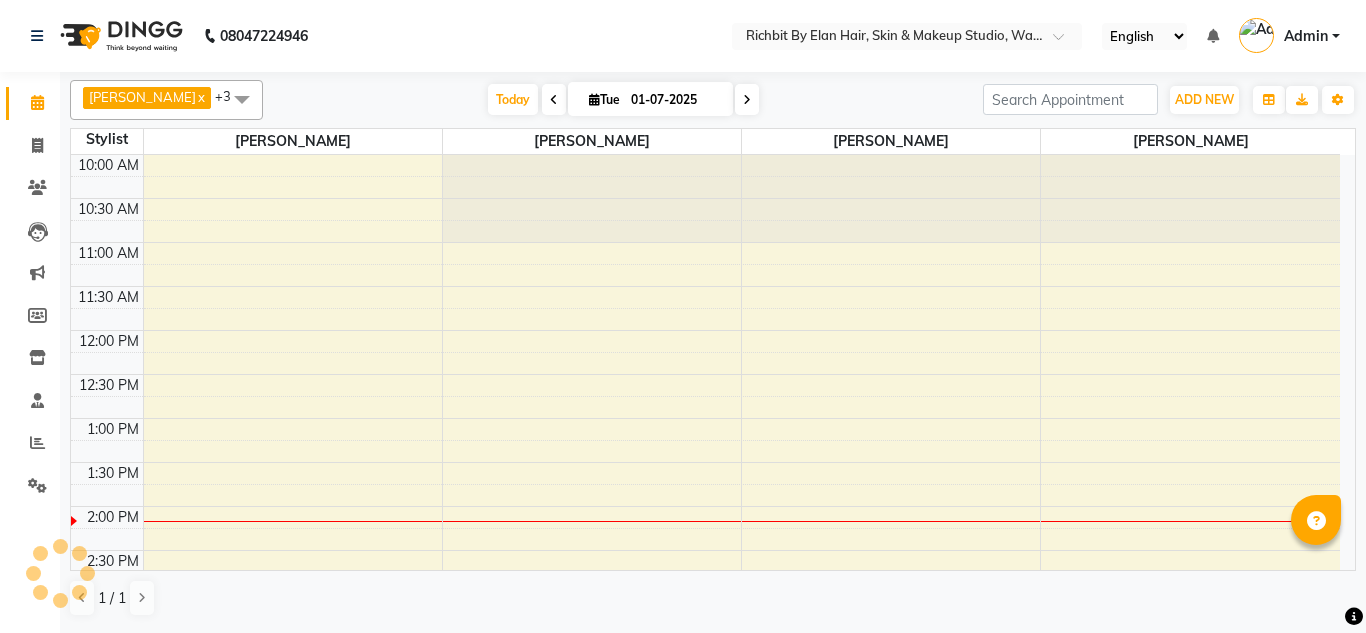 scroll, scrollTop: 0, scrollLeft: 0, axis: both 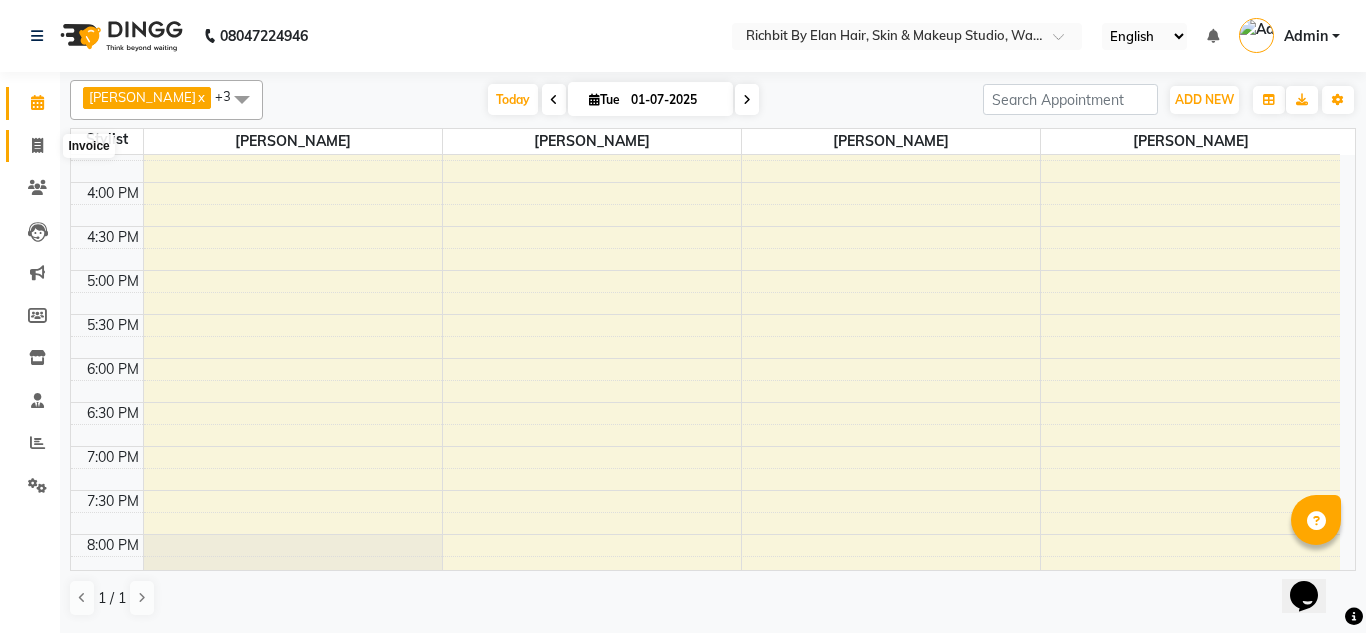 click 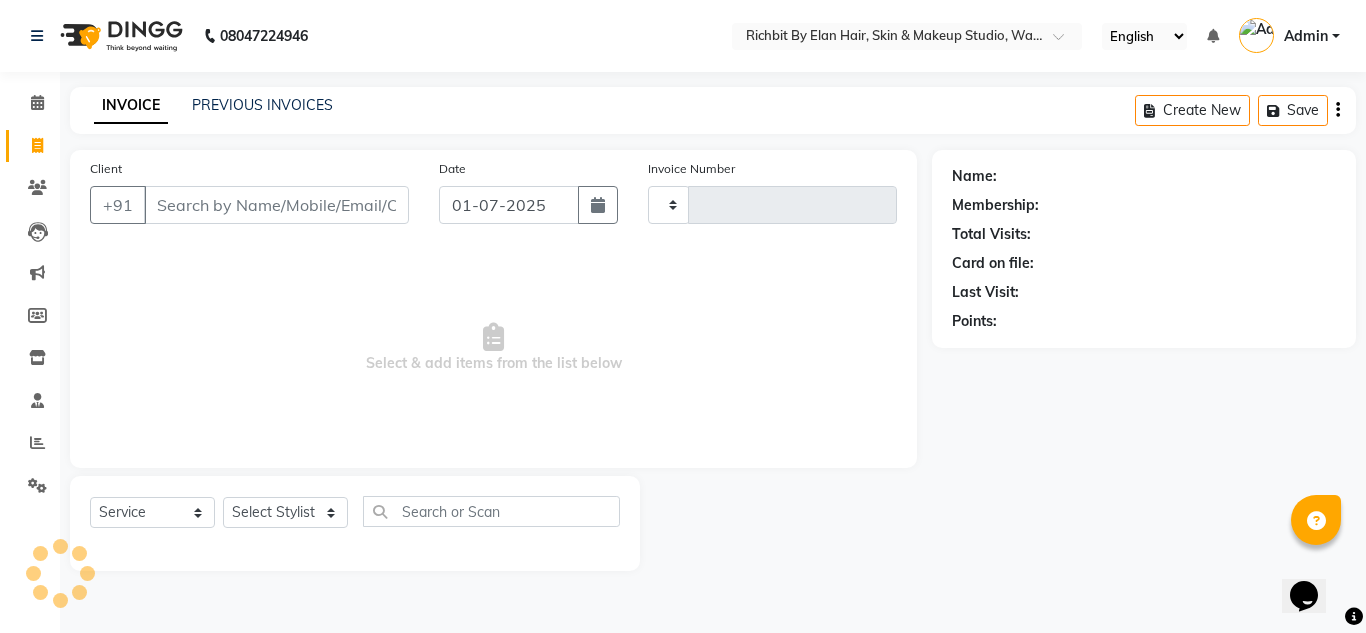 type on "0229" 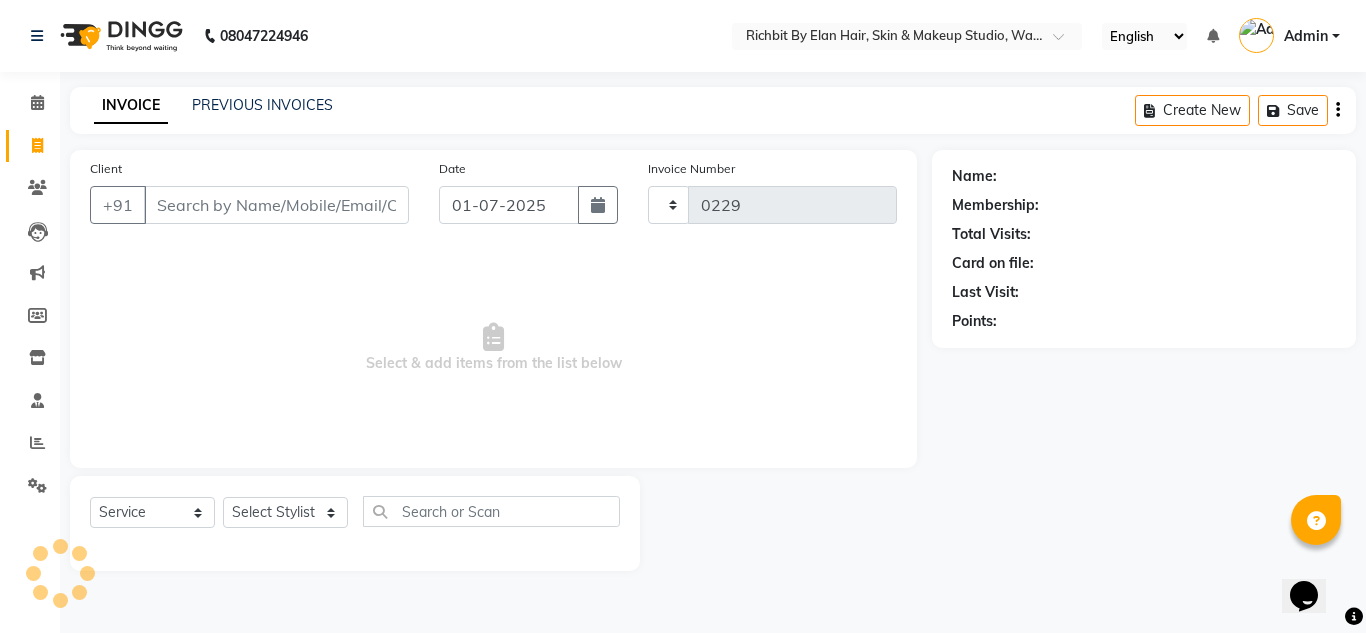 select on "4114" 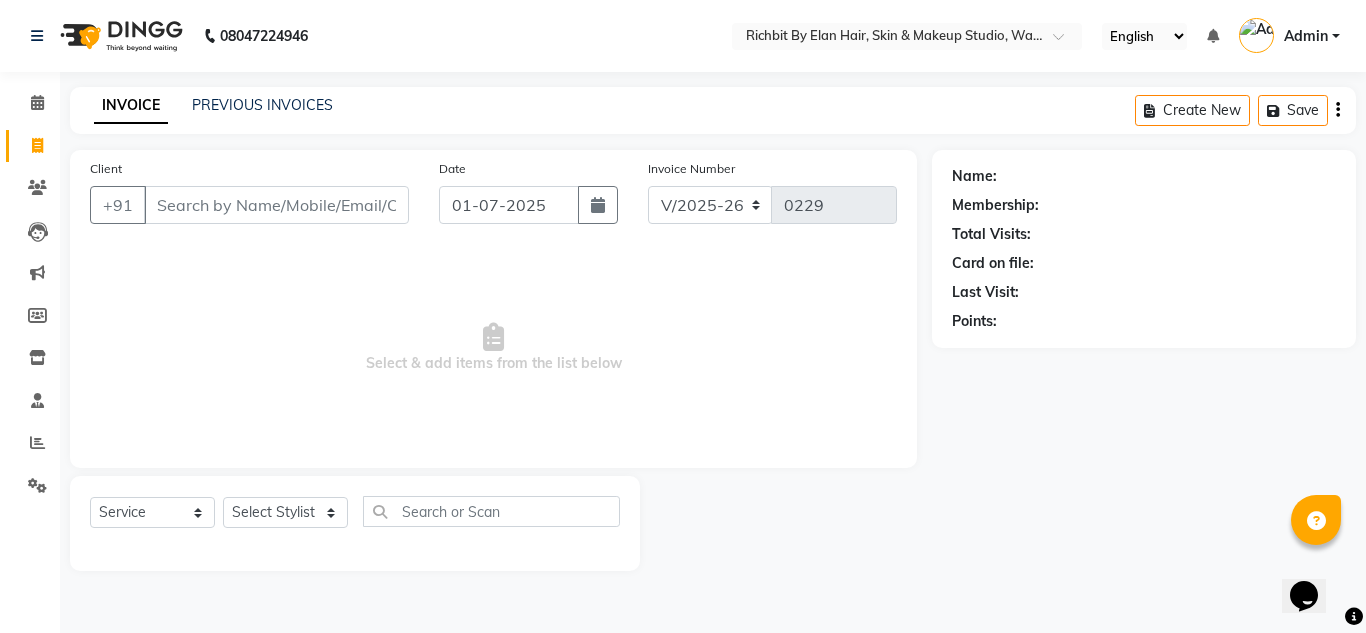 click on "Client" at bounding box center [276, 205] 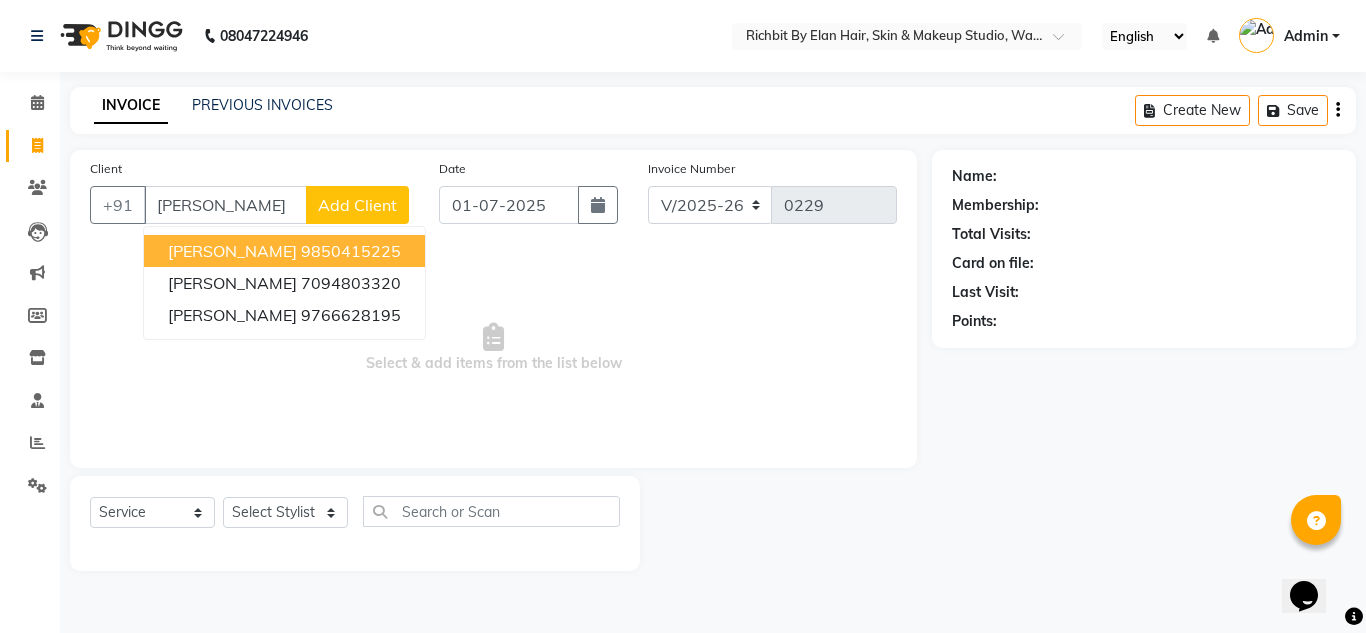 click on "Mona Pardeshi" at bounding box center (232, 251) 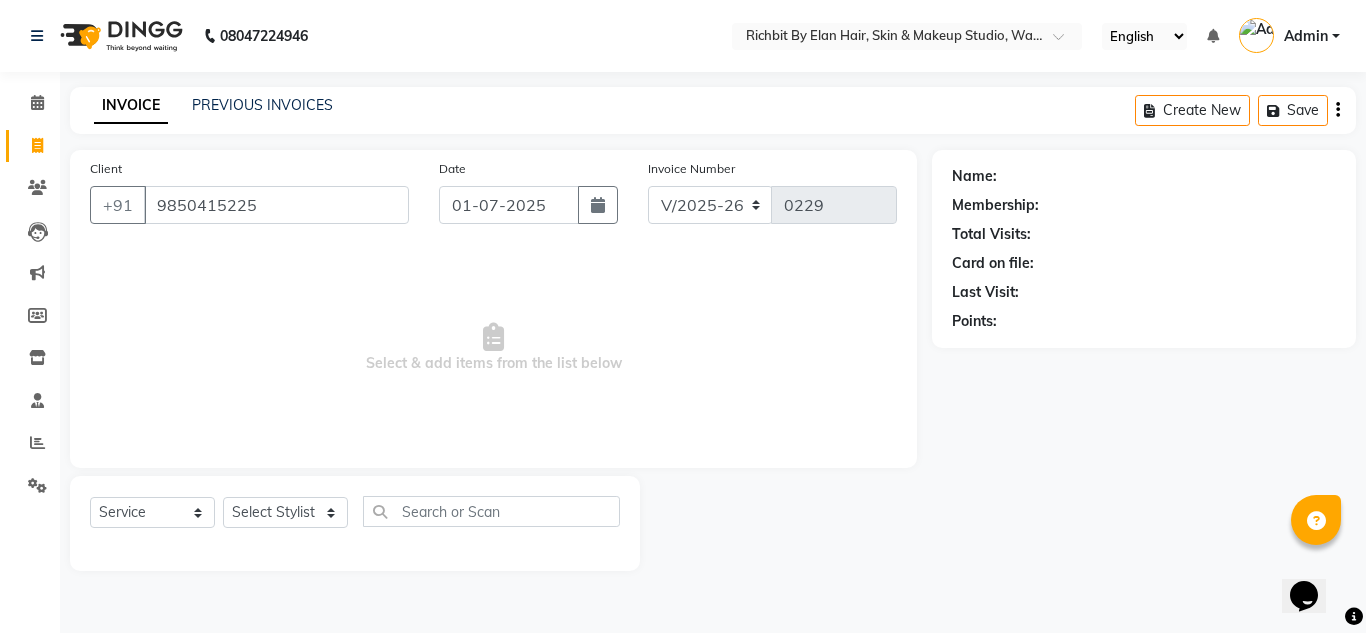 type on "9850415225" 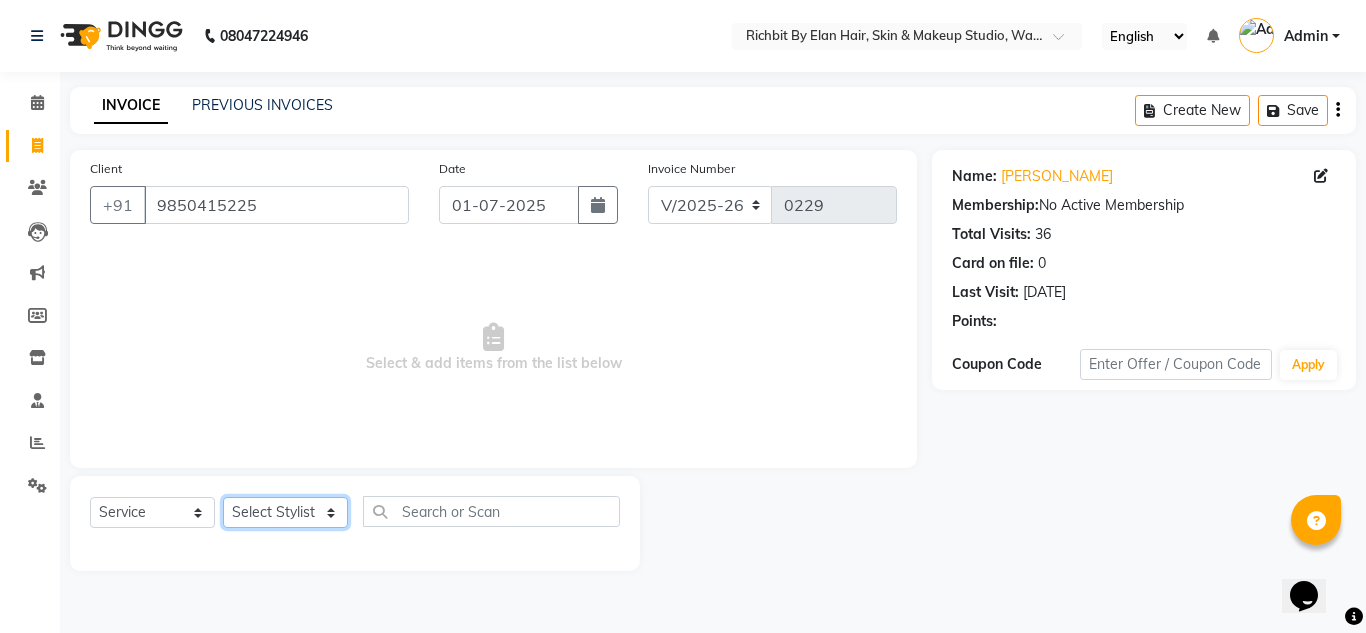 click on "Select Stylist Ankita nivangune Deepali Palsule Gopal Kadam Rohit Suravase Vandana Panikar" 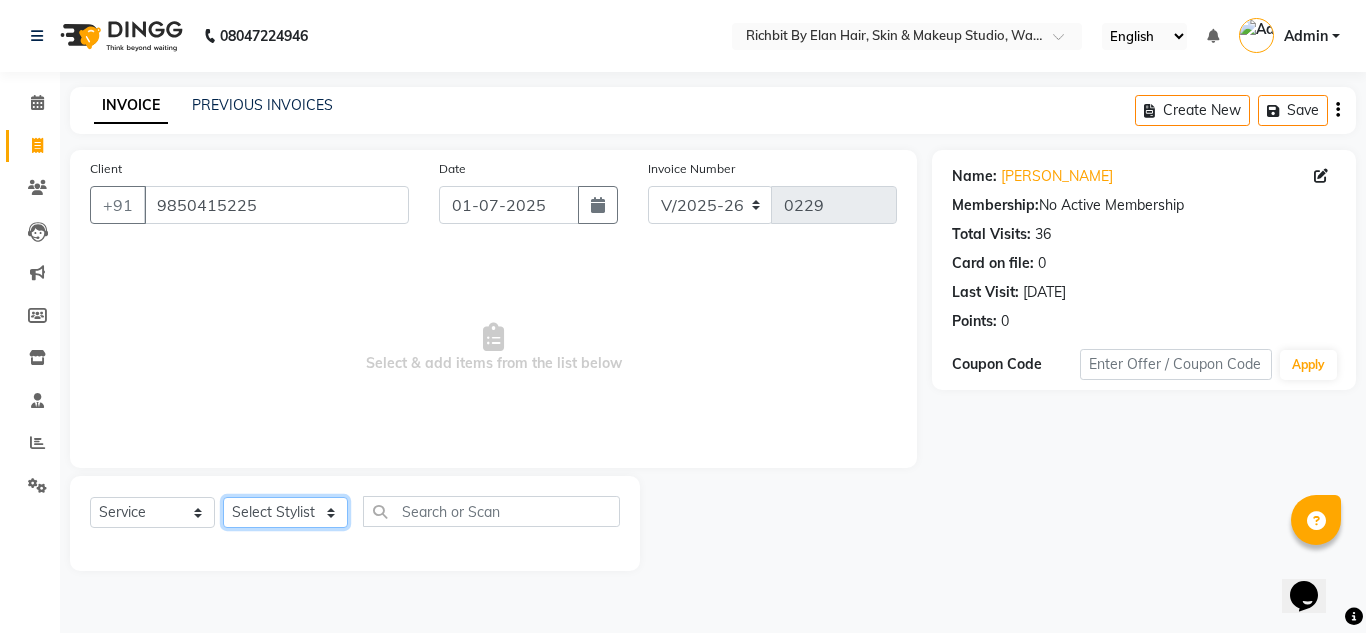 select on "21217" 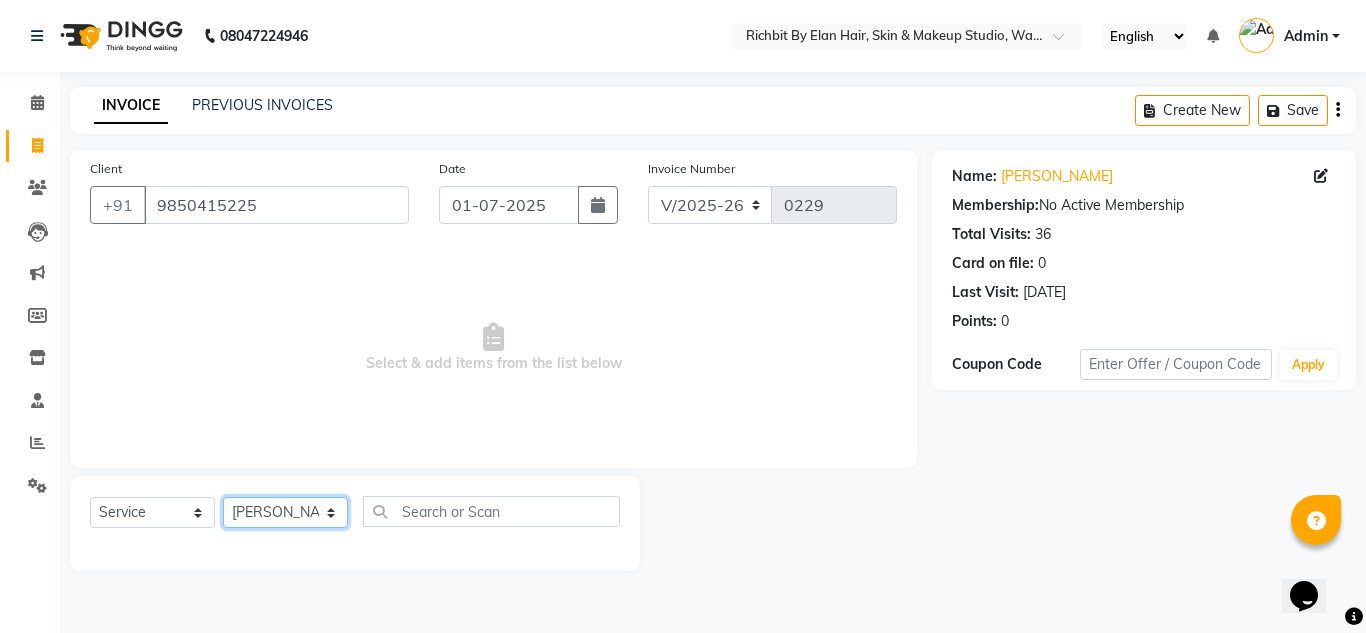 click on "Select Stylist Ankita nivangune Deepali Palsule Gopal Kadam Rohit Suravase Vandana Panikar" 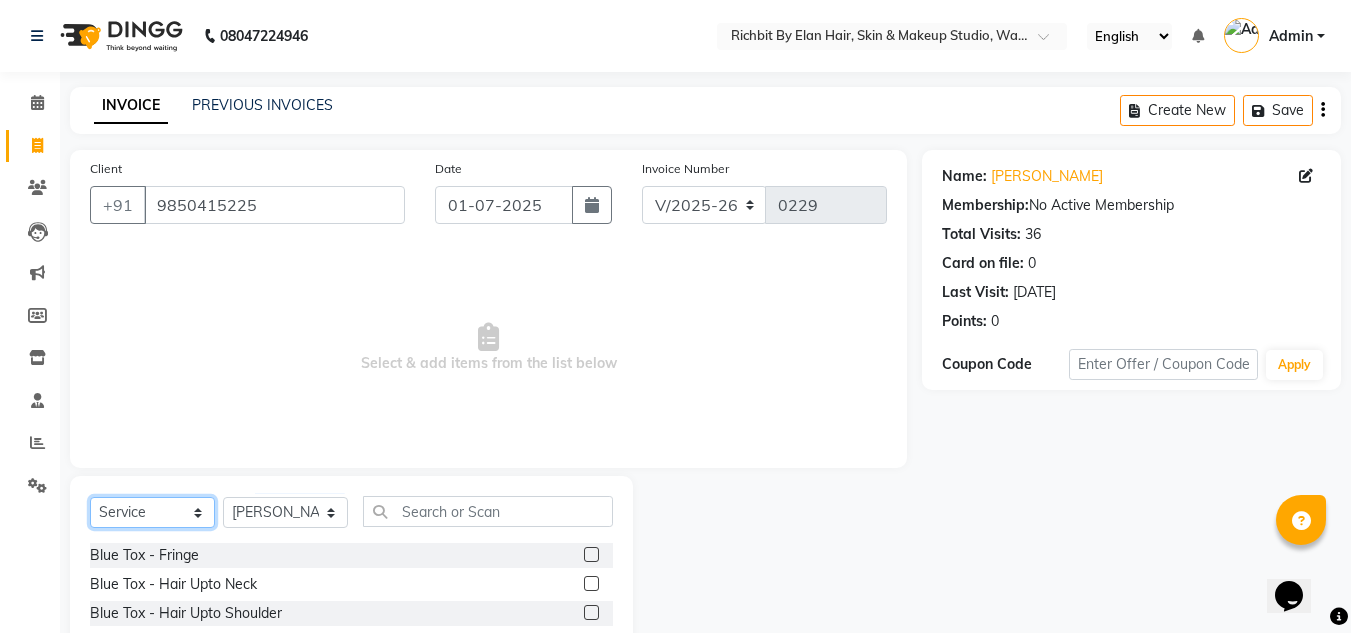 click on "Select  Service  Product  Membership  Package Voucher Prepaid Gift Card" 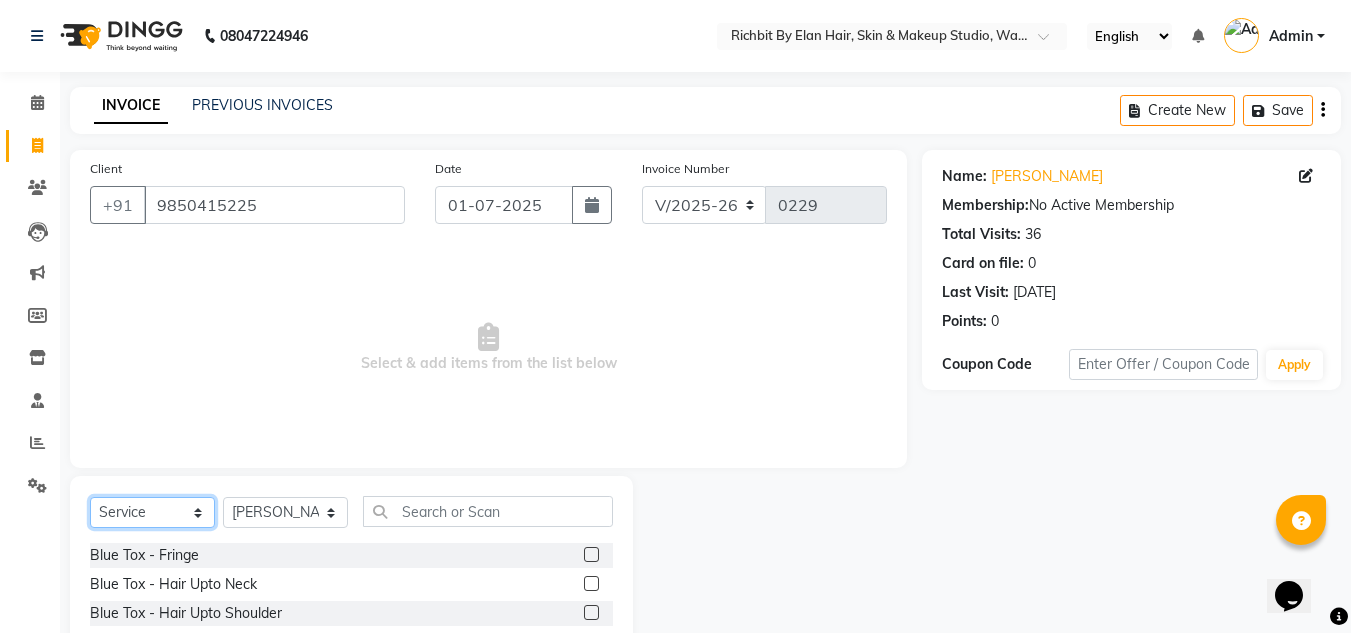 select on "package" 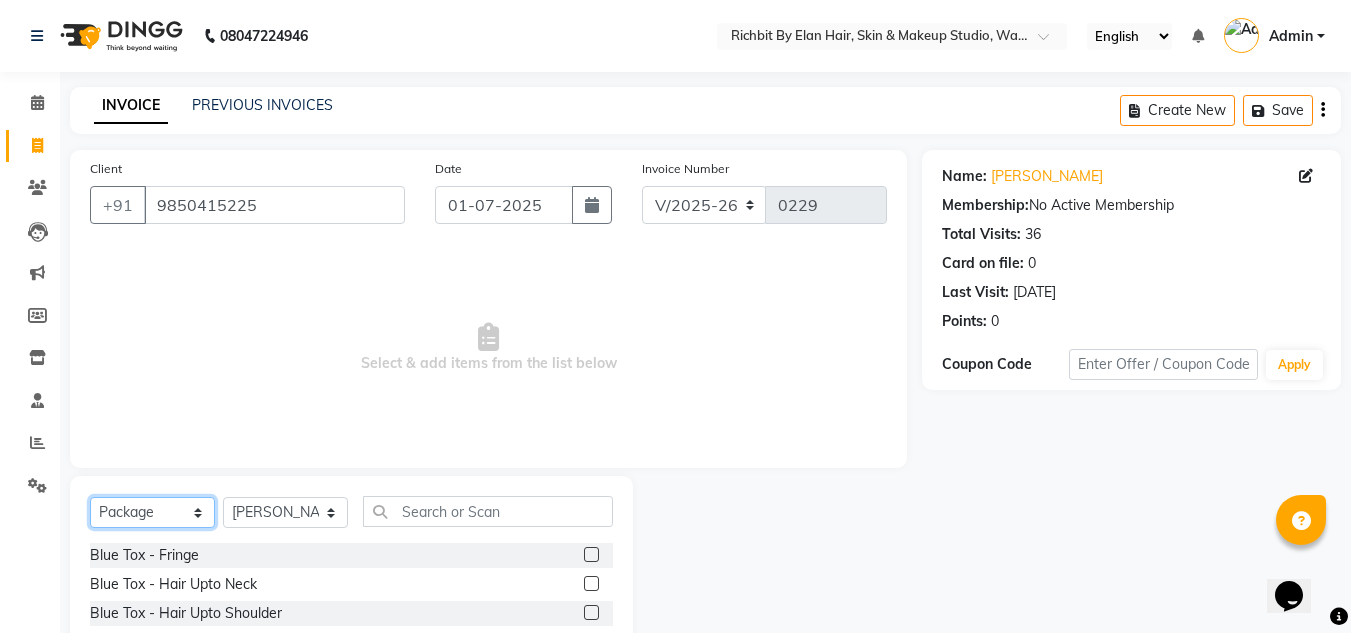 click on "Select  Service  Product  Membership  Package Voucher Prepaid Gift Card" 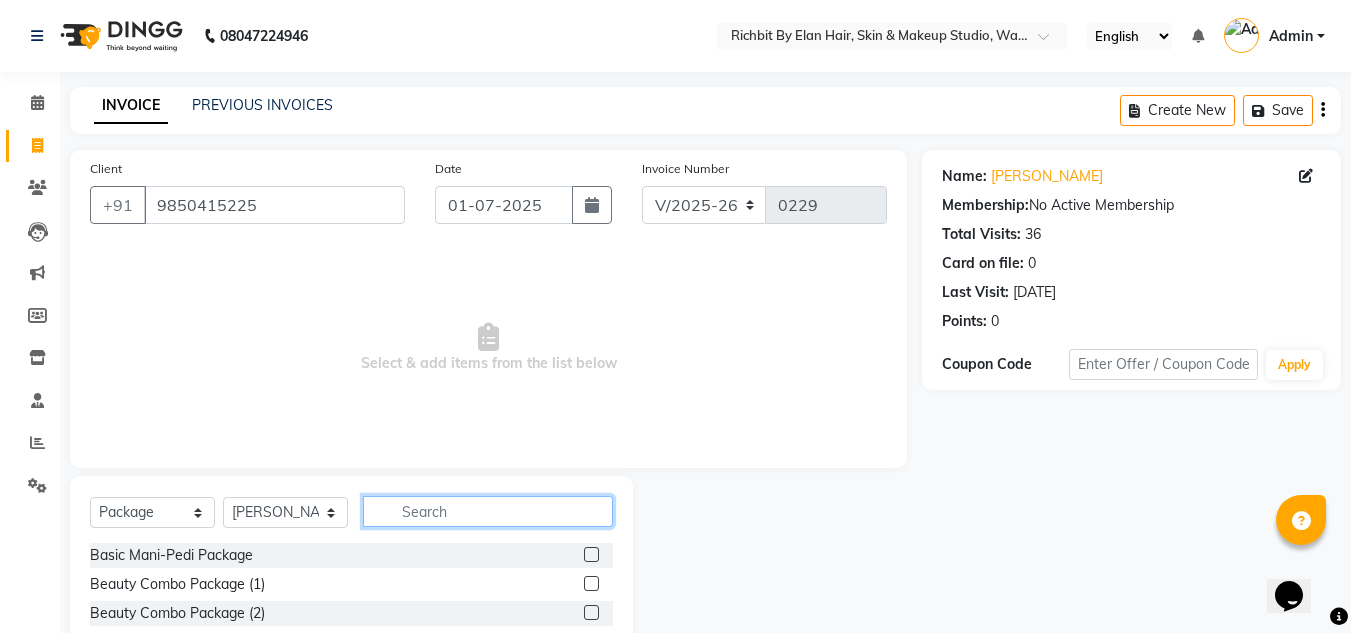 click 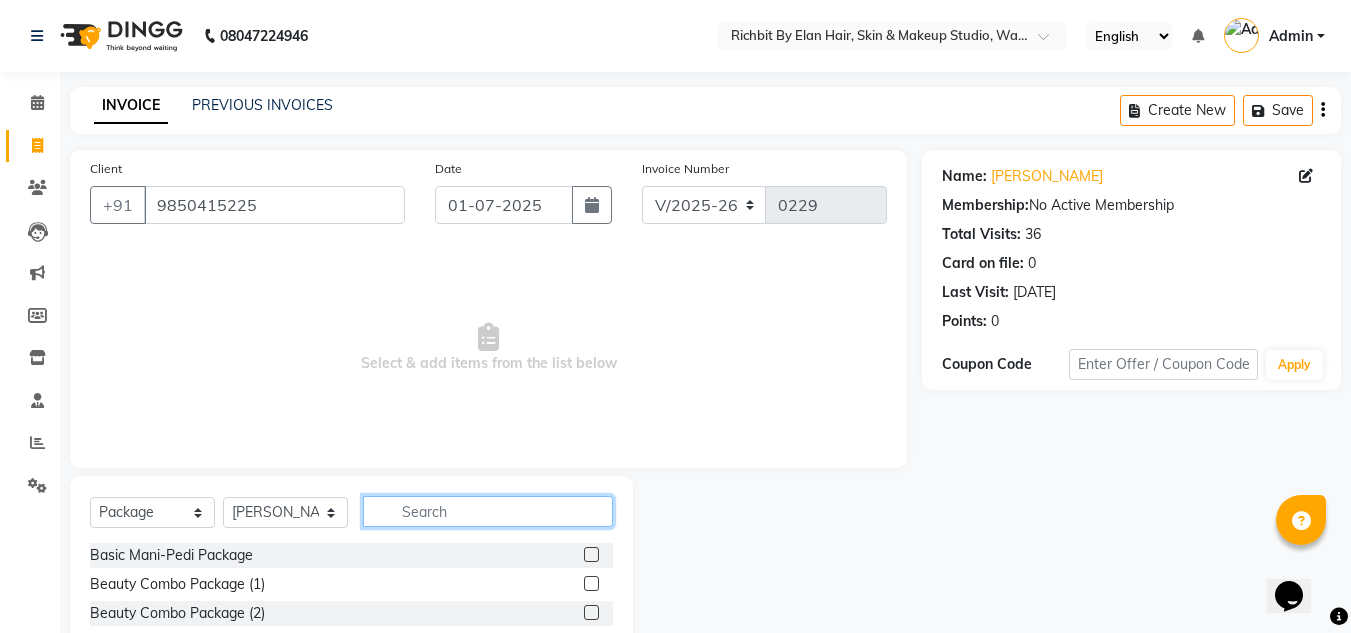 click 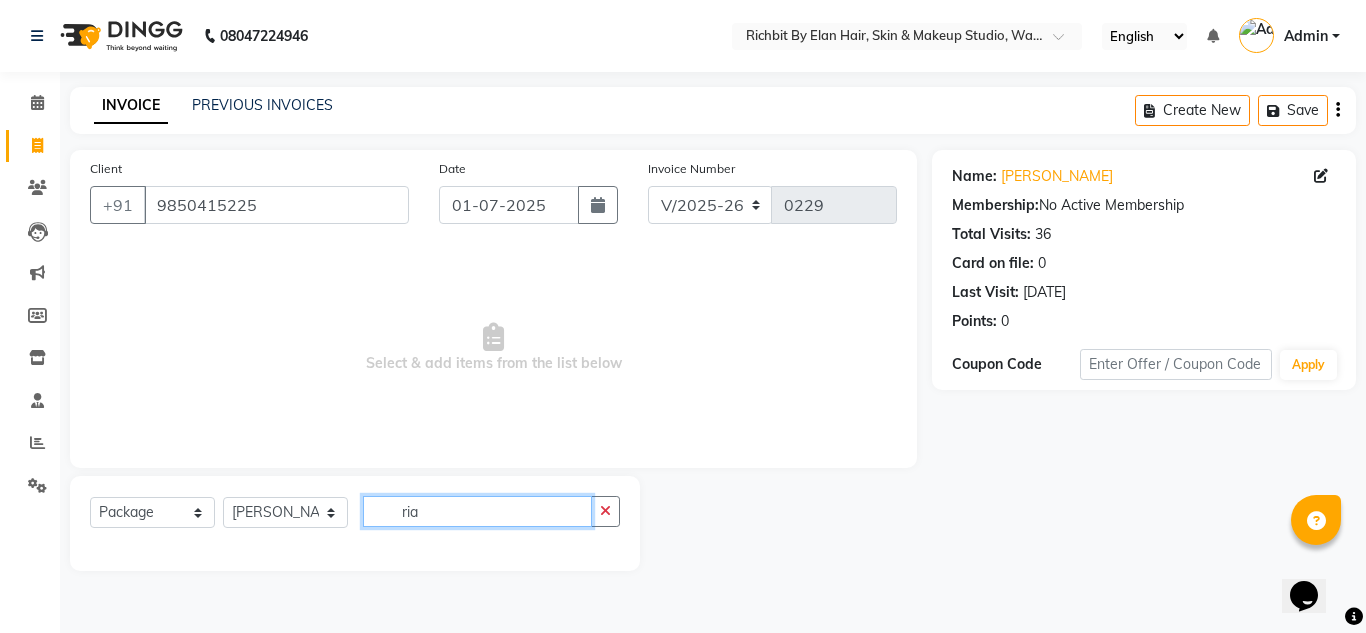 click on "ria" 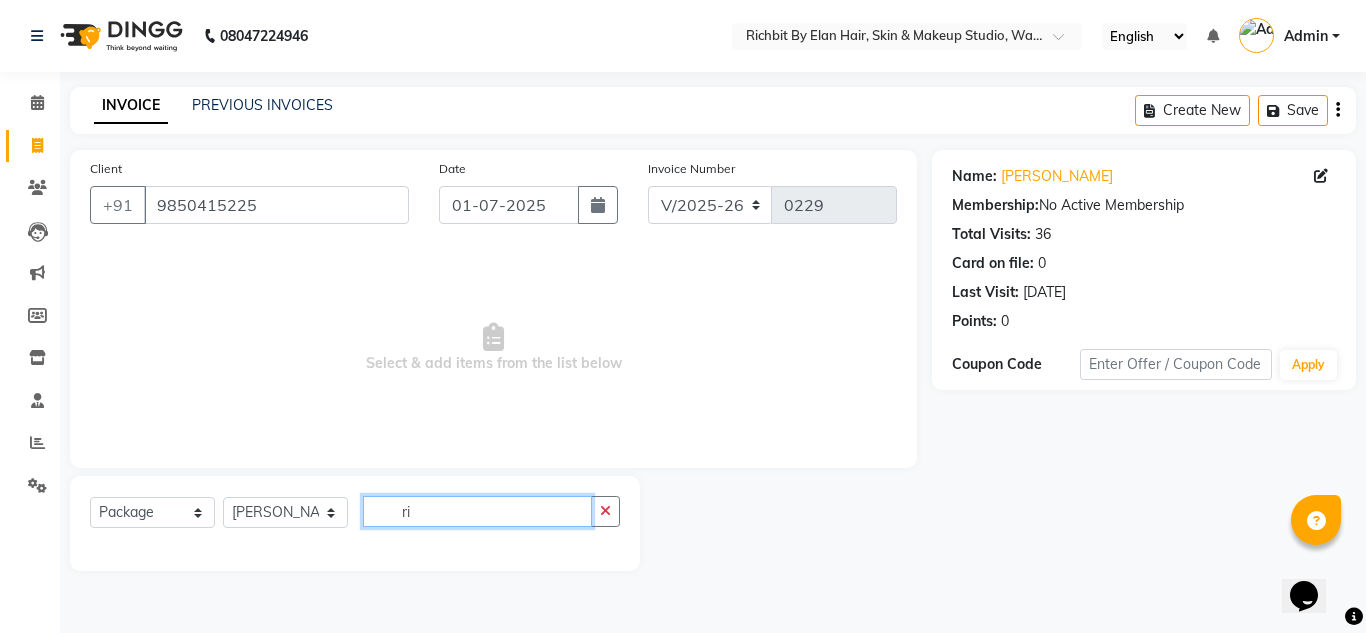type on "r" 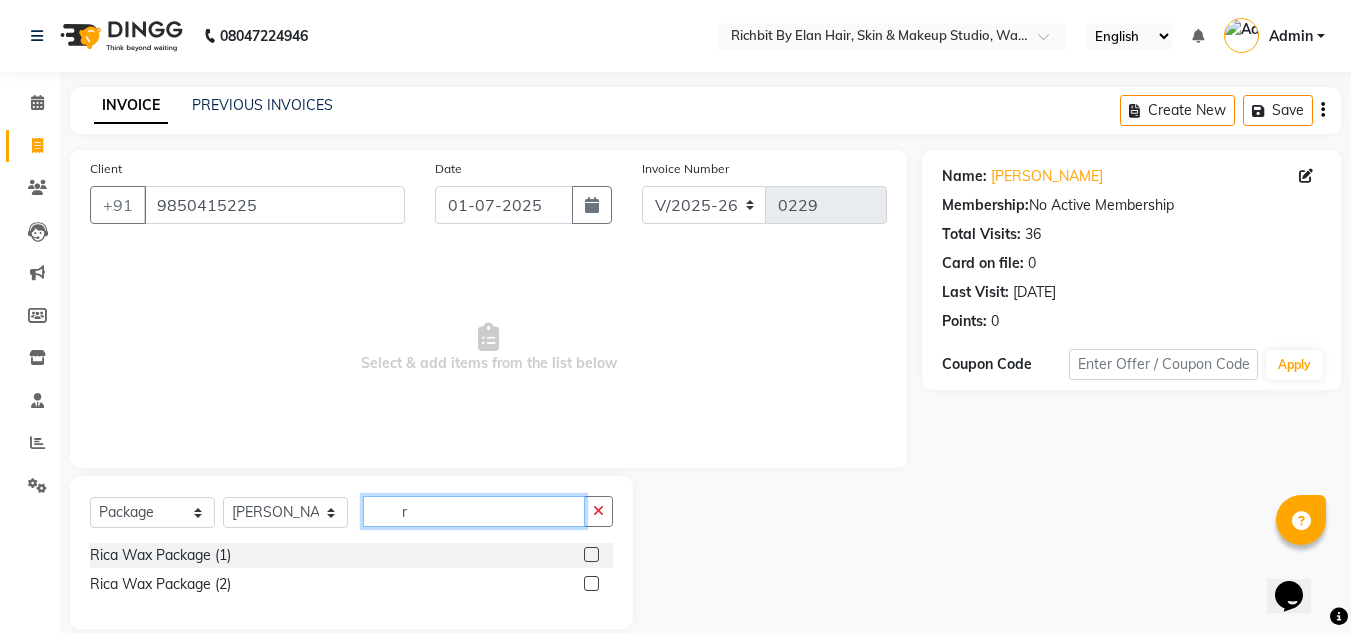 type 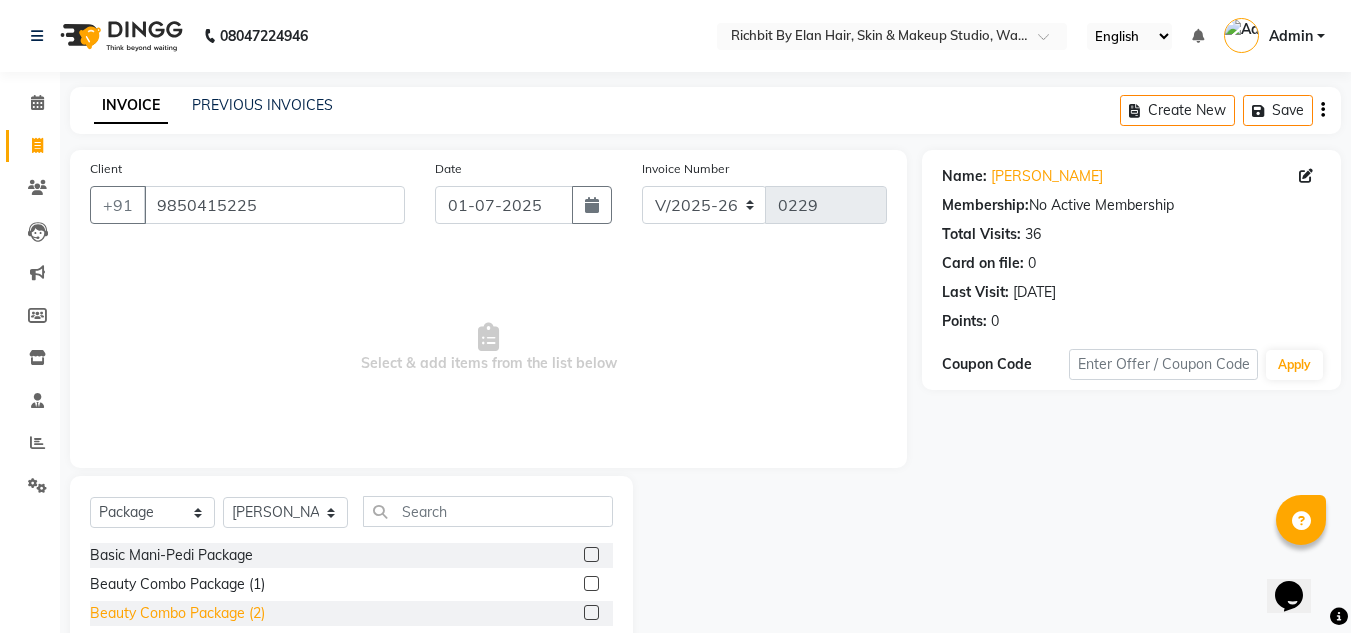 click on "Beauty Combo Package (2)" 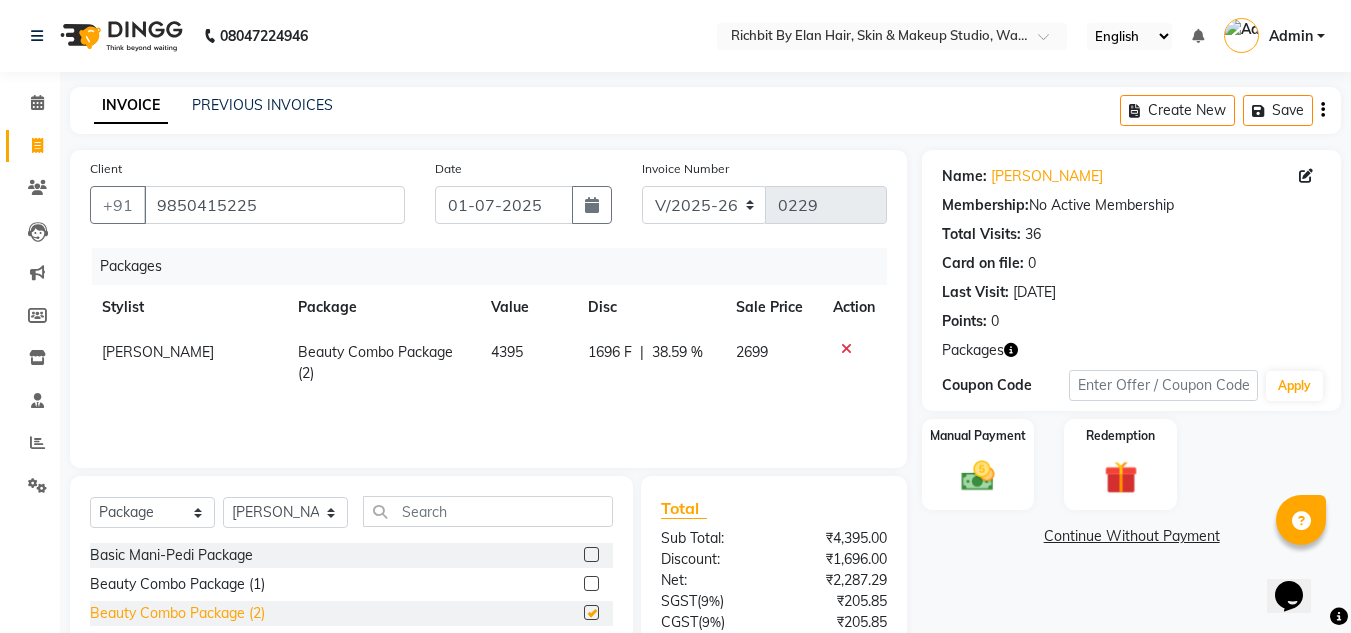 checkbox on "false" 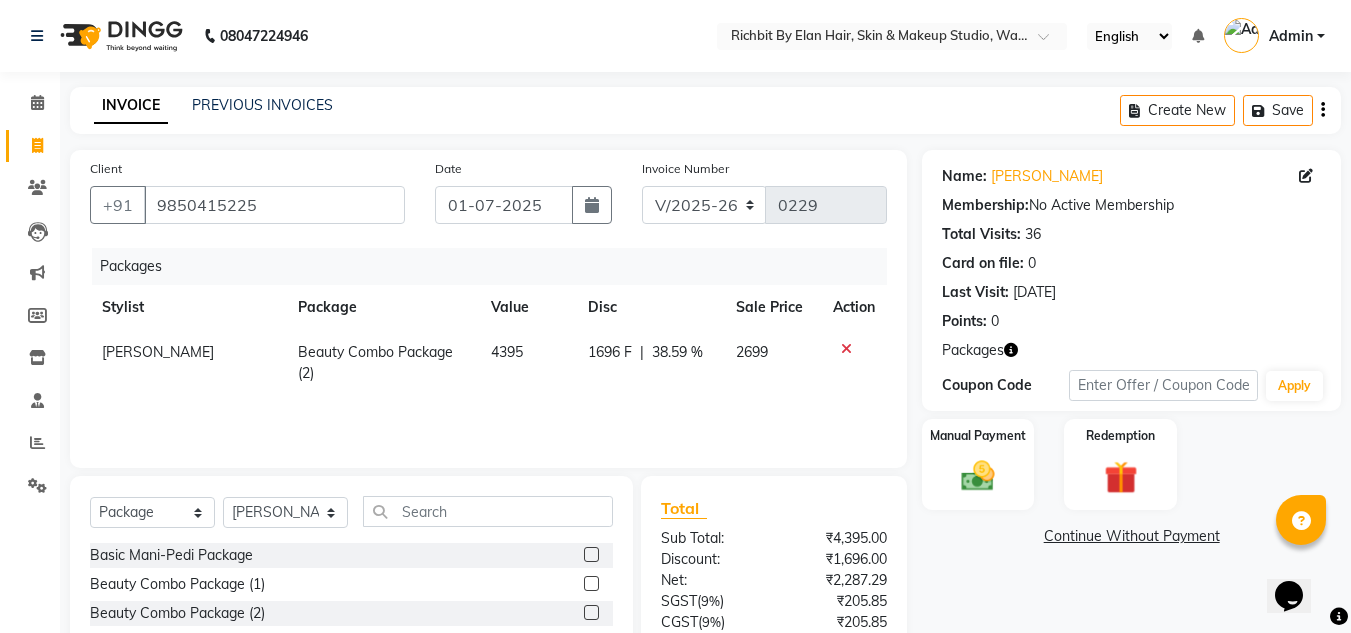 click 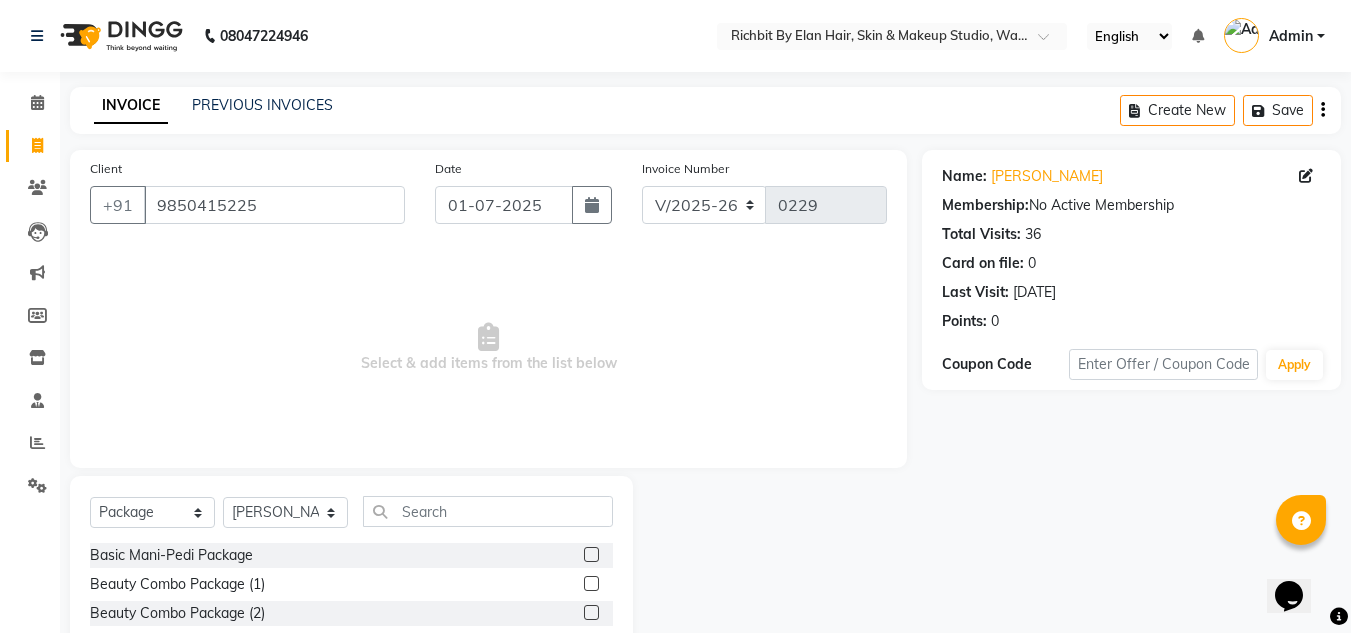 scroll, scrollTop: 100, scrollLeft: 0, axis: vertical 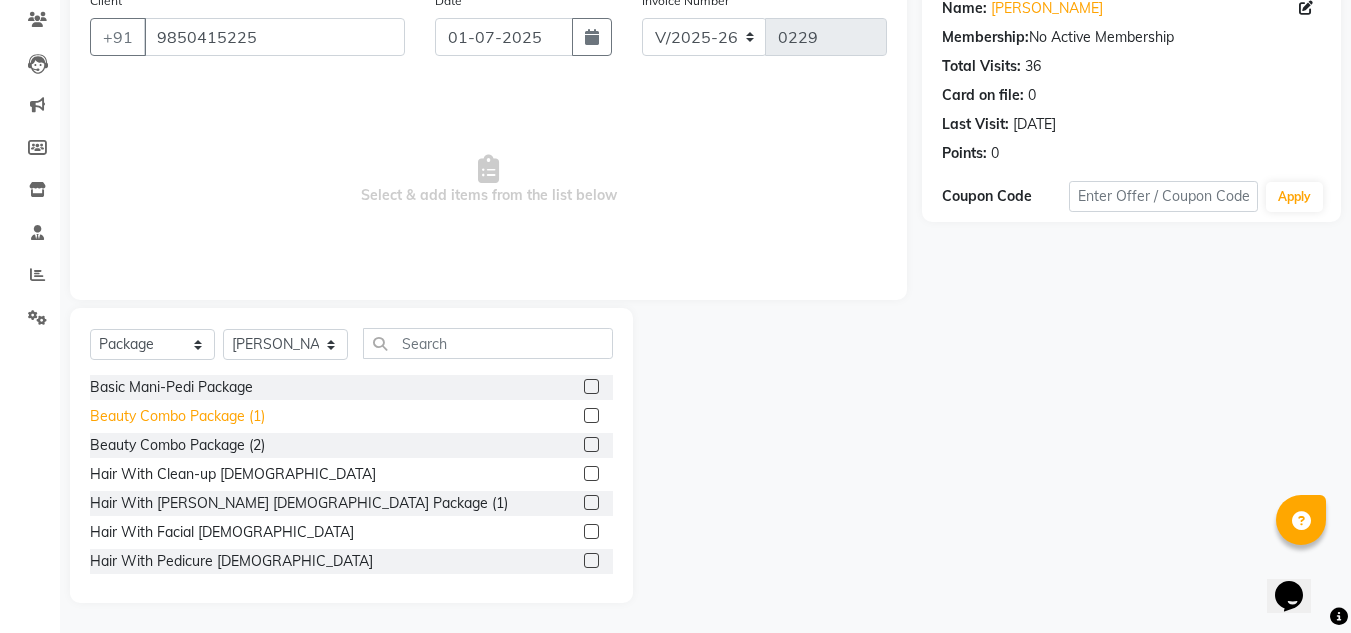 click on "Beauty Combo Package (1)" 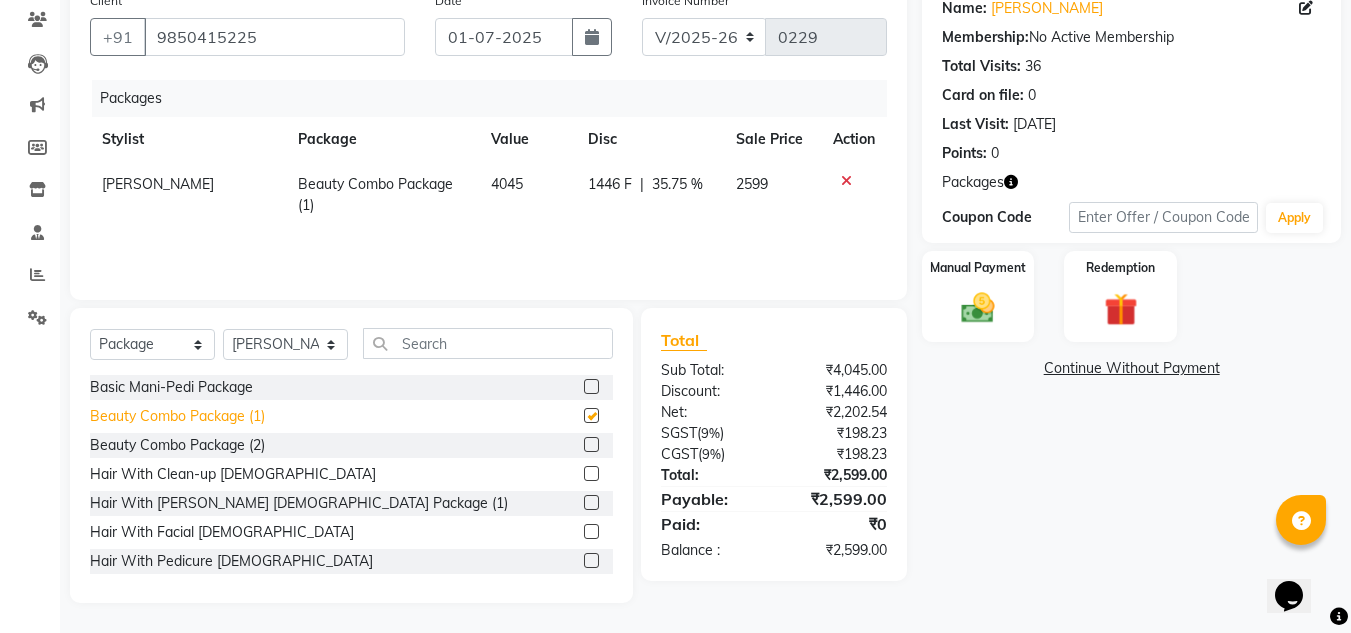 checkbox on "false" 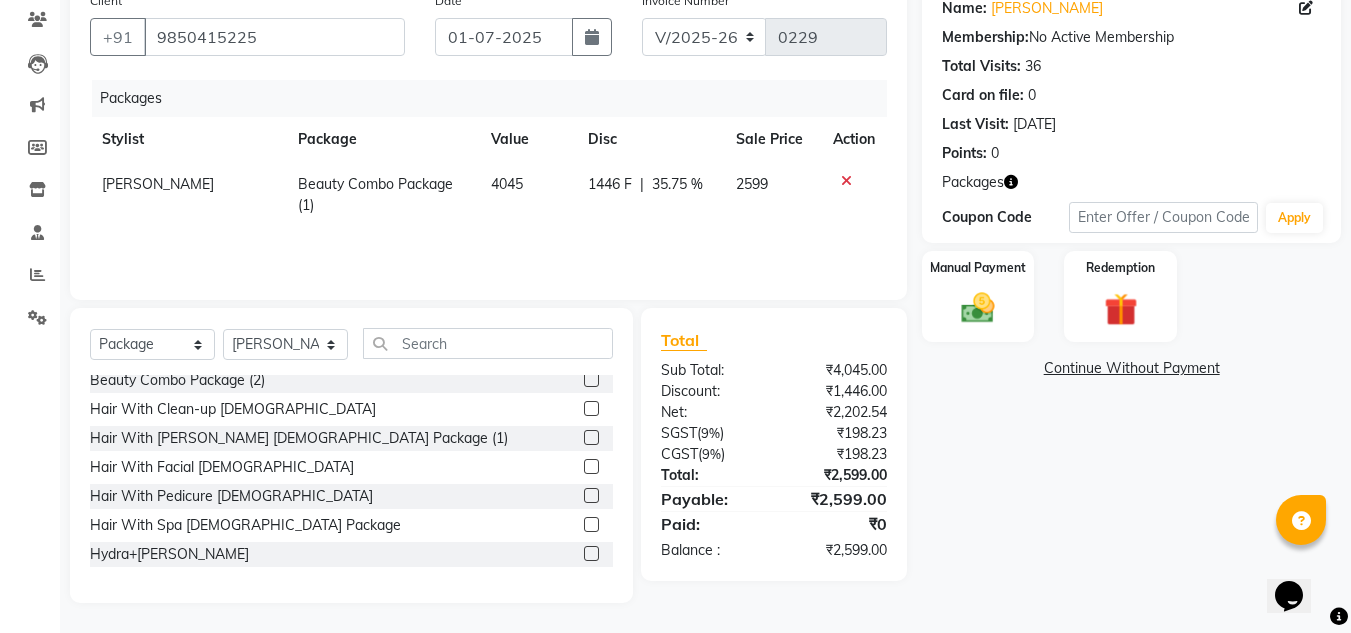 scroll, scrollTop: 148, scrollLeft: 0, axis: vertical 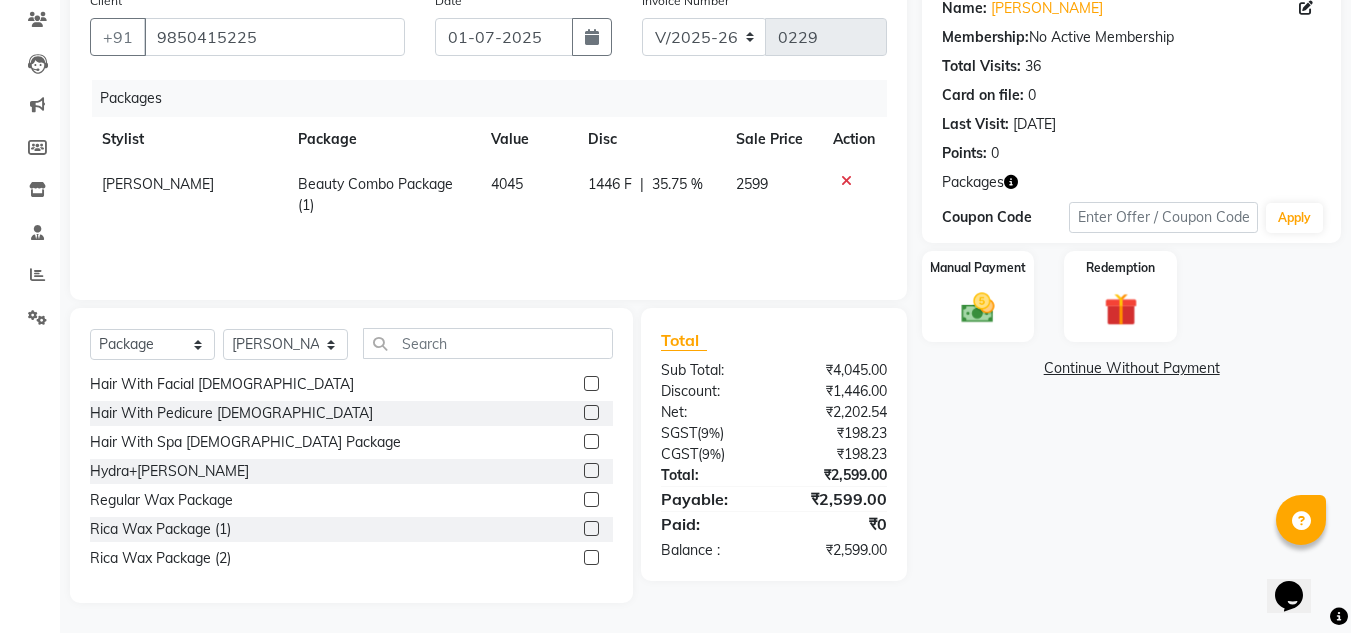 click 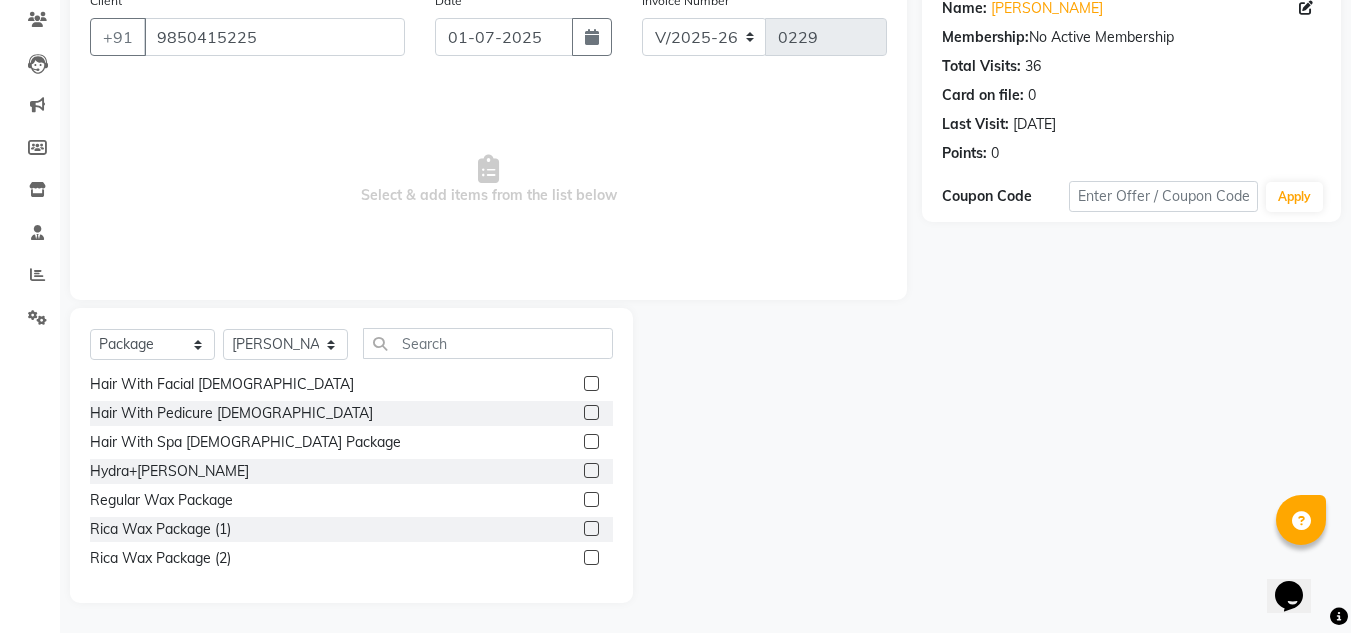 click 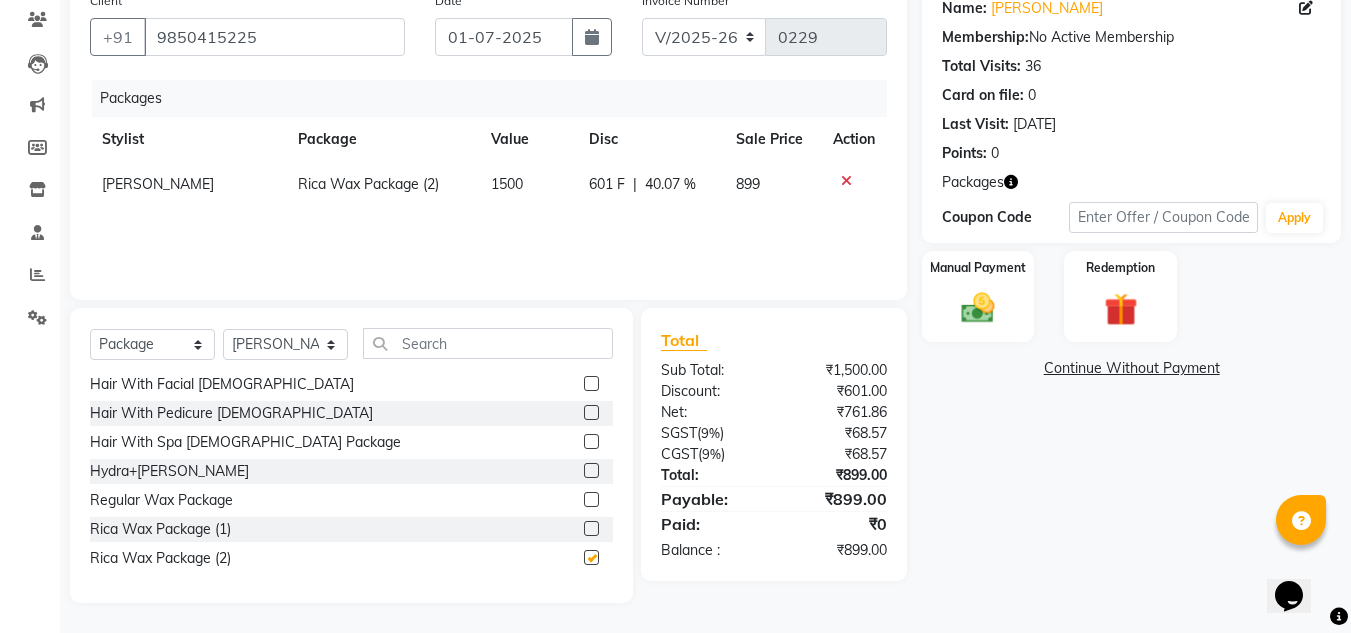checkbox on "false" 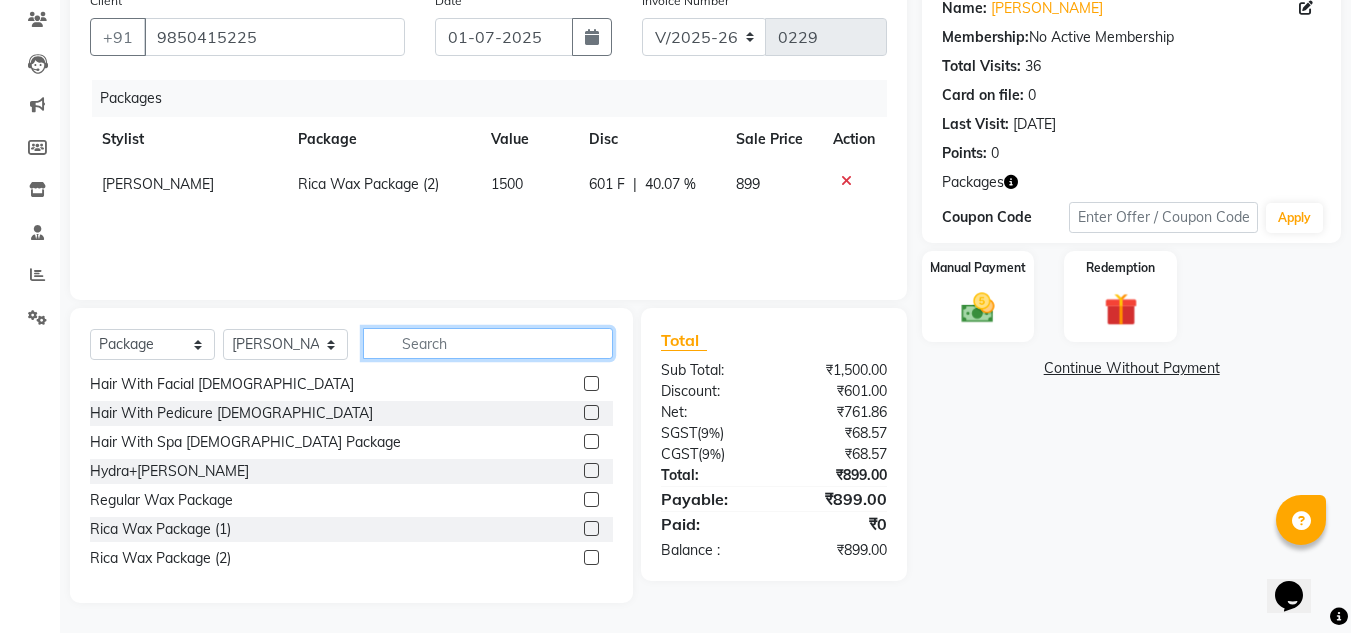 click 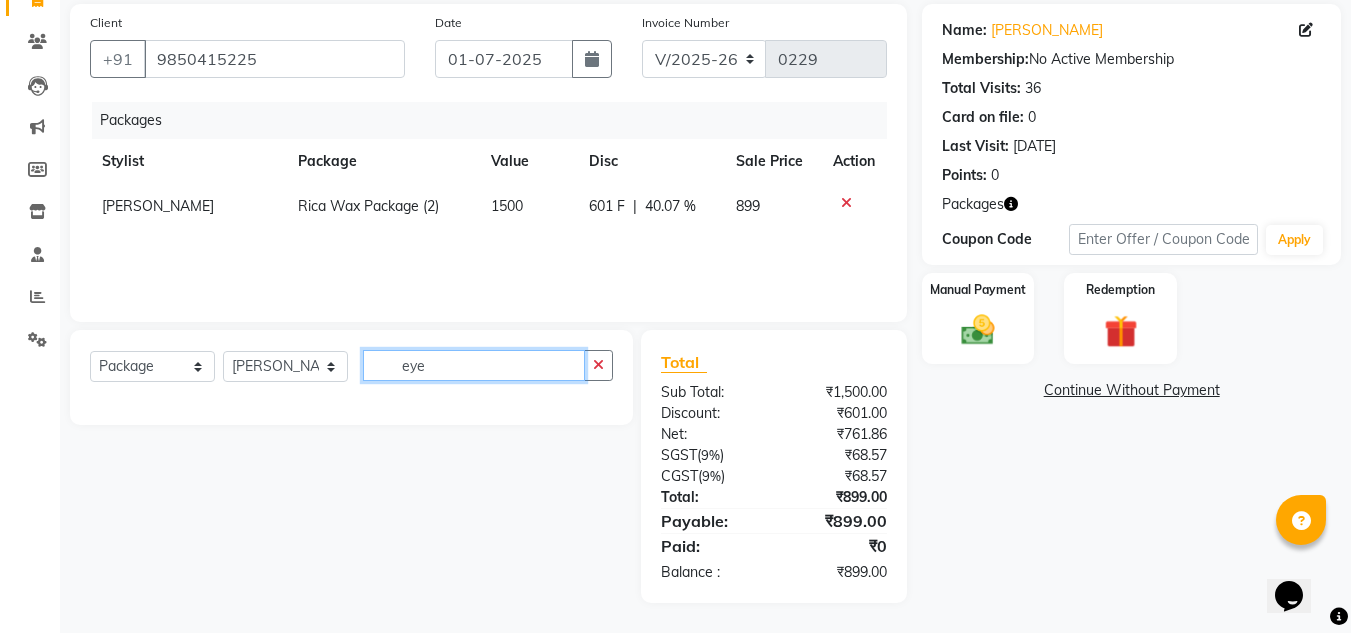 scroll, scrollTop: 146, scrollLeft: 0, axis: vertical 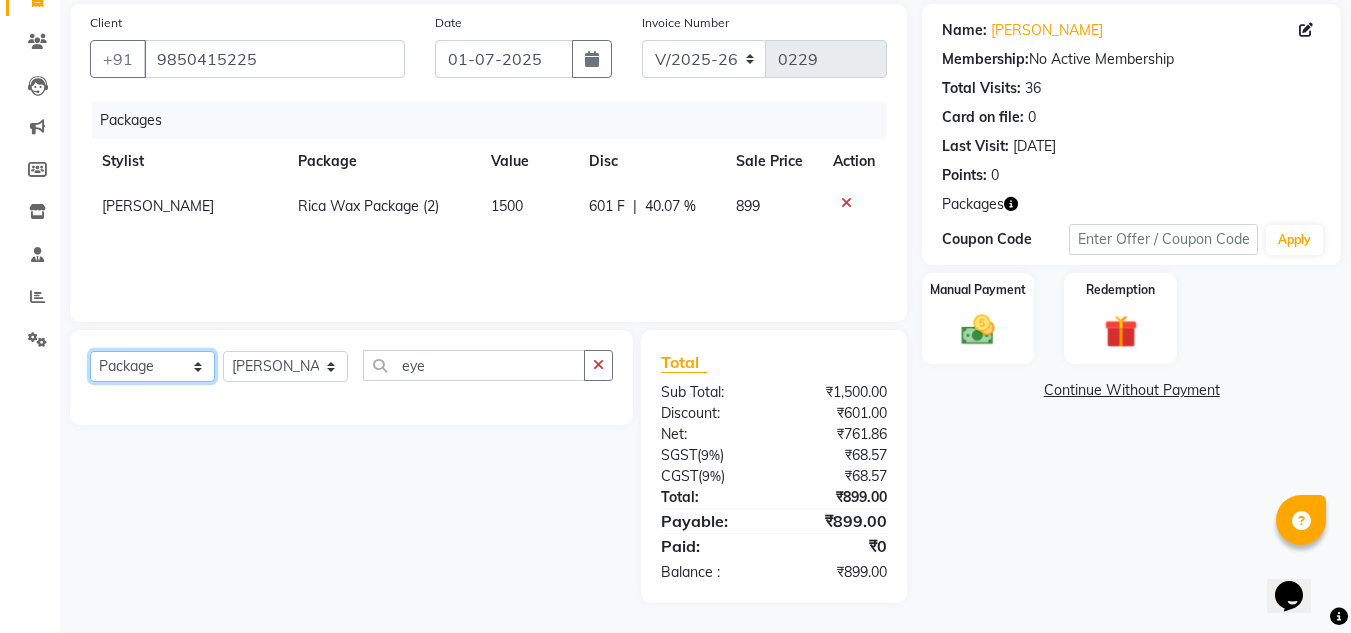 click on "Select  Service  Product  Membership  Package Voucher Prepaid Gift Card" 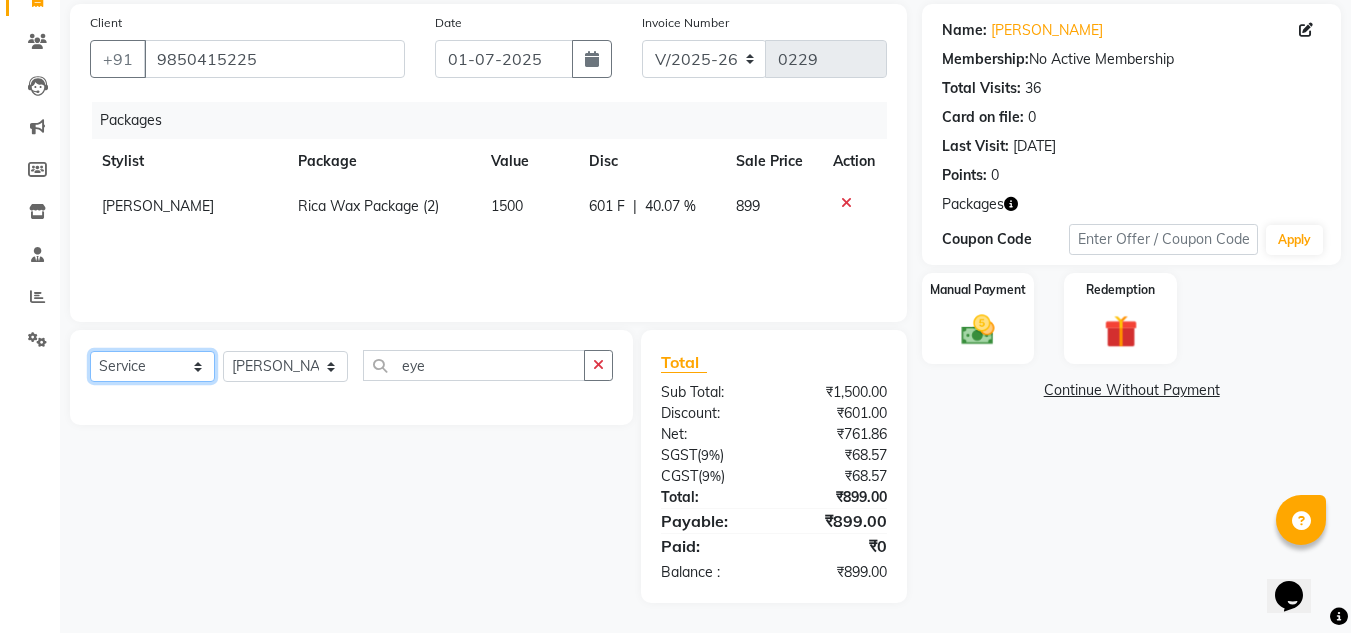 click on "Select  Service  Product  Membership  Package Voucher Prepaid Gift Card" 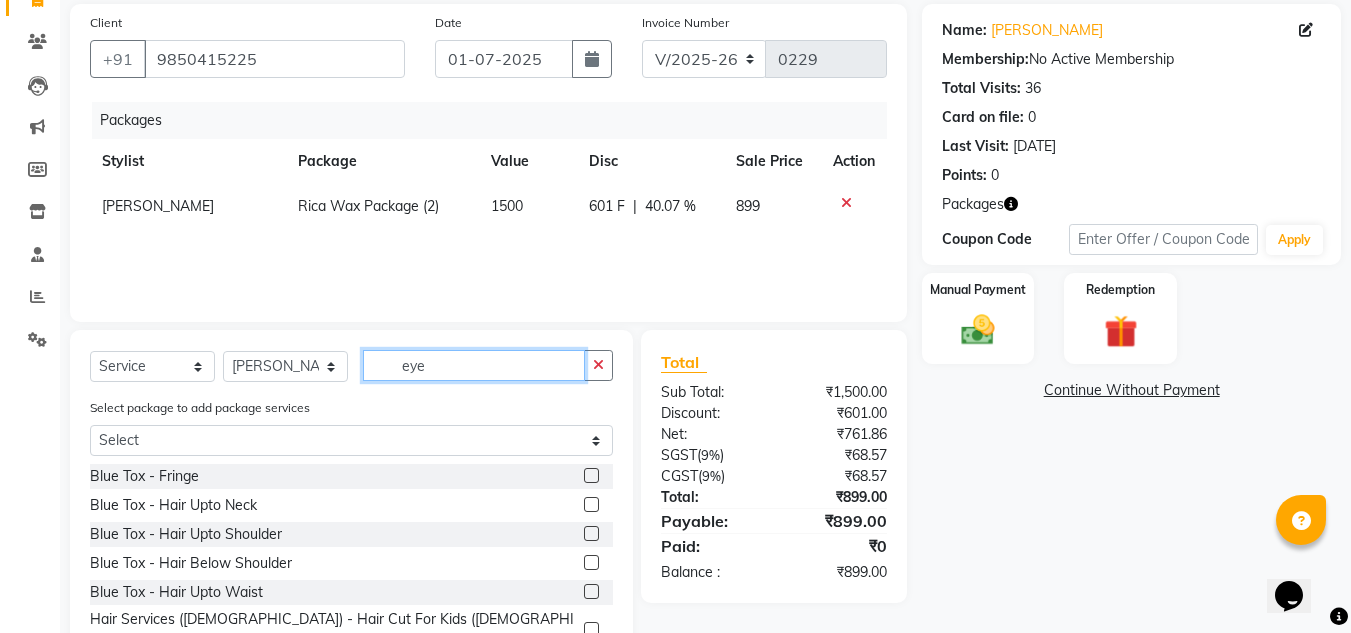click on "eye" 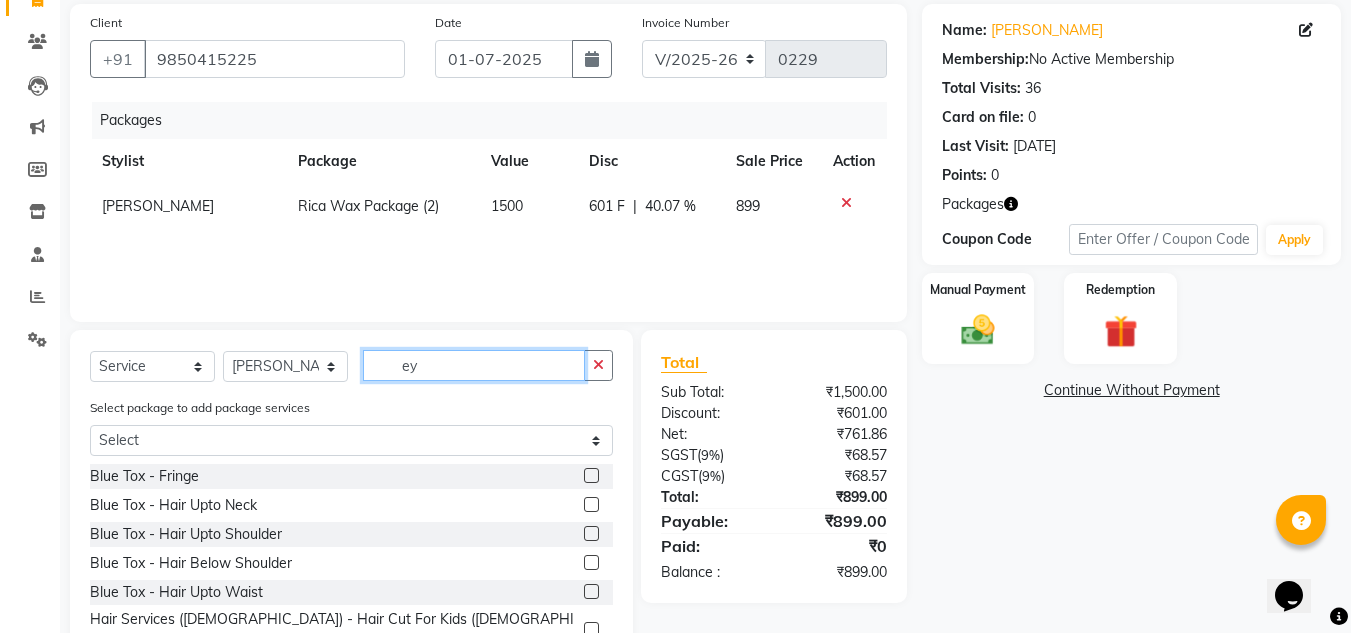 type on "e" 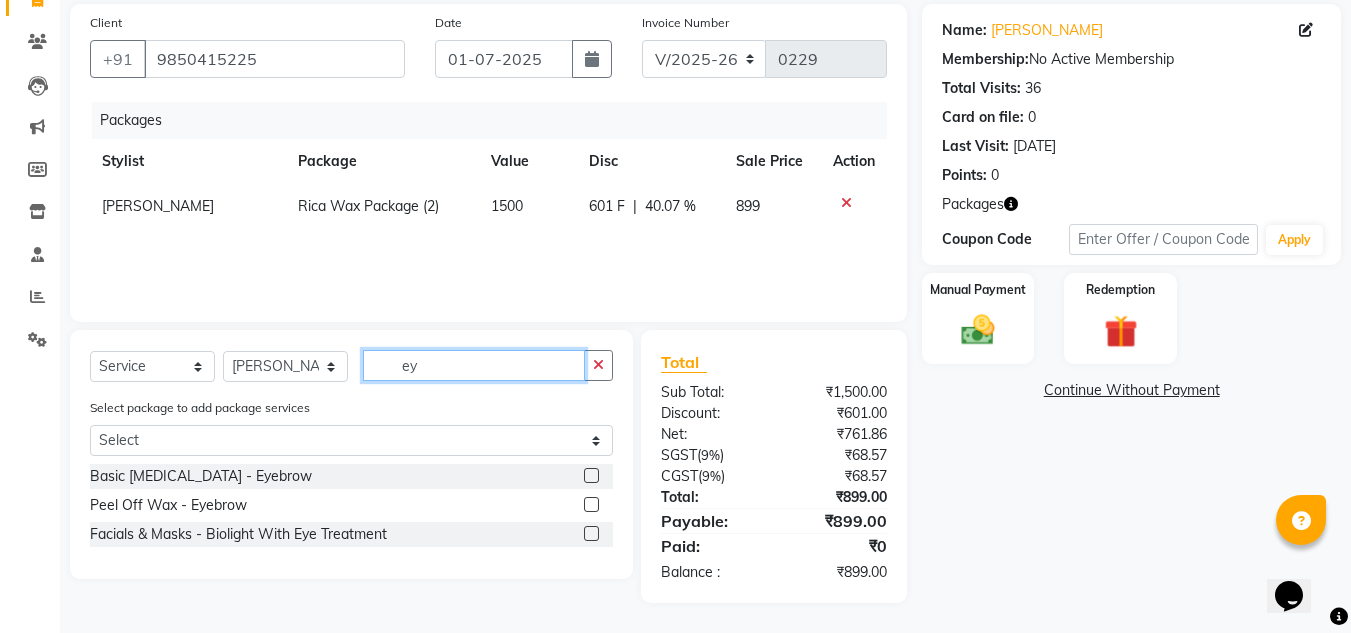 type on "eye" 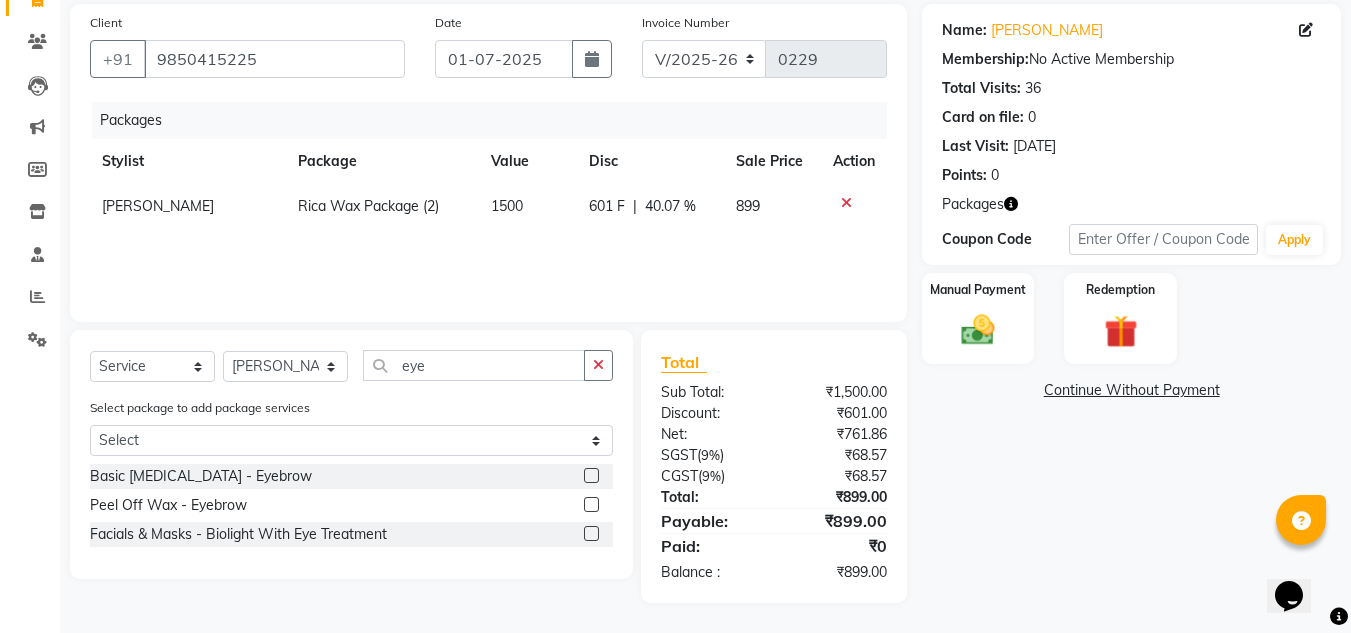 click 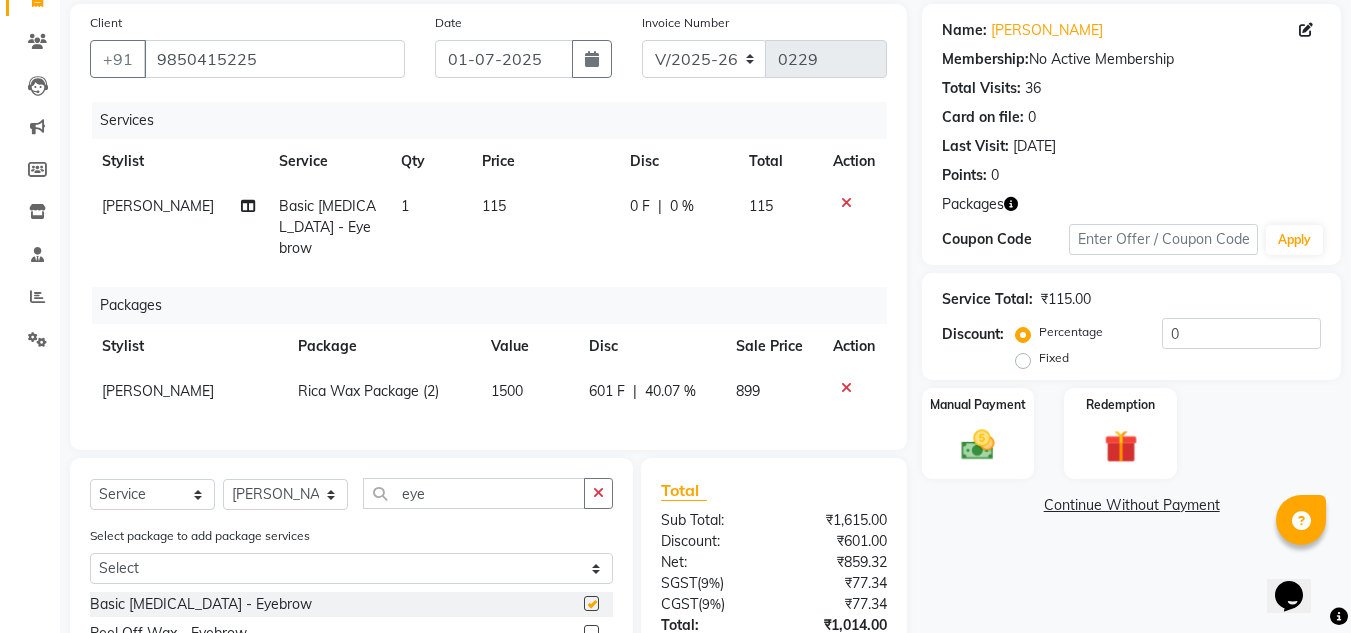 checkbox on "false" 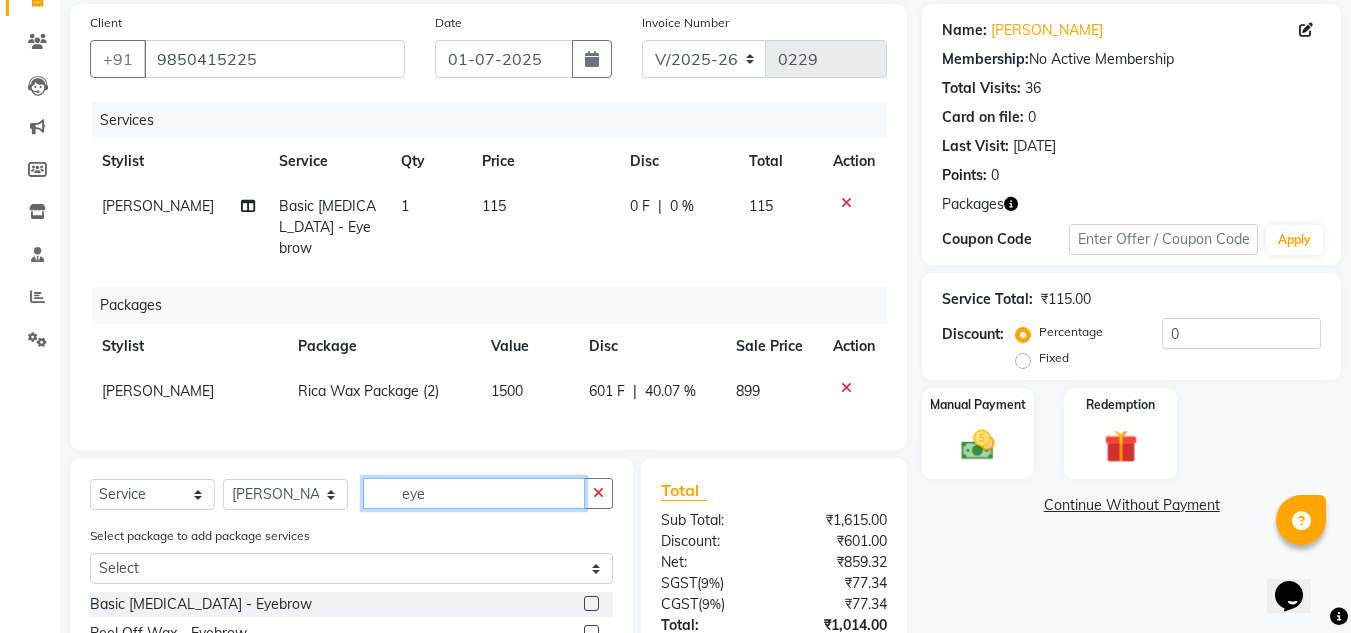 click on "eye" 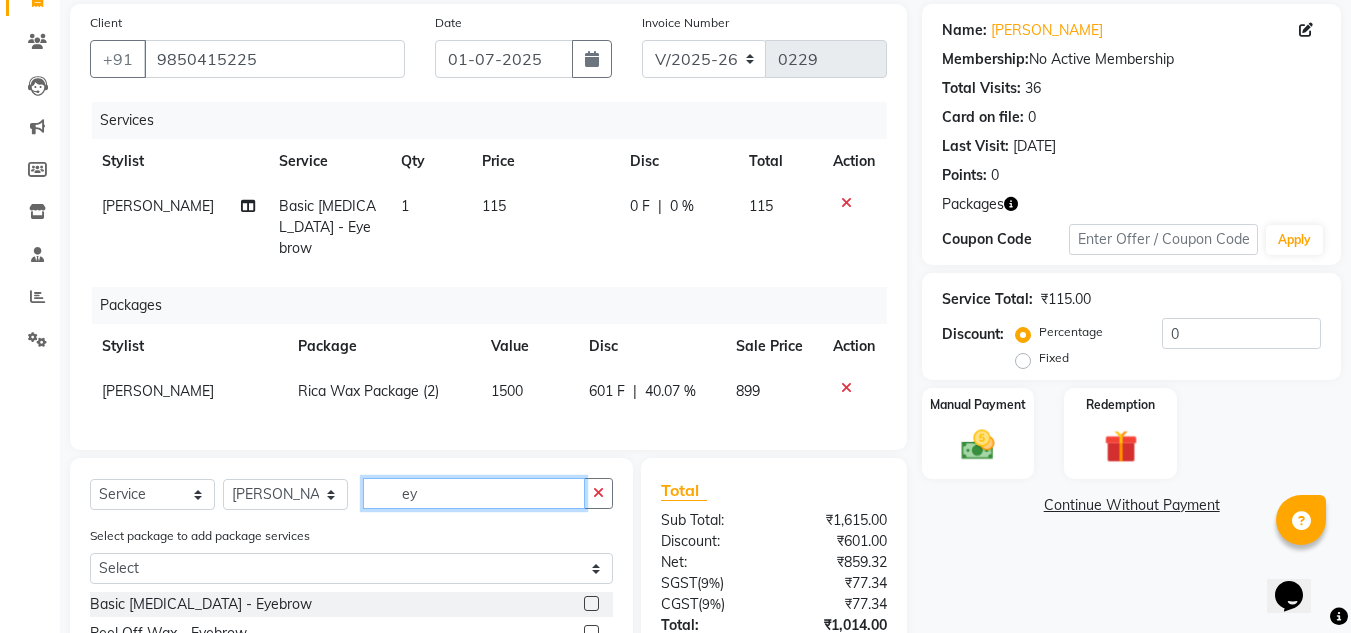 type on "e" 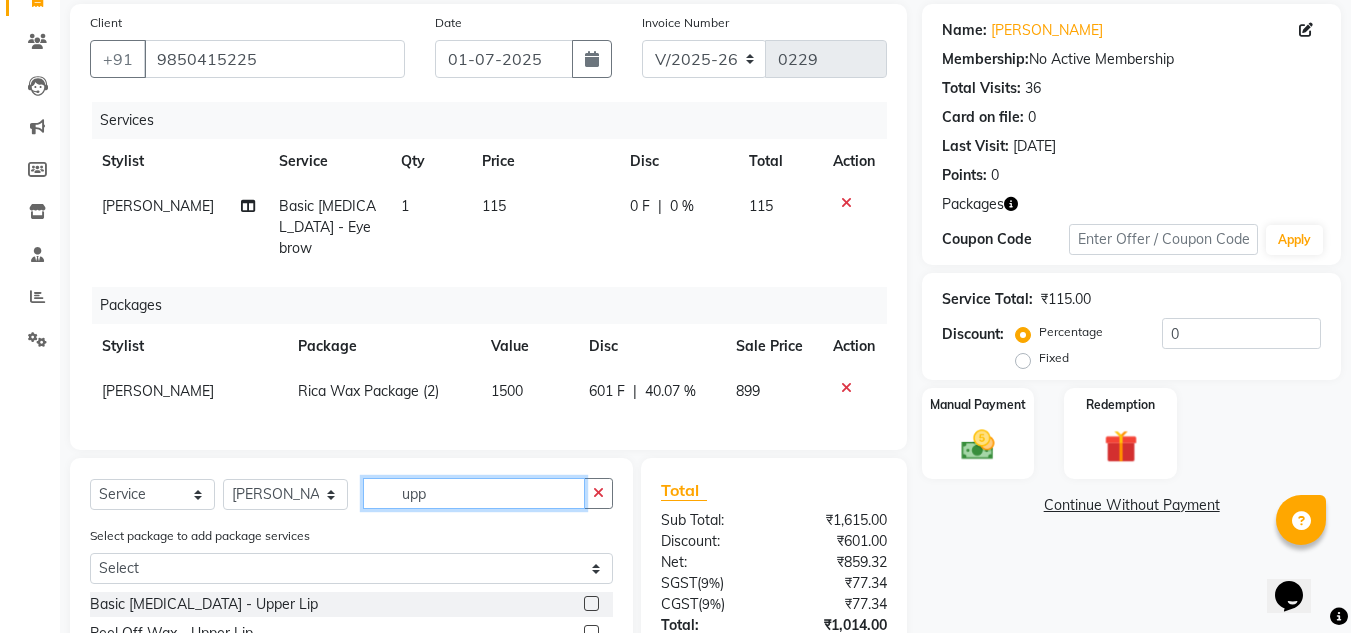 scroll, scrollTop: 246, scrollLeft: 0, axis: vertical 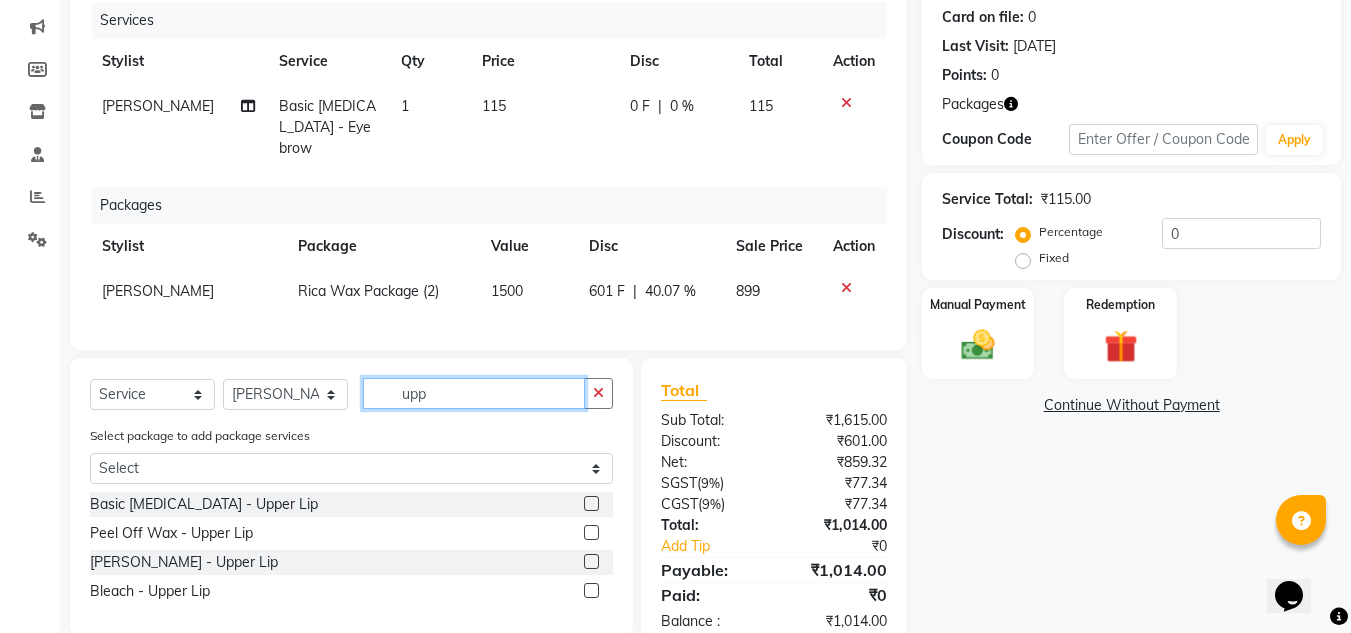 type on "upp" 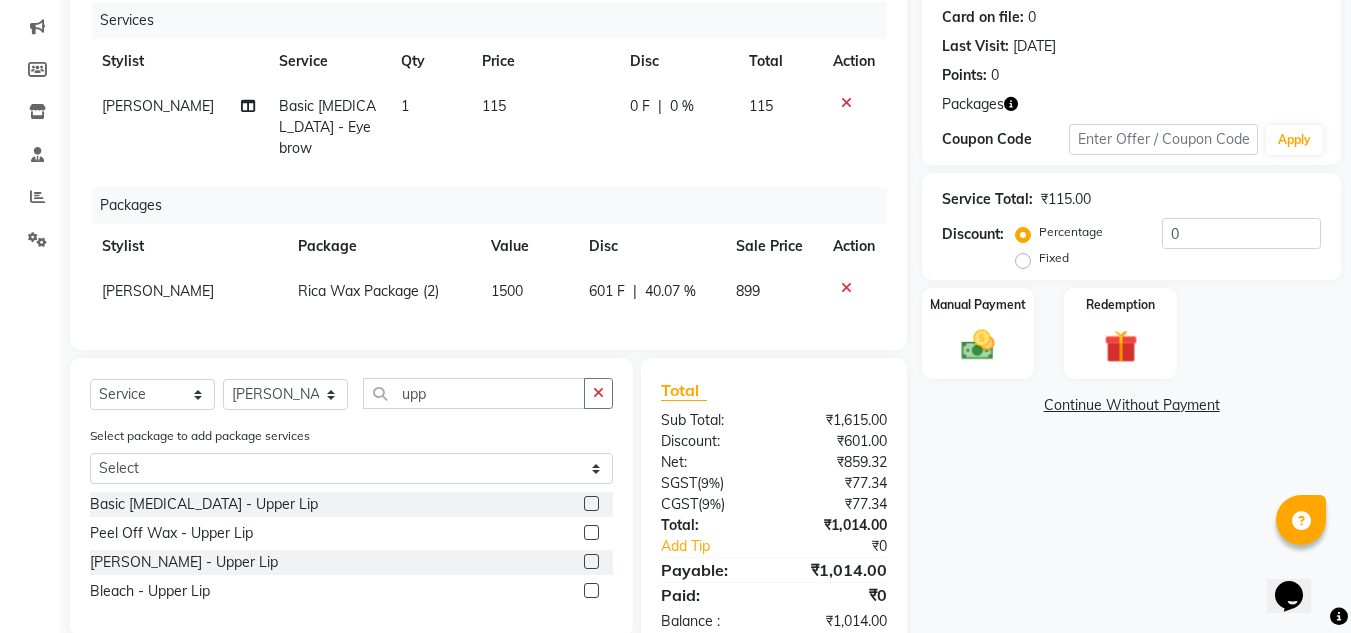 click 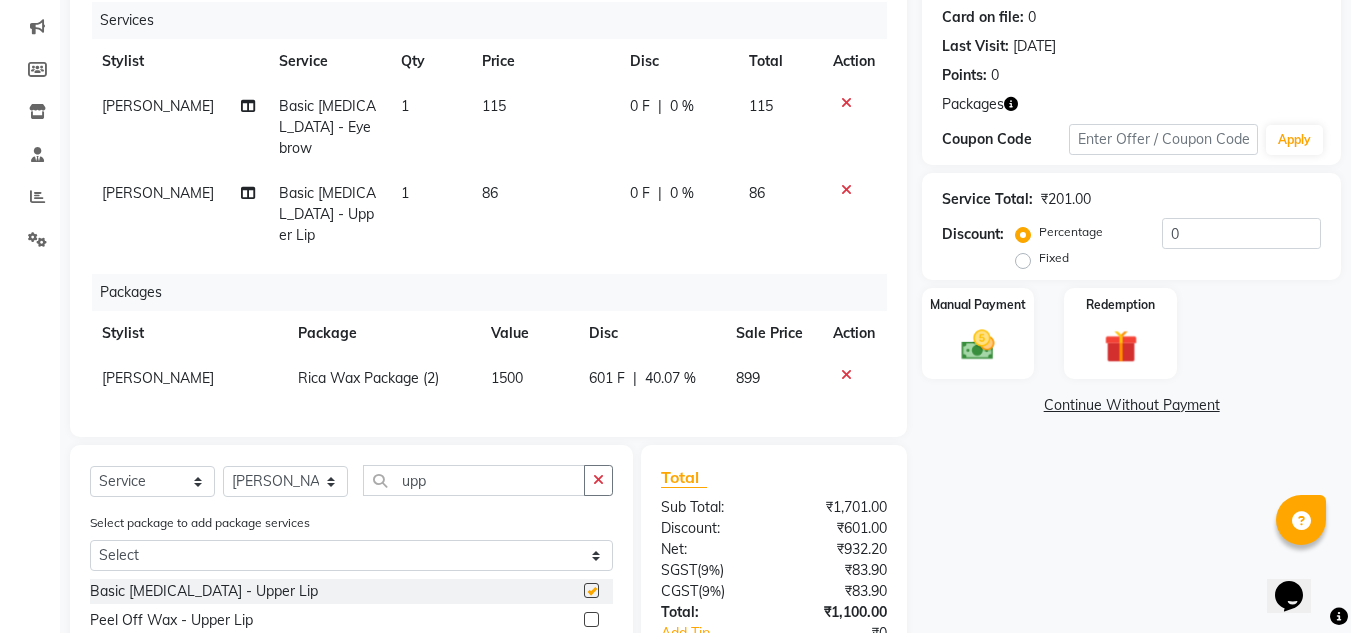 checkbox on "false" 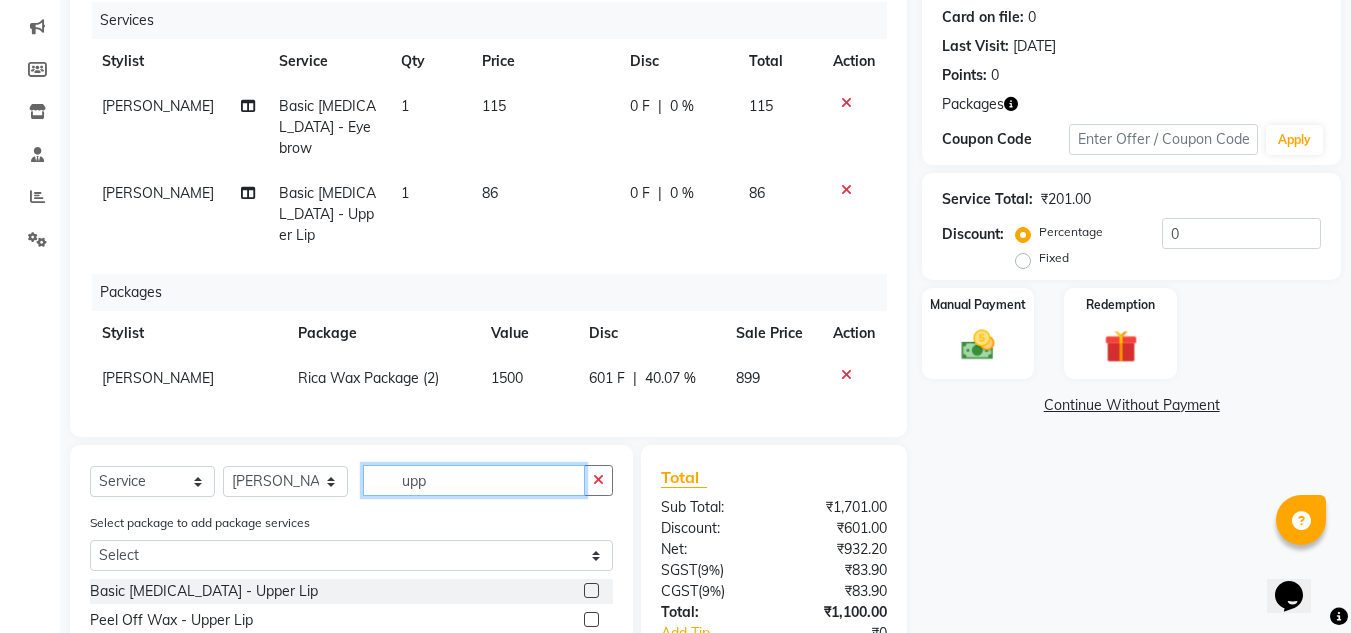 click on "upp" 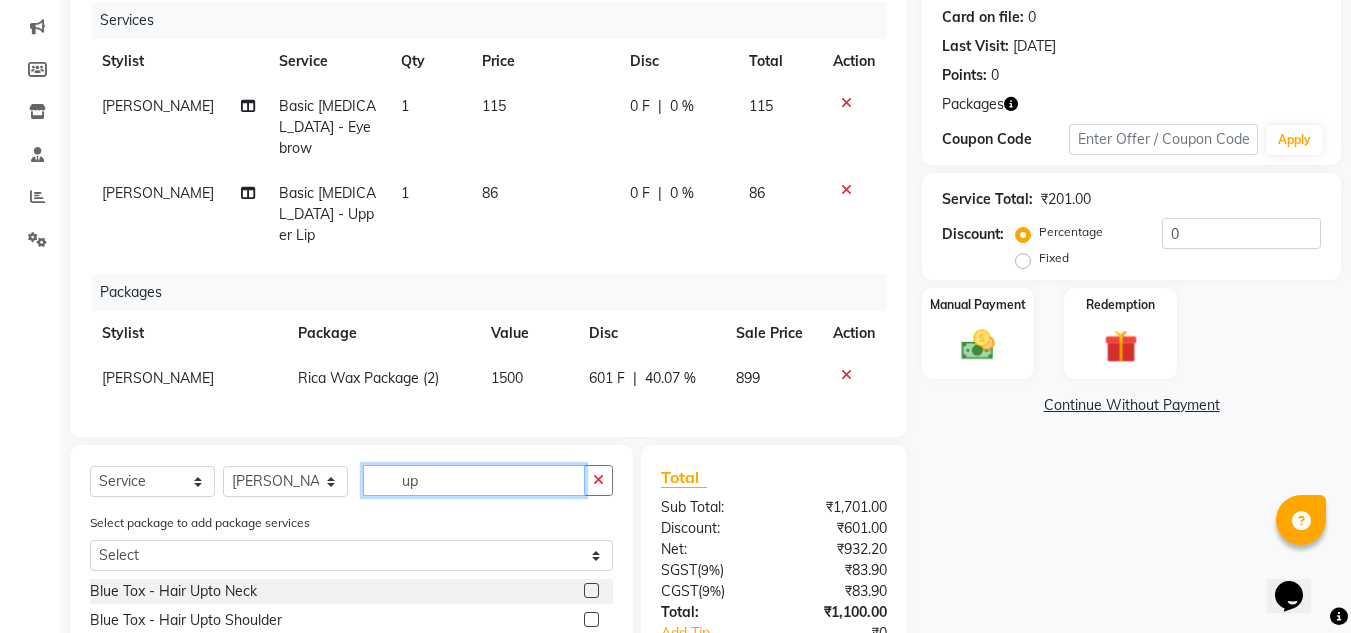 type on "u" 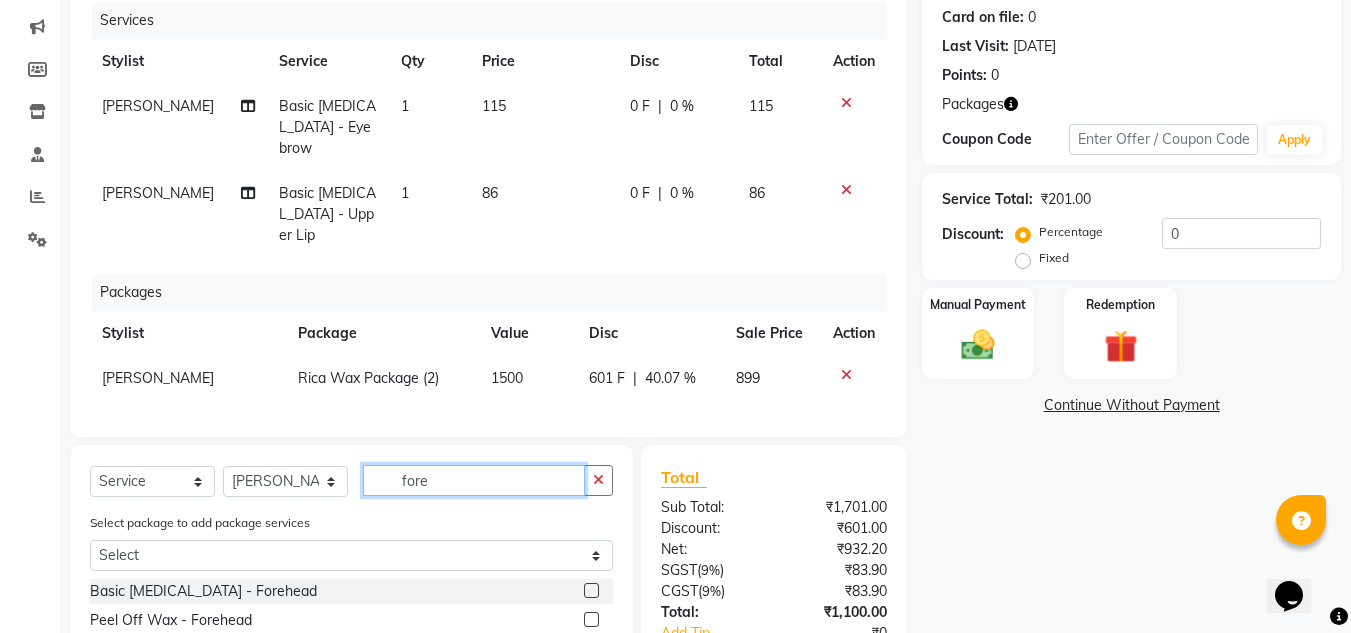 type on "fore" 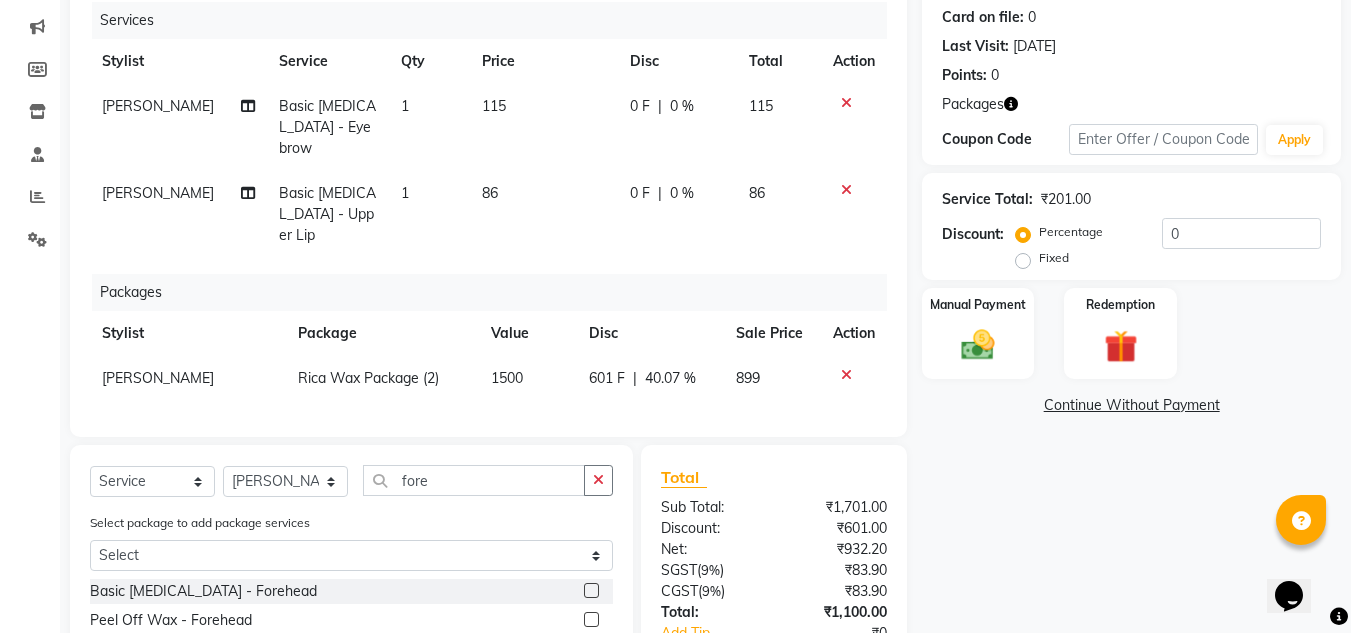 click 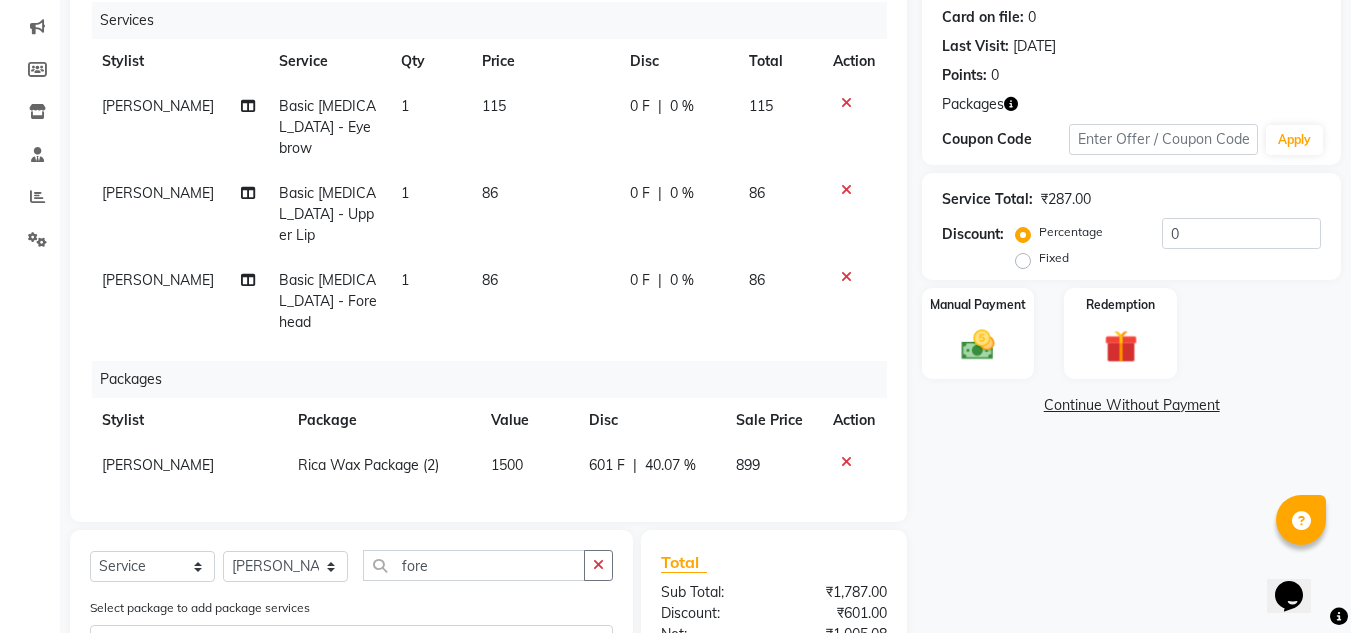 checkbox on "false" 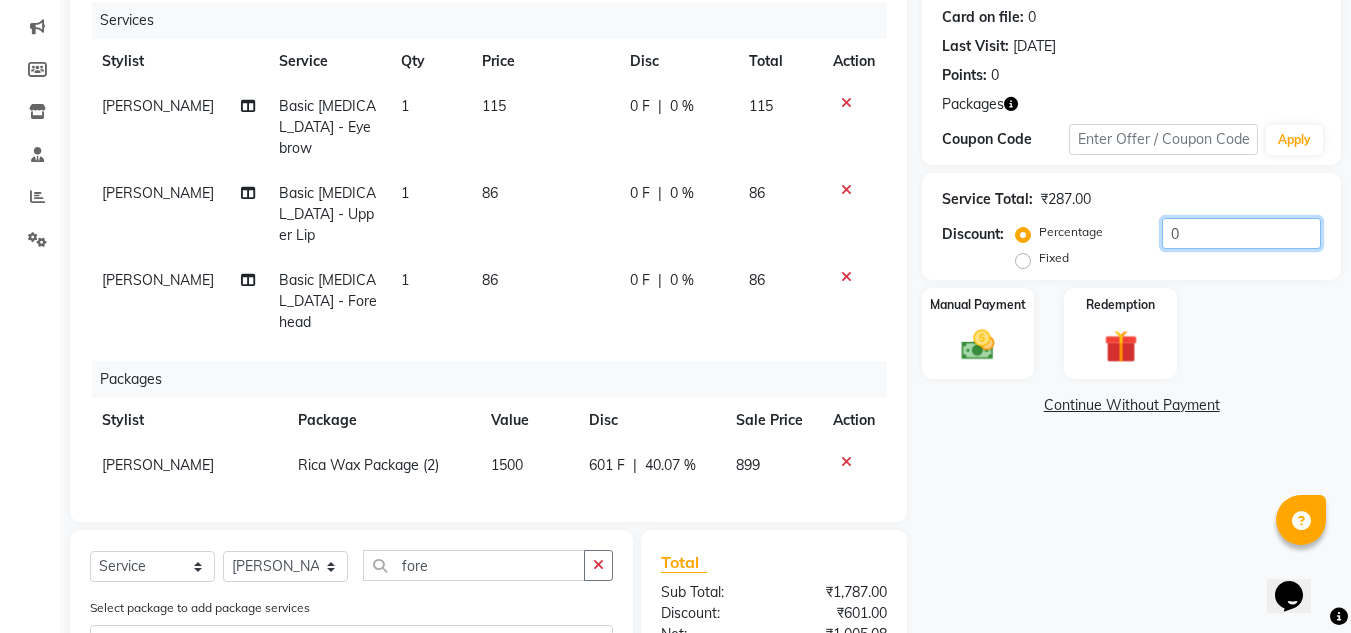 click on "0" 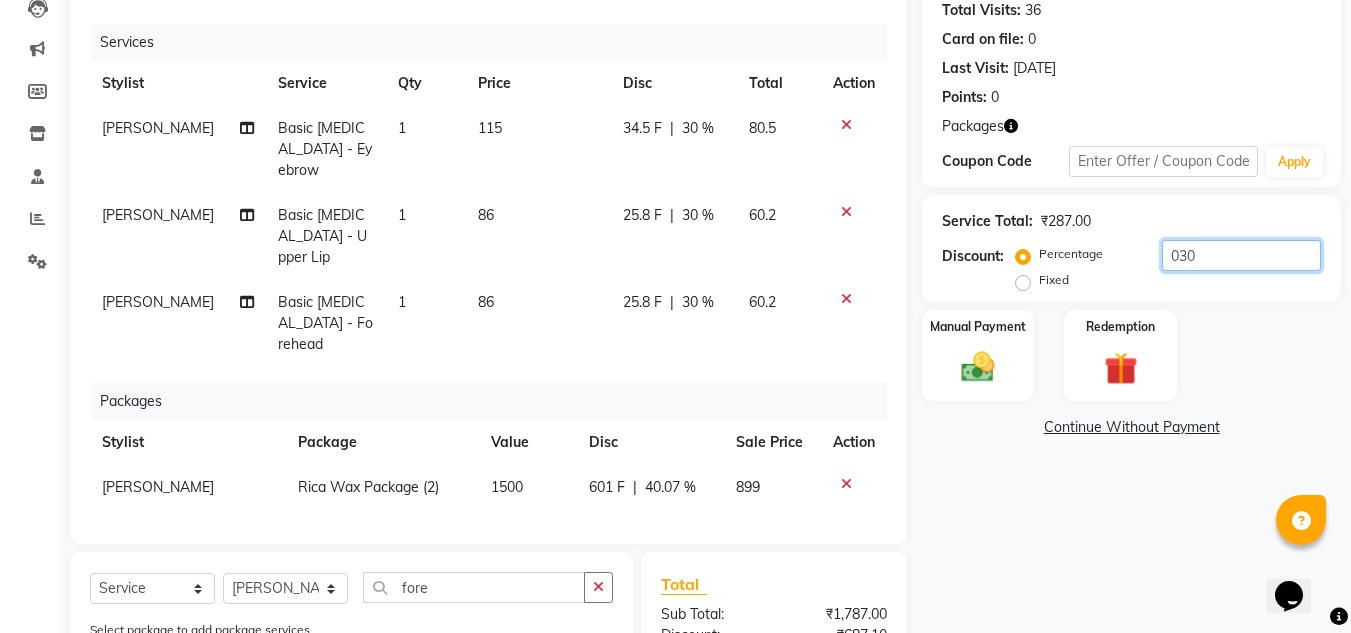 scroll, scrollTop: 221, scrollLeft: 0, axis: vertical 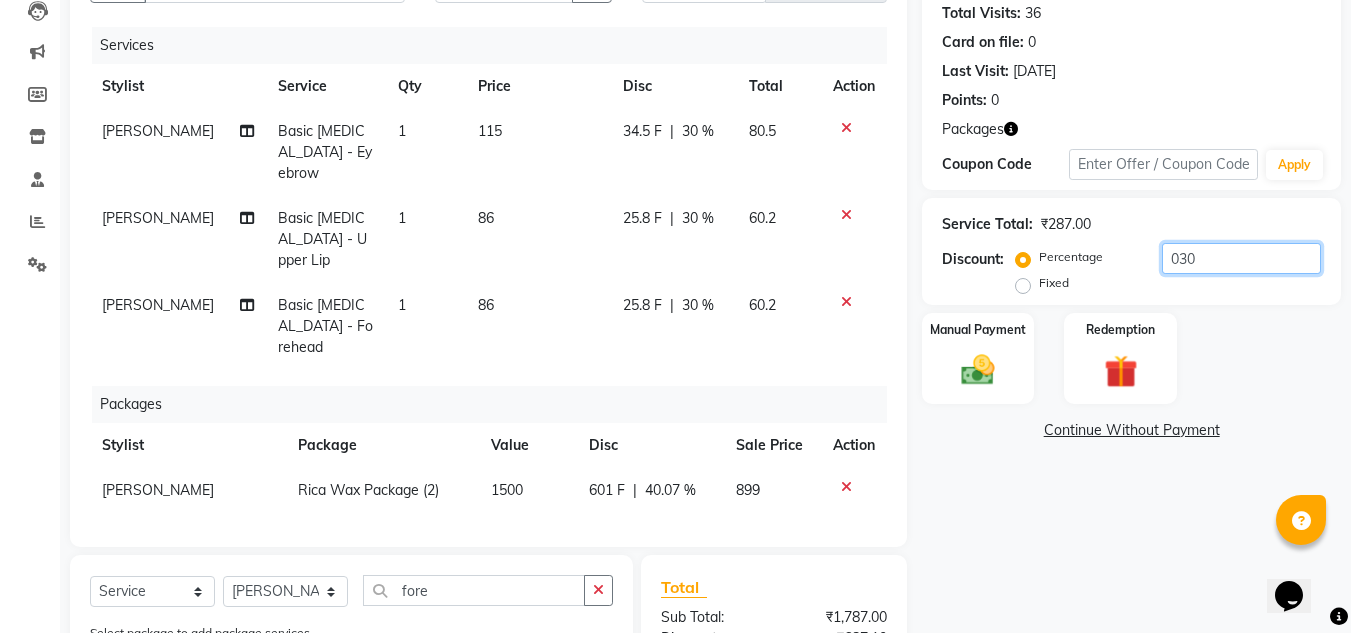 type on "030" 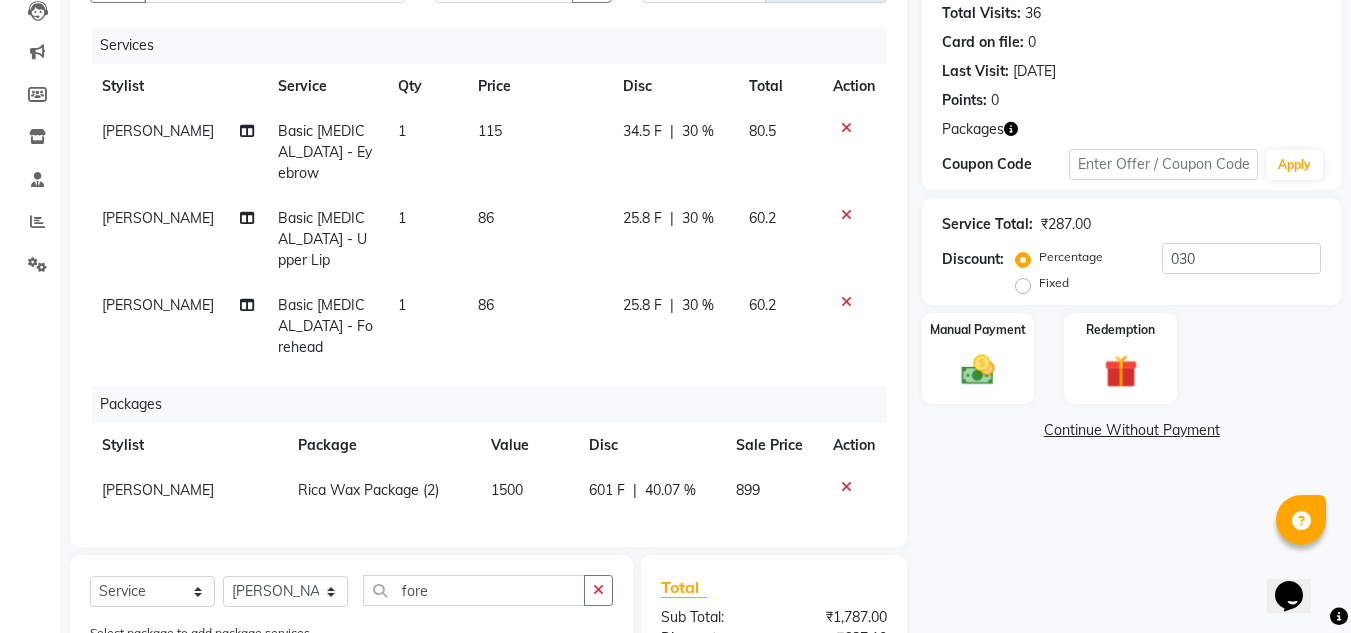 click on "25.8 F" 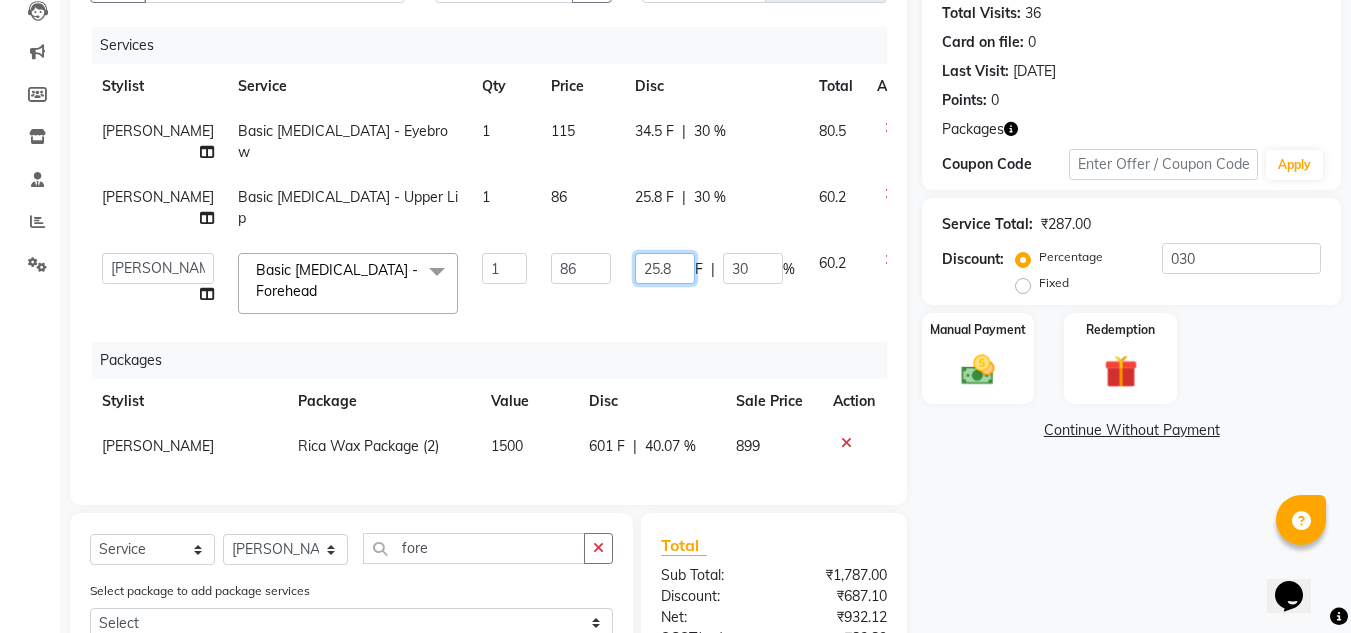 click on "25.8" 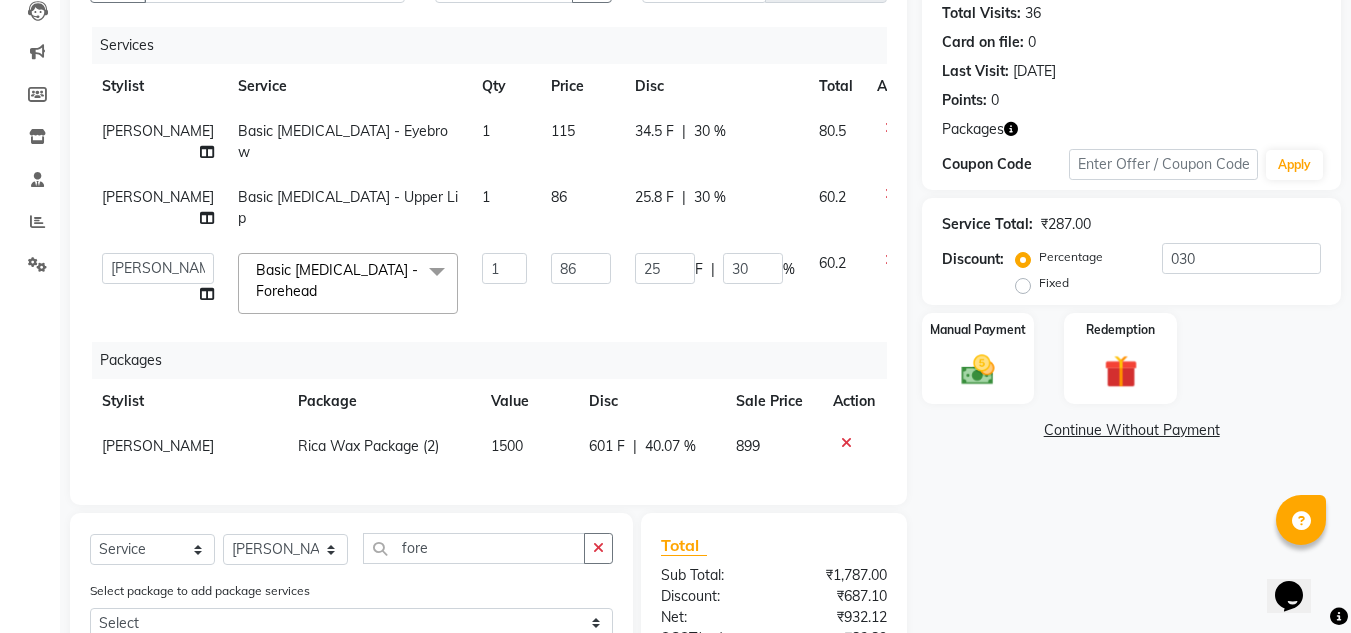 click on "Name: Mona Pardeshi Membership:  No Active Membership  Total Visits:  36 Card on file:  0 Last Visit:   22-02-2025 Points:   0  Packages Coupon Code Apply Service Total:  ₹287.00  Discount:  Percentage   Fixed  030 Manual Payment Redemption  Continue Without Payment" 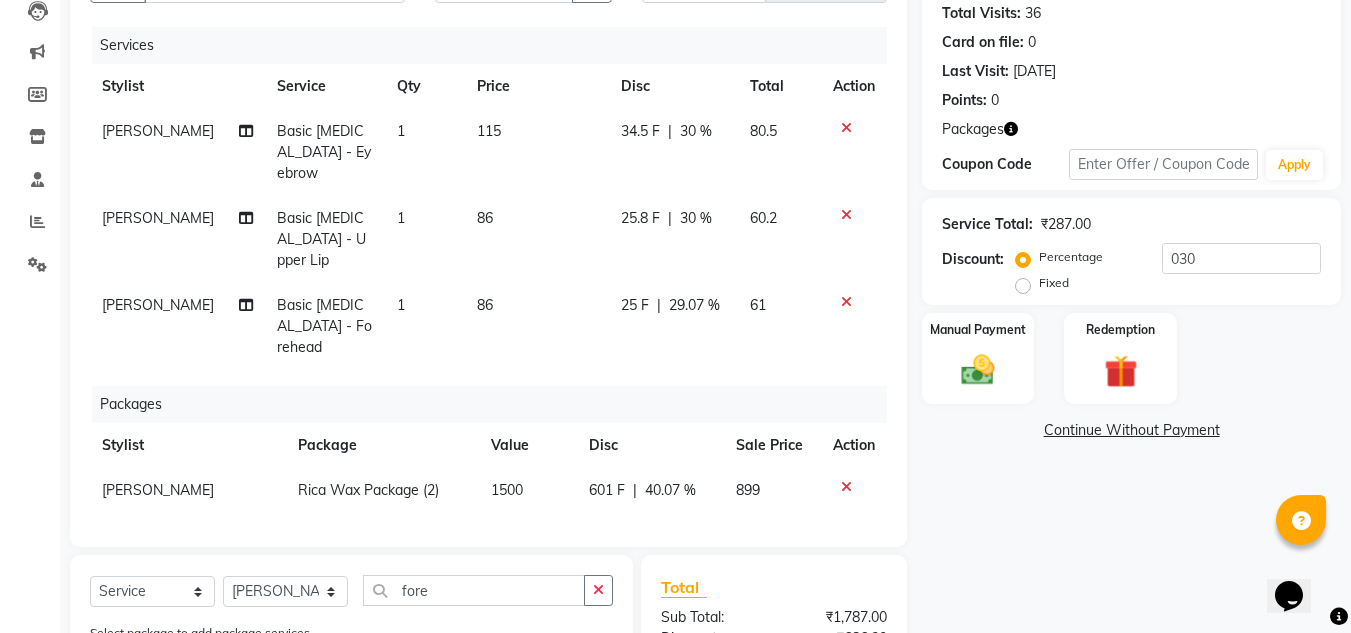 click on "25.8 F" 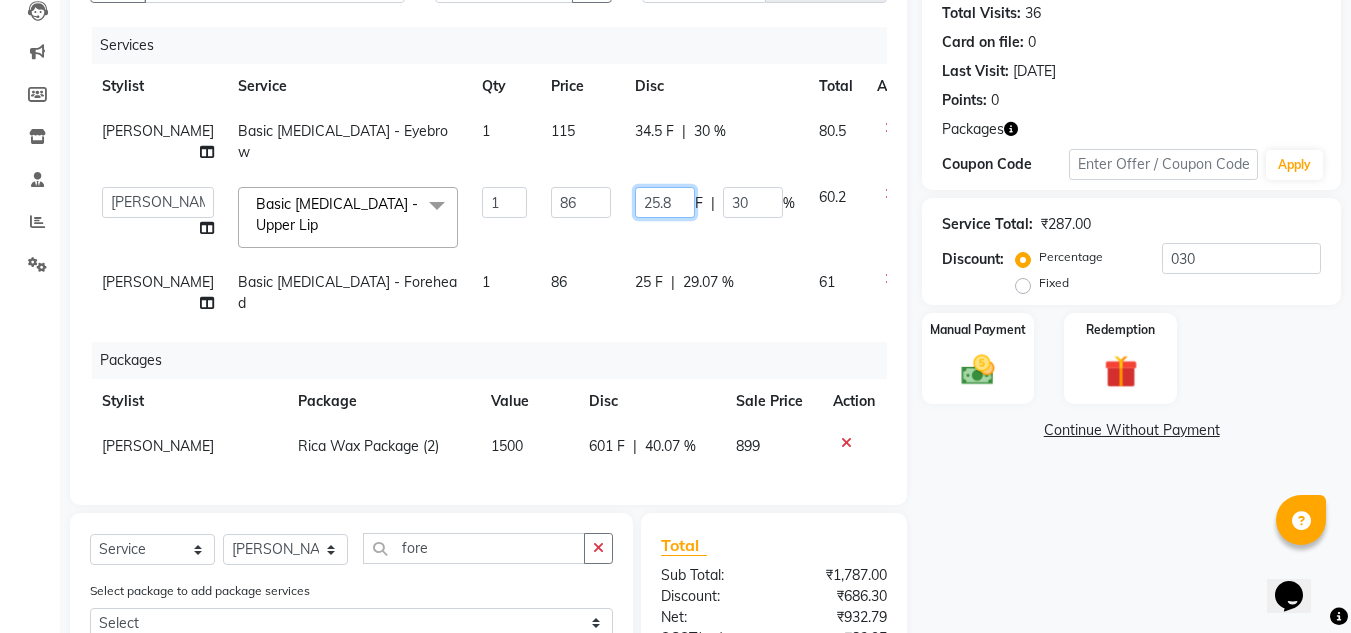 click on "25.8" 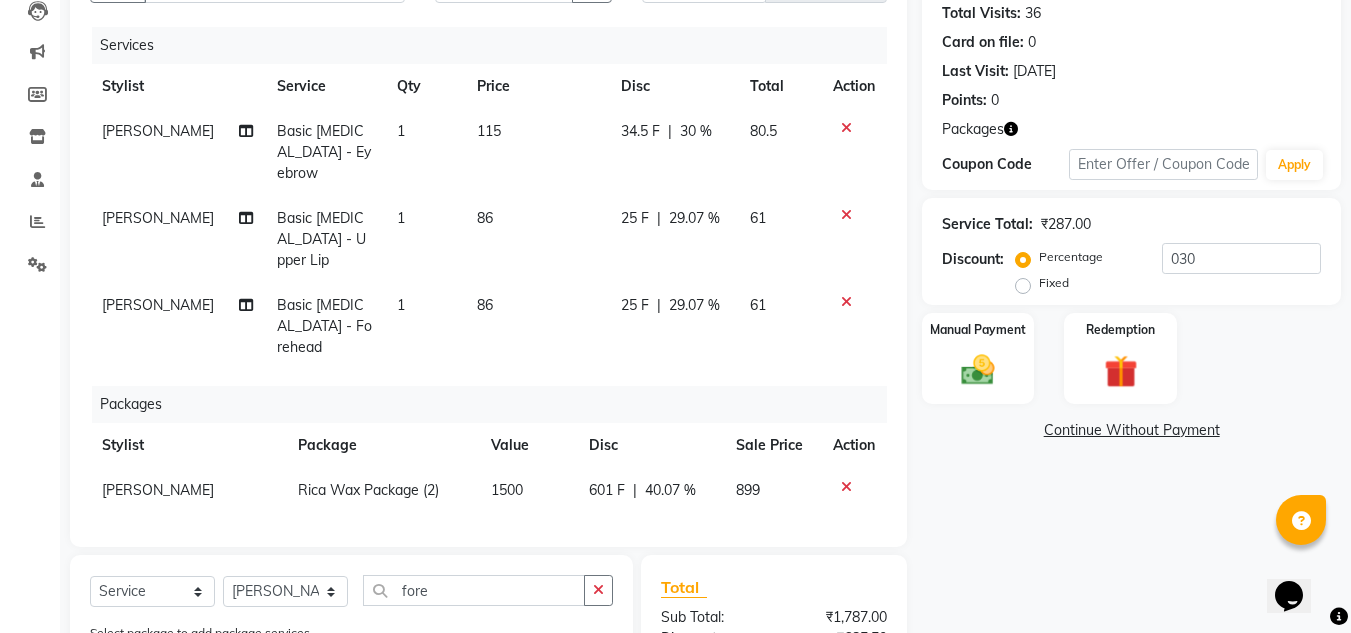 click on "Name: Mona Pardeshi Membership:  No Active Membership  Total Visits:  36 Card on file:  0 Last Visit:   22-02-2025 Points:   0  Packages Coupon Code Apply Service Total:  ₹287.00  Discount:  Percentage   Fixed  030 Manual Payment Redemption  Continue Without Payment" 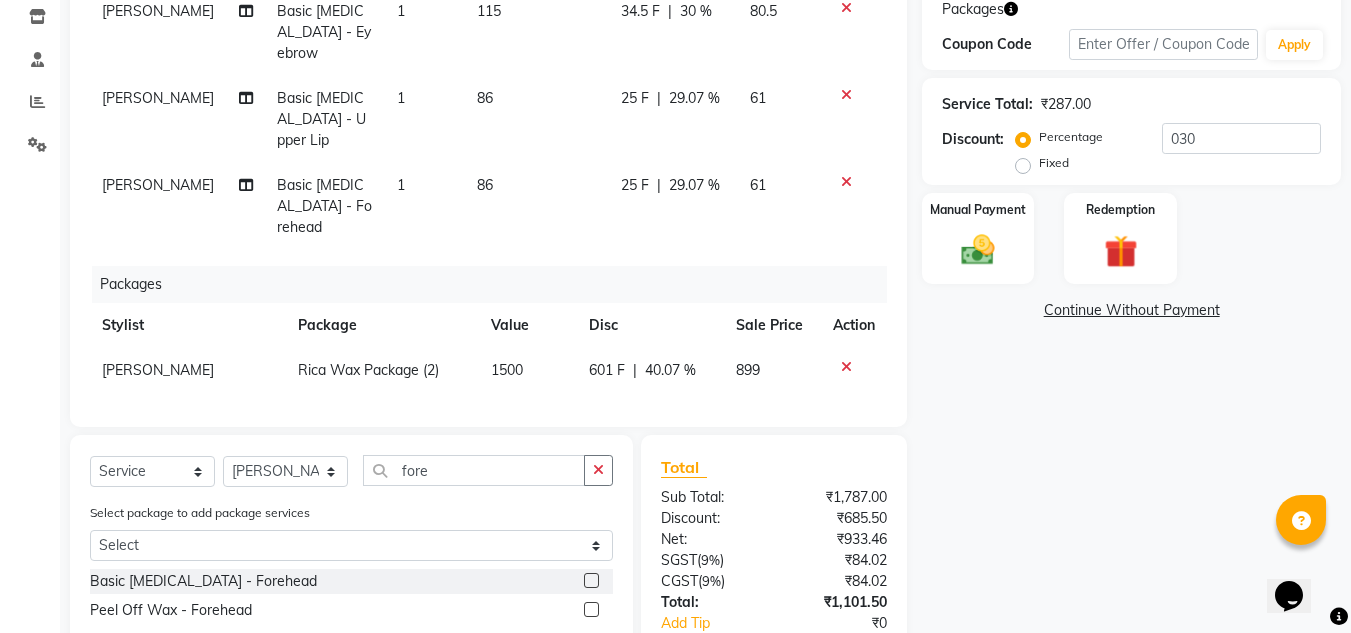 scroll, scrollTop: 206, scrollLeft: 0, axis: vertical 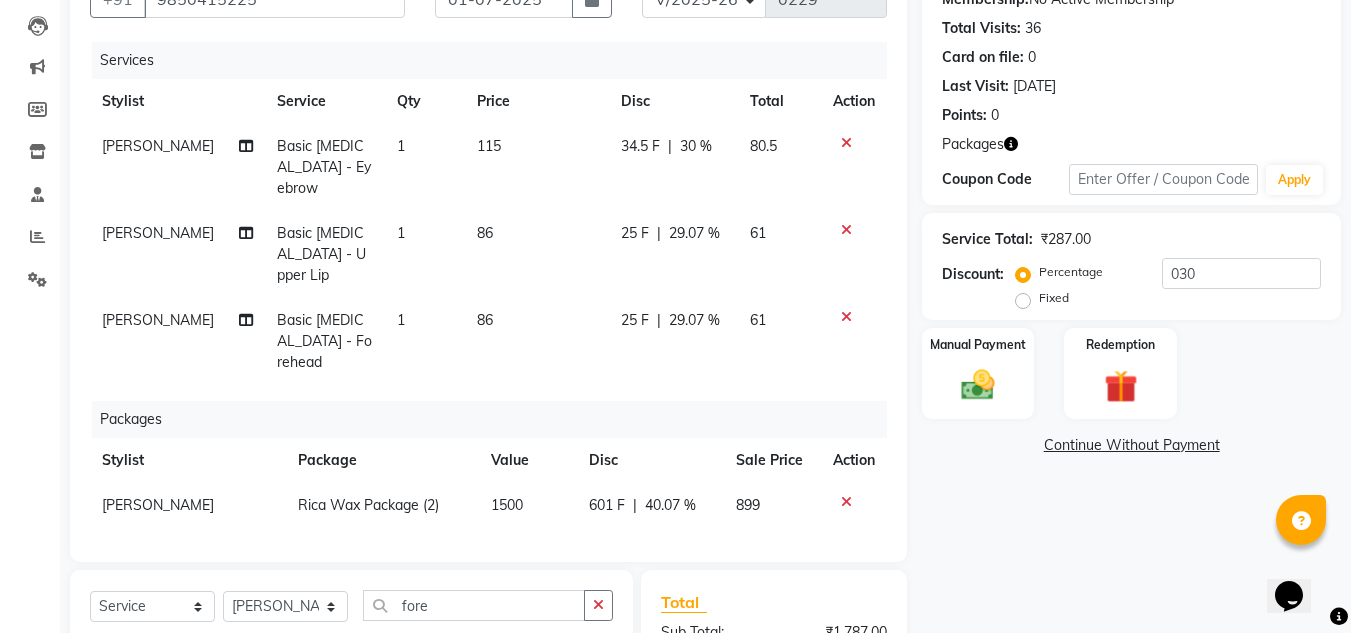 click on "34.5 F" 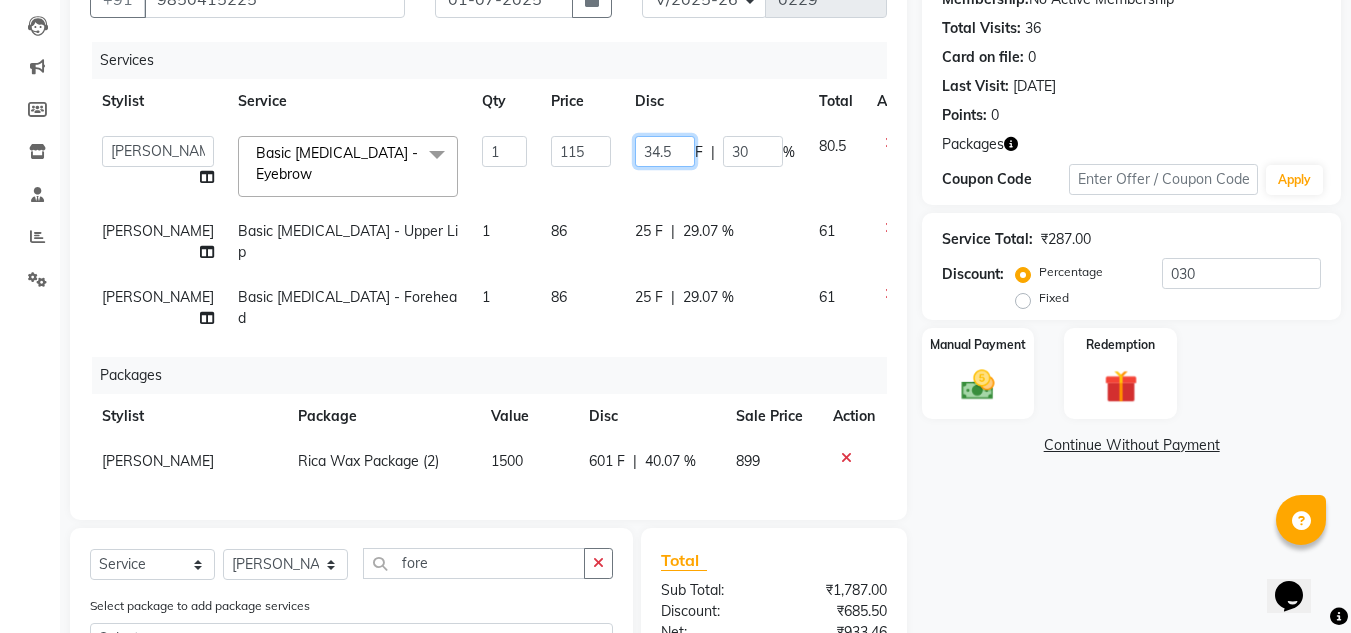 click on "34.5" 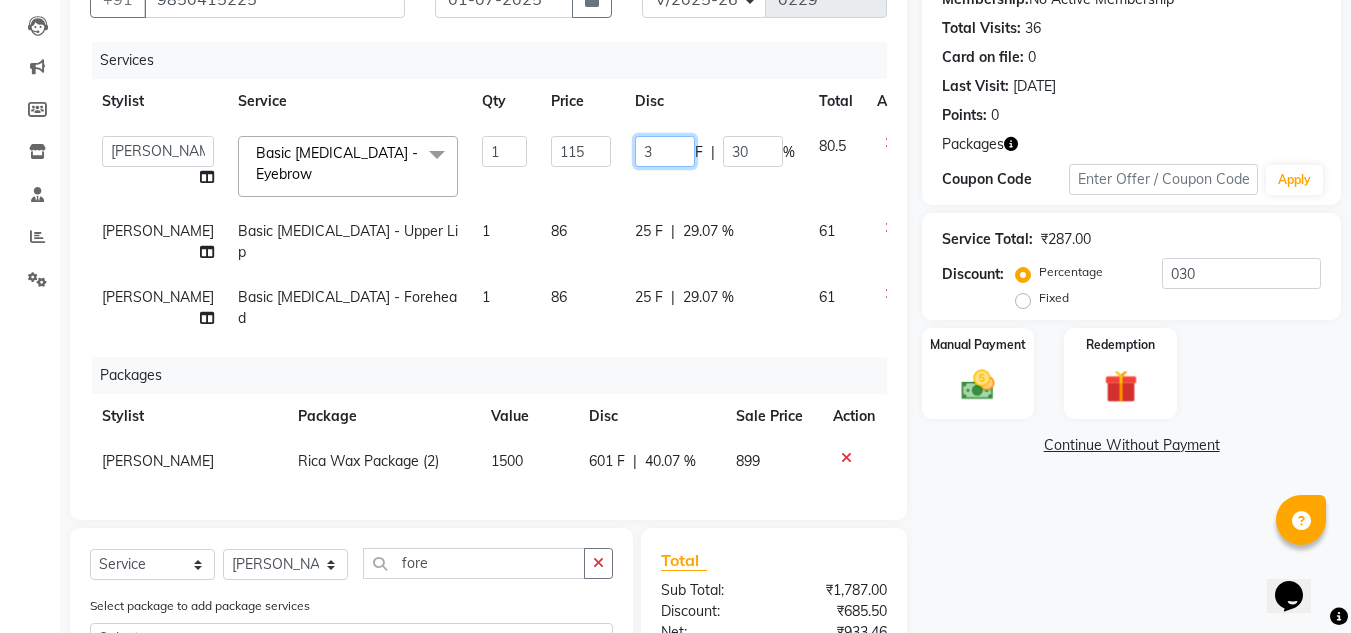 type on "35" 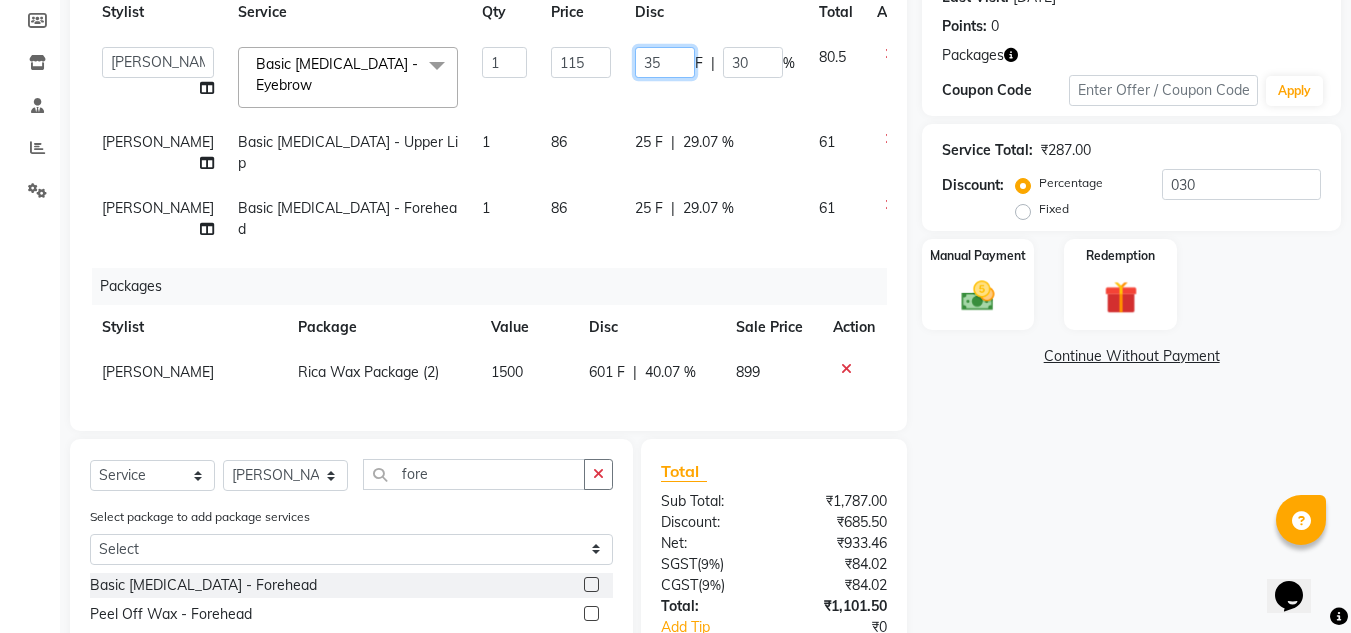 scroll, scrollTop: 406, scrollLeft: 0, axis: vertical 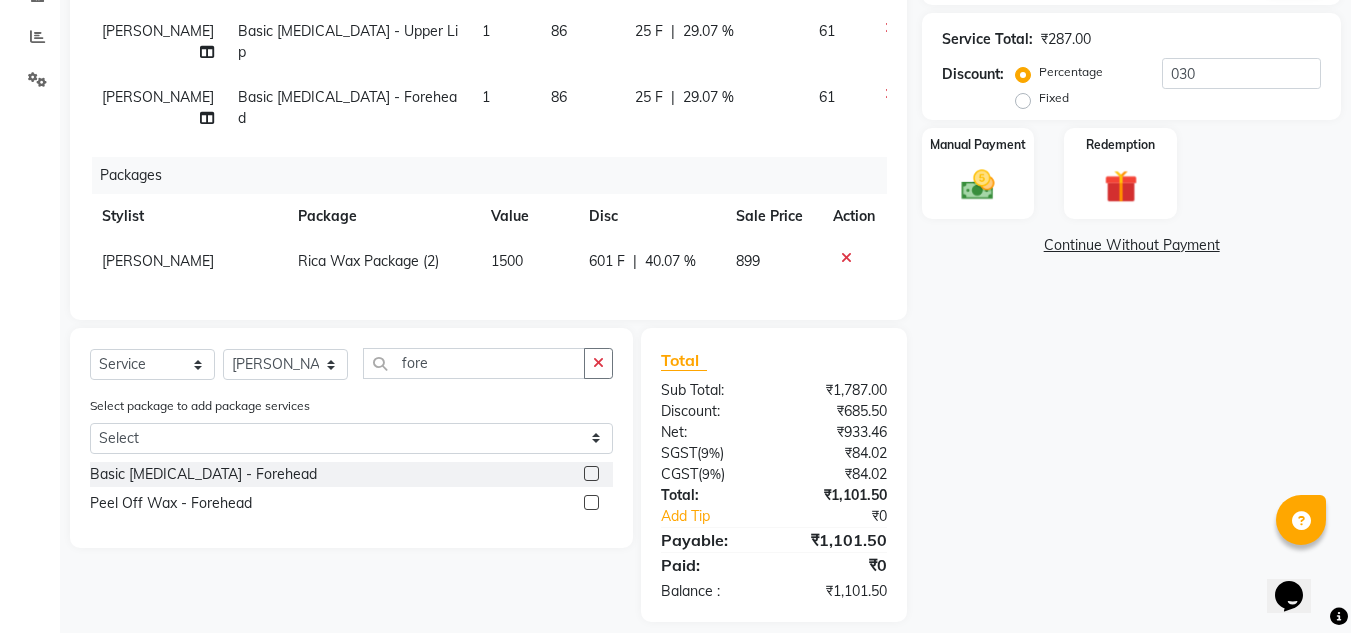 click on "Name: Mona Pardeshi Membership:  No Active Membership  Total Visits:  36 Card on file:  0 Last Visit:   22-02-2025 Points:   0  Packages Coupon Code Apply Service Total:  ₹287.00  Discount:  Percentage   Fixed  030 Manual Payment Redemption  Continue Without Payment" 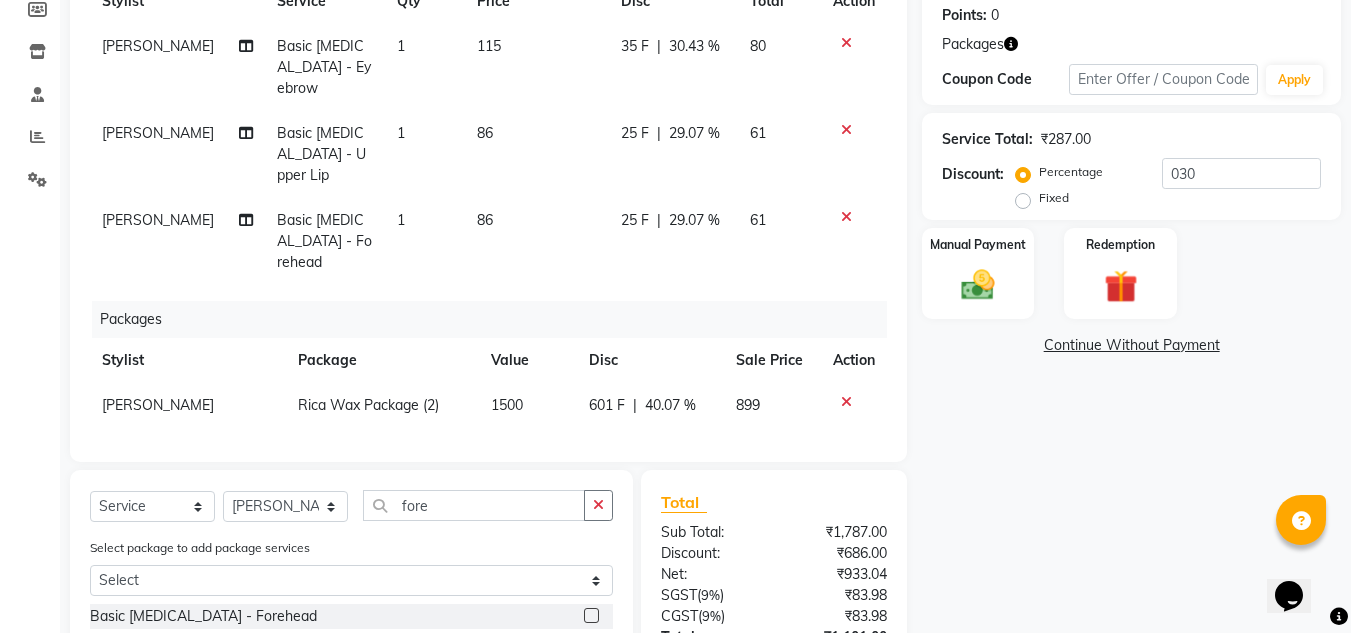 scroll, scrollTop: 206, scrollLeft: 0, axis: vertical 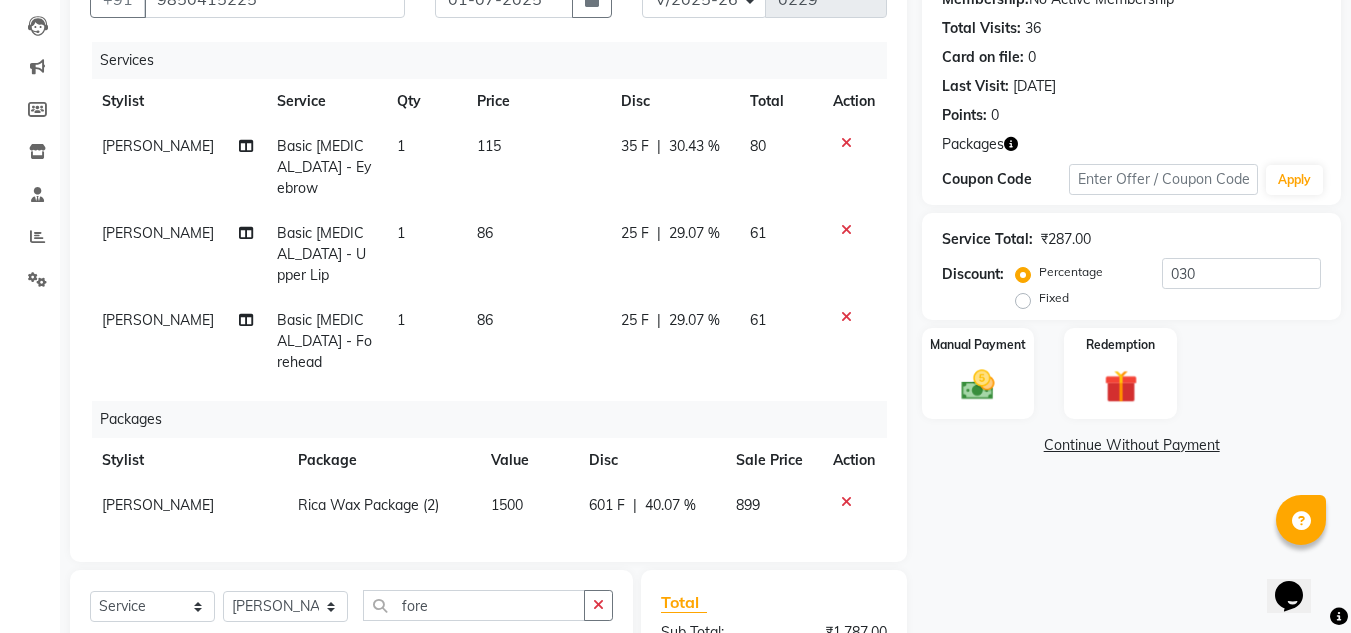 click on "25 F" 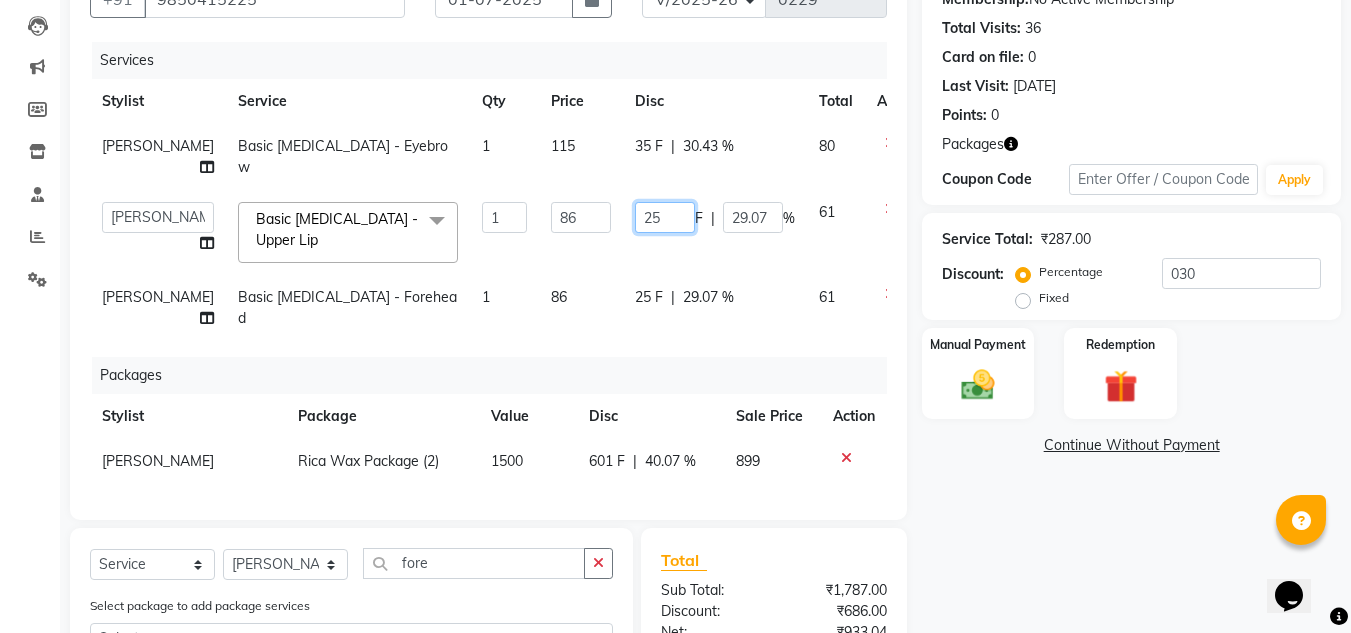 click on "25" 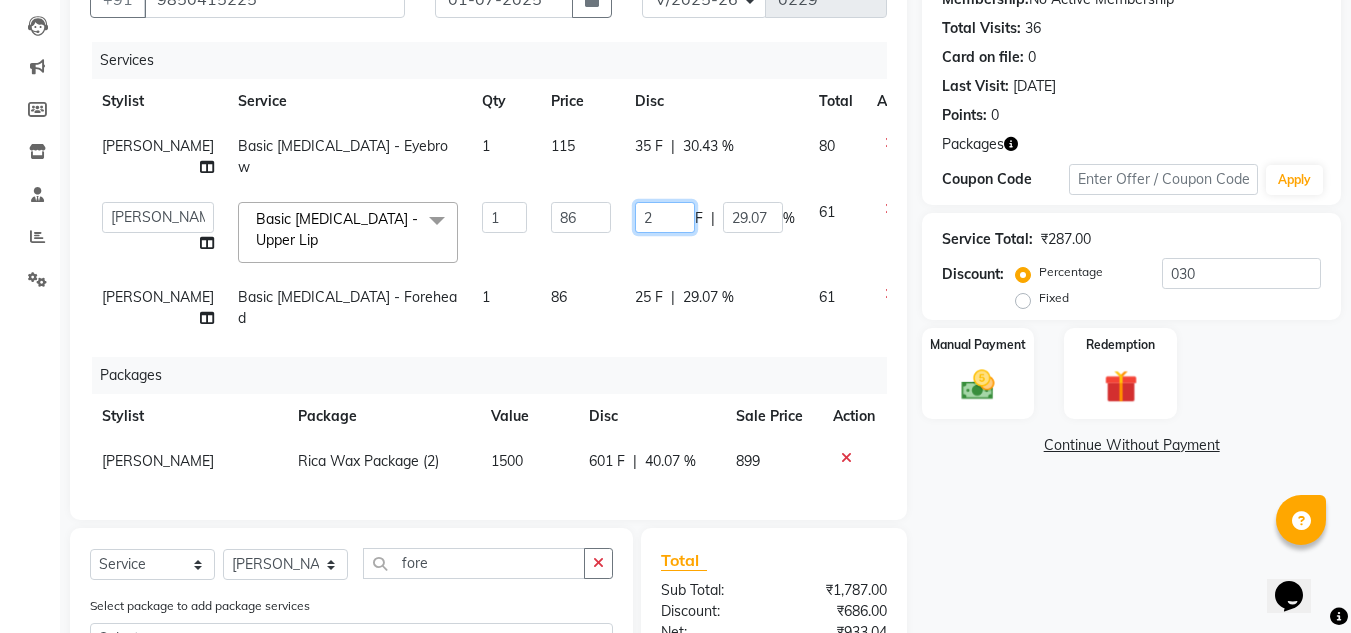 type on "26" 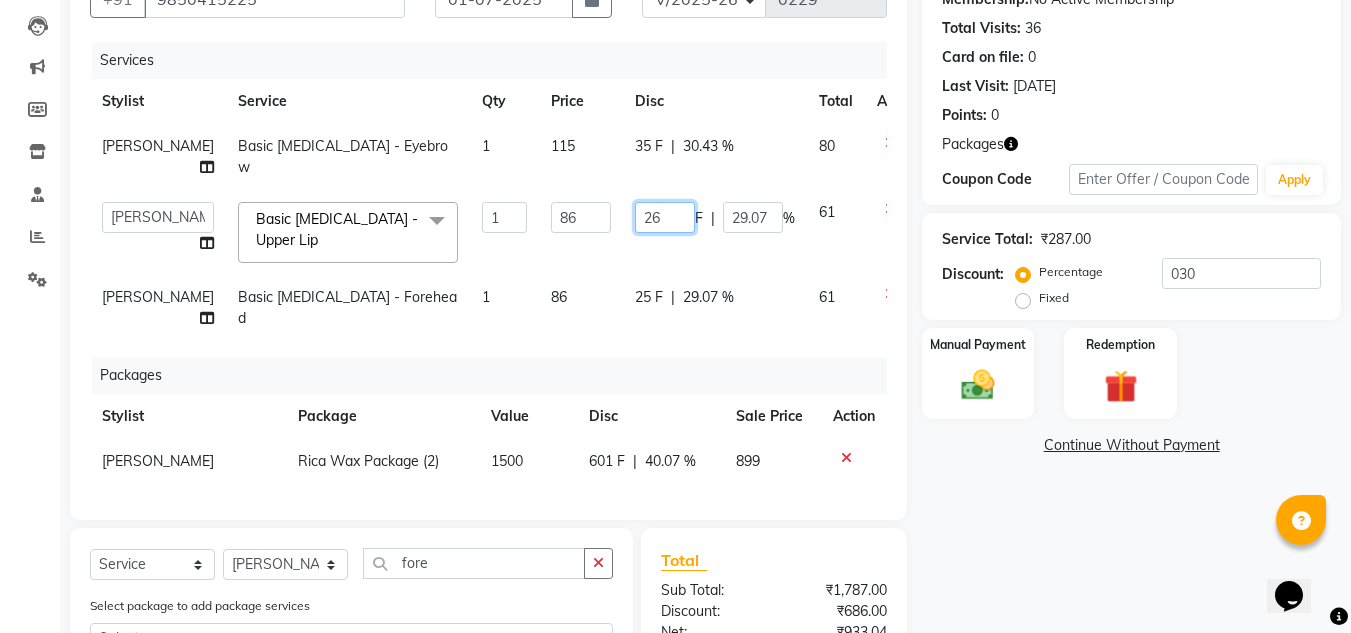 scroll, scrollTop: 15, scrollLeft: 0, axis: vertical 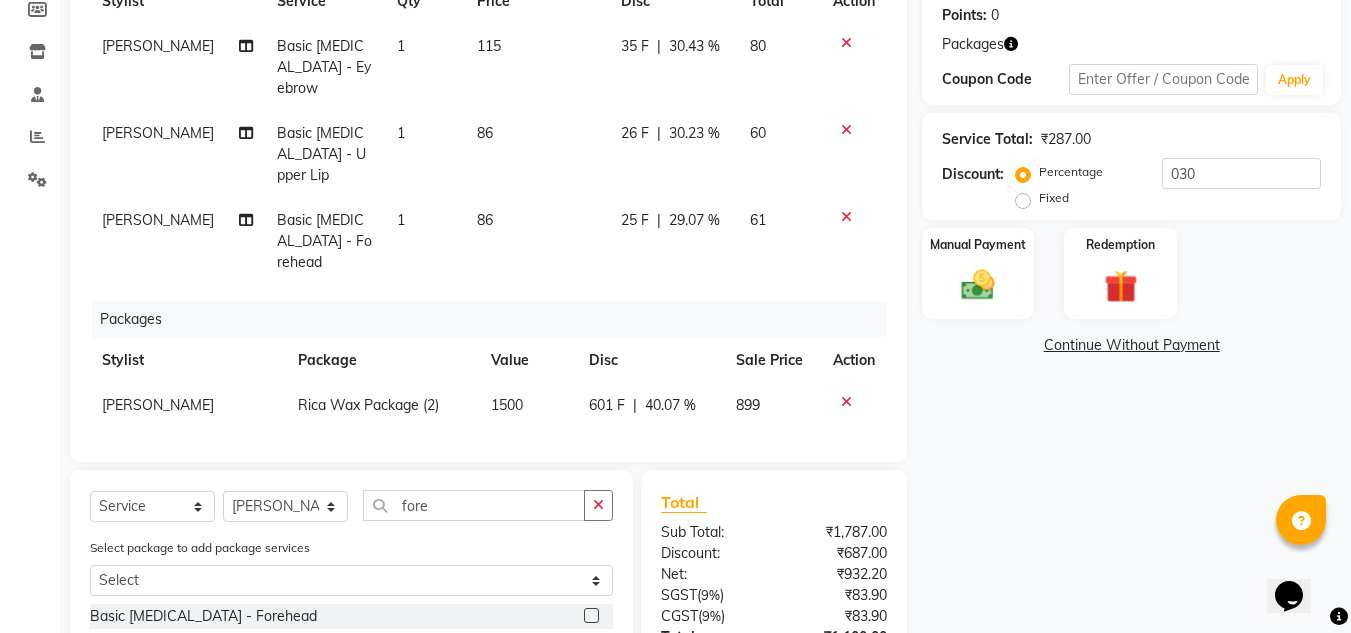 click on "Name: Mona Pardeshi Membership:  No Active Membership  Total Visits:  36 Card on file:  0 Last Visit:   22-02-2025 Points:   0  Packages Coupon Code Apply Service Total:  ₹287.00  Discount:  Percentage   Fixed  030 Manual Payment Redemption  Continue Without Payment" 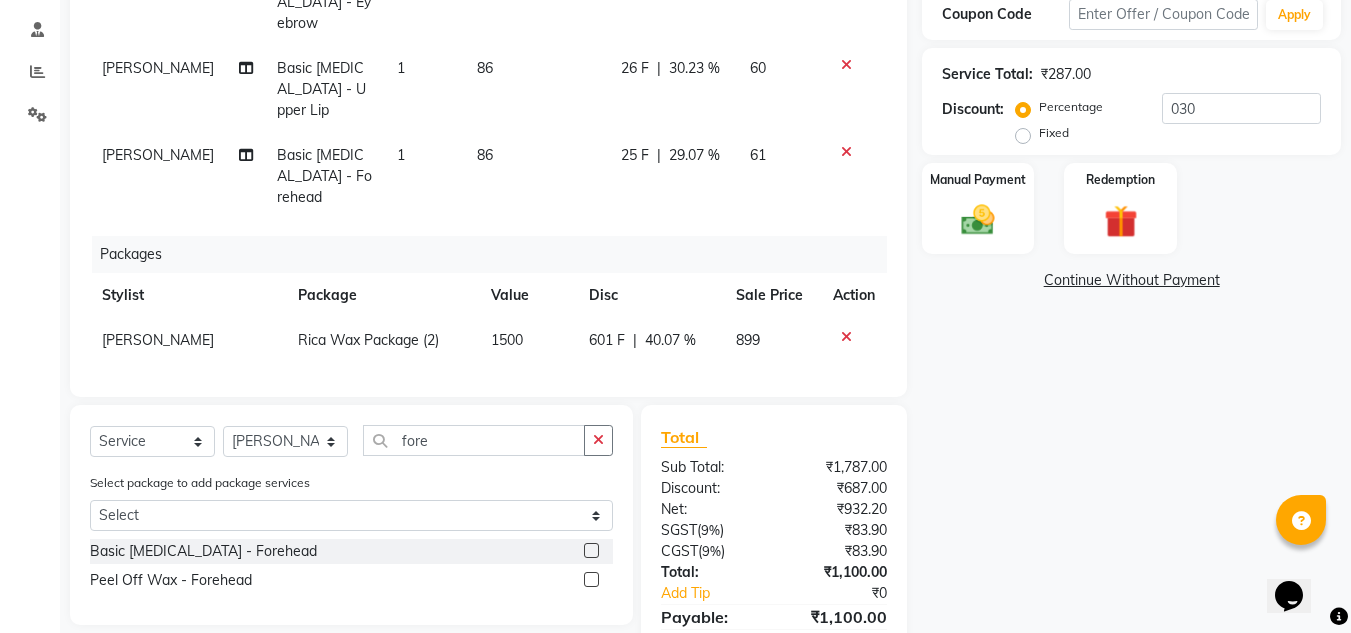 scroll, scrollTop: 406, scrollLeft: 0, axis: vertical 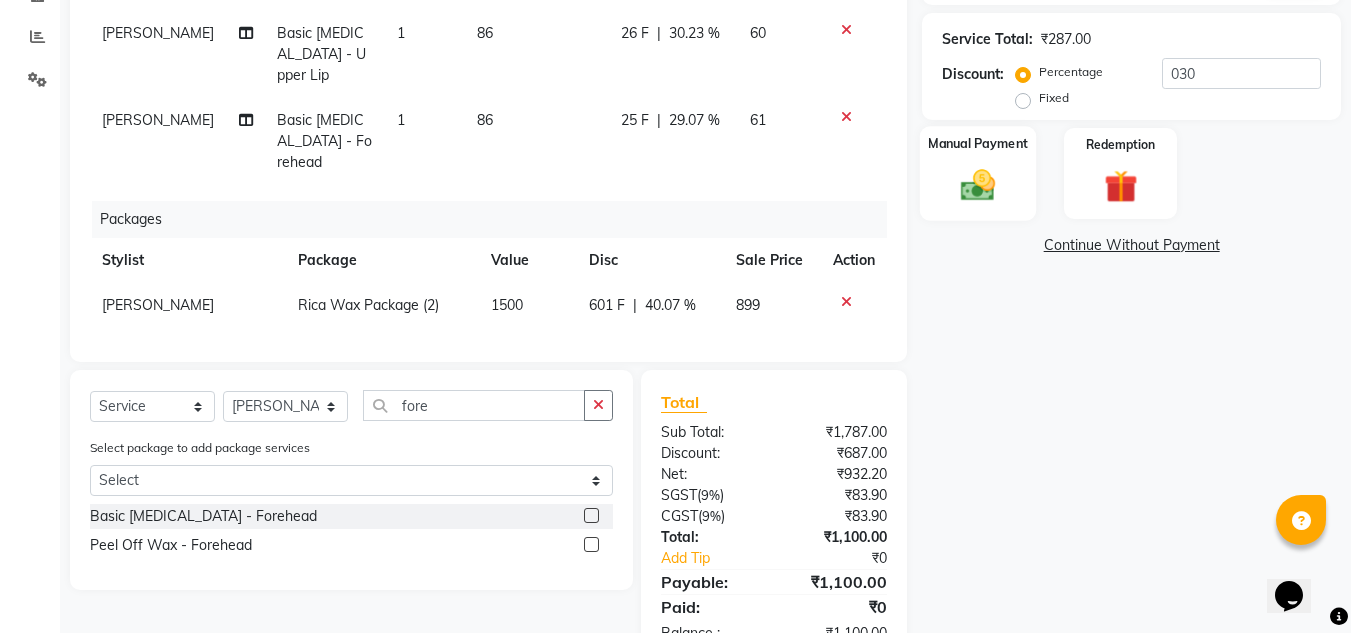 click 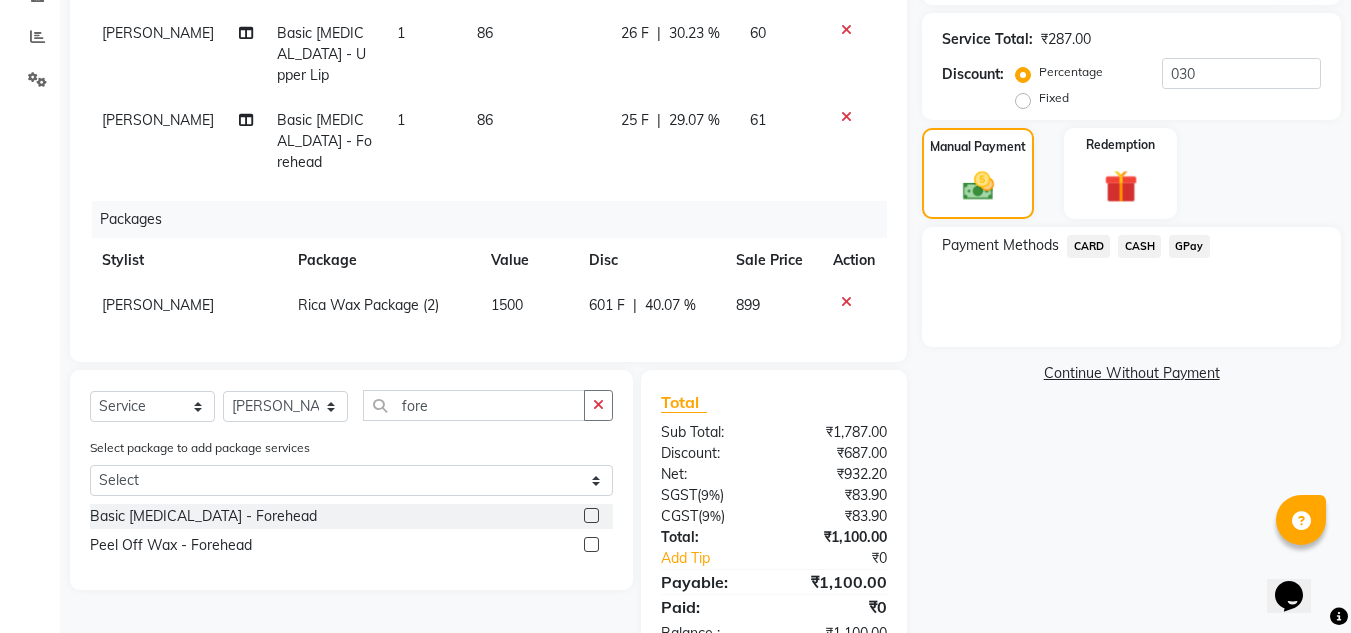 click on "CASH" 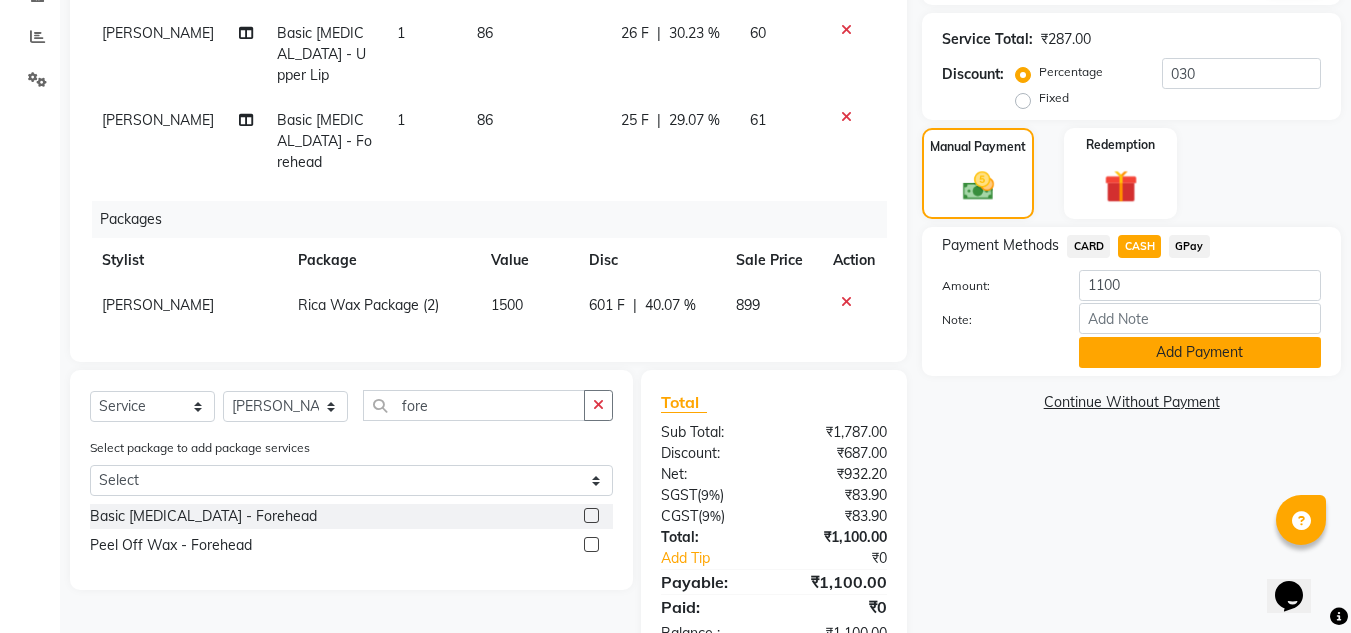 click on "Add Payment" 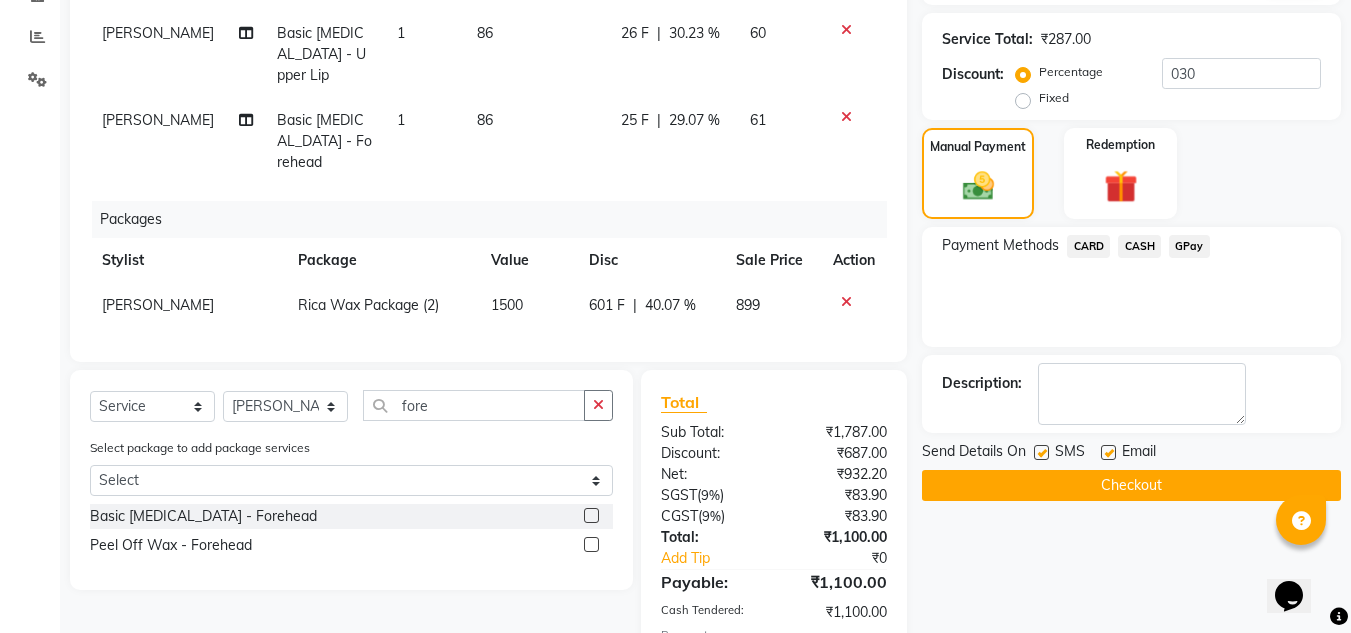 click on "Checkout" 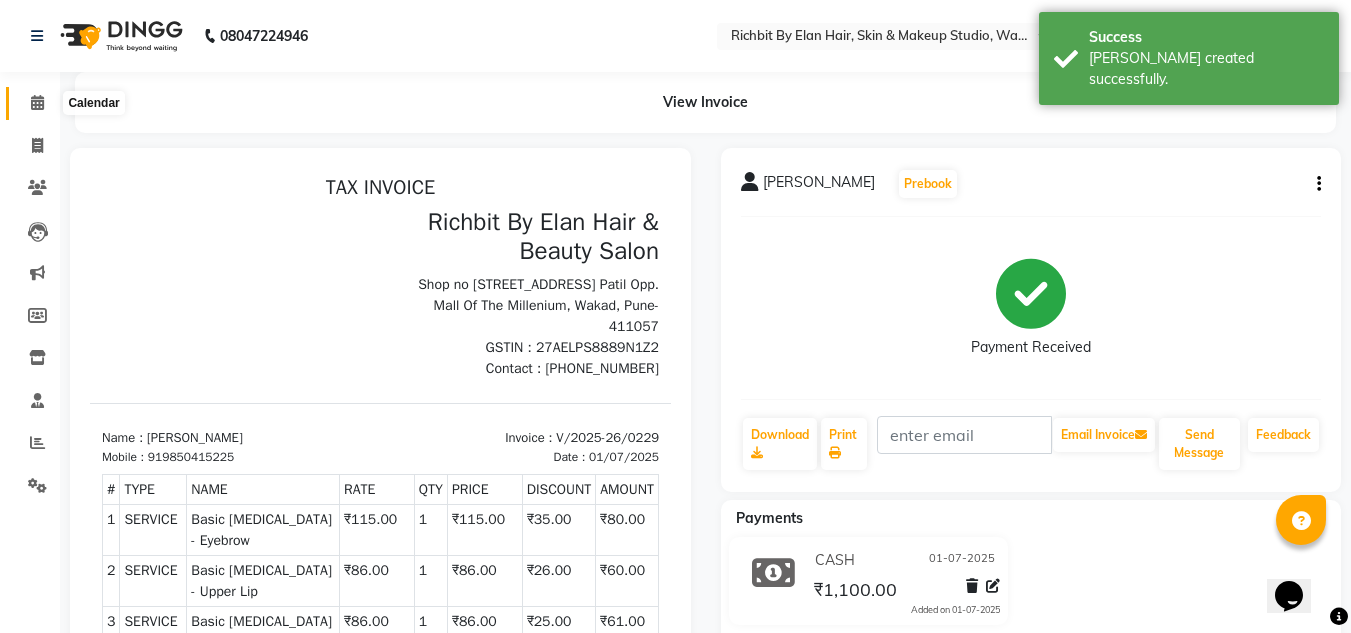 scroll, scrollTop: 0, scrollLeft: 0, axis: both 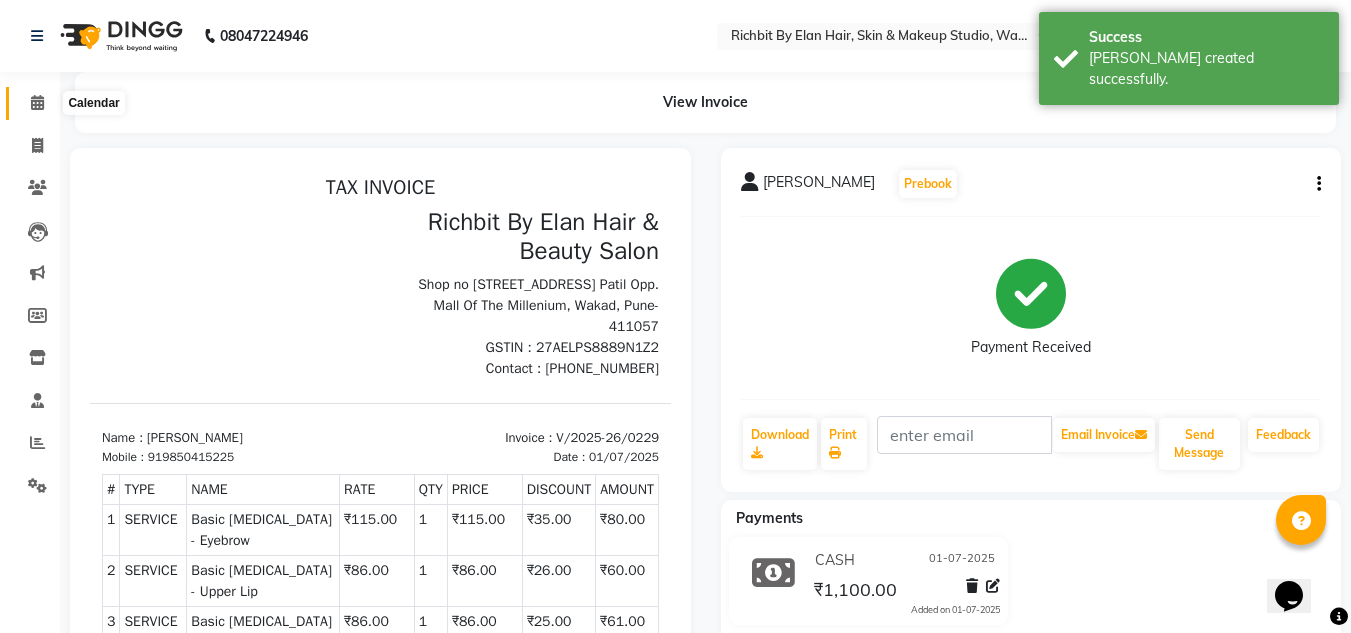 click 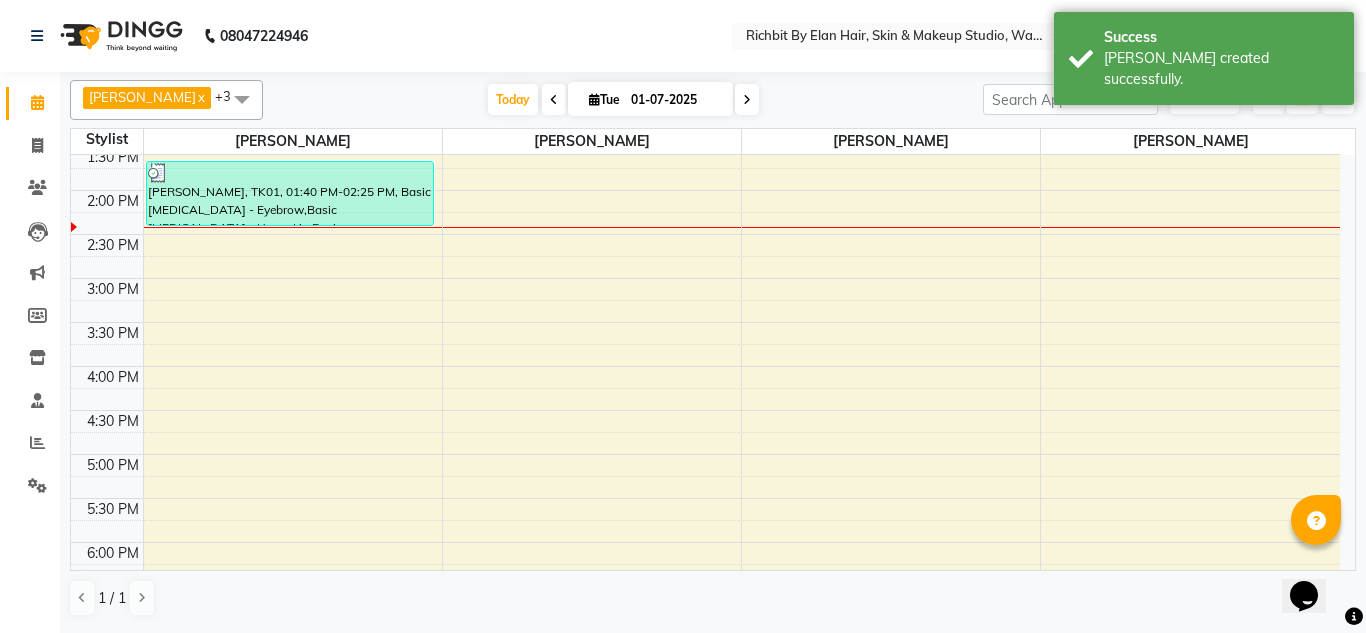 scroll, scrollTop: 200, scrollLeft: 0, axis: vertical 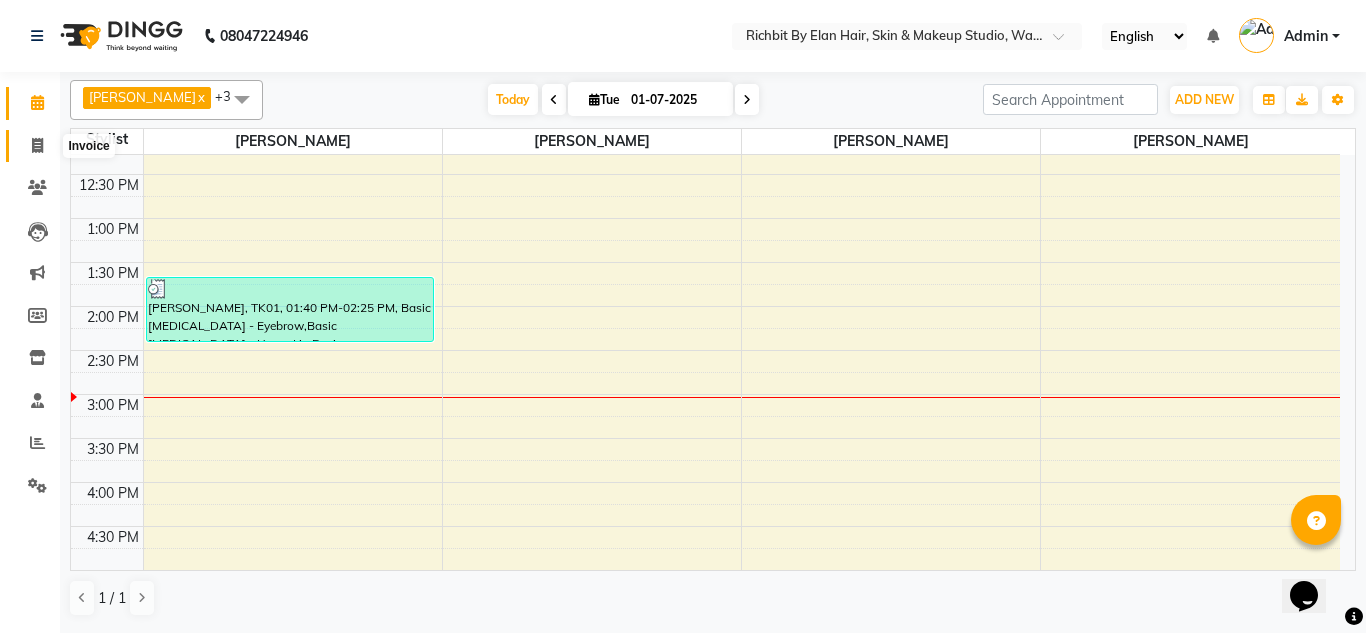 click 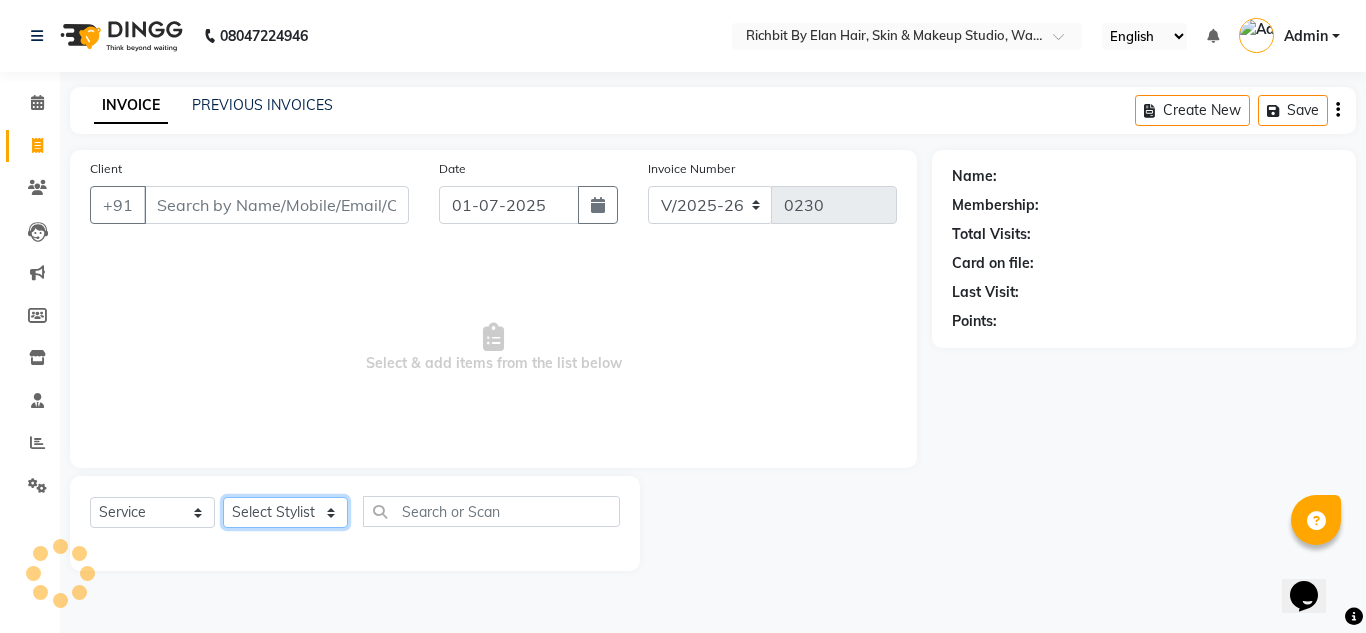 click on "Select Stylist Ankita nivangune Deepali Palsule Gopal Kadam Rohit Suravase Vandana Panikar" 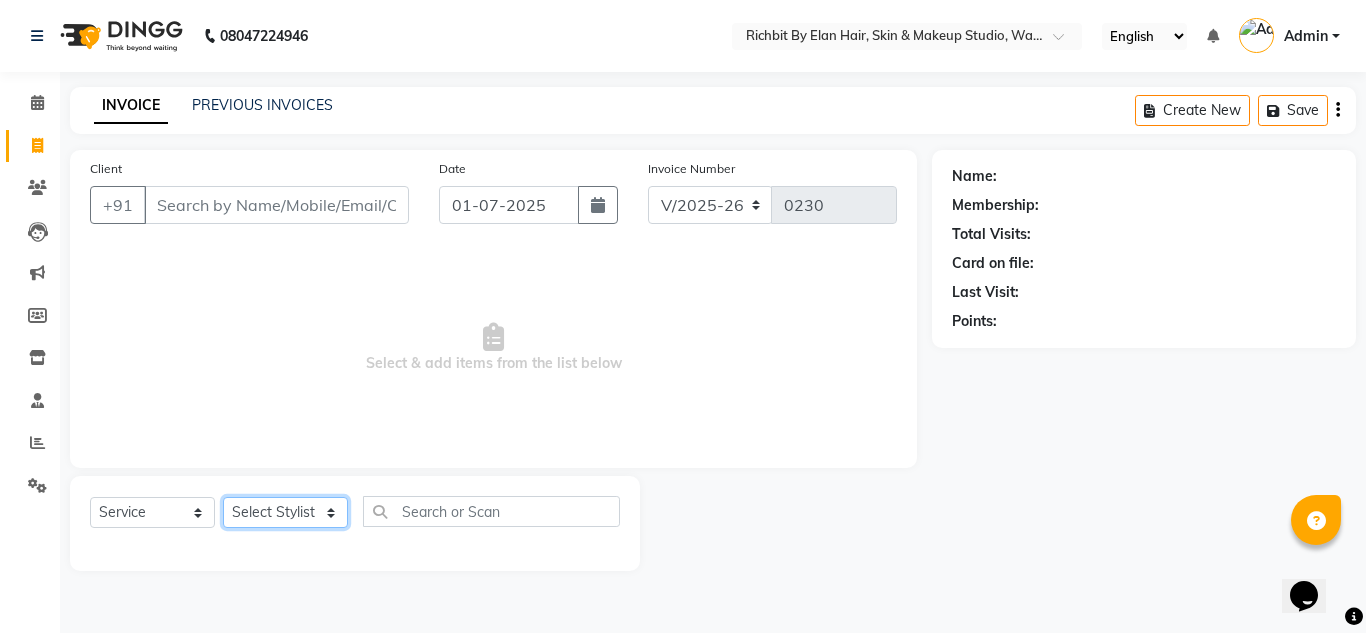 select on "61438" 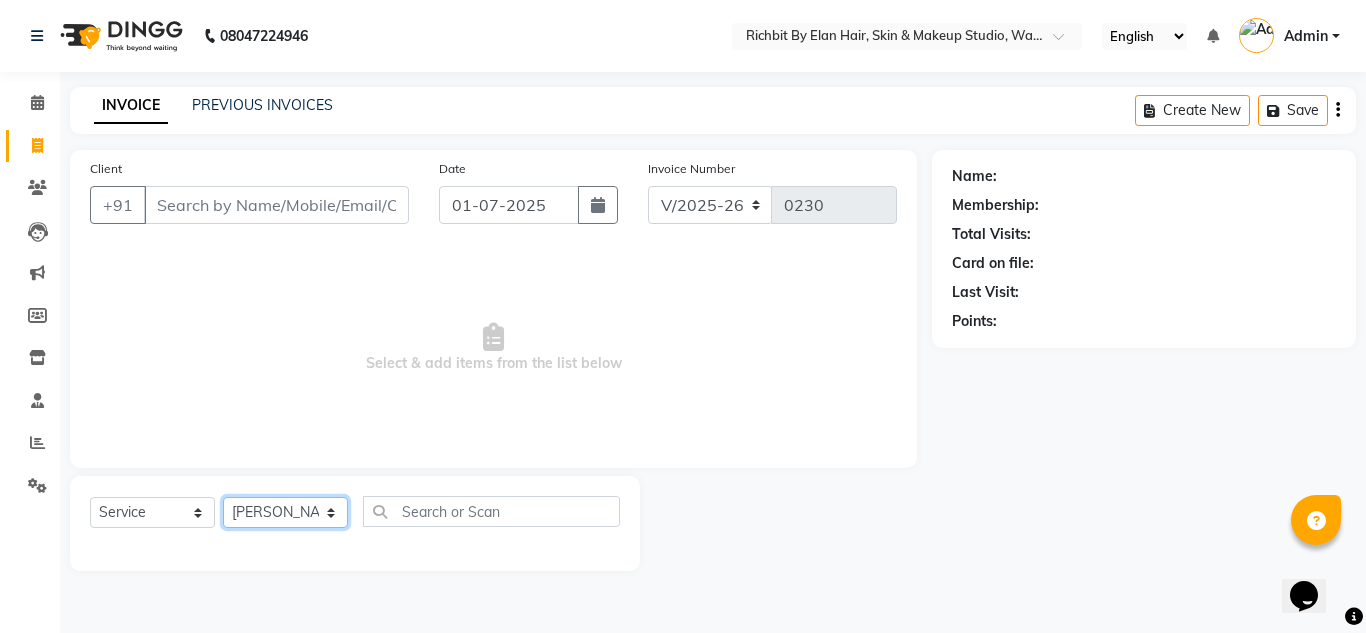 click on "Select Stylist Ankita nivangune Deepali Palsule Gopal Kadam Rohit Suravase Vandana Panikar" 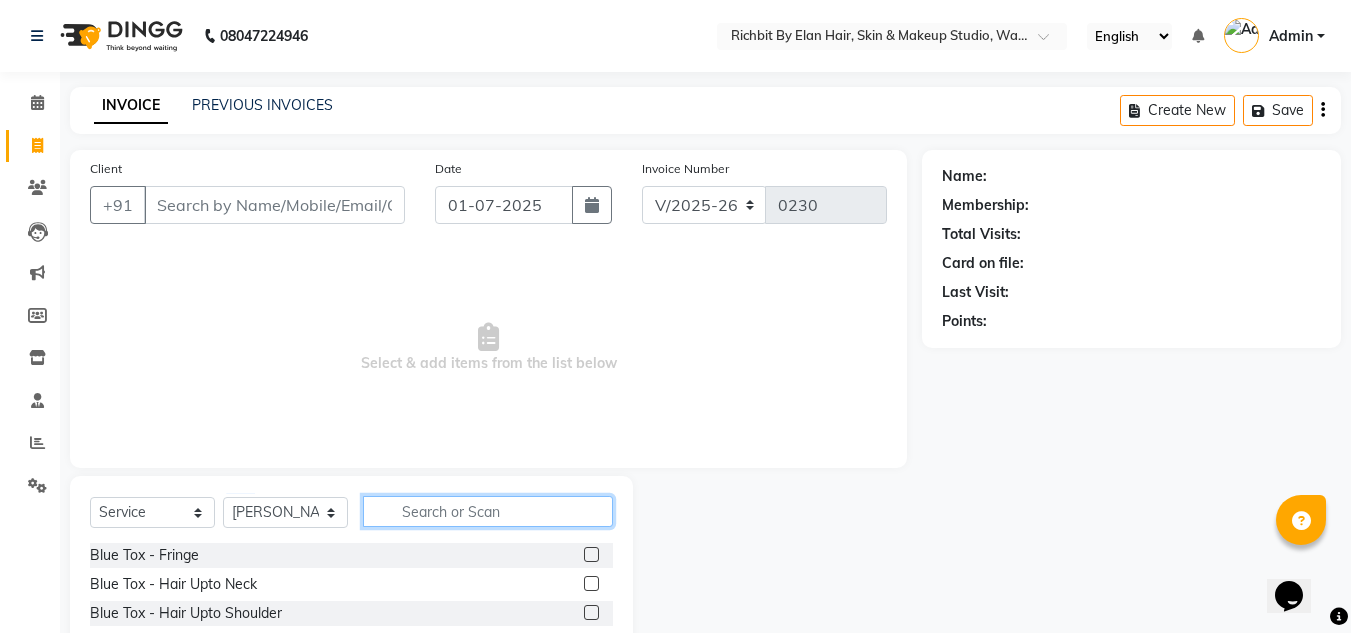 click 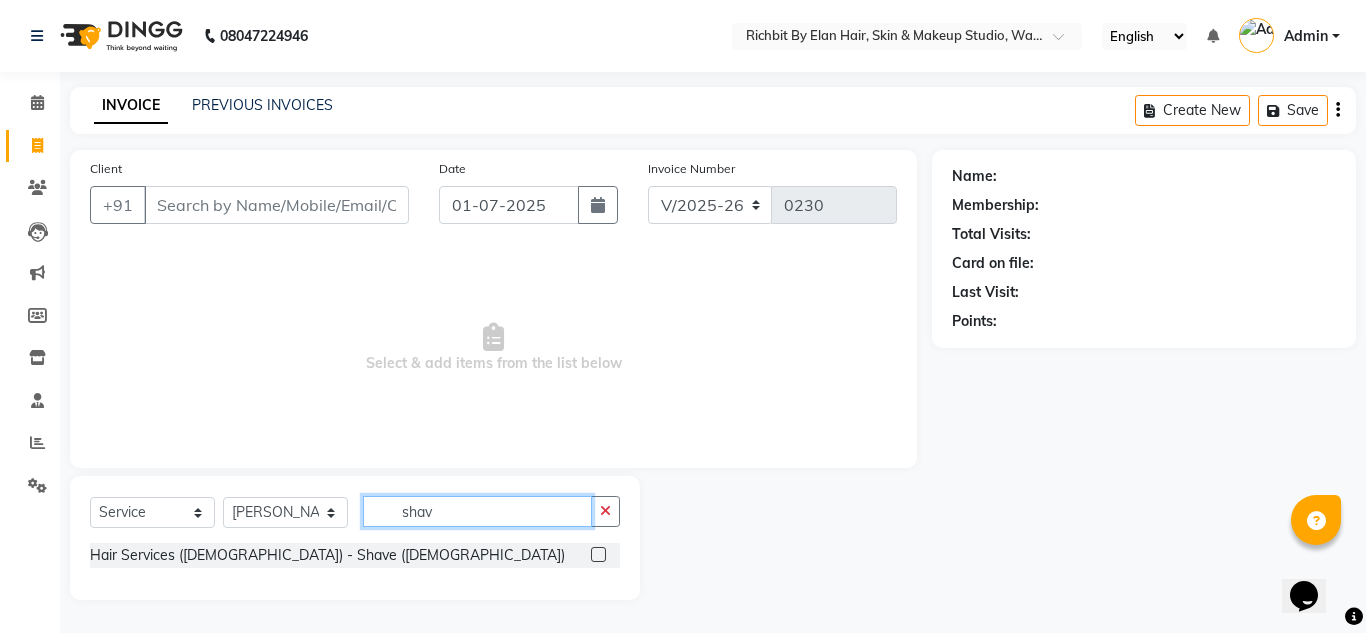 type on "shav" 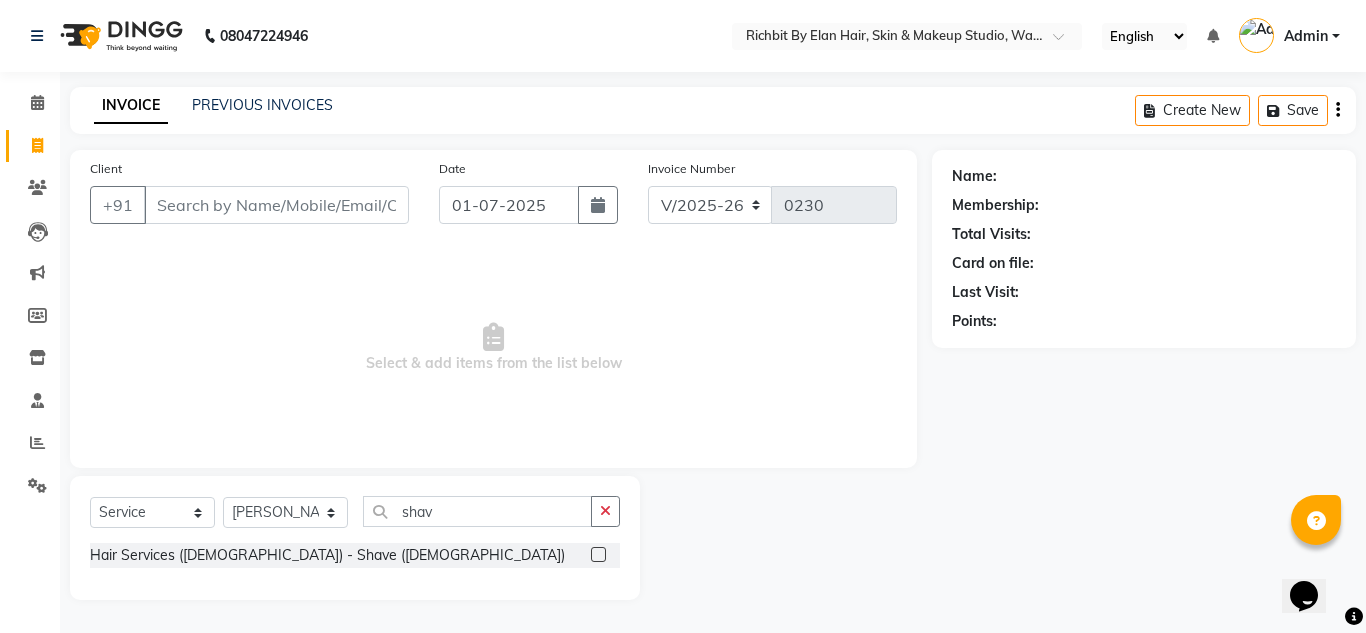 click 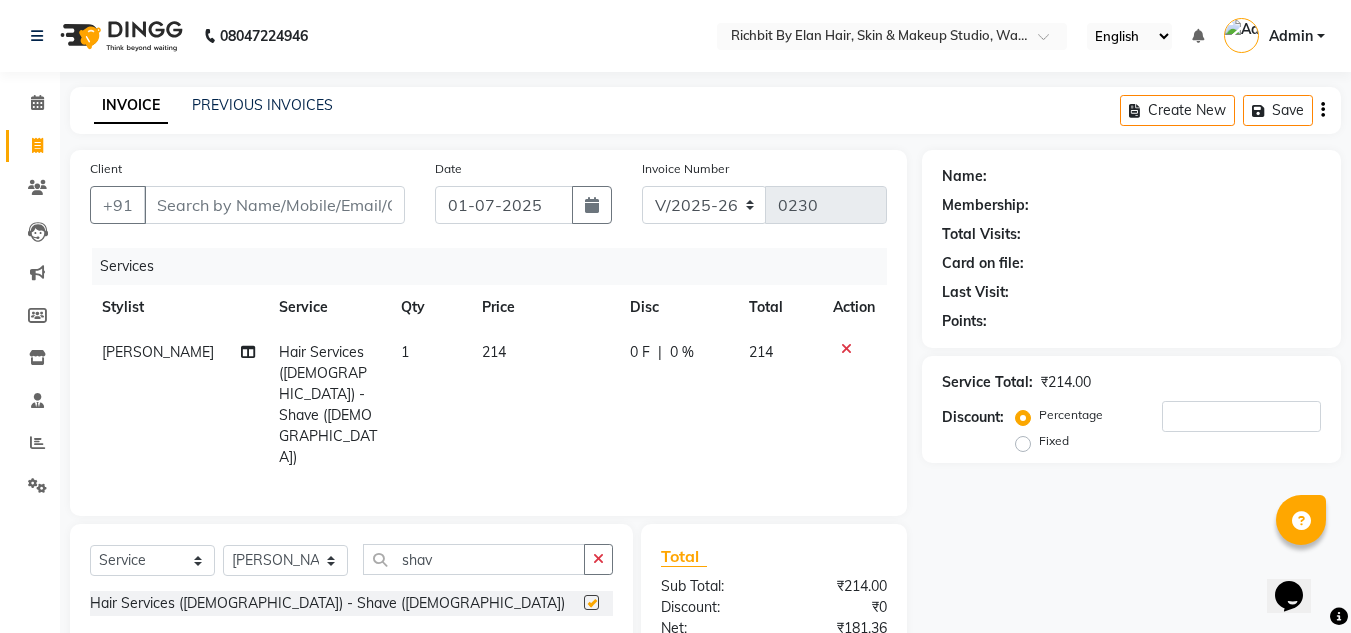 checkbox on "false" 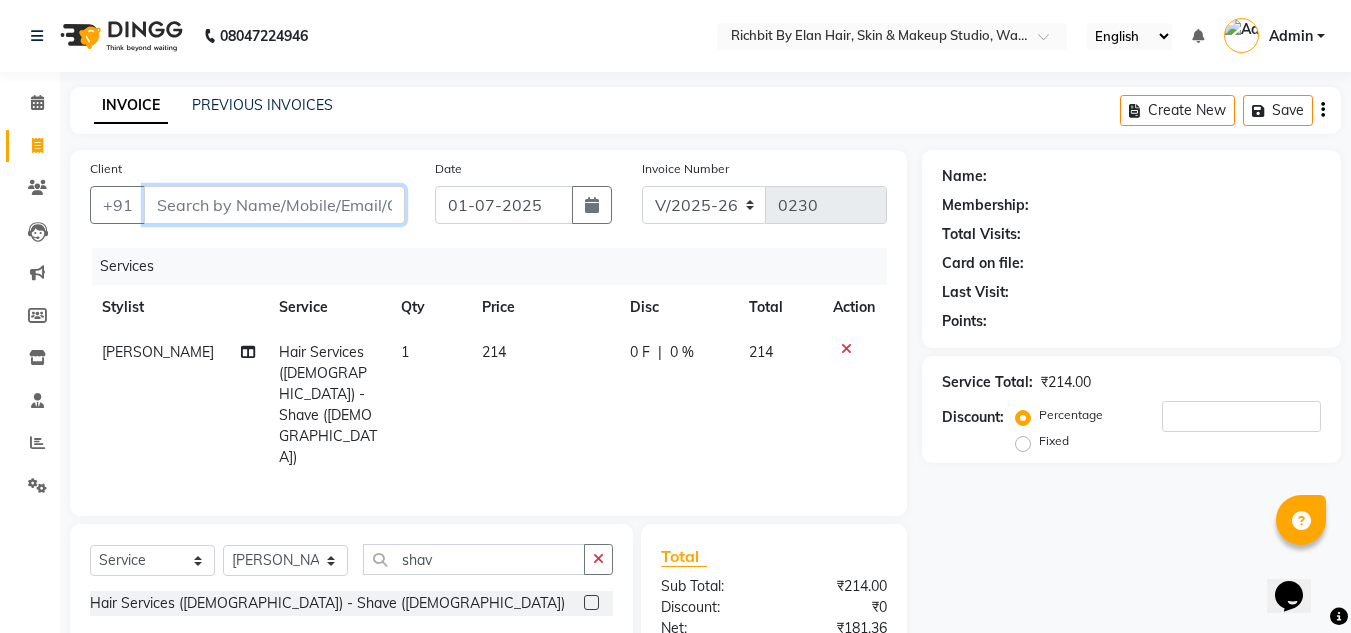 click on "Client" at bounding box center [274, 205] 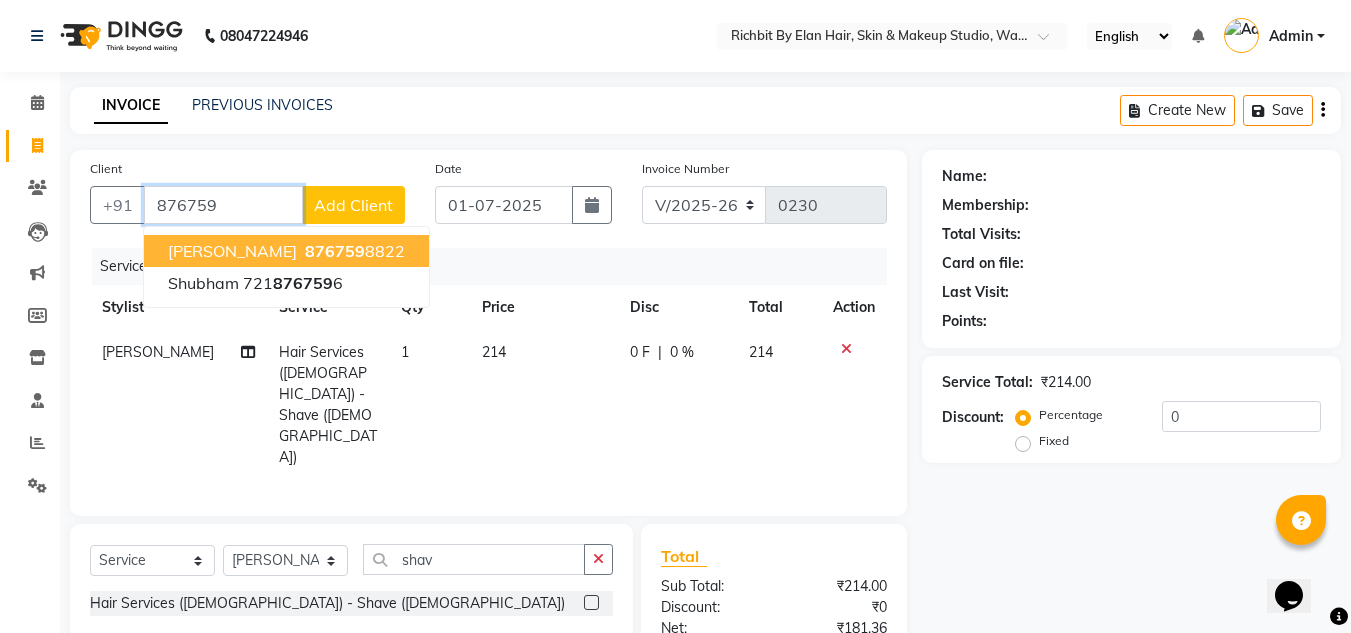click on "876759 8822" at bounding box center (353, 251) 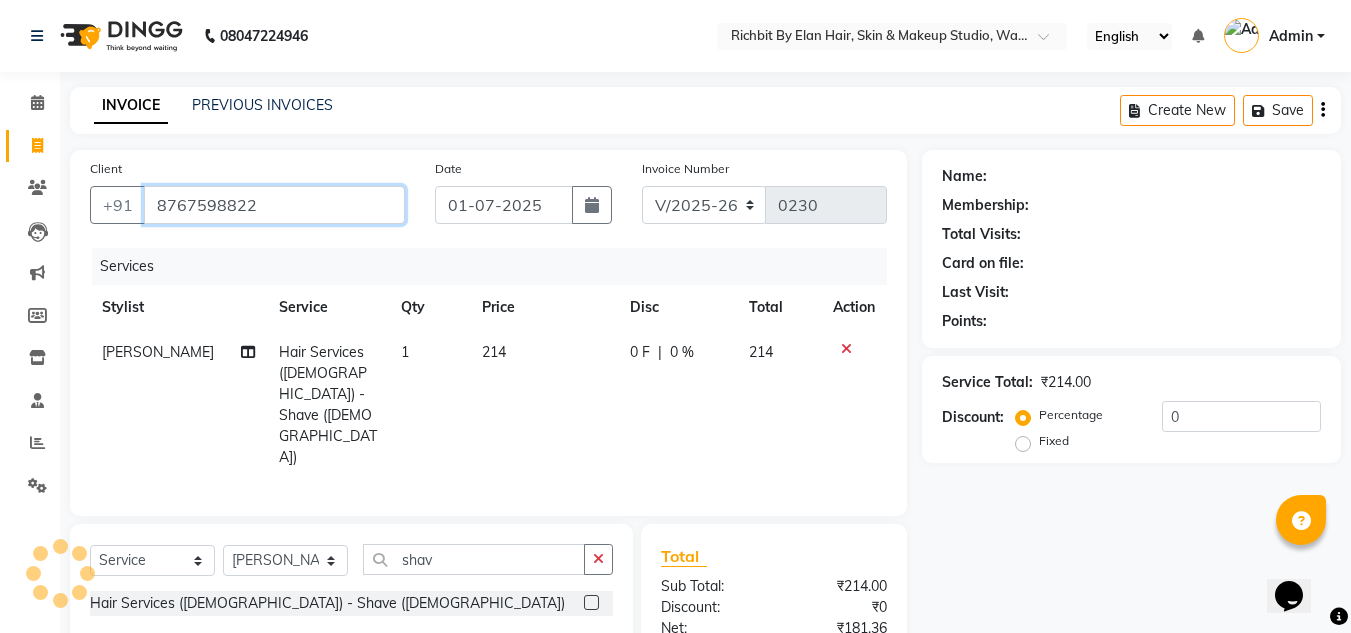 type on "8767598822" 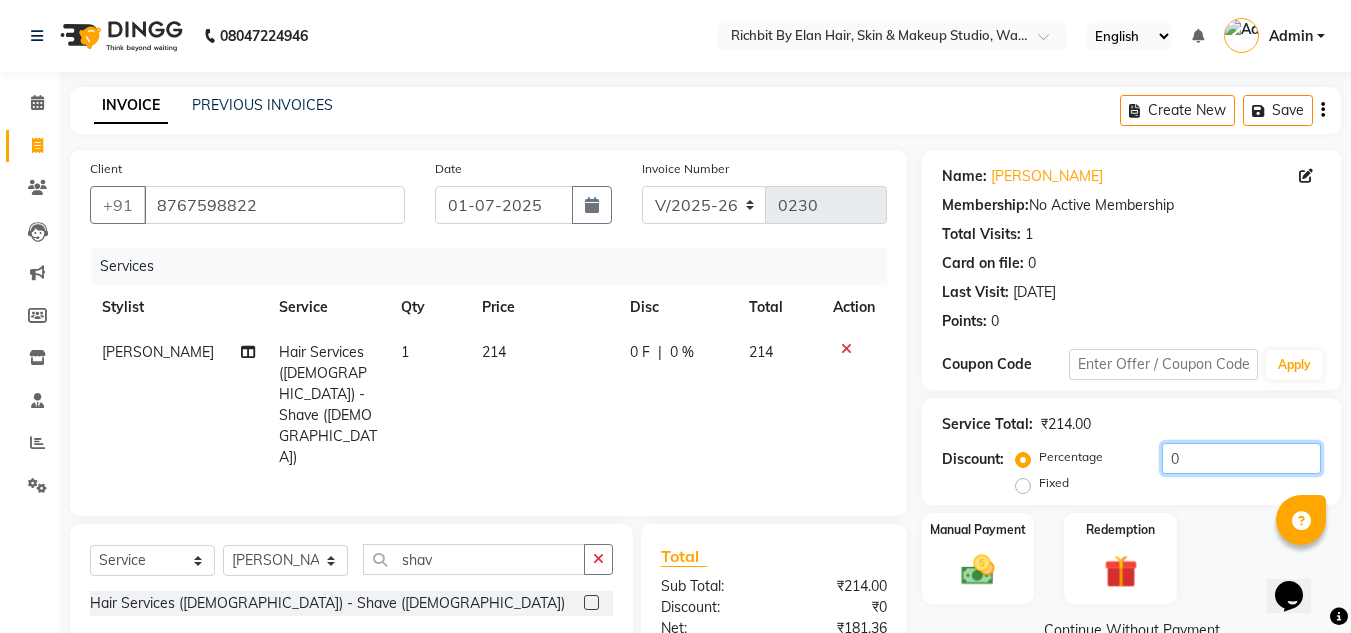 click on "0" 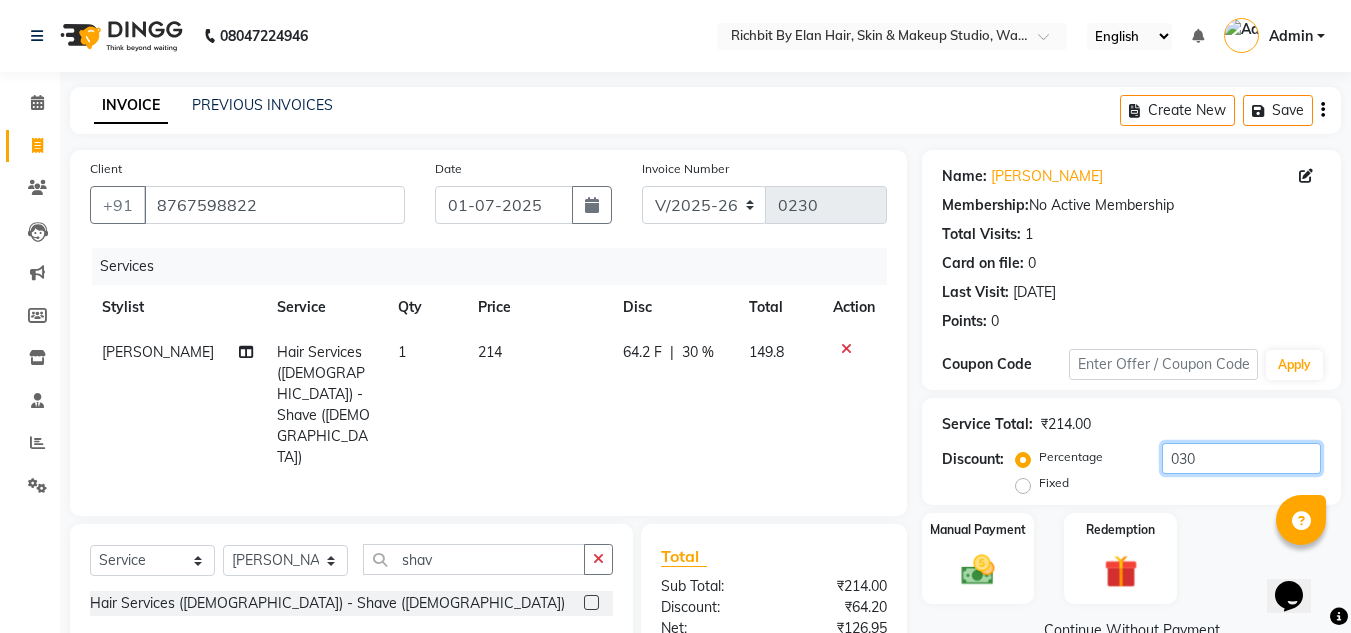 type on "030" 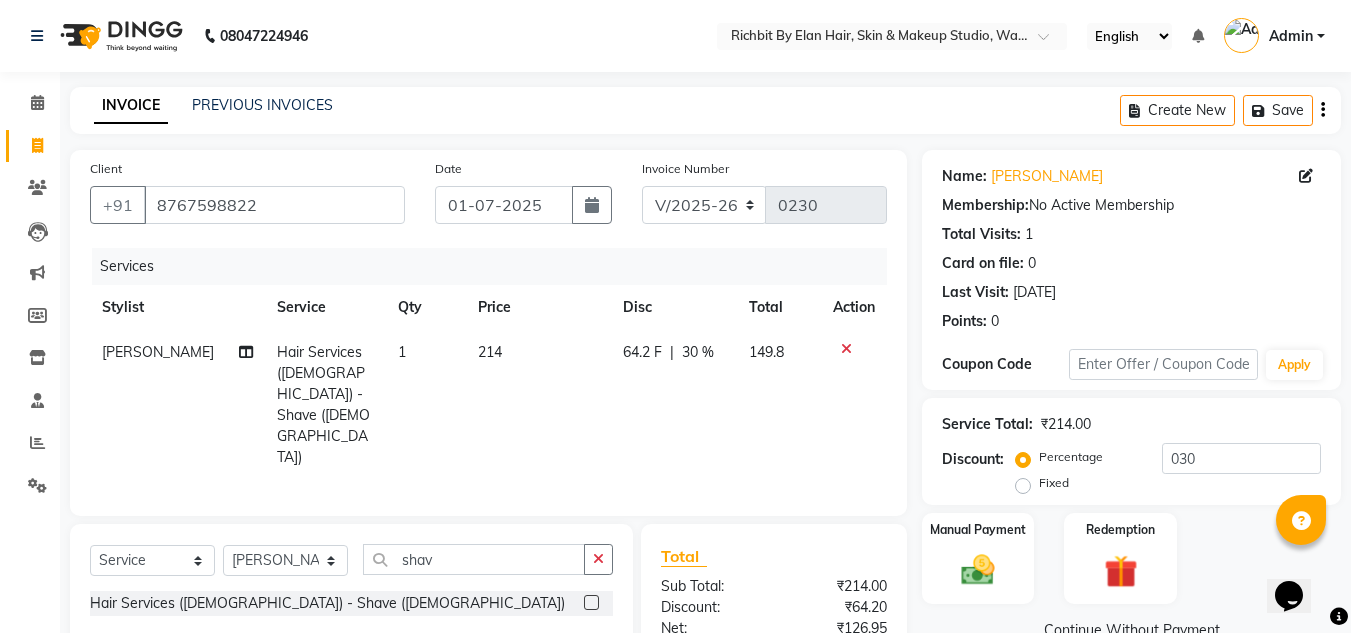 click on "64.2 F" 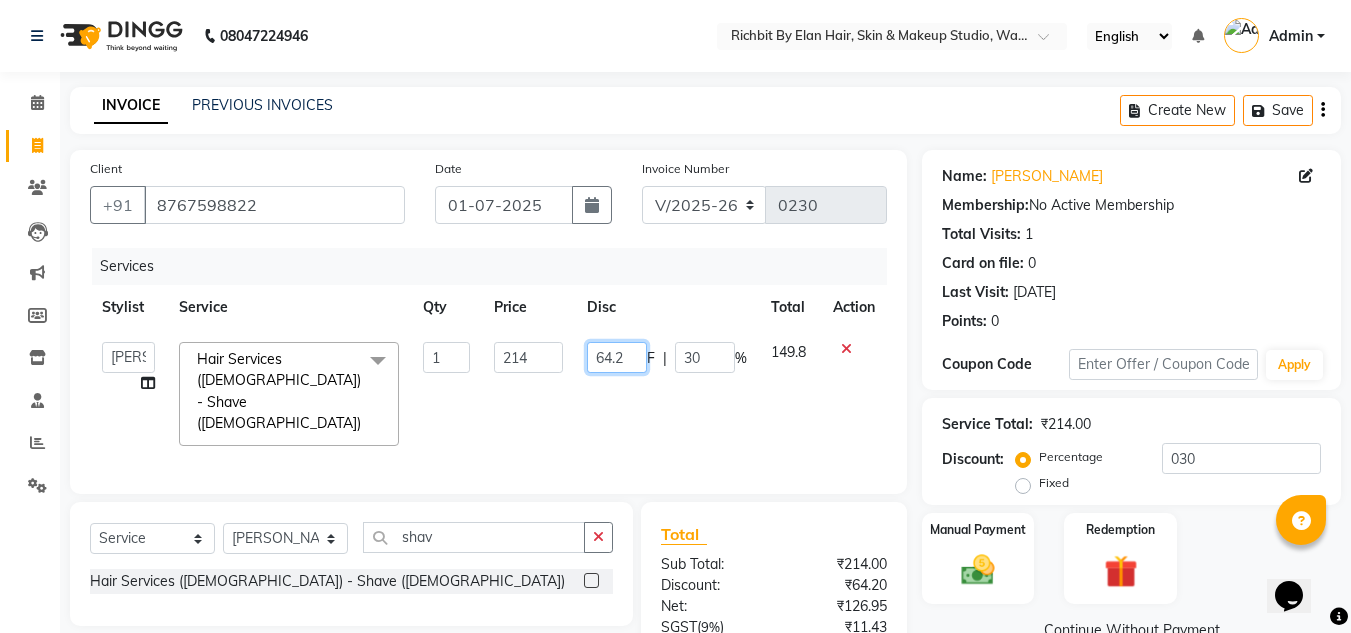 click on "64.2" 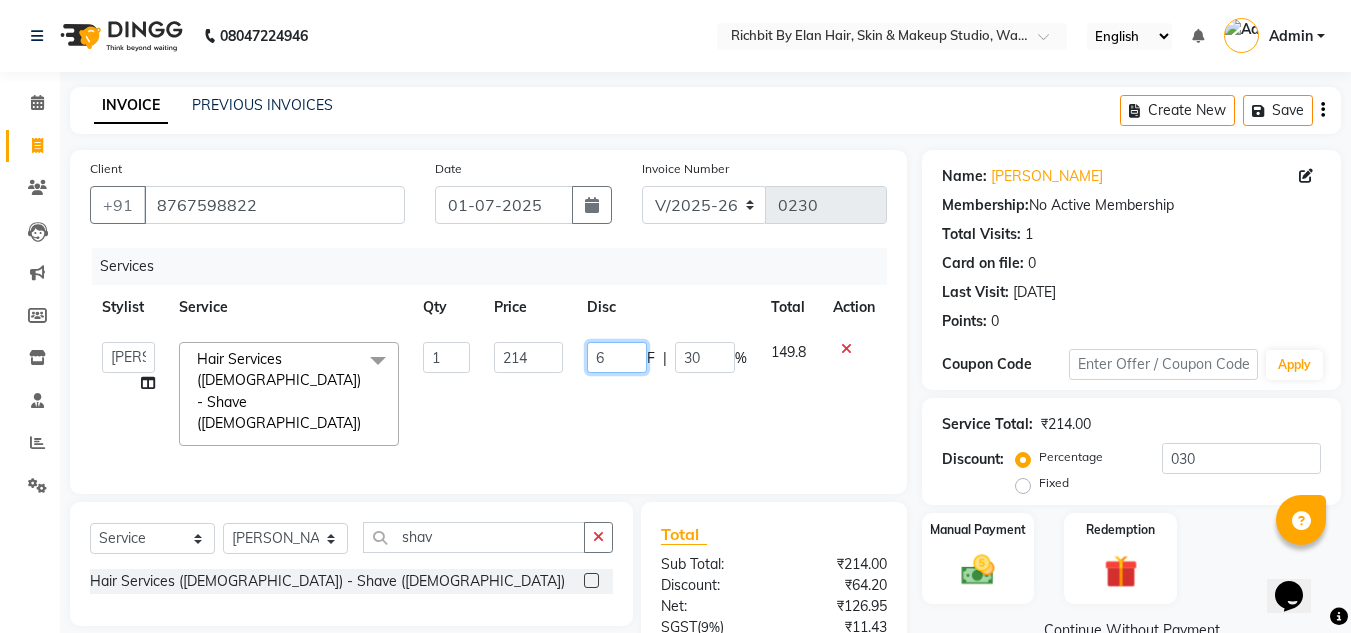 type on "65" 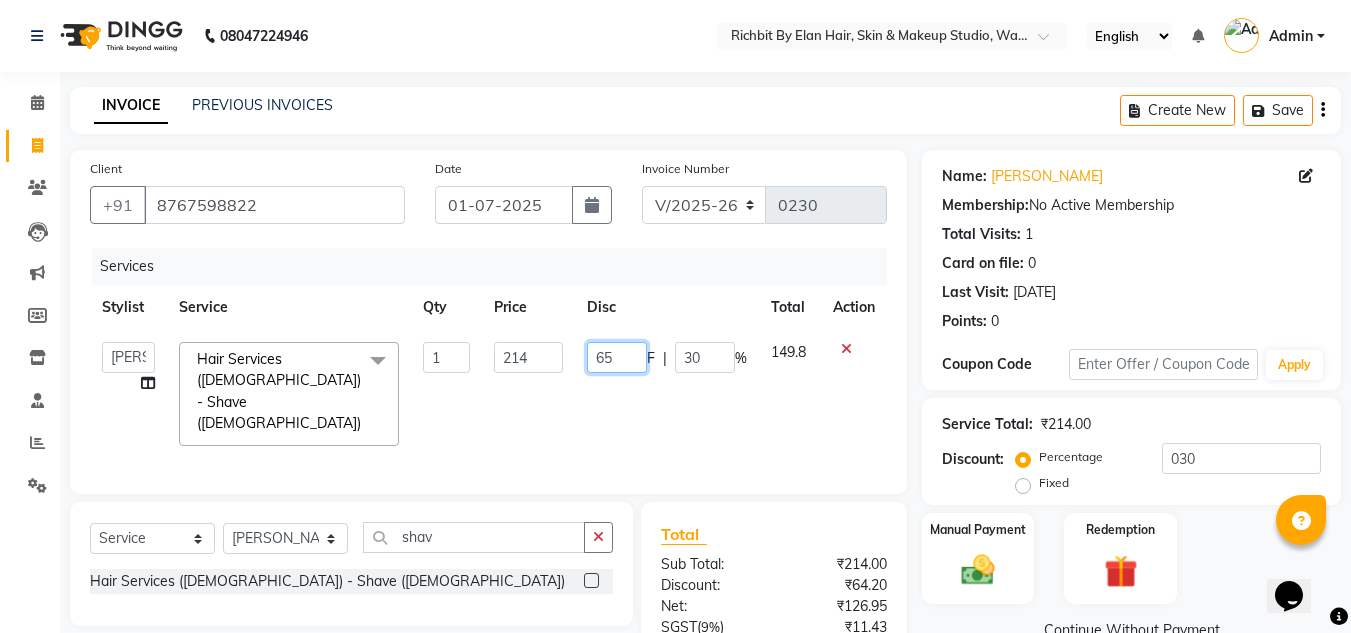 scroll, scrollTop: 167, scrollLeft: 0, axis: vertical 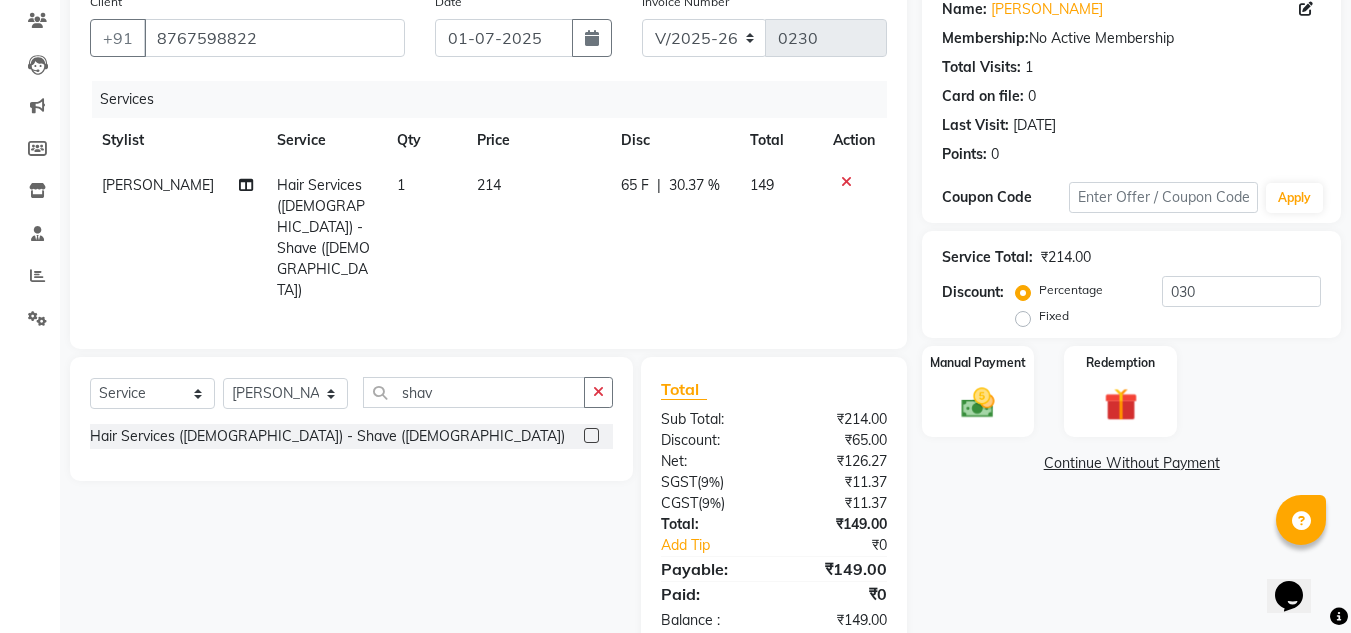 click on "Name: Aniket  Membership:  No Active Membership  Total Visits:  1 Card on file:  0 Last Visit:   03-06-2024 Points:   0  Coupon Code Apply Service Total:  ₹214.00  Discount:  Percentage   Fixed  030 Manual Payment Redemption  Continue Without Payment" 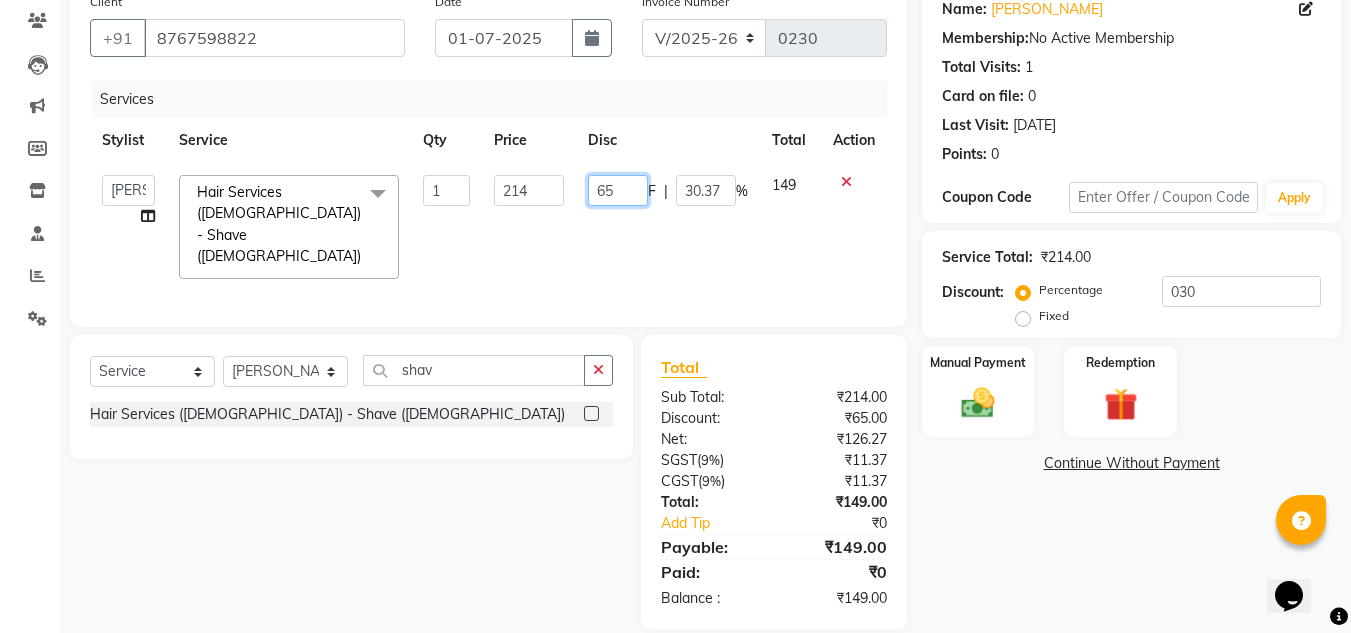 click on "65" 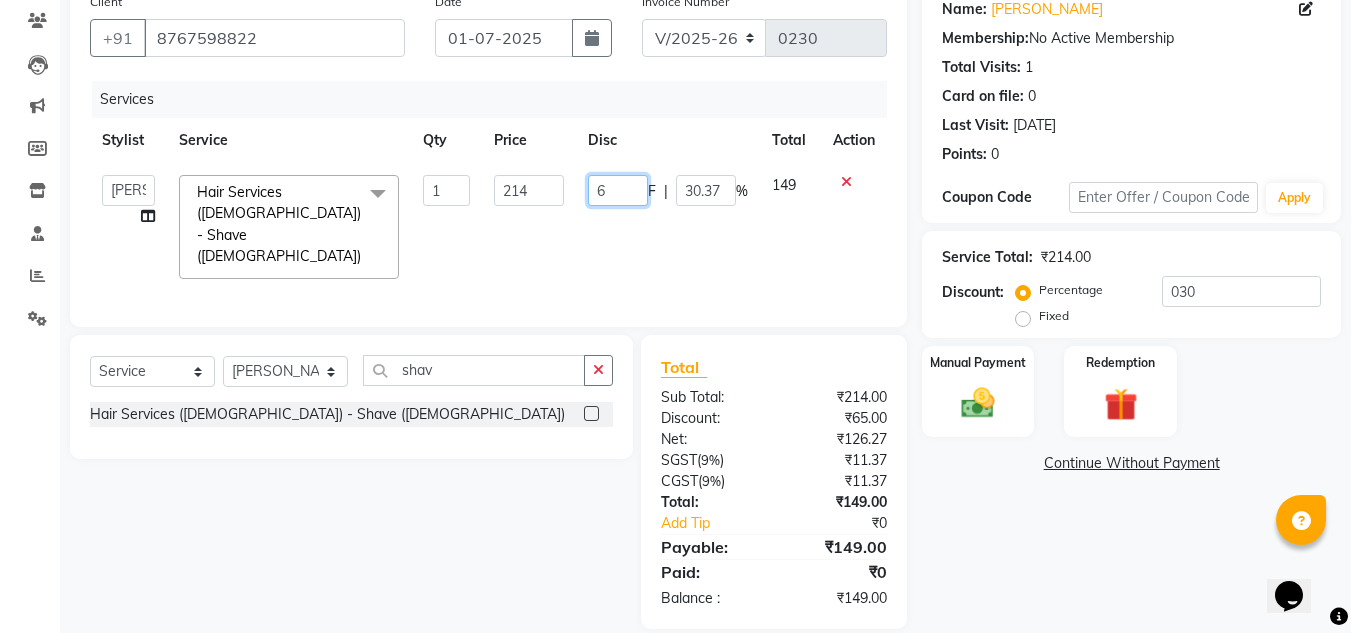 type on "64" 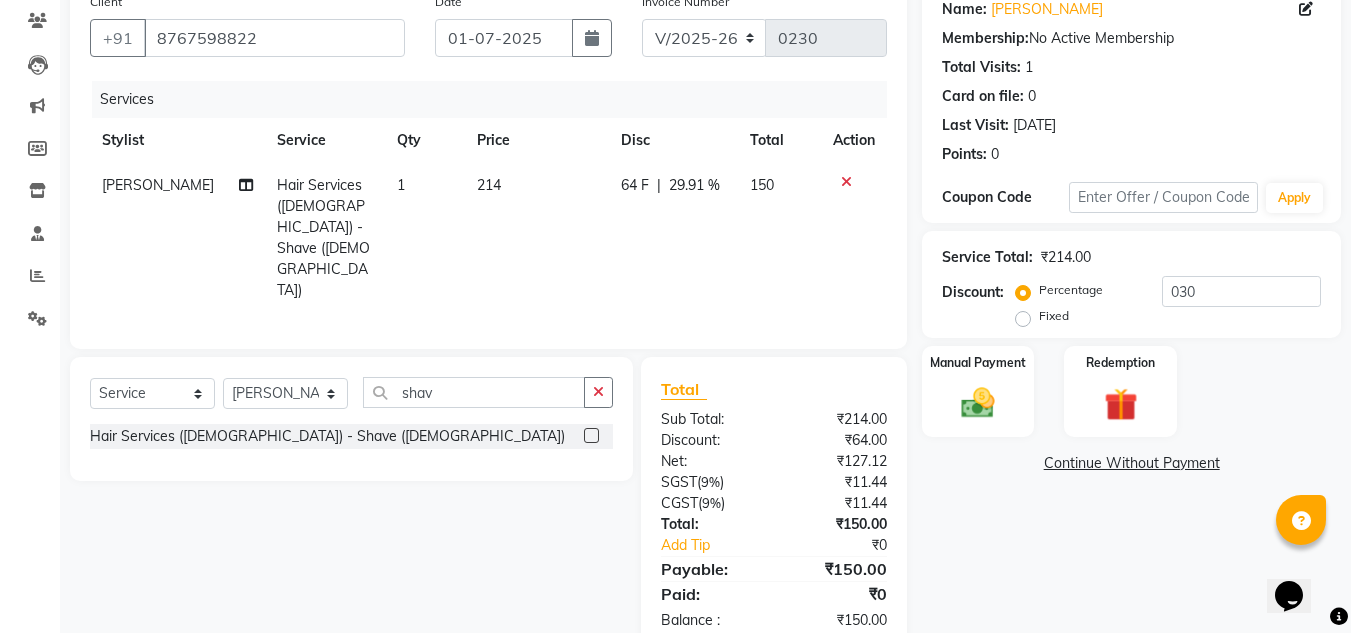 click on "Name: Aniket  Membership:  No Active Membership  Total Visits:  1 Card on file:  0 Last Visit:   03-06-2024 Points:   0  Coupon Code Apply Service Total:  ₹214.00  Discount:  Percentage   Fixed  030 Manual Payment Redemption  Continue Without Payment" 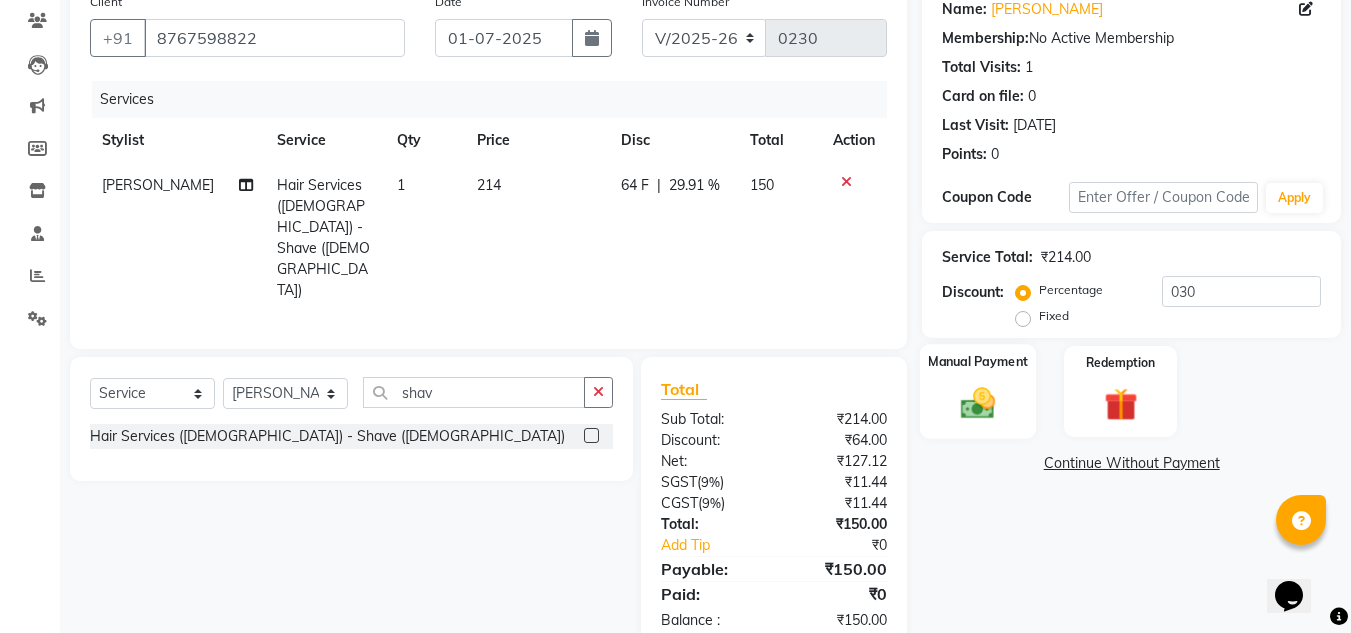 click 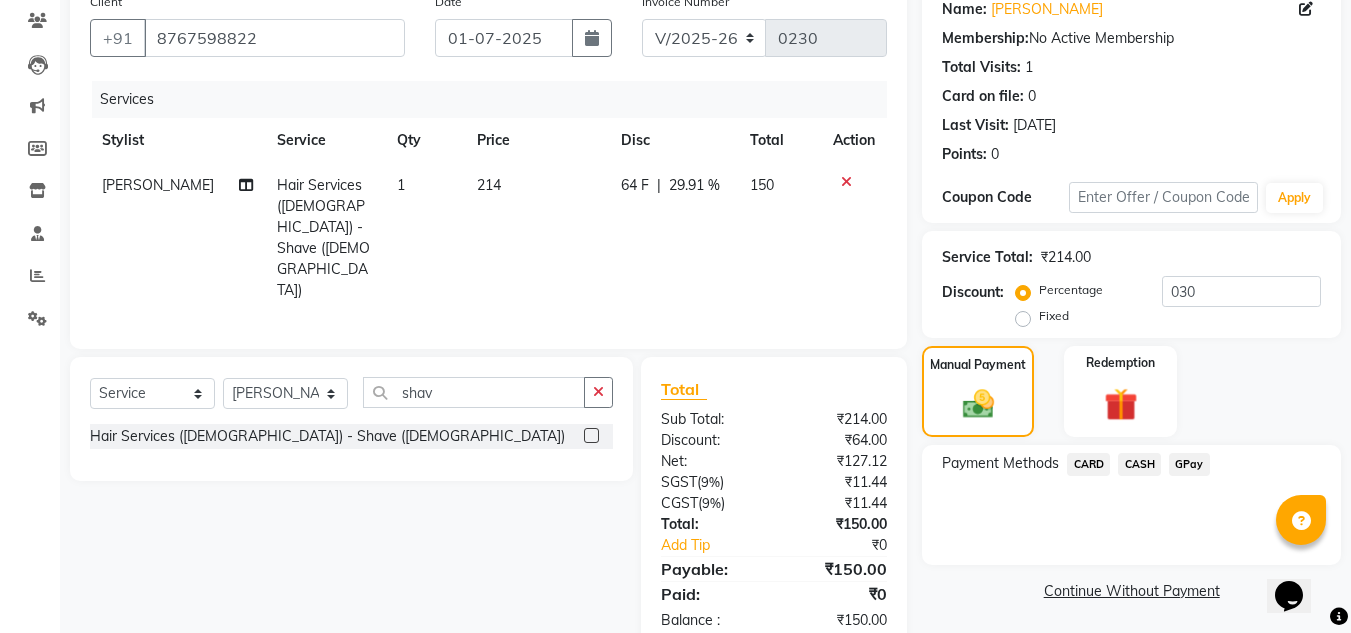 click on "GPay" 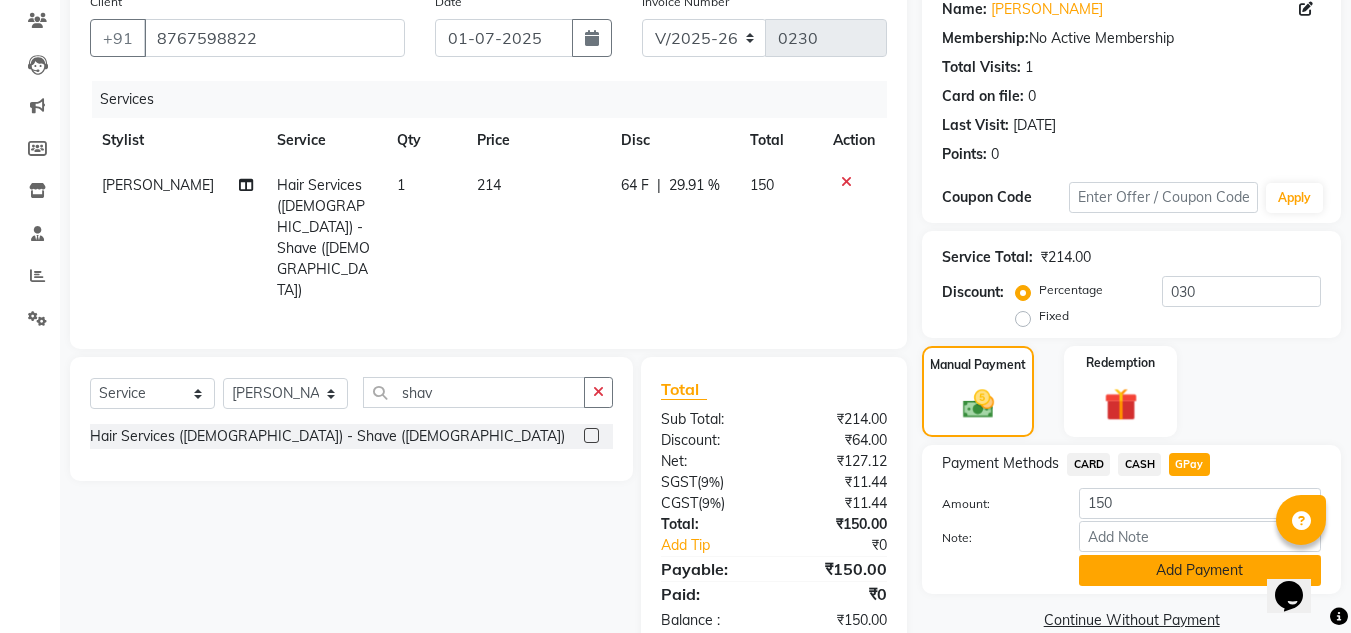 click on "Add Payment" 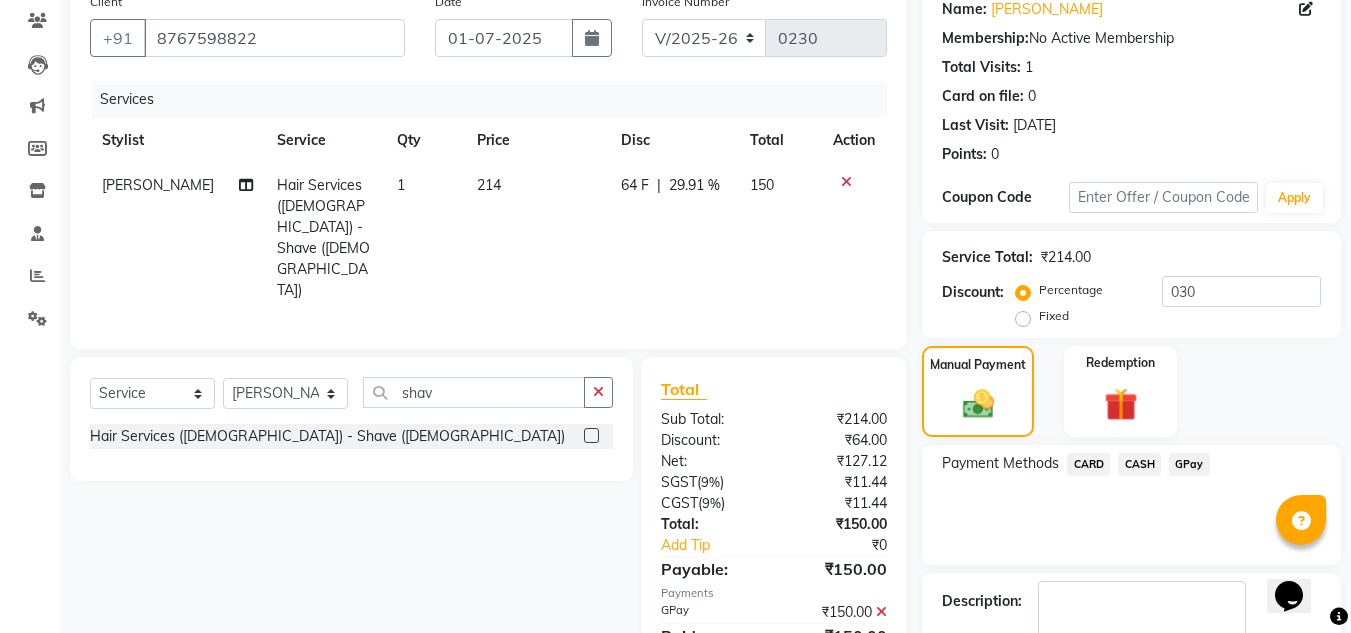 scroll, scrollTop: 267, scrollLeft: 0, axis: vertical 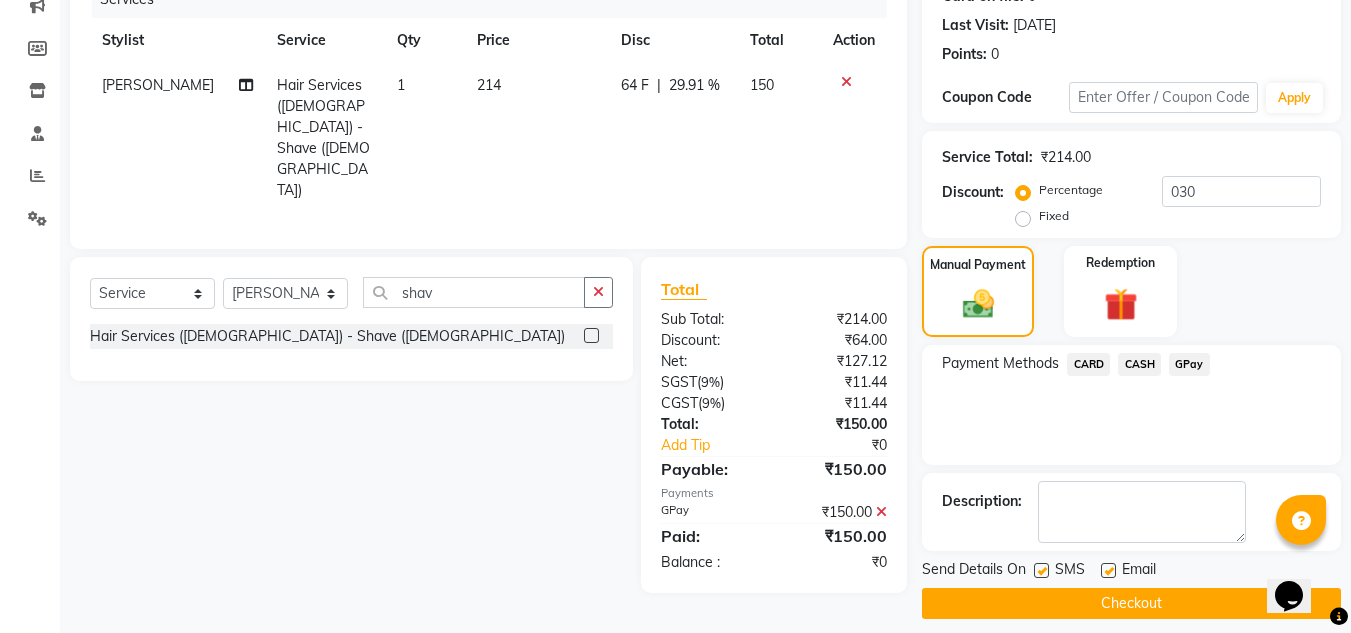 click on "Checkout" 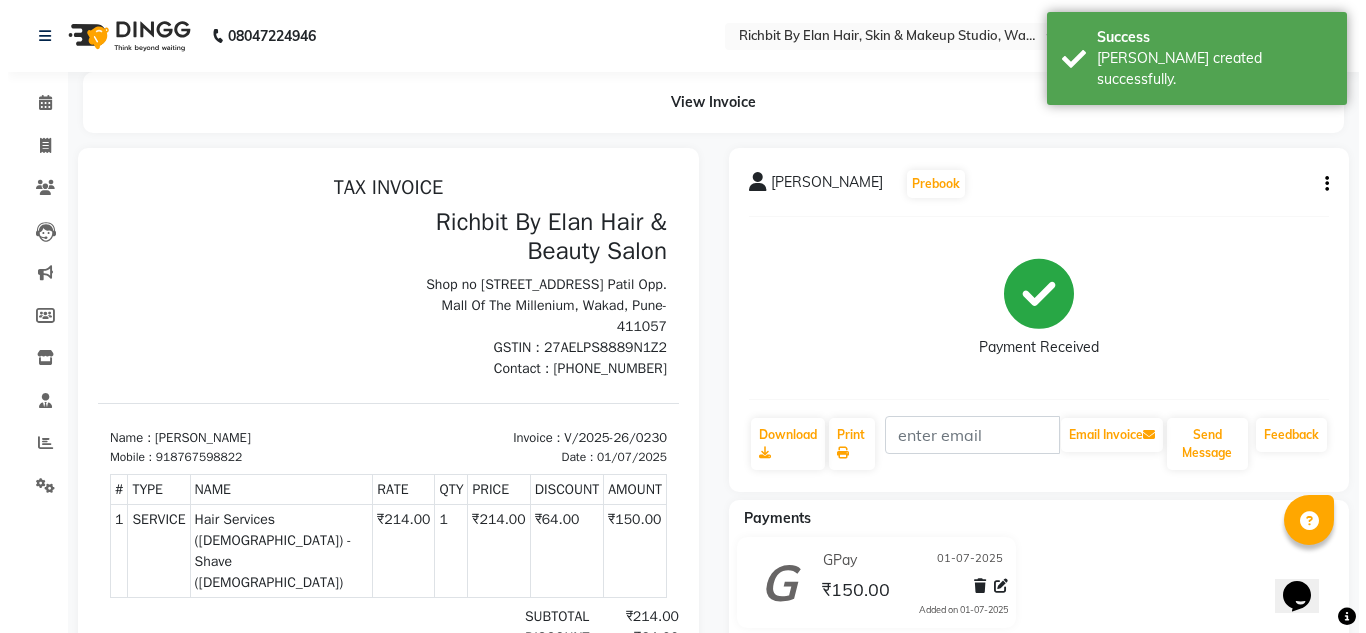 scroll, scrollTop: 0, scrollLeft: 0, axis: both 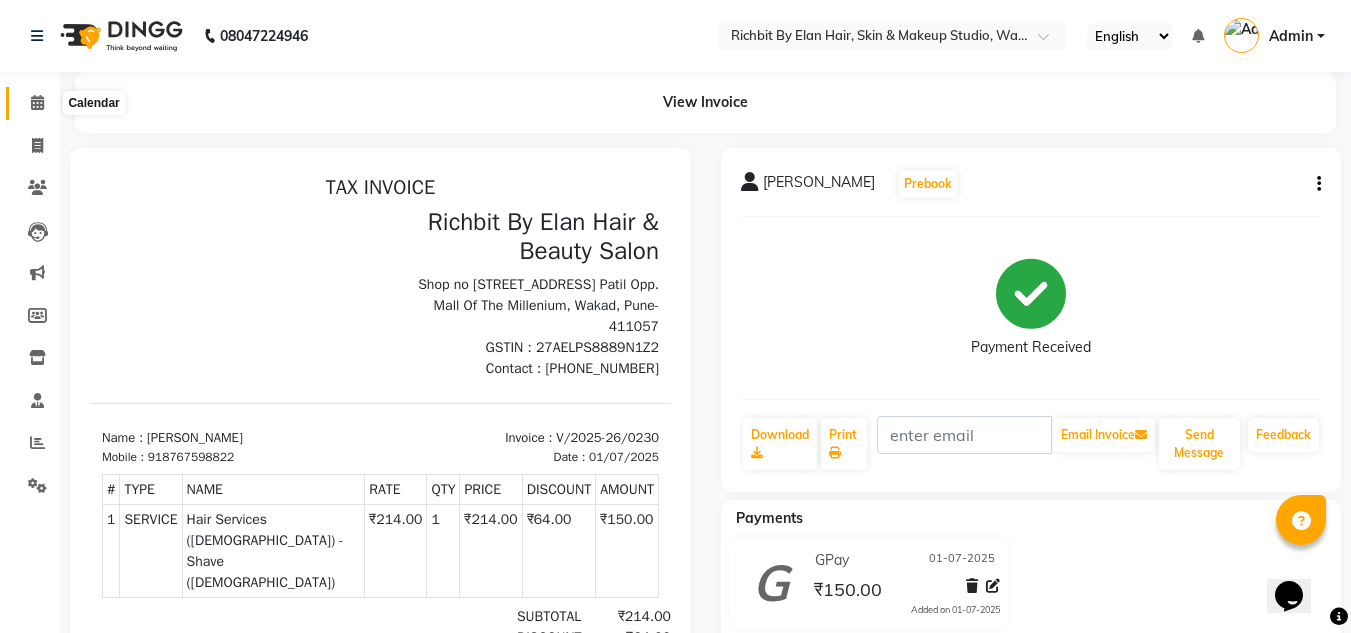 click 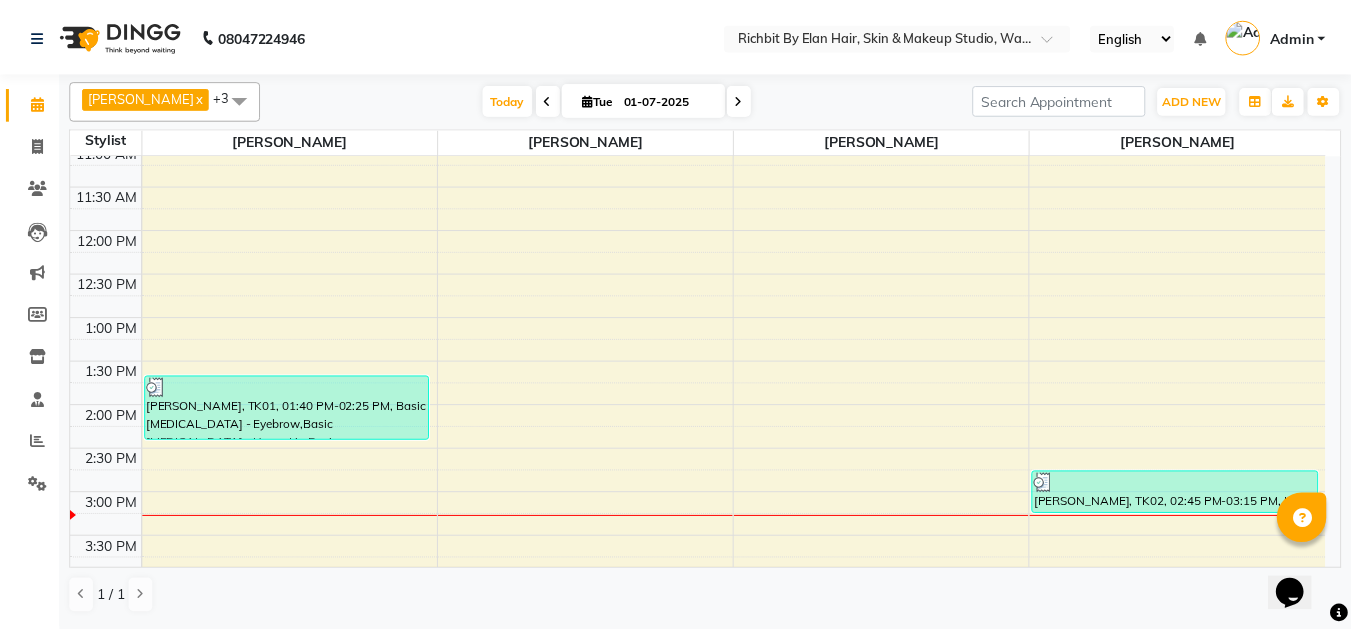 scroll, scrollTop: 300, scrollLeft: 0, axis: vertical 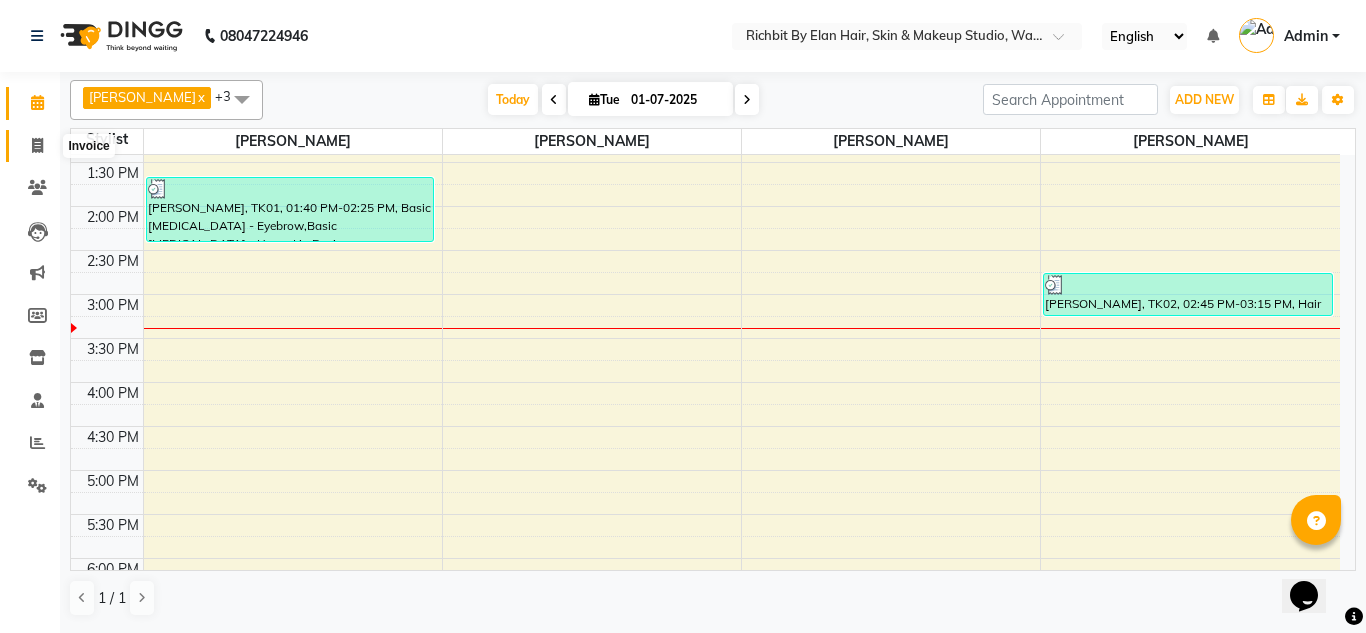 click 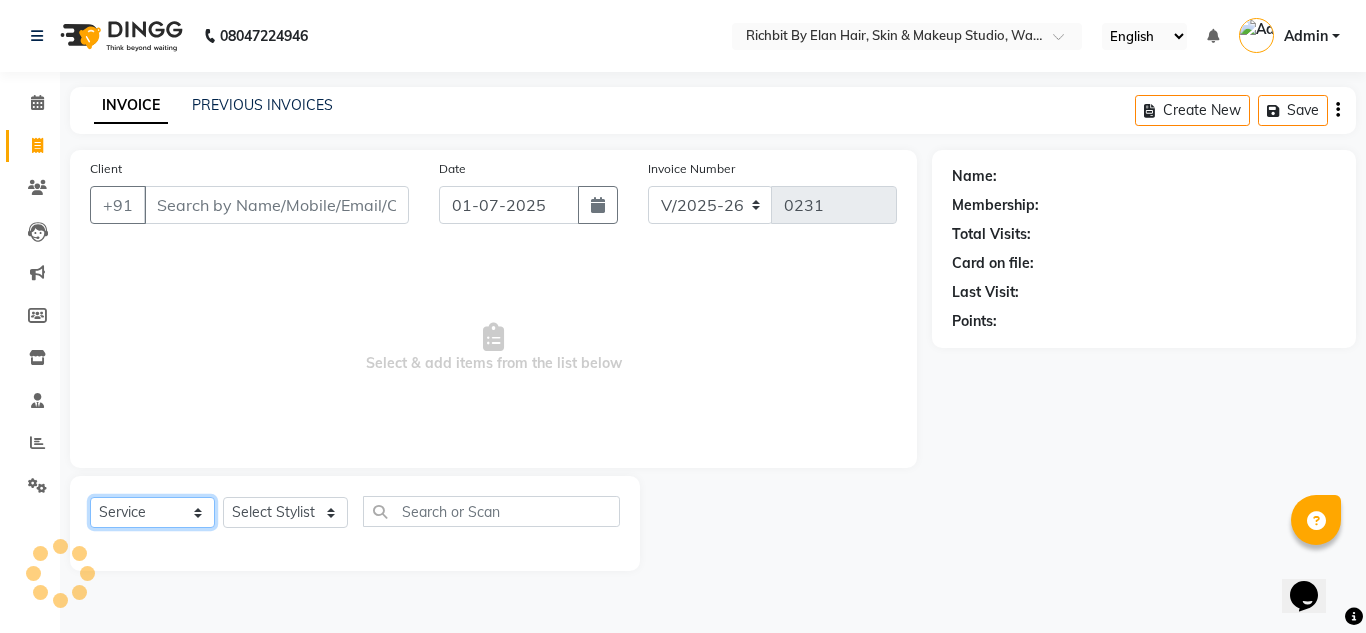 click on "Select  Service  Product  Membership  Package Voucher Prepaid Gift Card" 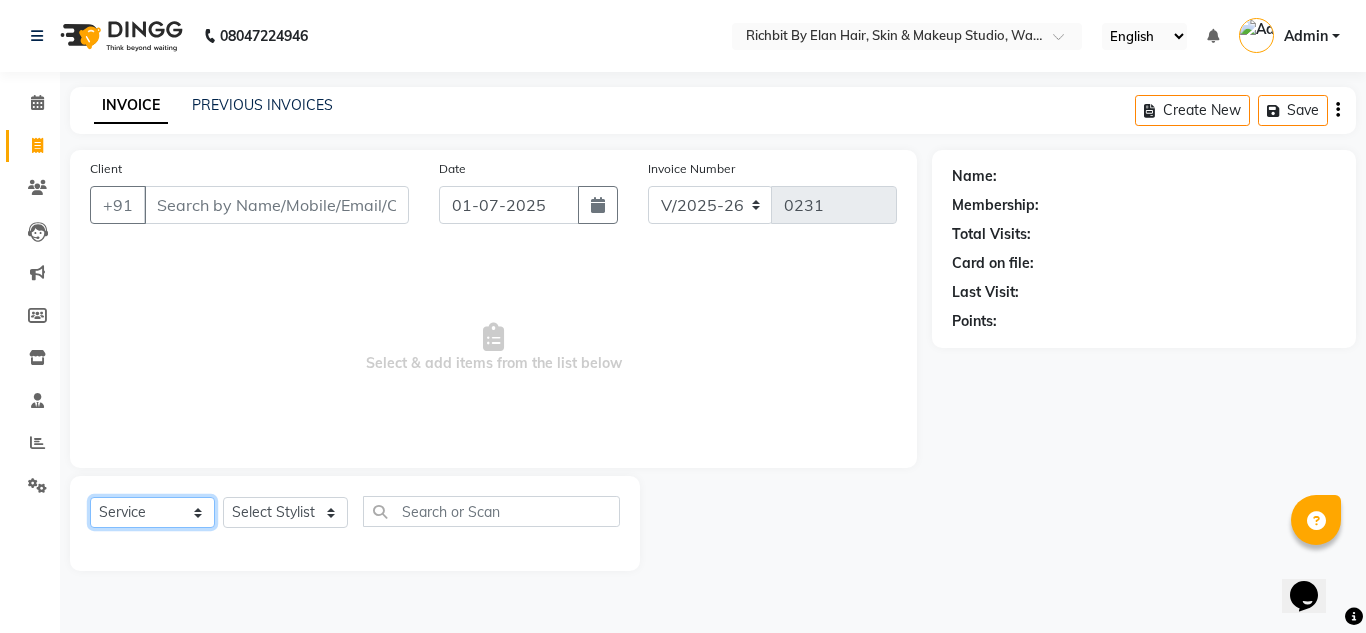click on "Select  Service  Product  Membership  Package Voucher Prepaid Gift Card" 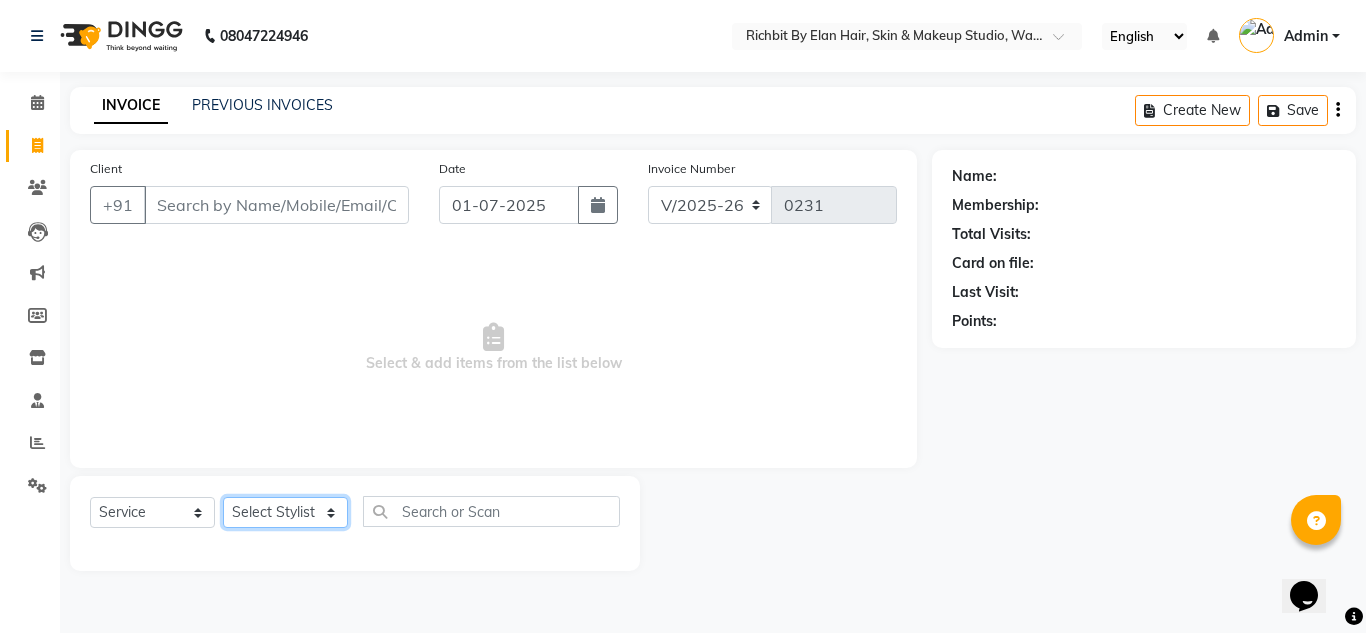 click on "Select Stylist Ankita nivangune Deepali Palsule Gopal Kadam Rohit Suravase Vandana Panikar" 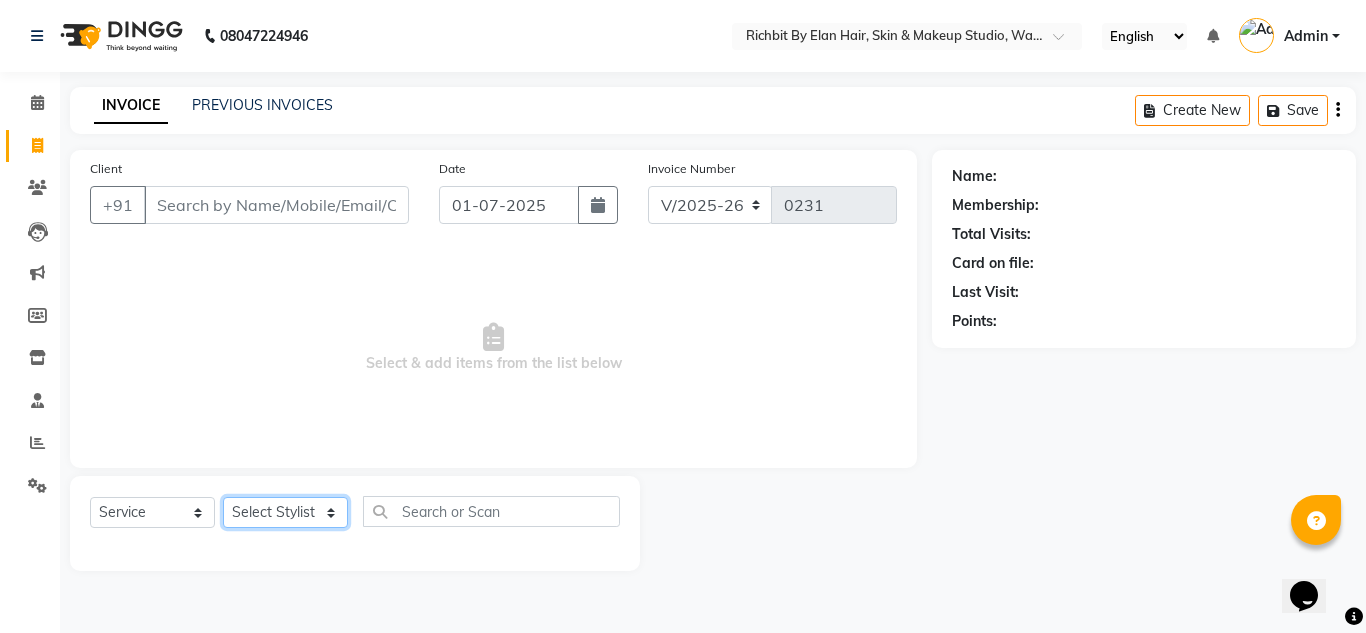 select on "61438" 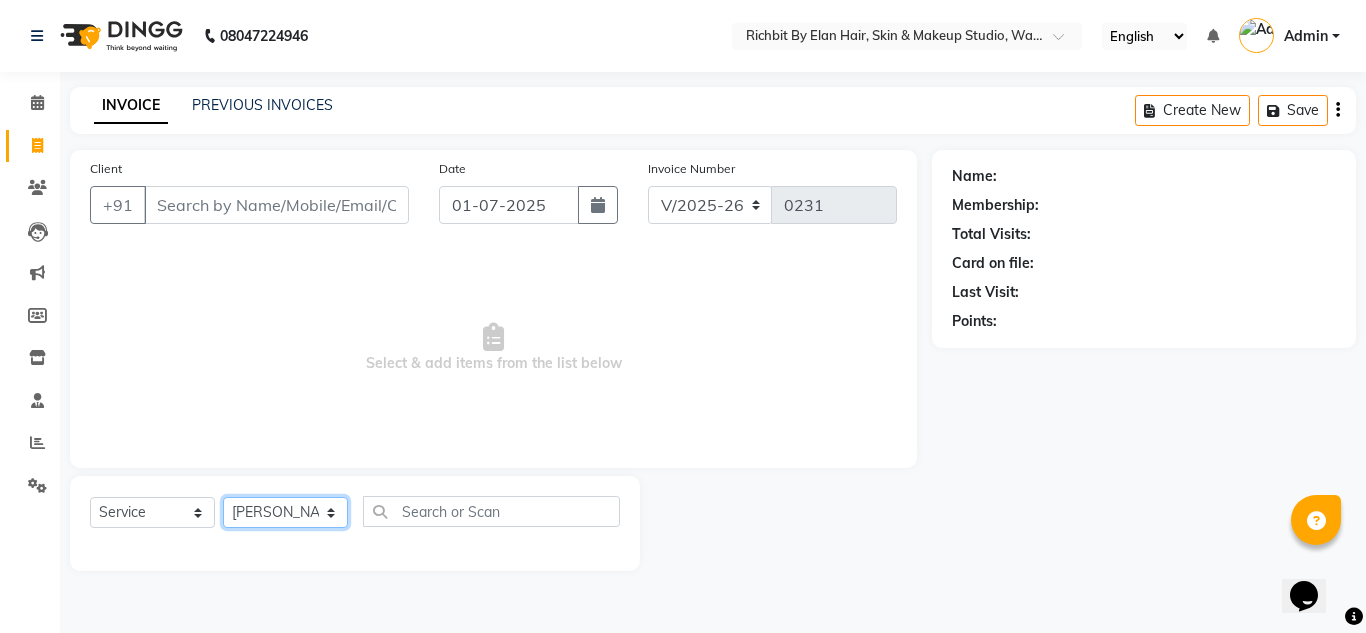 click on "Select Stylist Ankita nivangune Deepali Palsule Gopal Kadam Rohit Suravase Vandana Panikar" 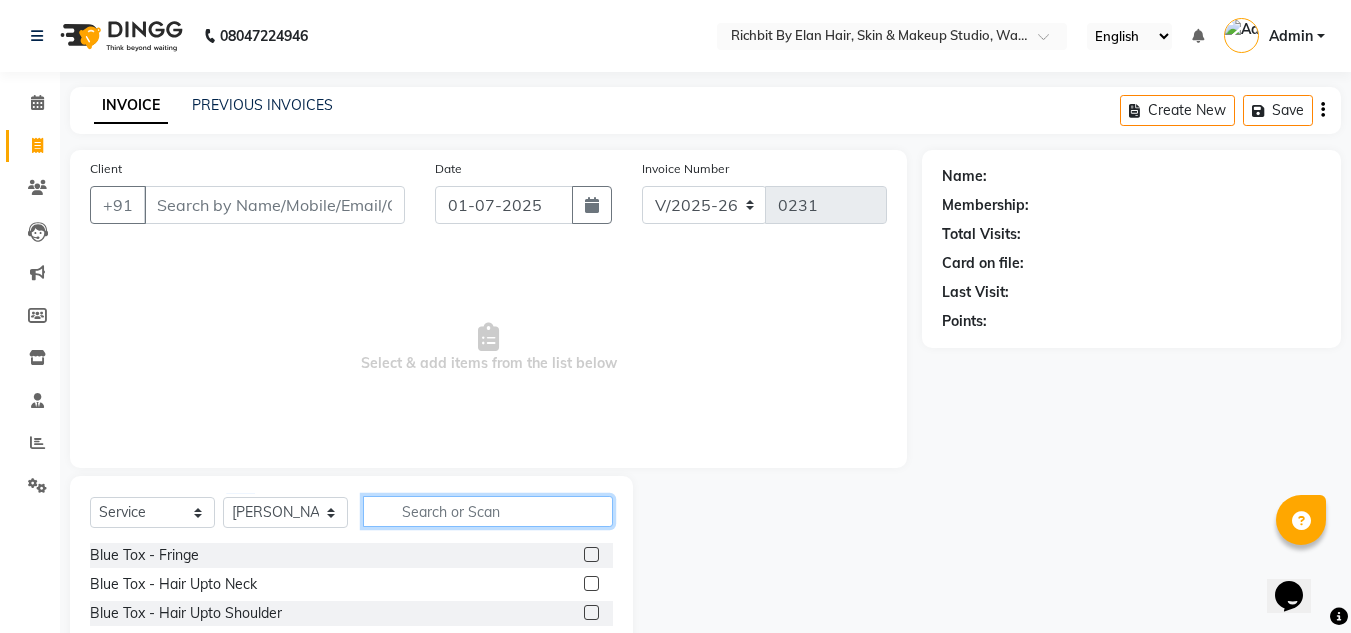 click 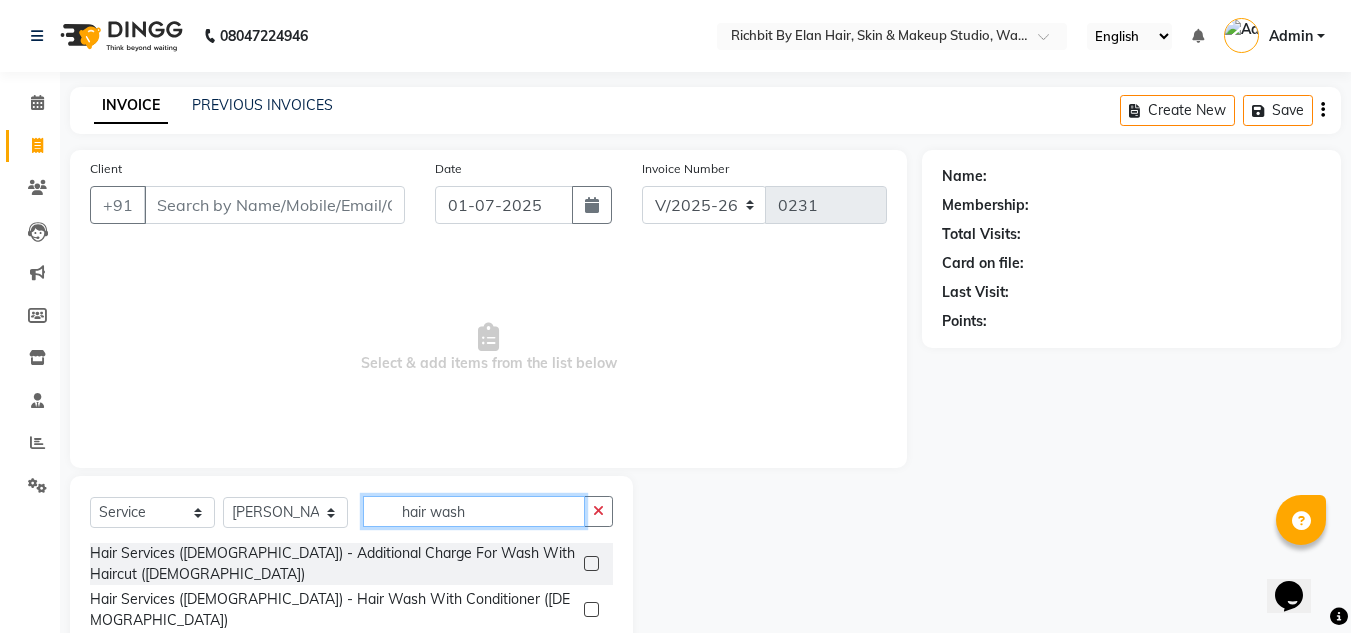 type on "hair wash" 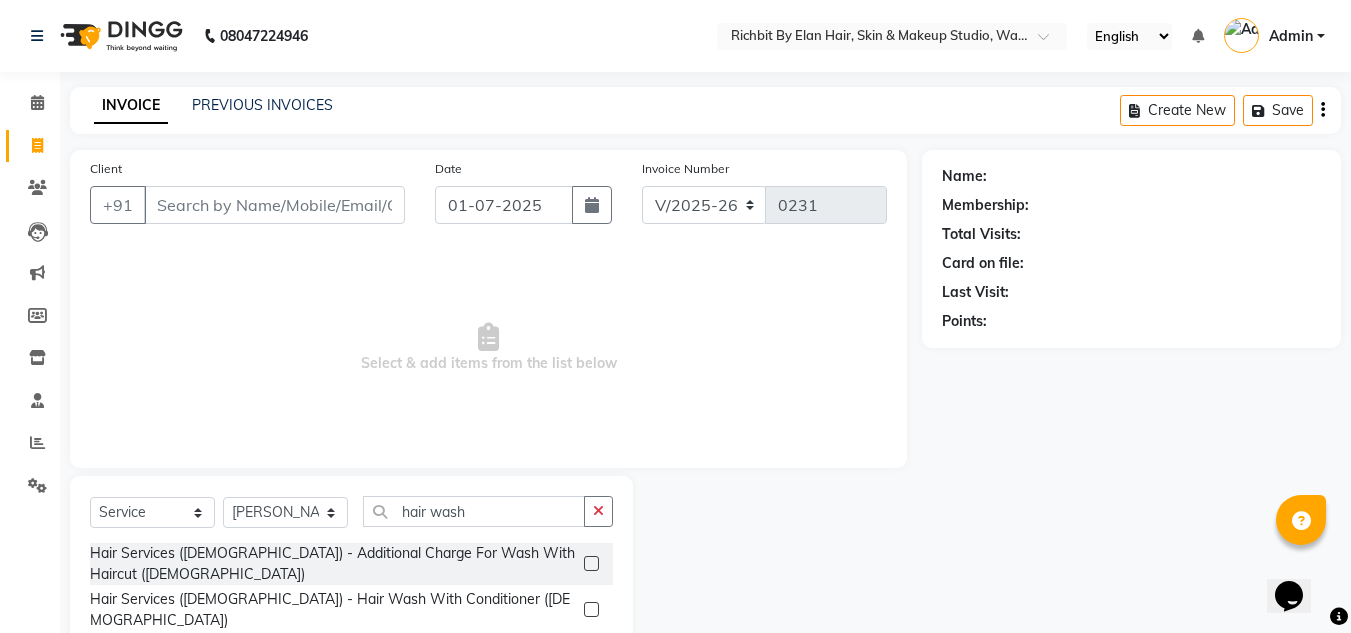 click 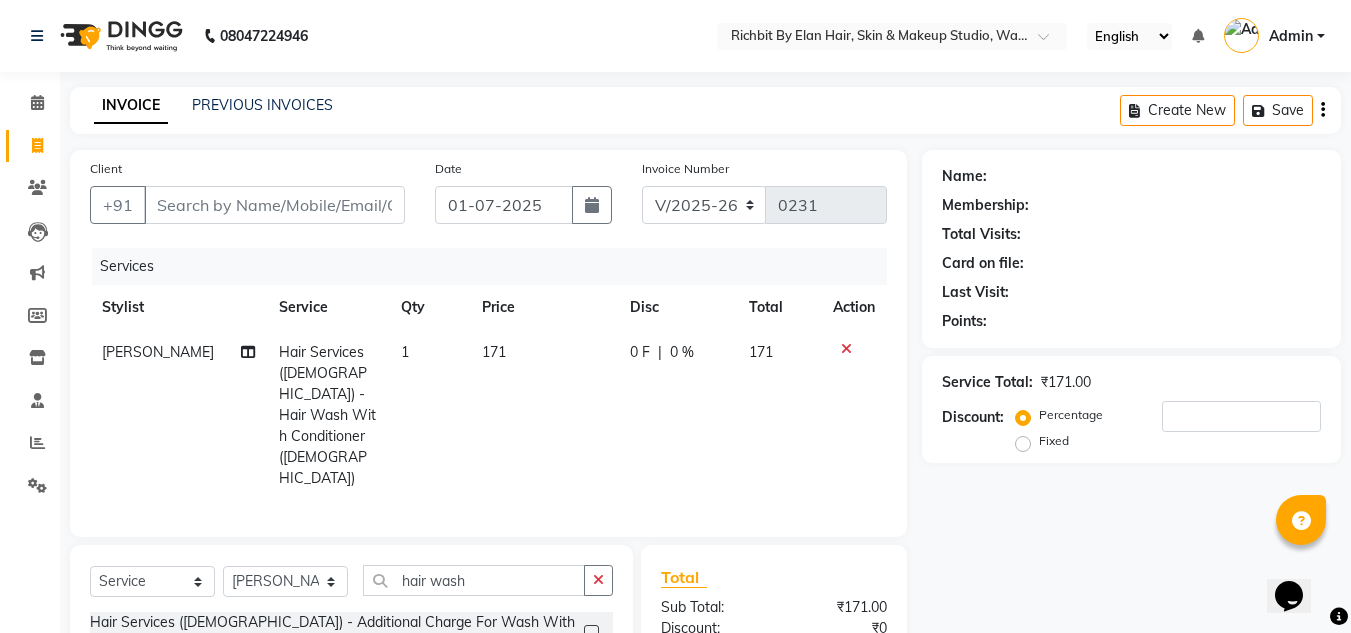 checkbox on "false" 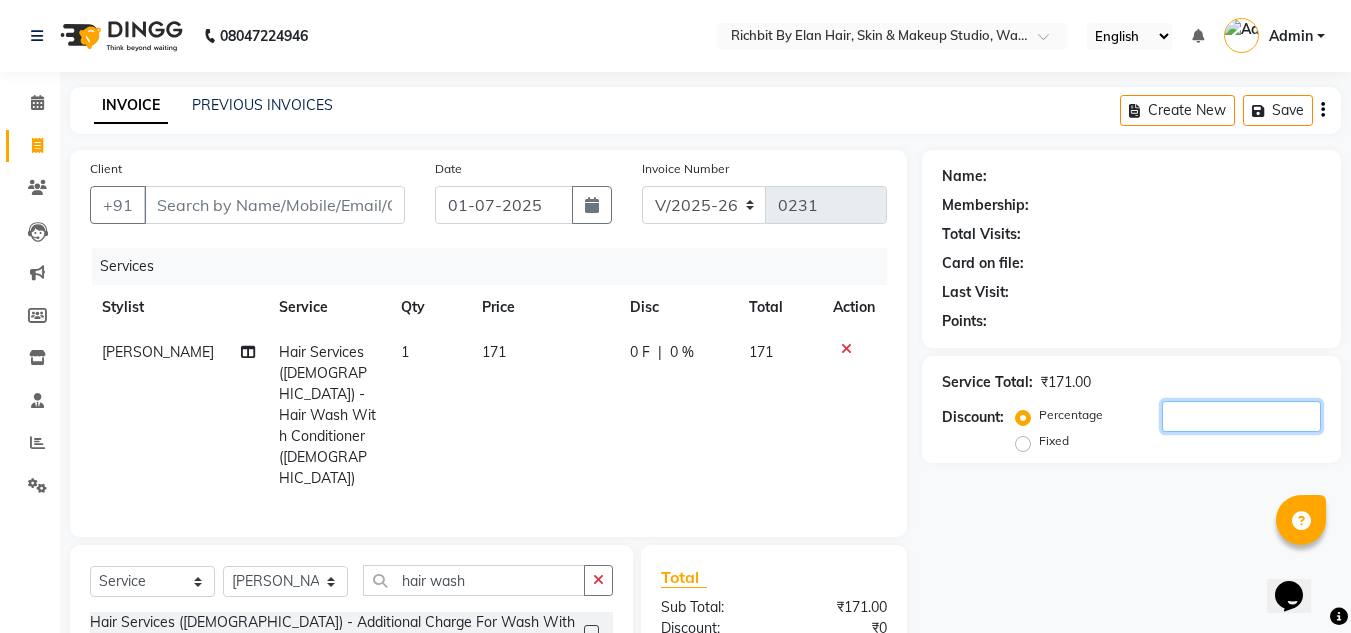 click 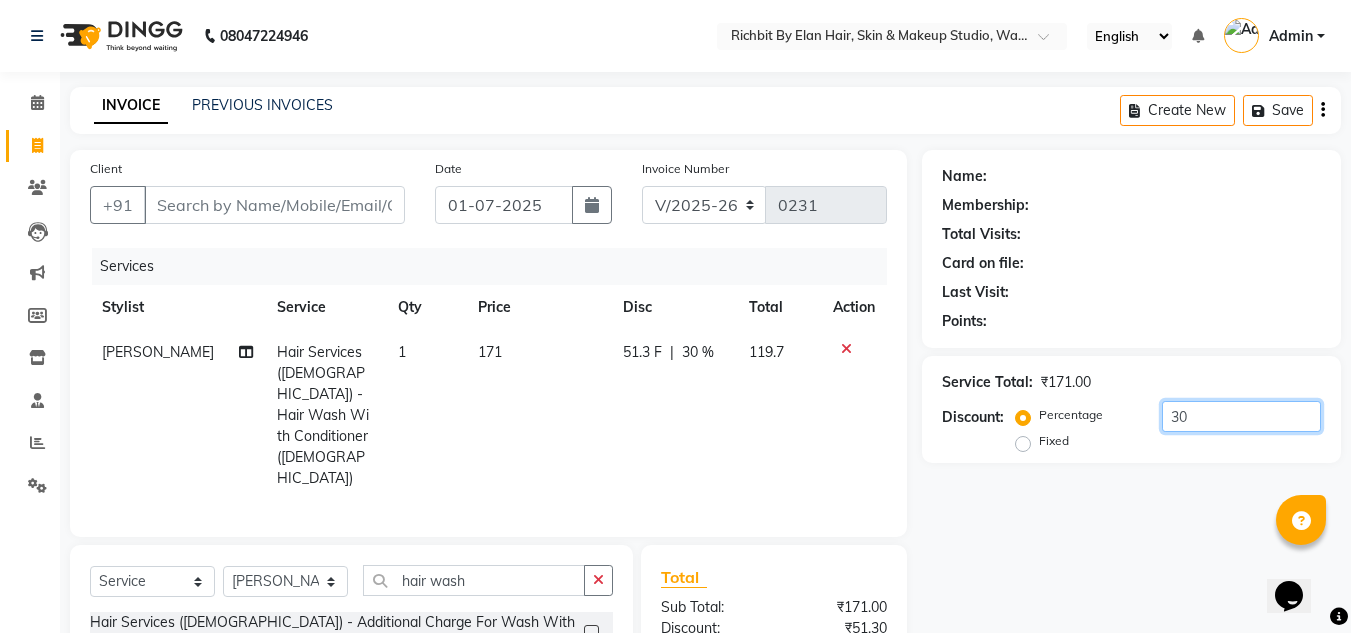 type on "30" 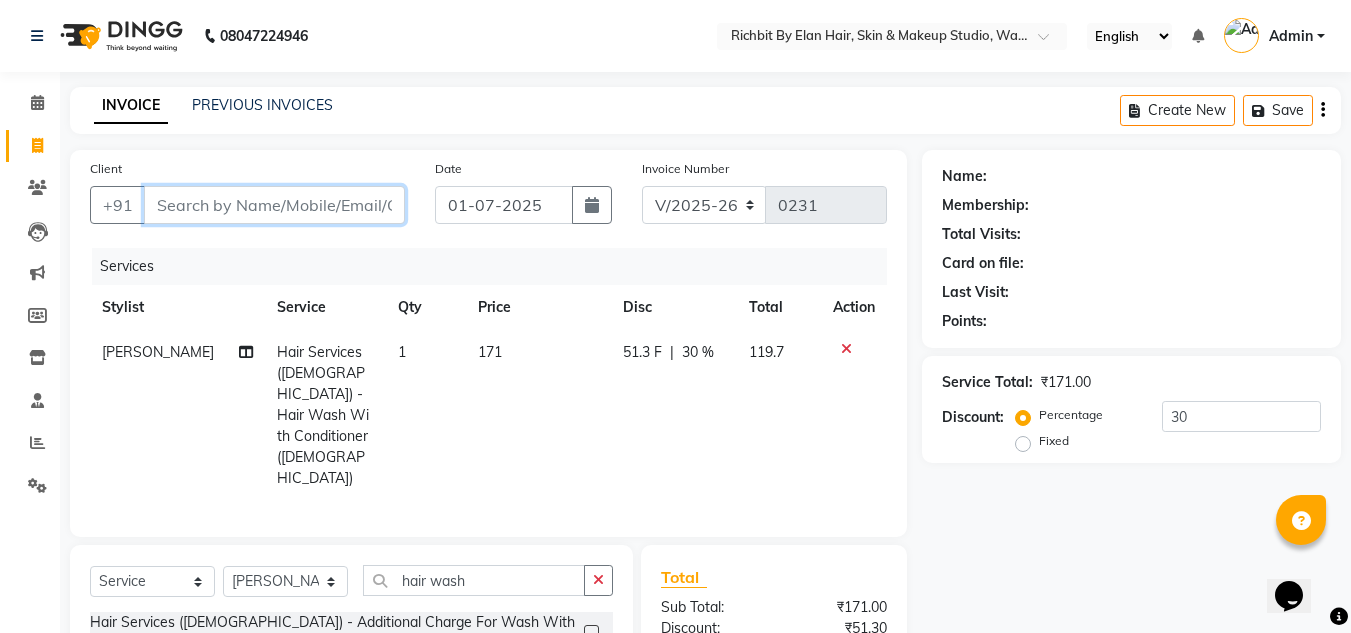 click on "Client" at bounding box center (274, 205) 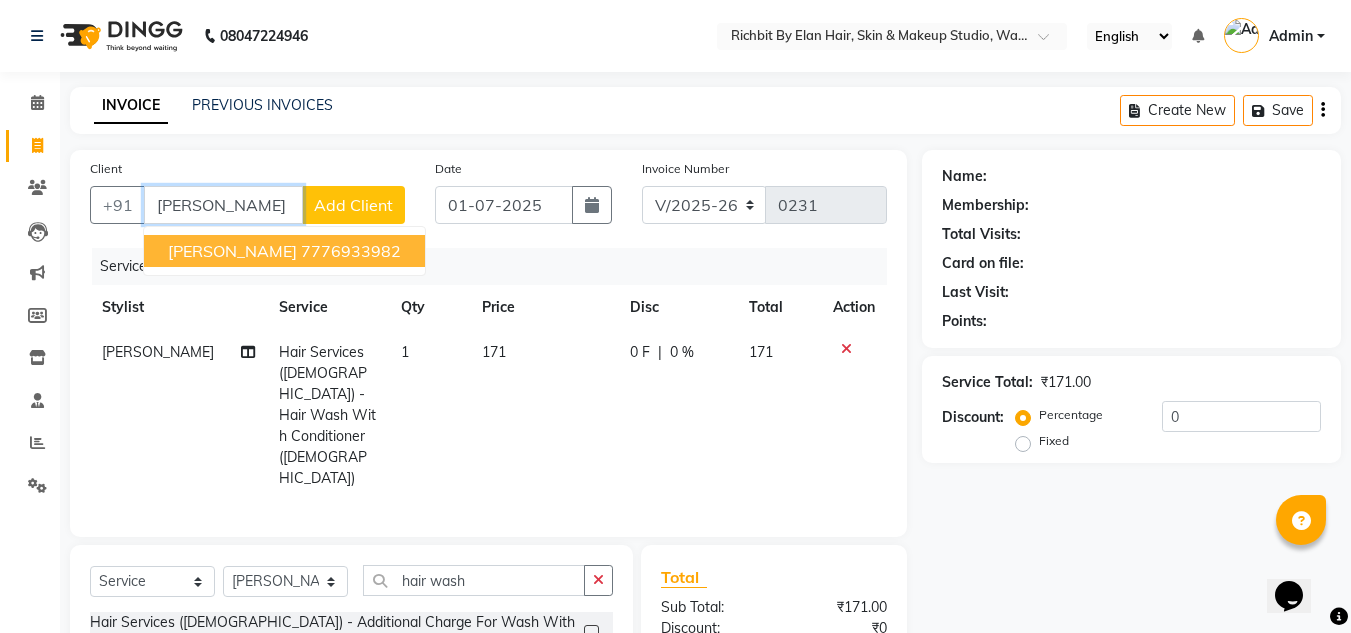 click on "shubham Rockson" at bounding box center (232, 251) 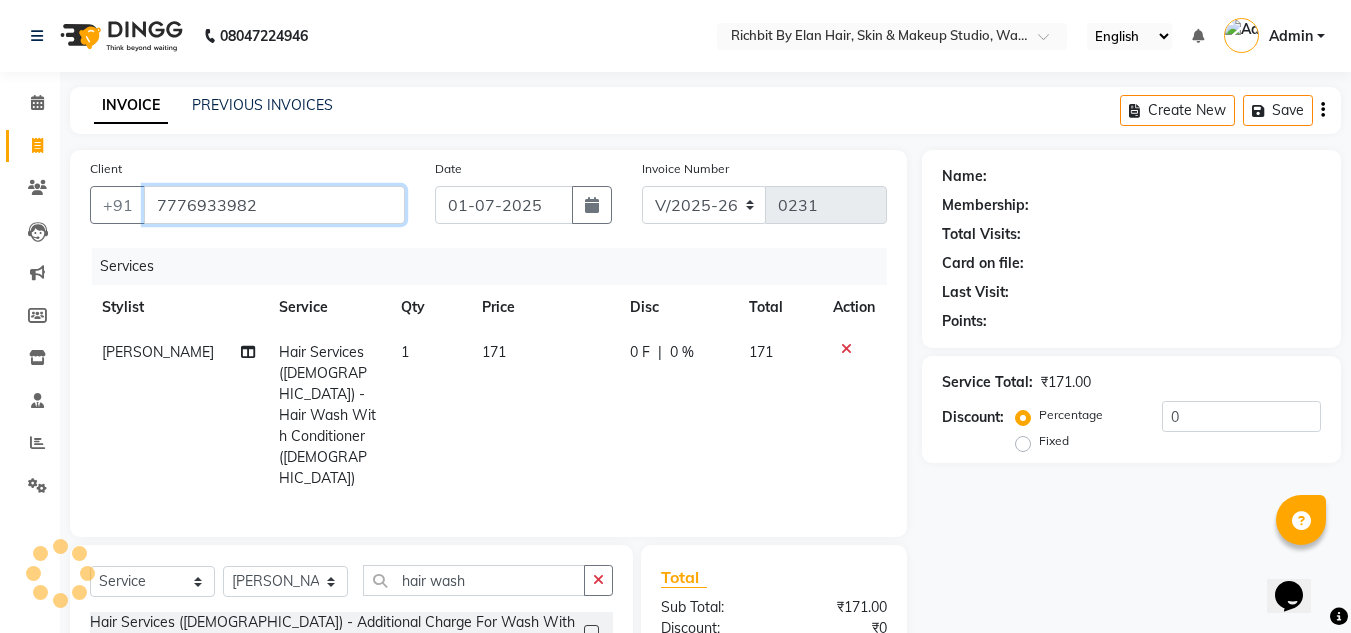 type on "7776933982" 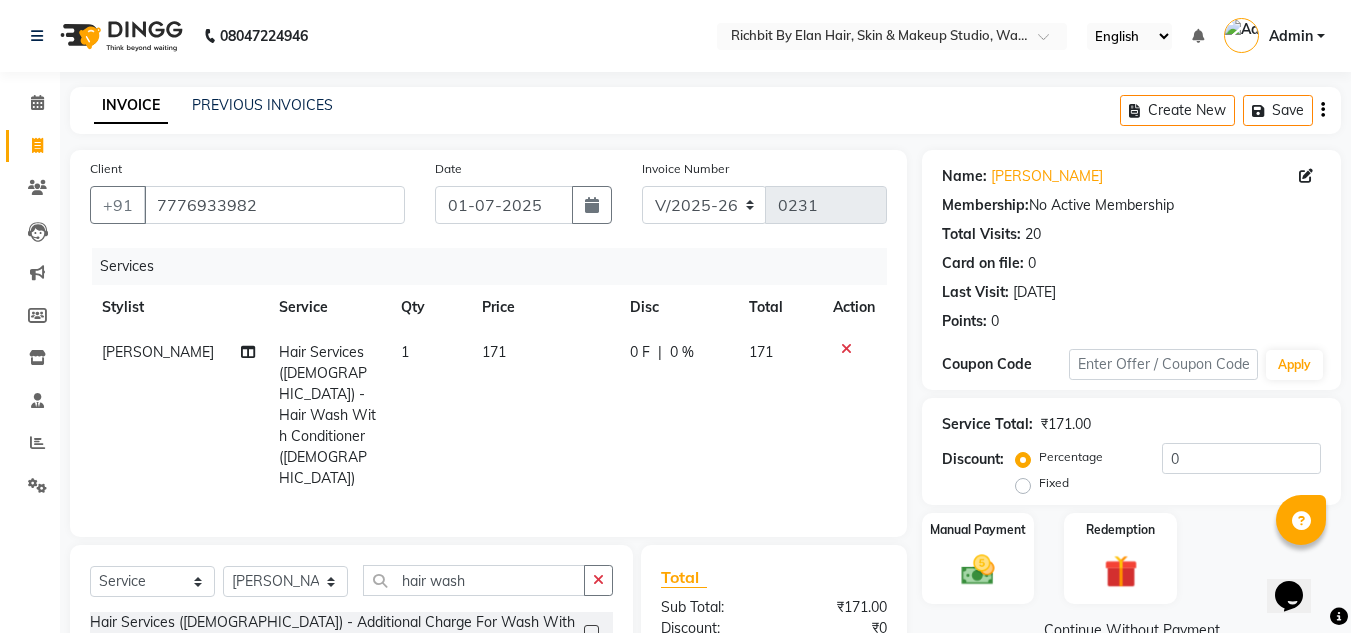 scroll, scrollTop: 189, scrollLeft: 0, axis: vertical 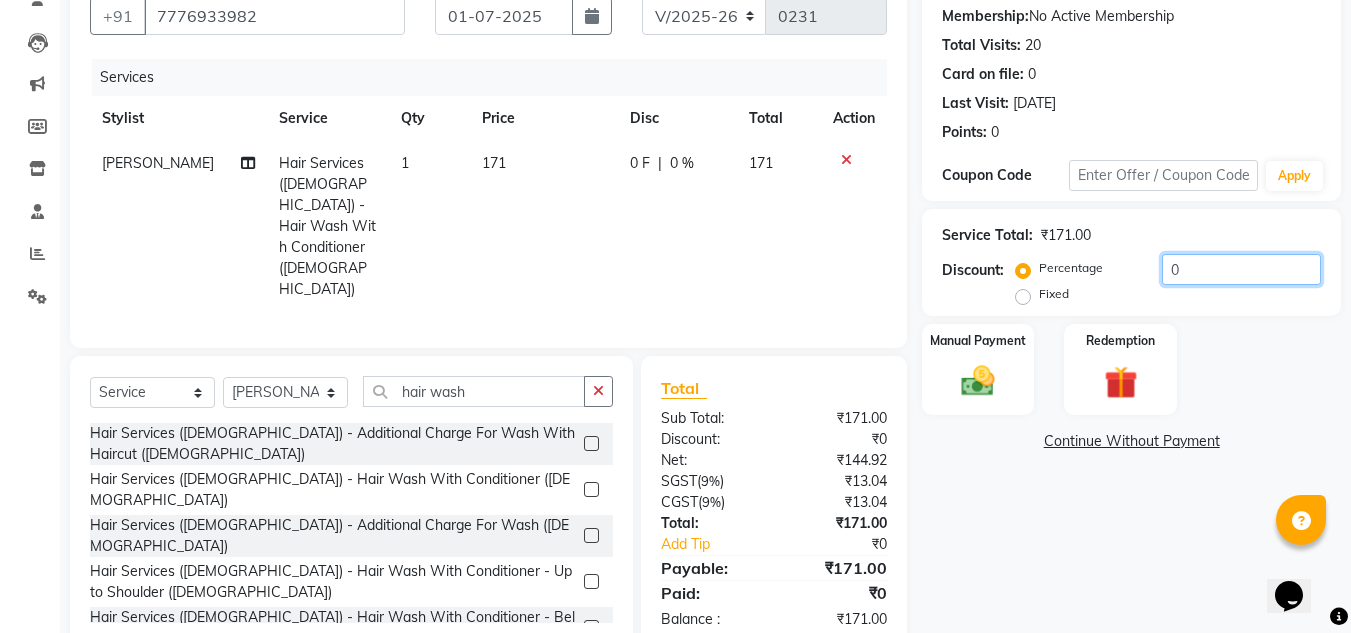 click on "0" 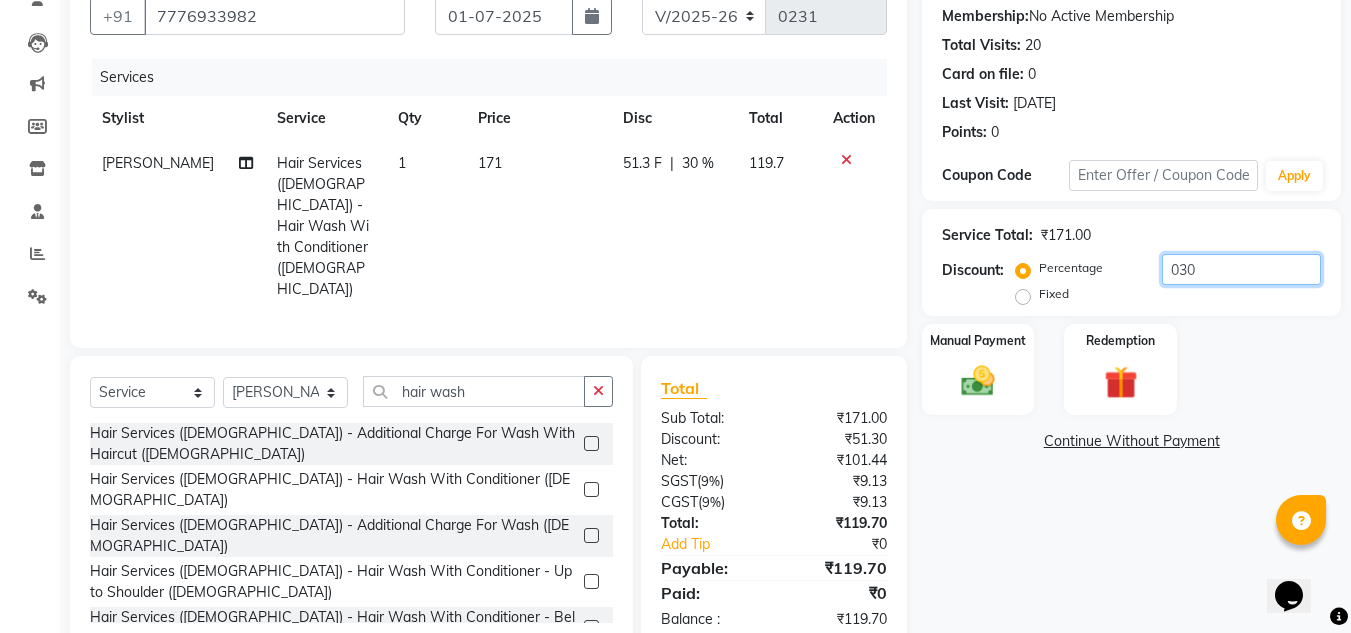 type on "030" 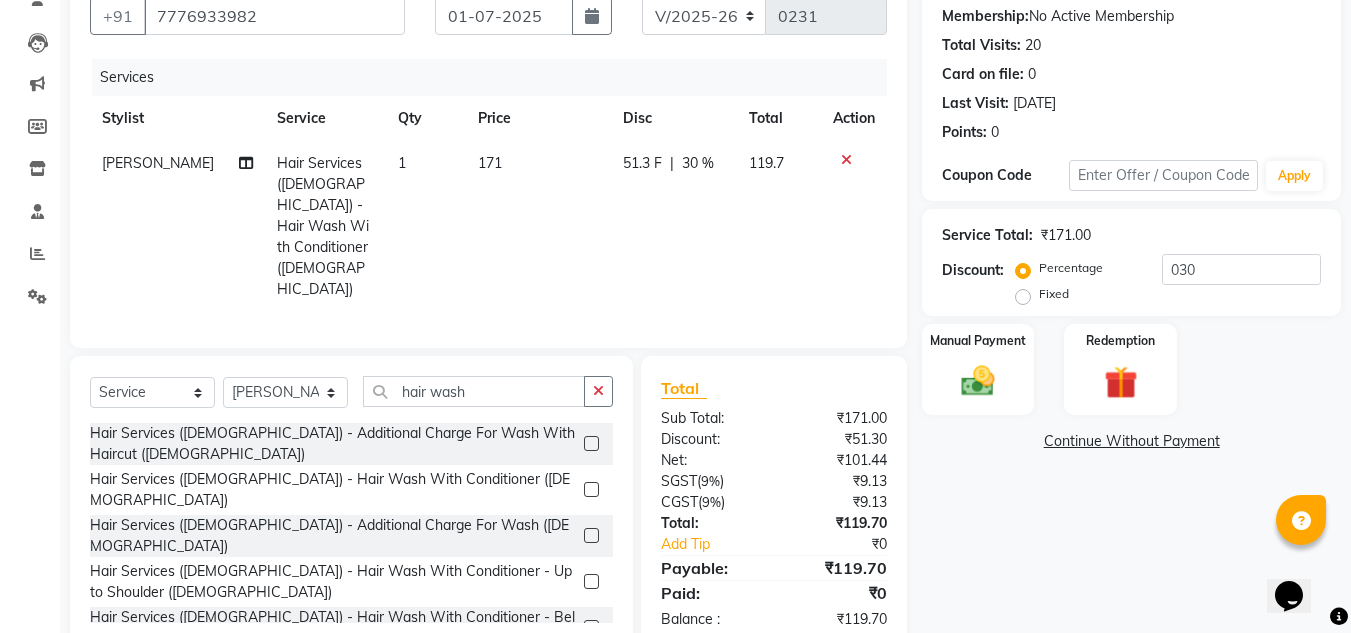 click on "51.3 F" 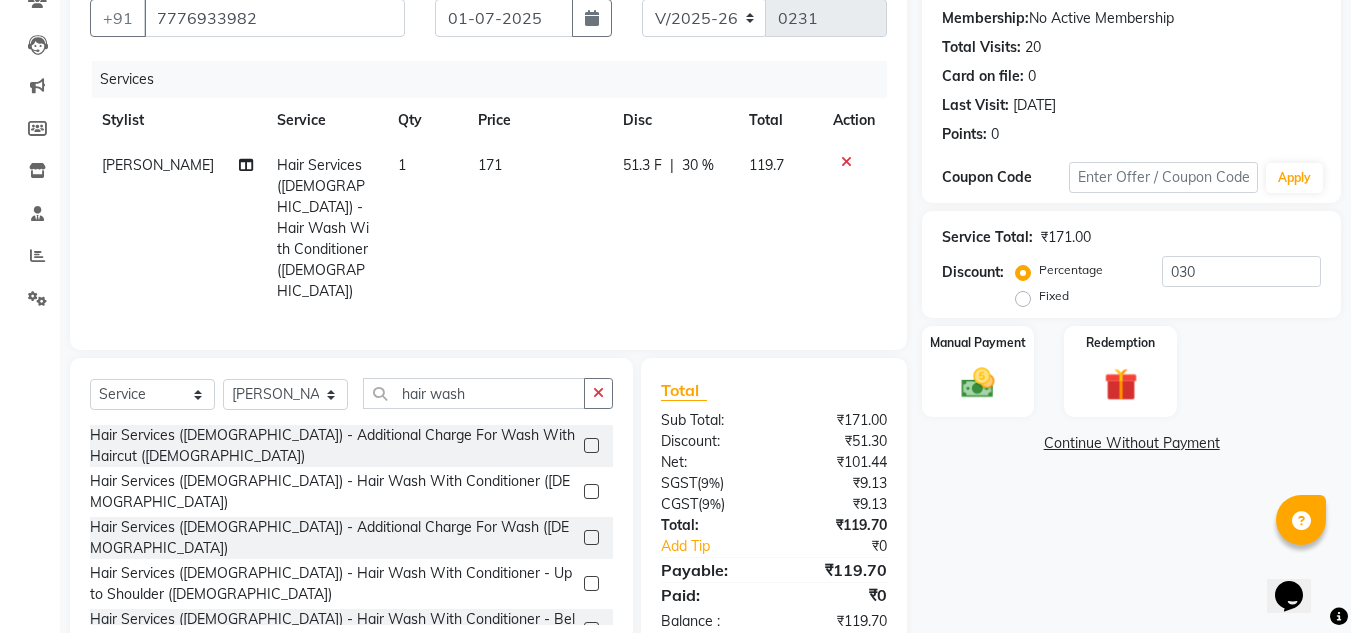 select on "61438" 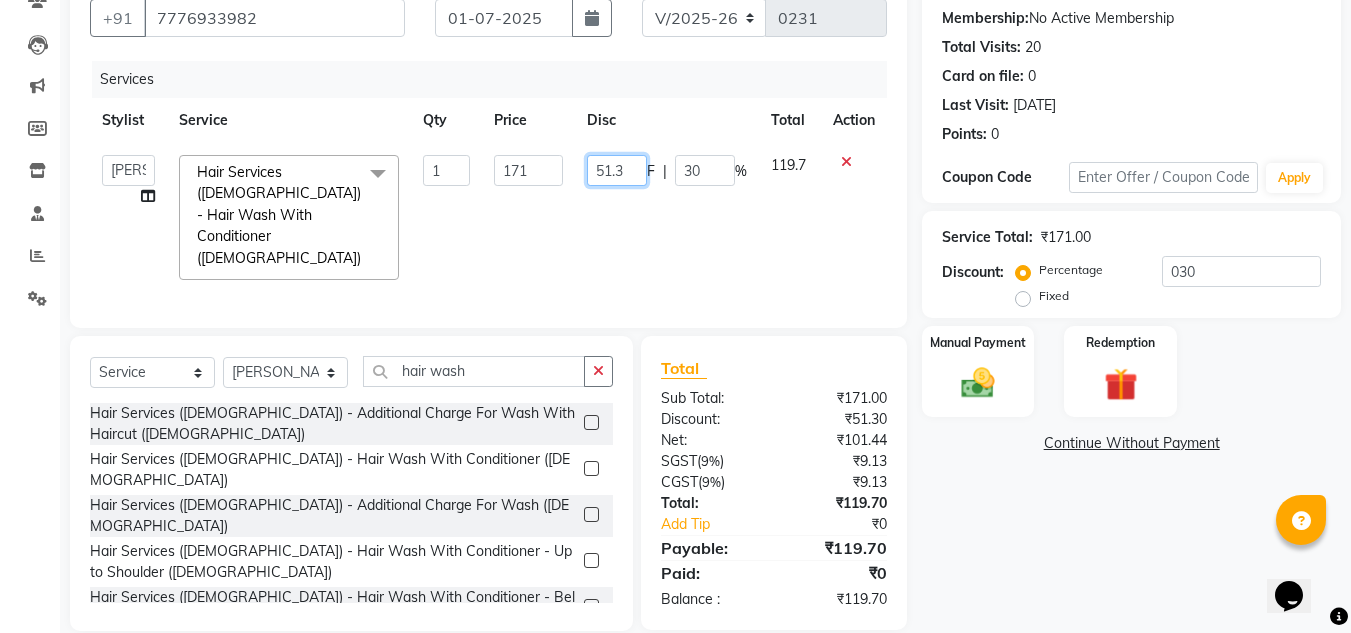 click on "51.3" 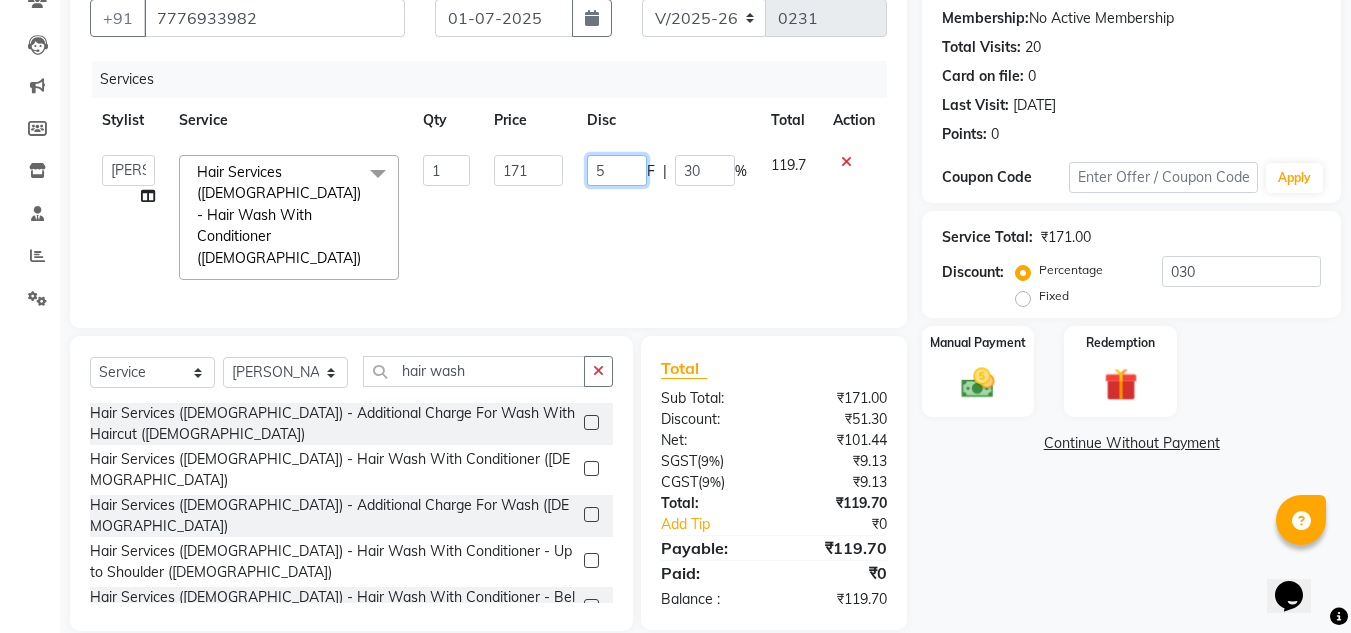 type on "52" 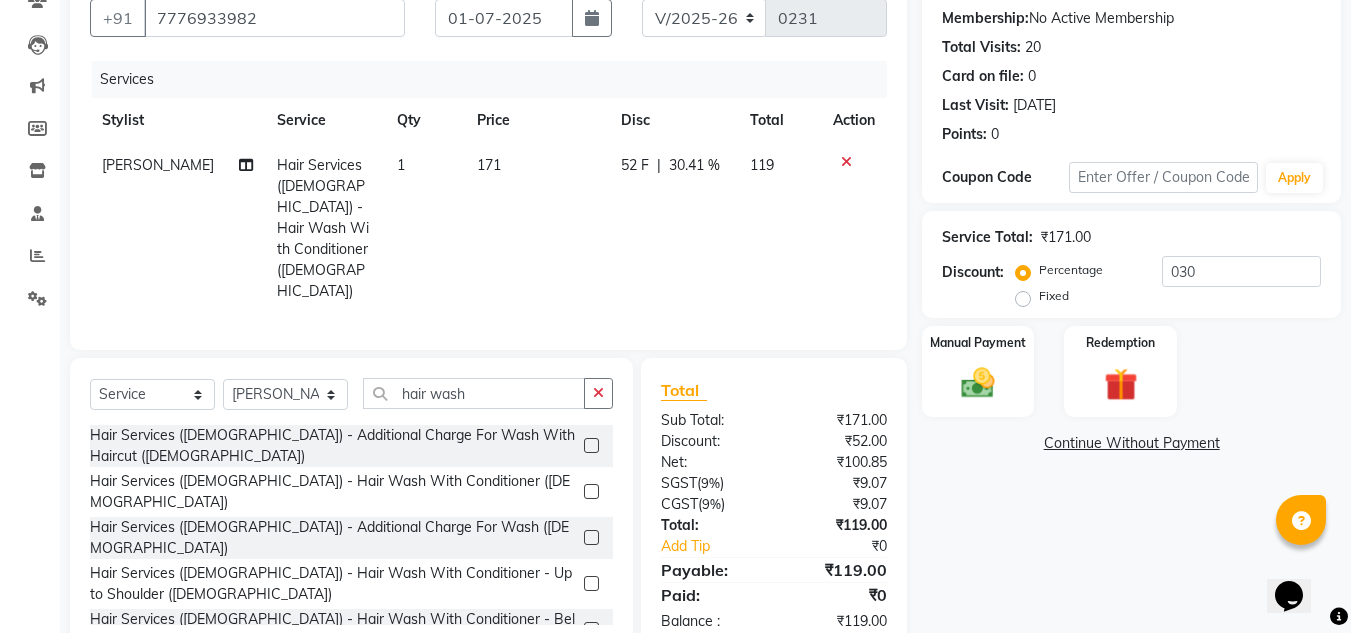 click on "Name: Shubham Rockson Membership:  No Active Membership  Total Visits:  20 Card on file:  0 Last Visit:   15-03-2025 Points:   0  Coupon Code Apply Service Total:  ₹171.00  Discount:  Percentage   Fixed  030 Manual Payment Redemption  Continue Without Payment" 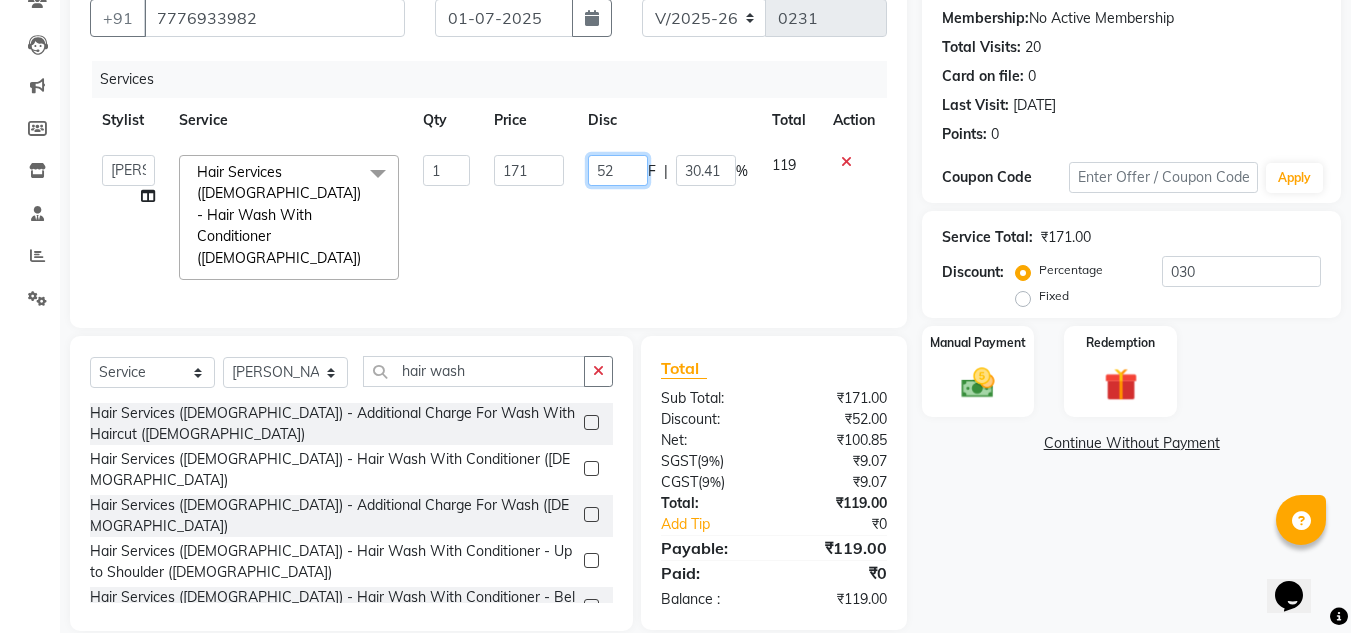 click on "52" 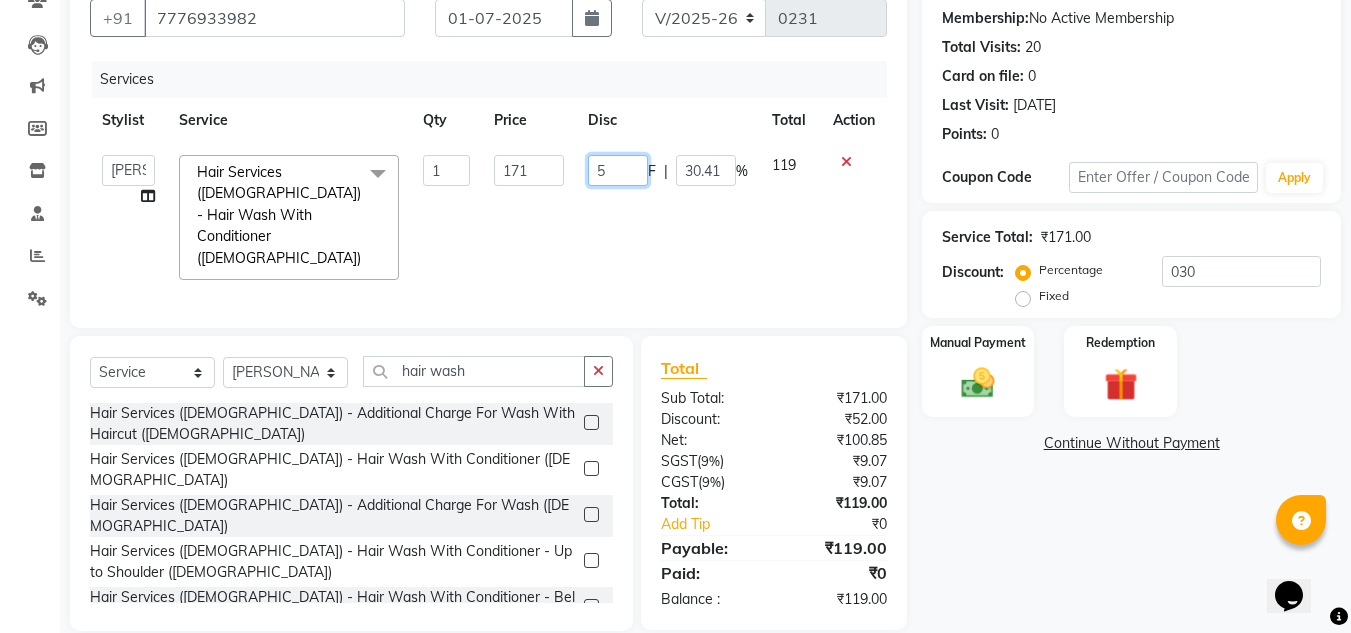 type on "53" 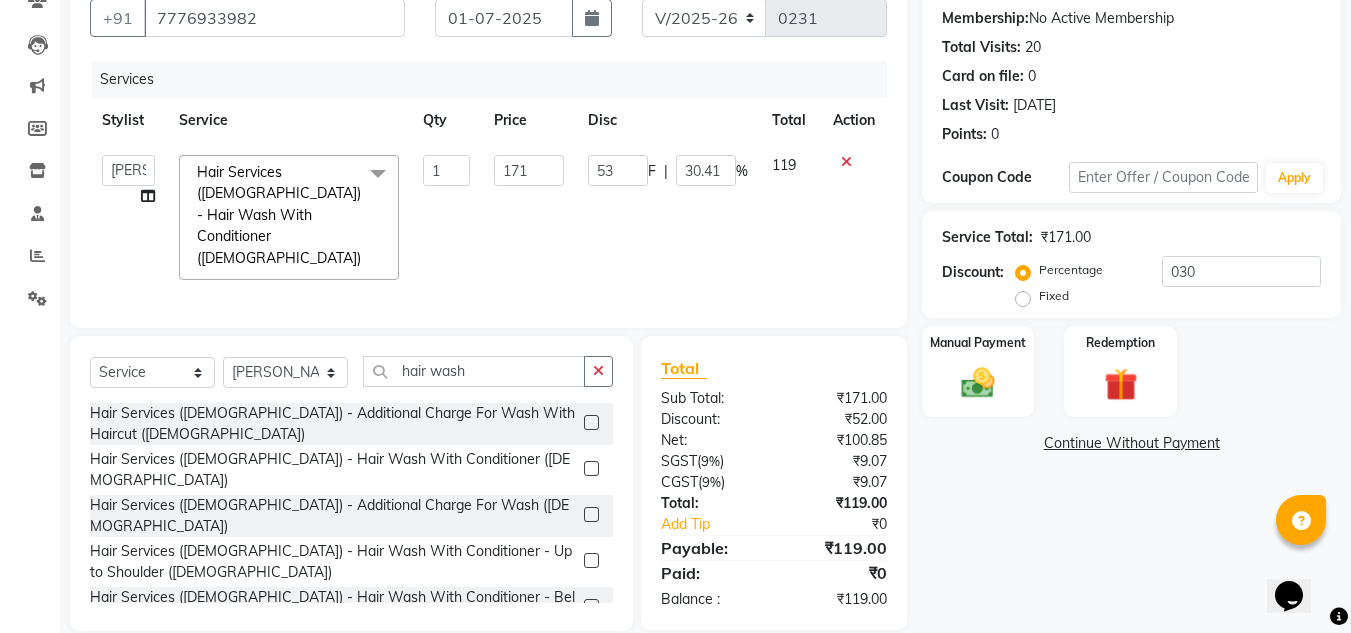 click on "Name: Shubham Rockson Membership:  No Active Membership  Total Visits:  20 Card on file:  0 Last Visit:   15-03-2025 Points:   0  Coupon Code Apply Service Total:  ₹171.00  Discount:  Percentage   Fixed  030 Manual Payment Redemption  Continue Without Payment" 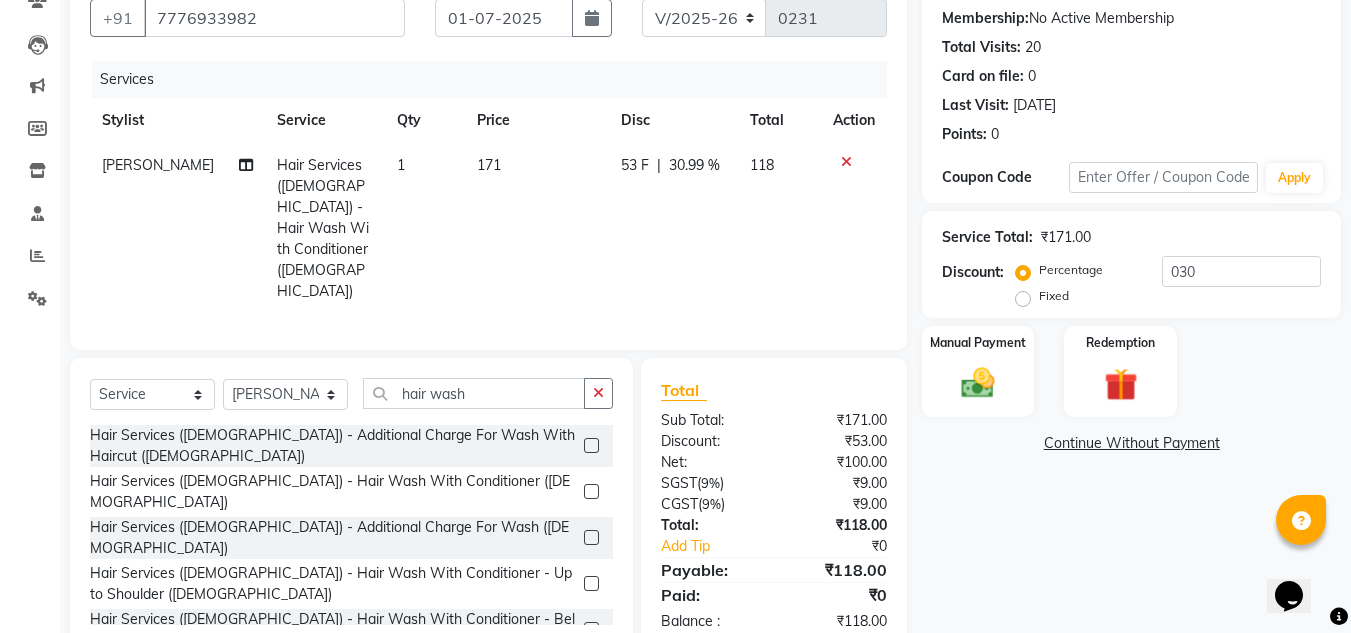 click on "53 F" 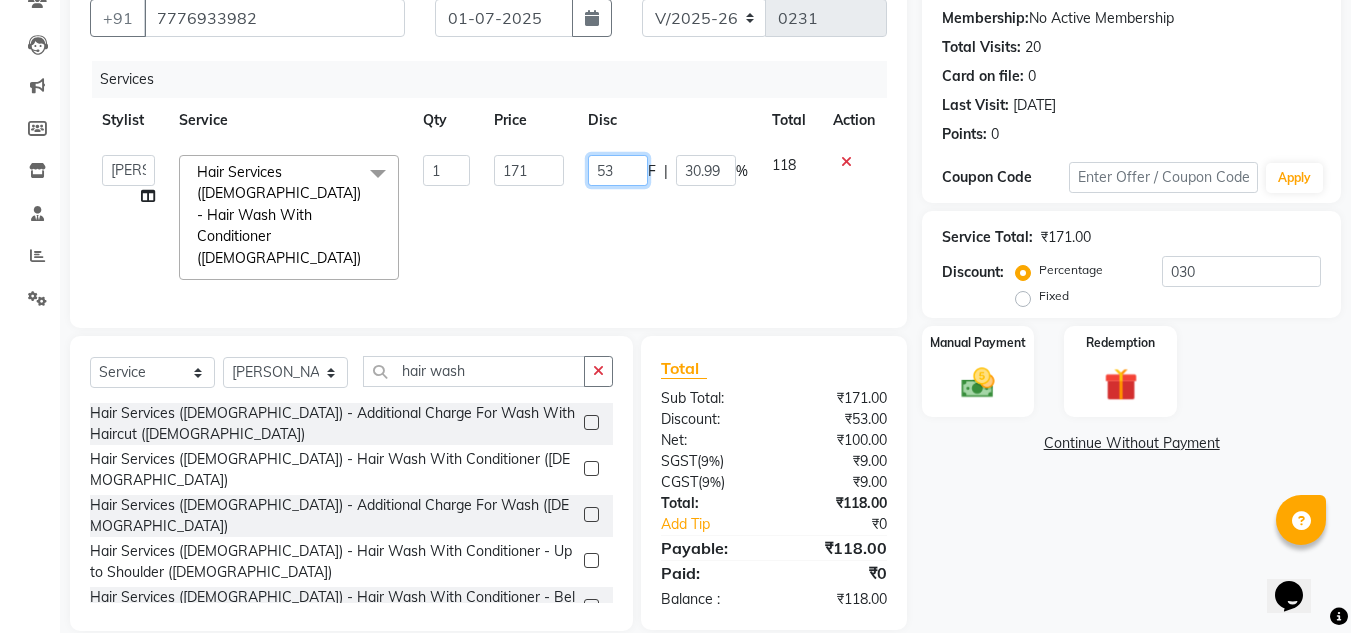 click on "53" 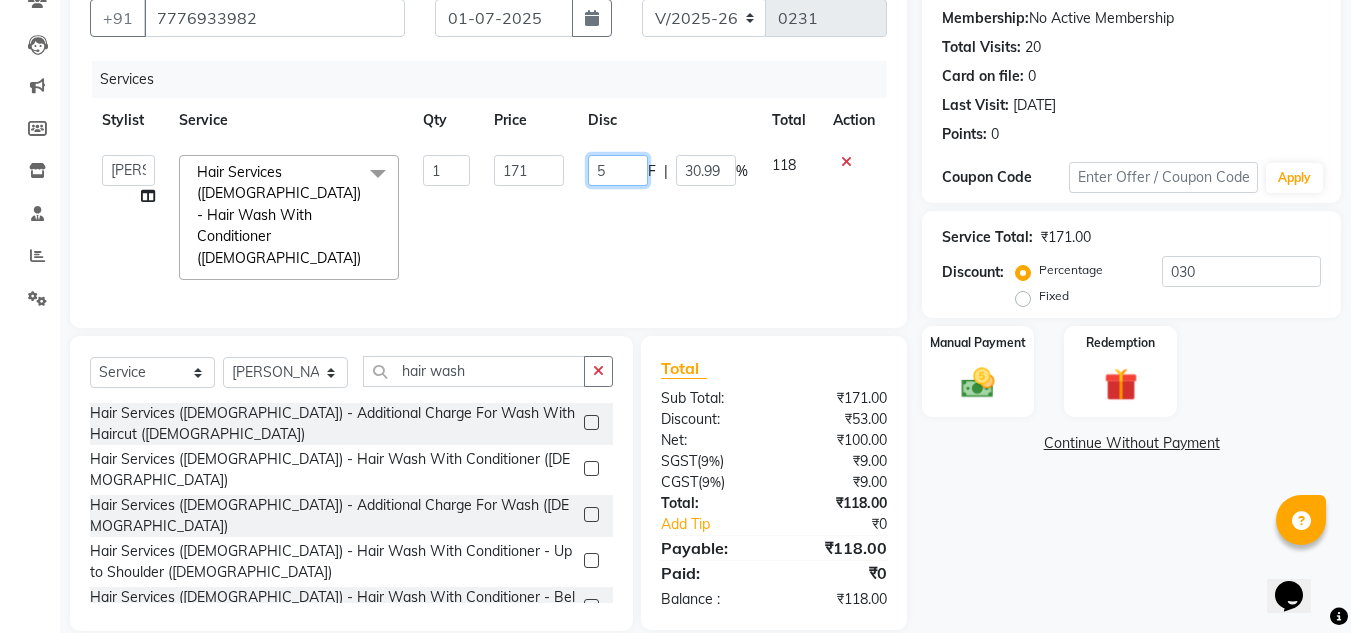 type on "51" 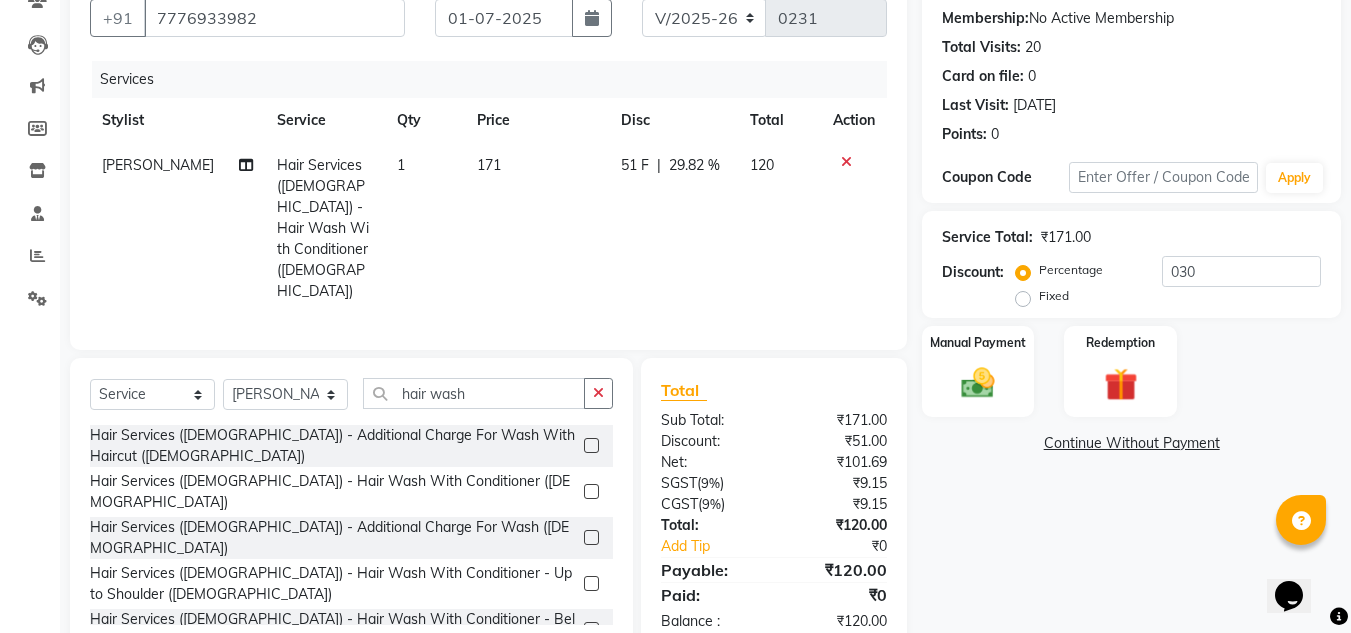 click on "Name: Shubham Rockson Membership:  No Active Membership  Total Visits:  20 Card on file:  0 Last Visit:   15-03-2025 Points:   0  Coupon Code Apply Service Total:  ₹171.00  Discount:  Percentage   Fixed  030 Manual Payment Redemption  Continue Without Payment" 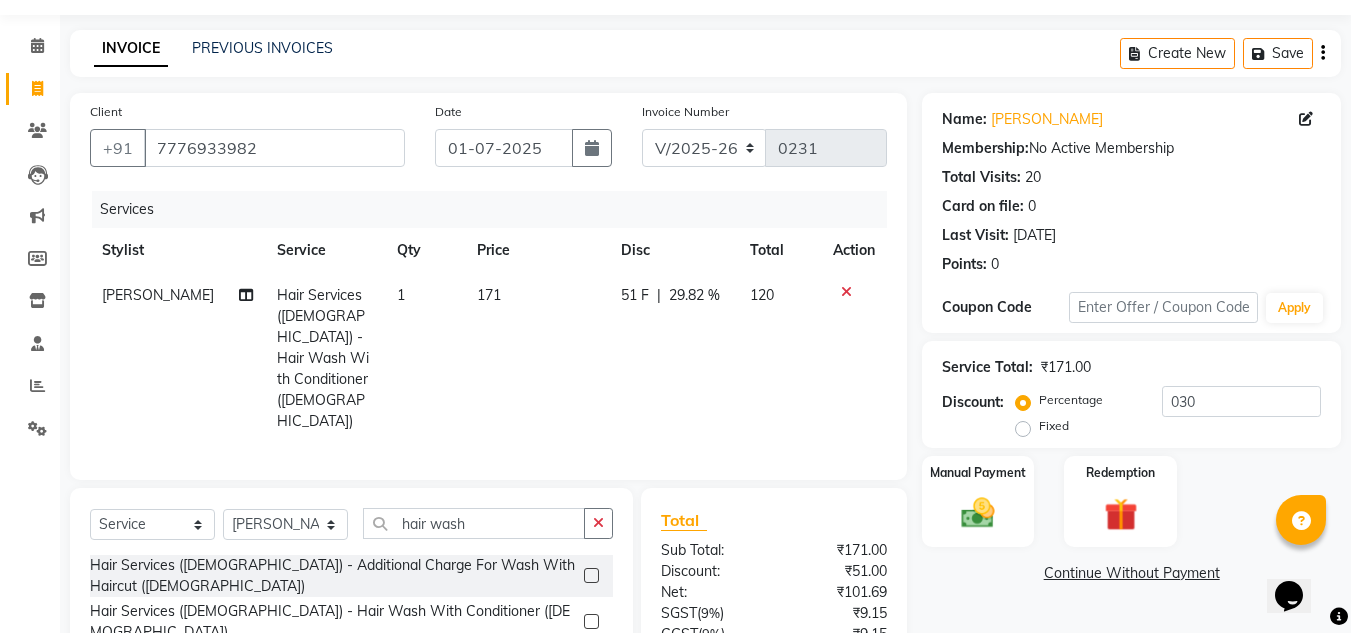 scroll, scrollTop: 0, scrollLeft: 0, axis: both 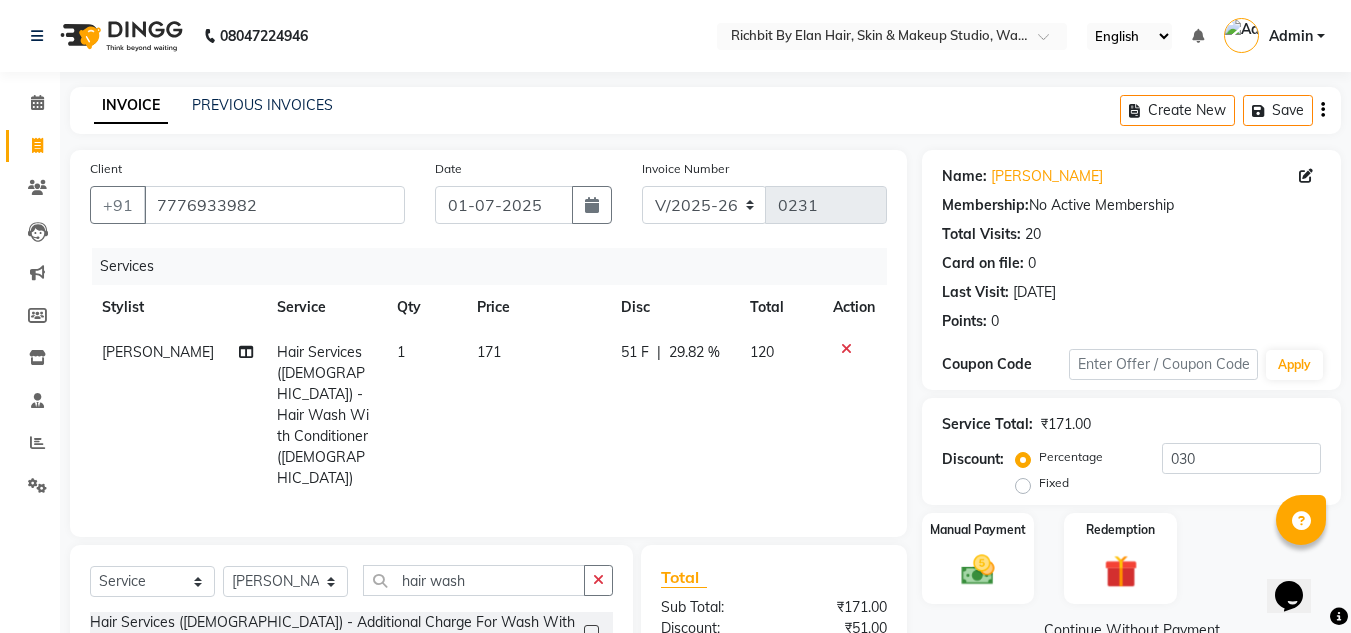 click on "Hair Services (Male) - Hair Wash With Conditioner (Male)" 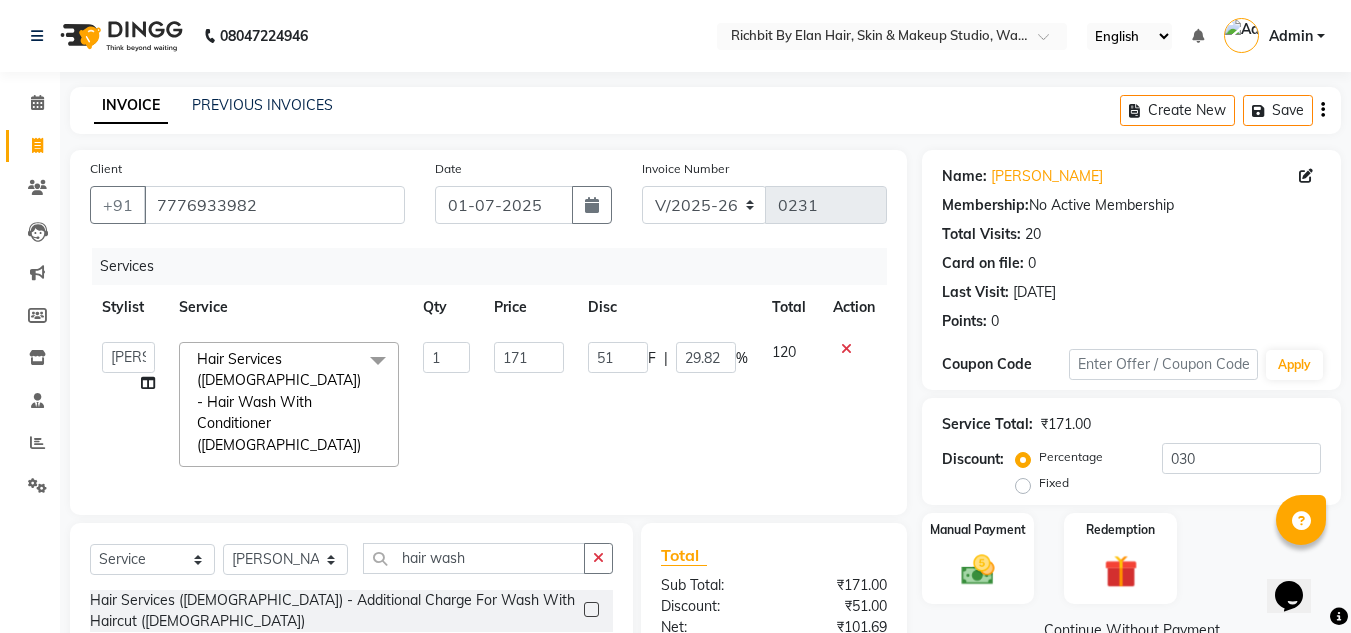 click on "Hair Services (Male) - Hair Wash With Conditioner (Male)  x" 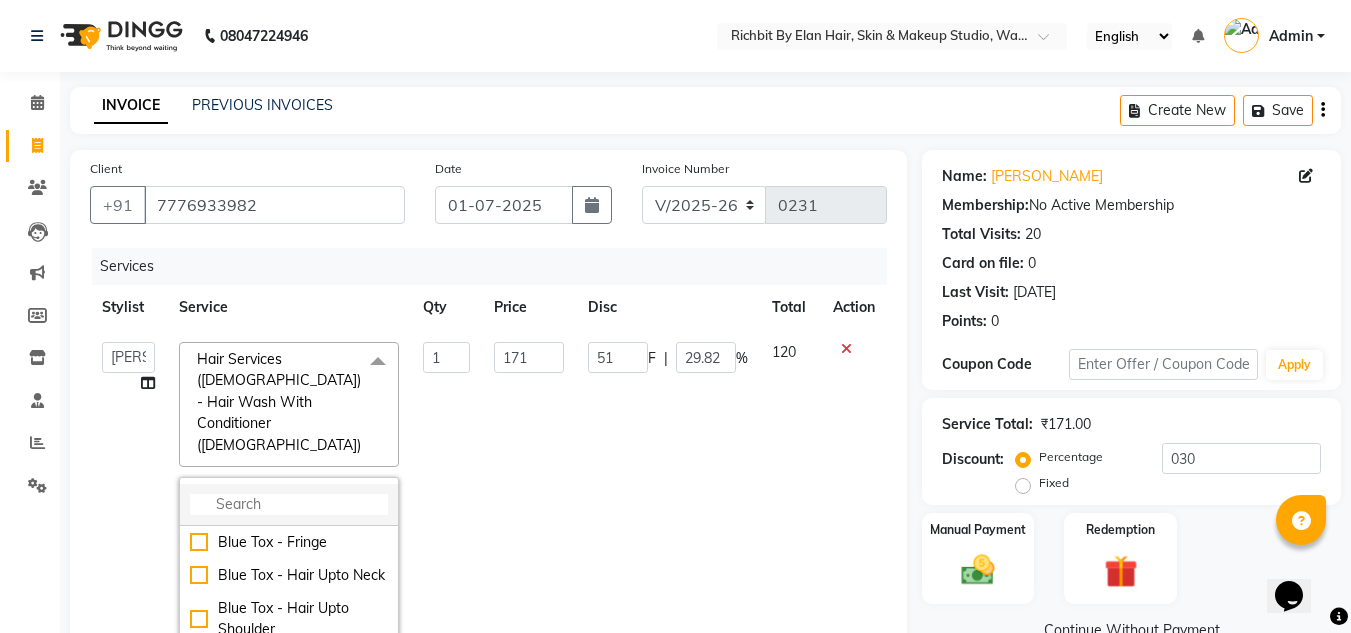 click 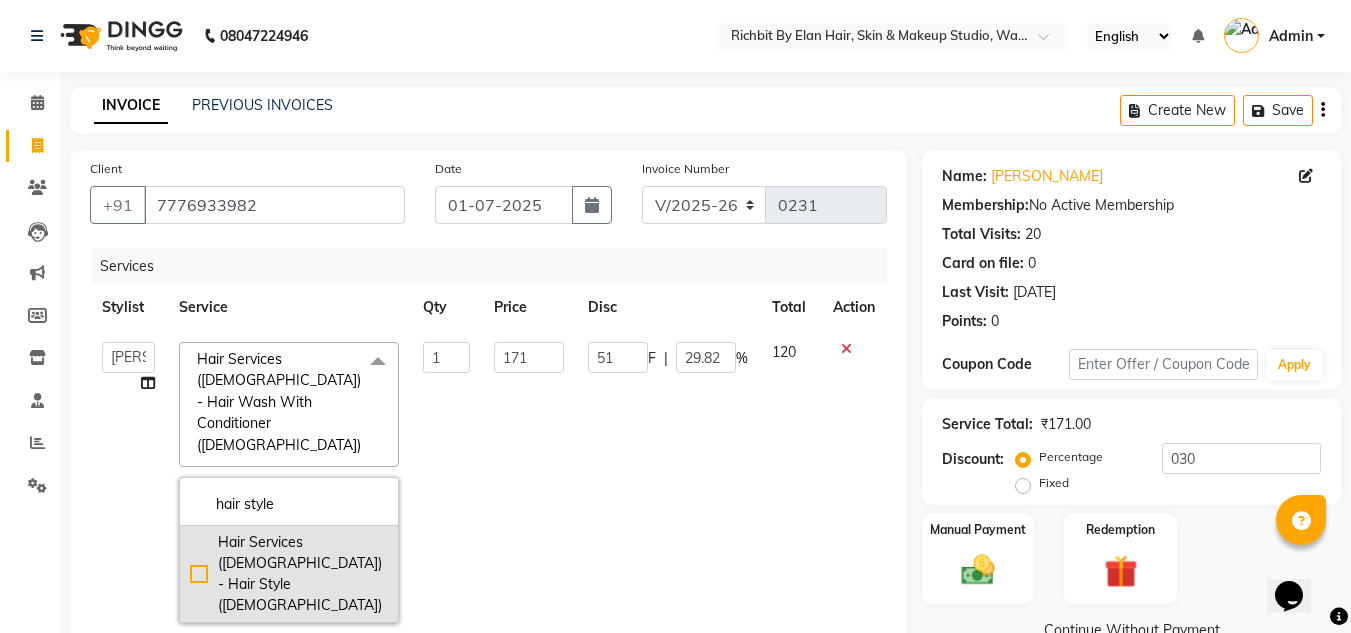 type on "hair style" 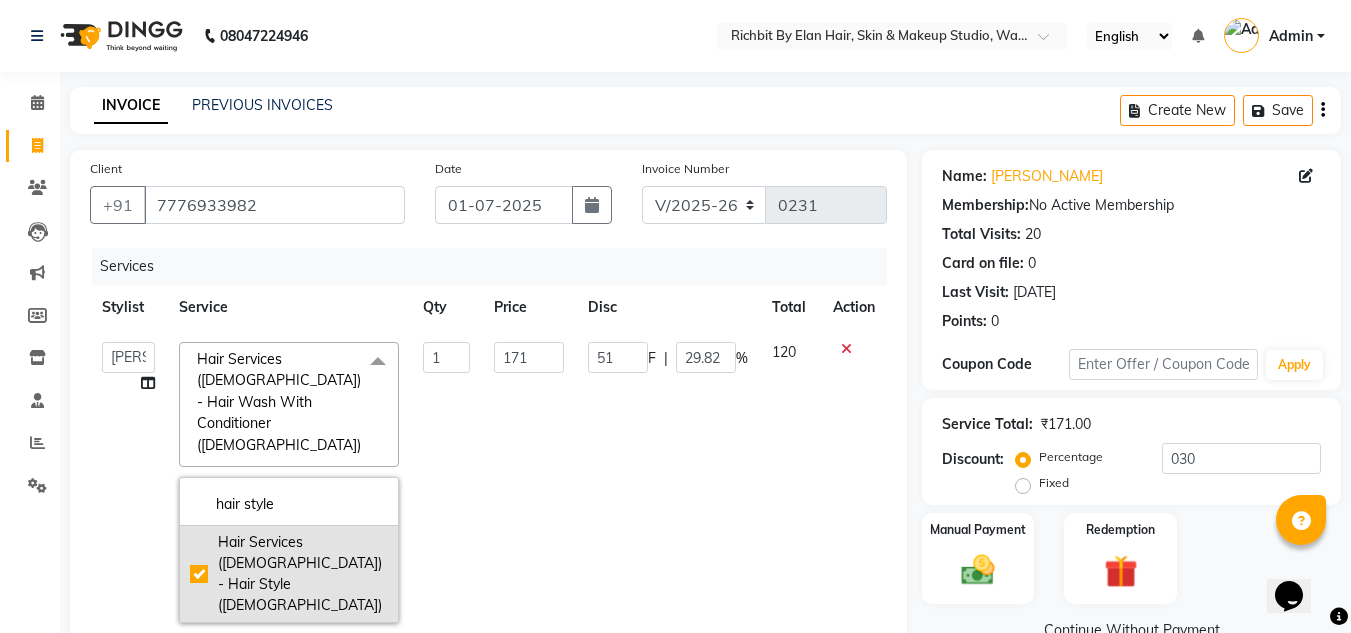 checkbox on "true" 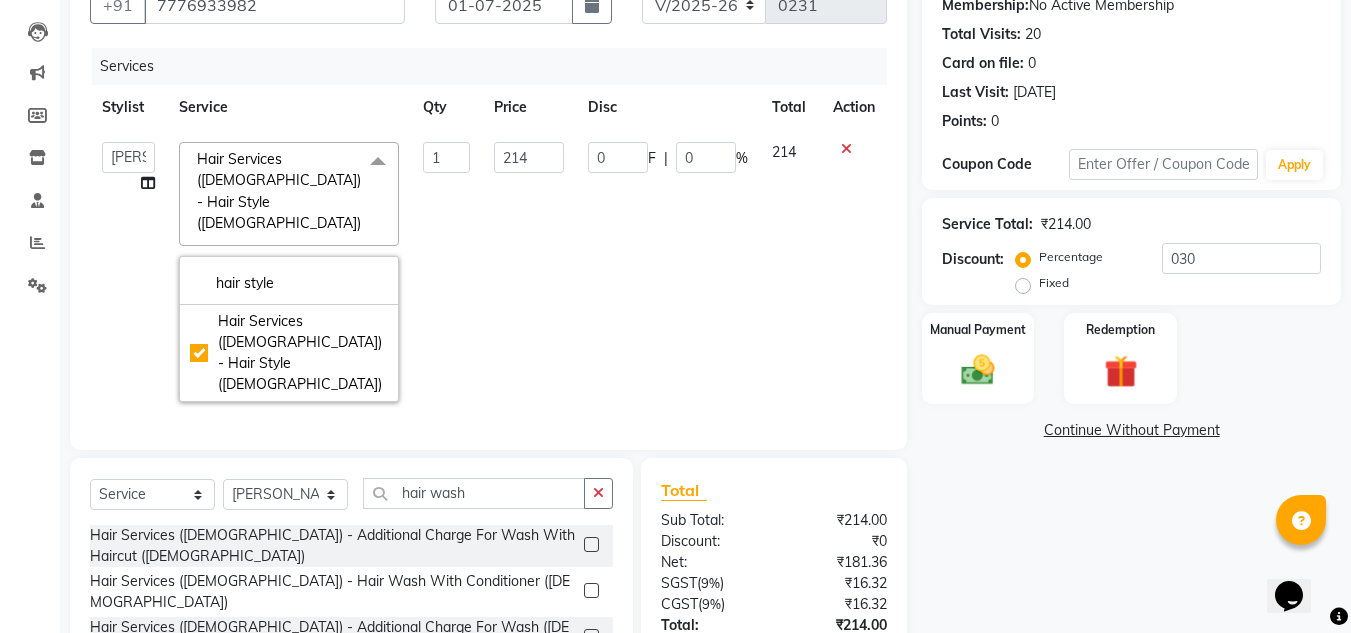 click on "Name: Shubham Rockson Membership:  No Active Membership  Total Visits:  20 Card on file:  0 Last Visit:   15-03-2025 Points:   0  Coupon Code Apply Service Total:  ₹214.00  Discount:  Percentage   Fixed  030 Manual Payment Redemption  Continue Without Payment" 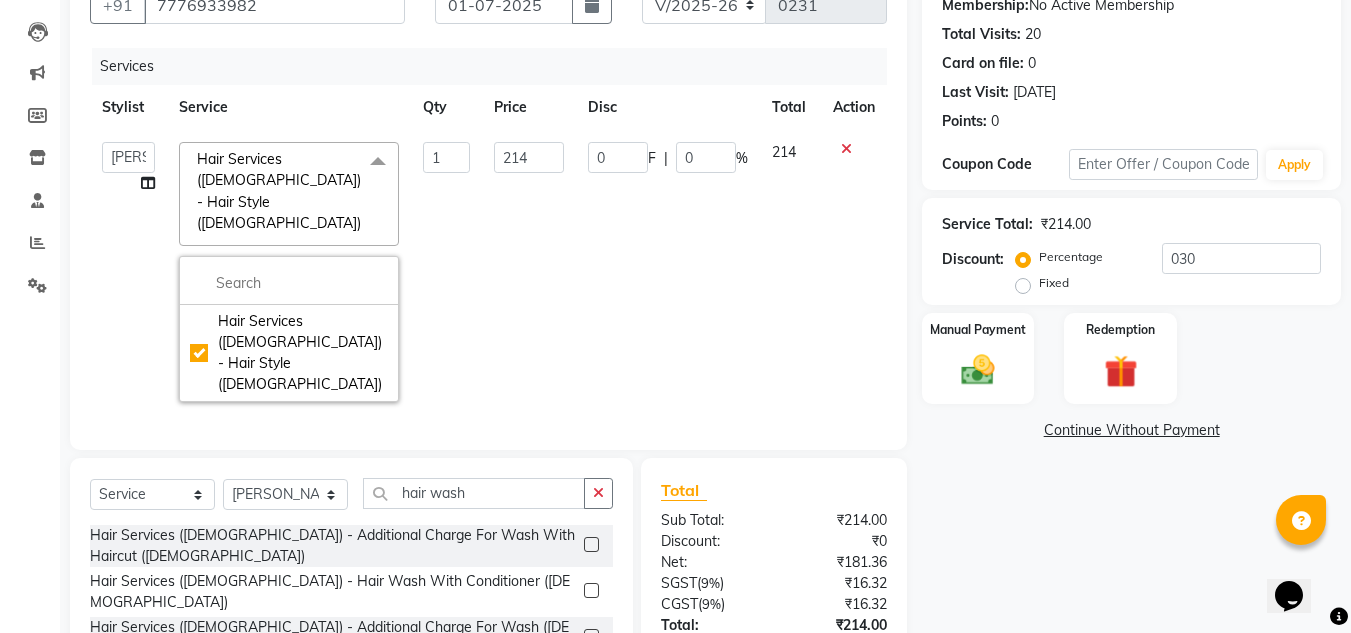 scroll, scrollTop: 168, scrollLeft: 0, axis: vertical 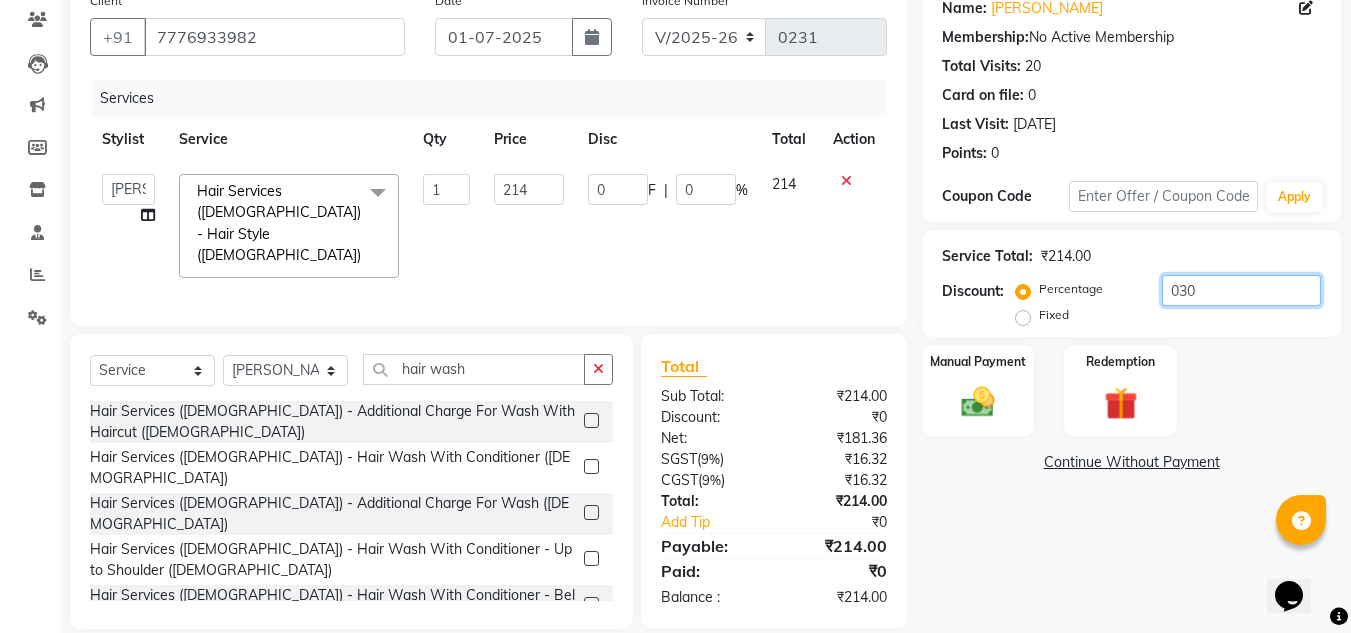 click on "030" 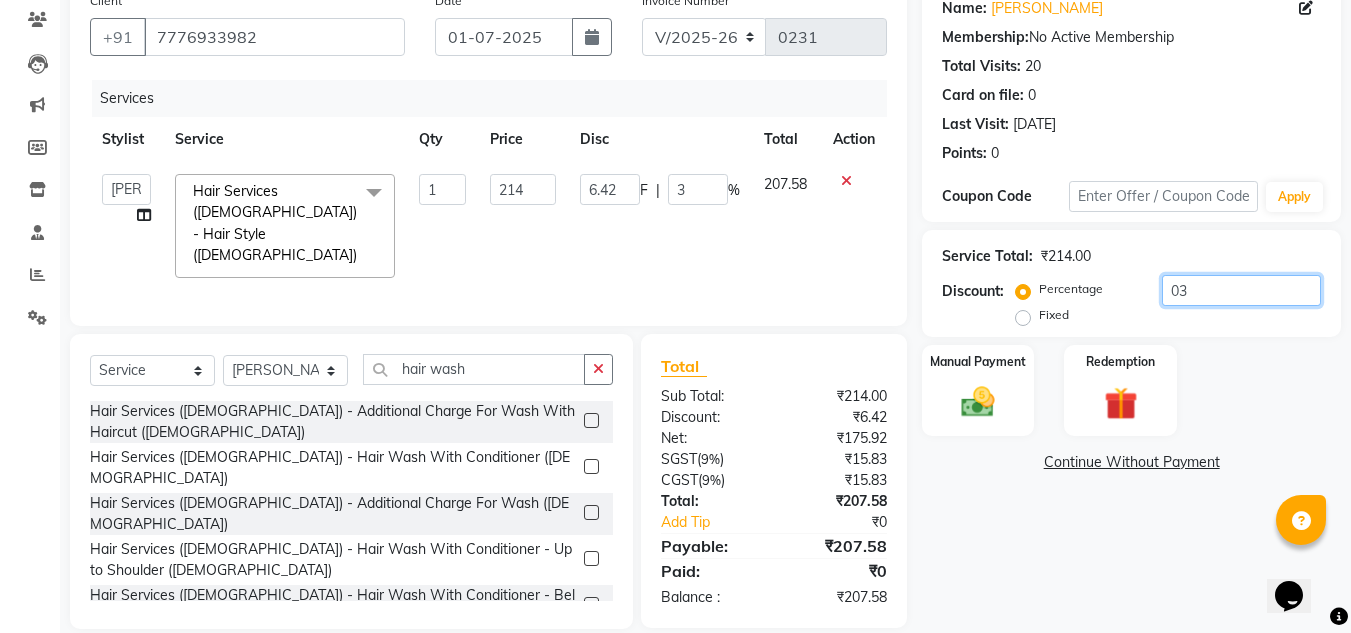 type on "0" 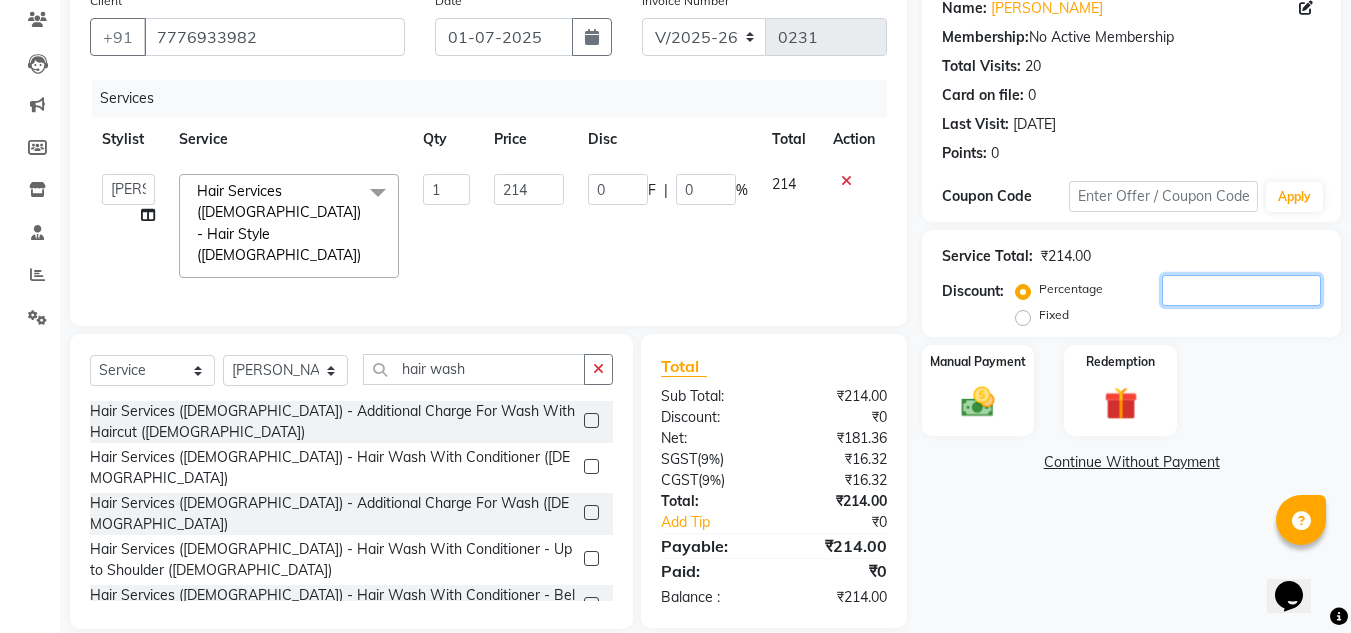 type on "3" 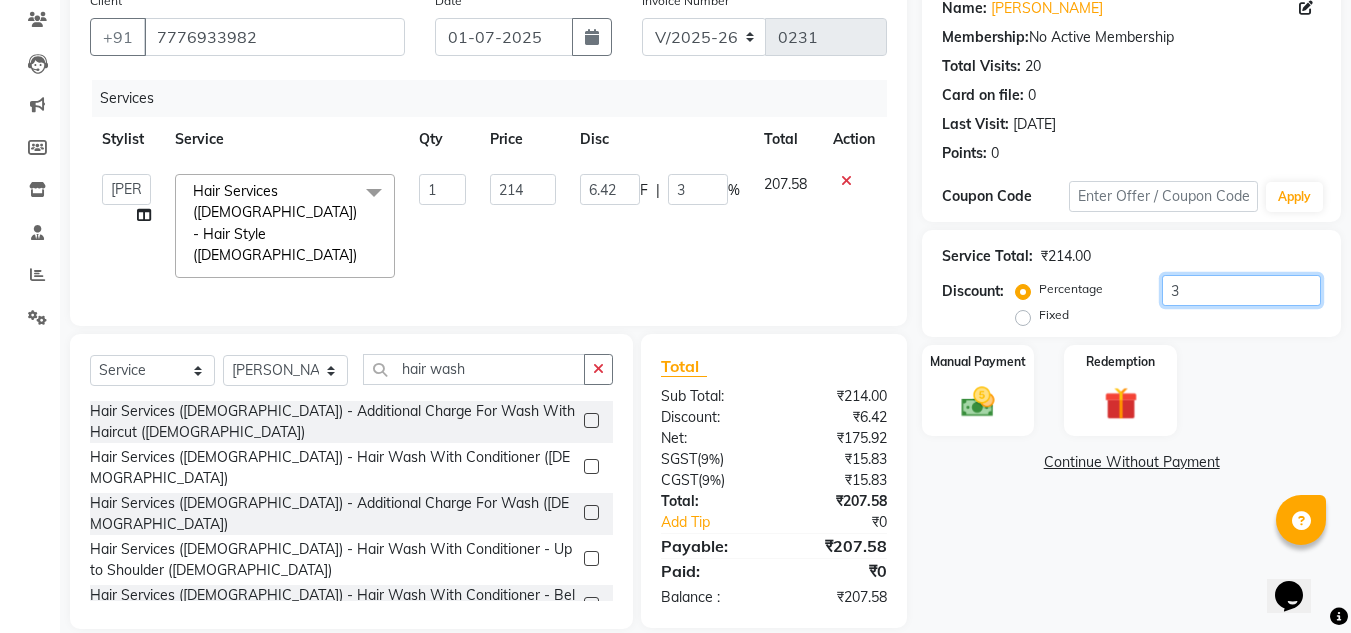 type on "30" 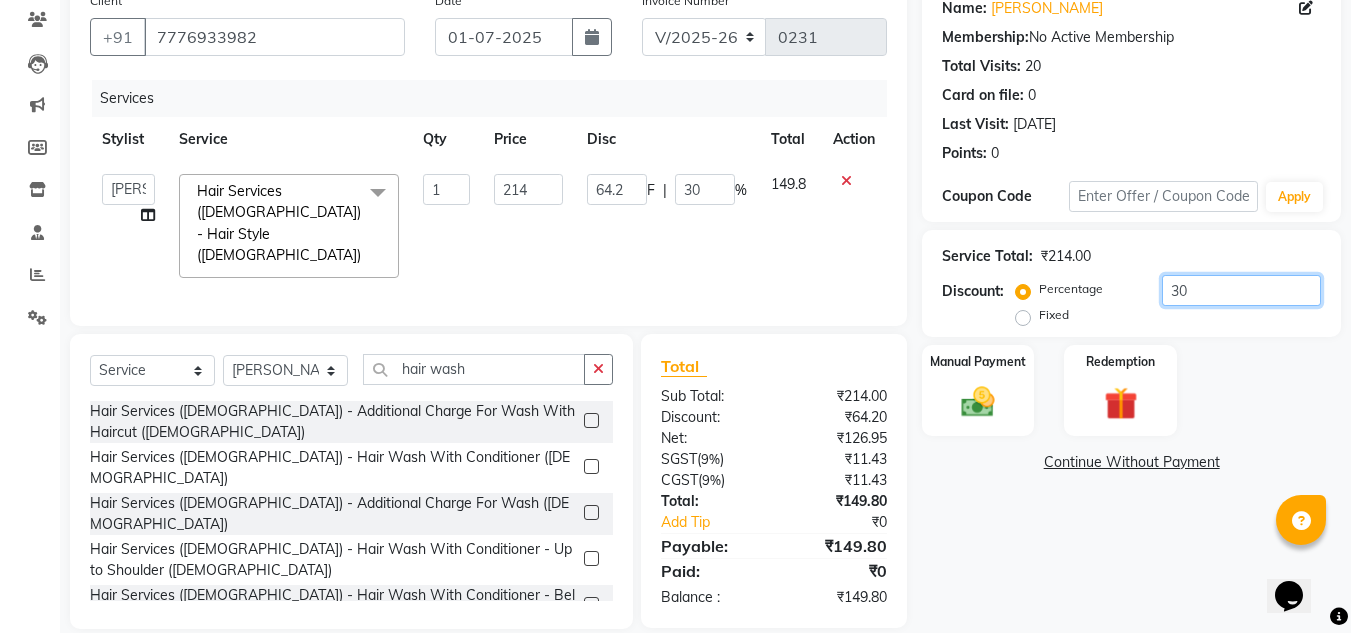 type on "30" 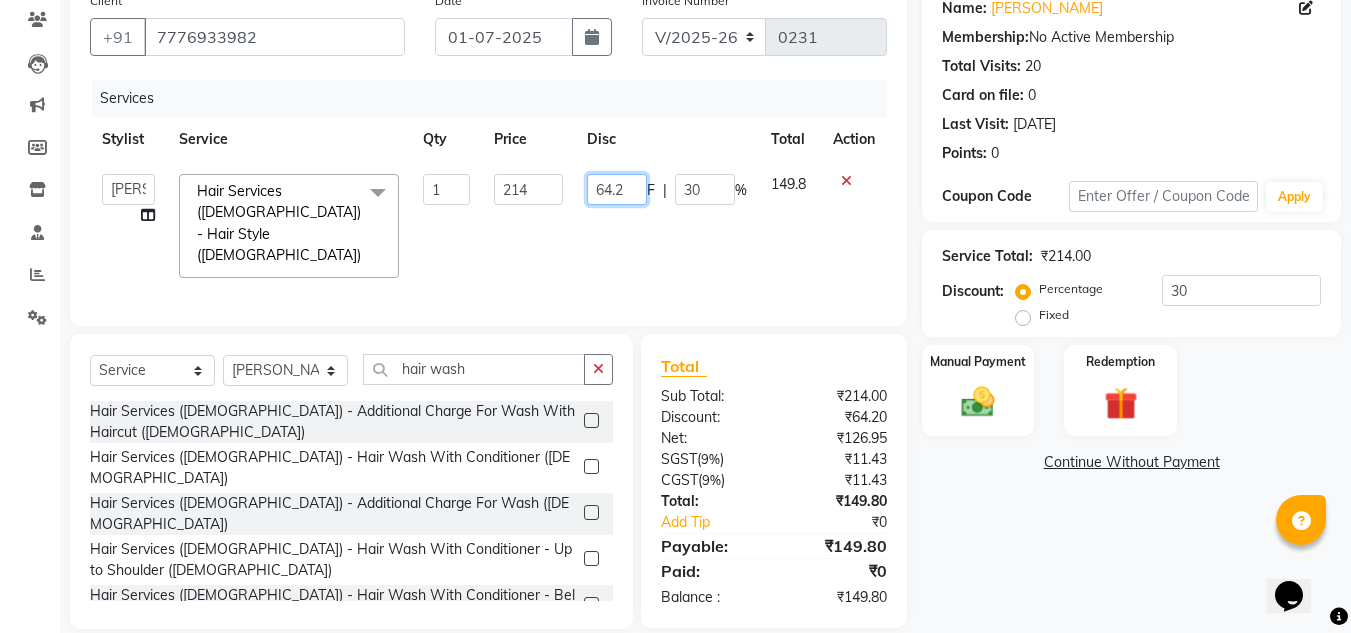 click on "64.2" 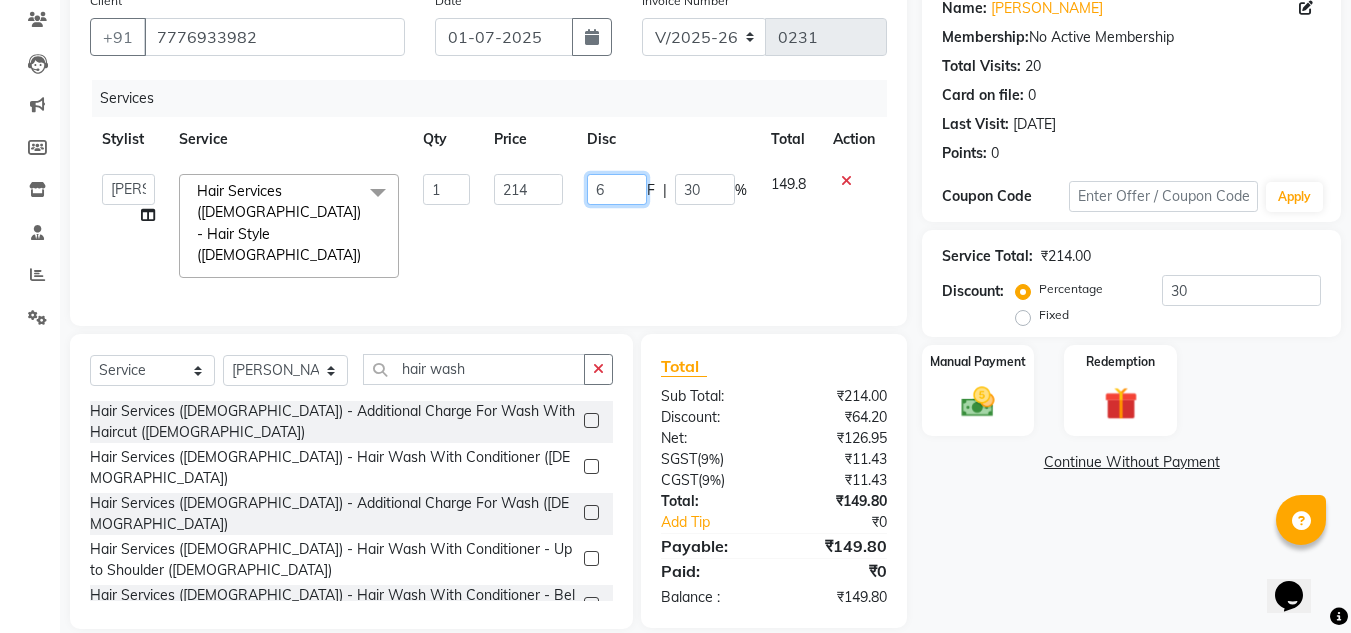 type on "65" 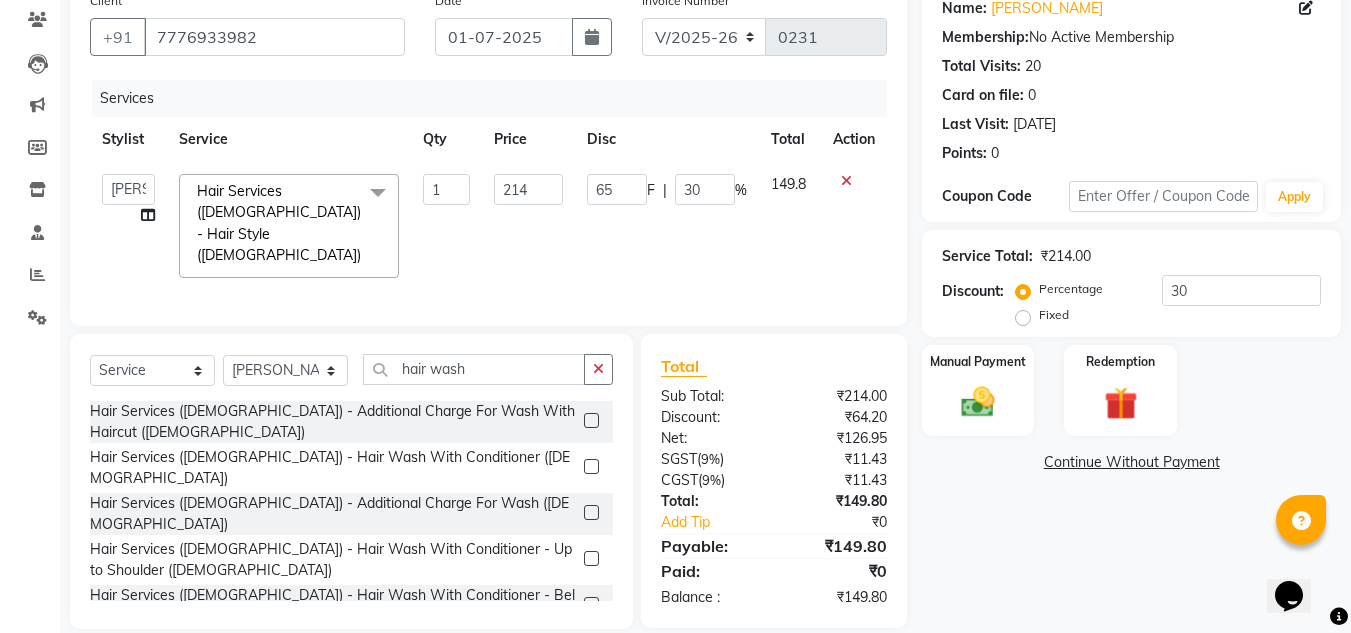 click on "Name: Shubham Rockson Membership:  No Active Membership  Total Visits:  20 Card on file:  0 Last Visit:   15-03-2025 Points:   0  Coupon Code Apply Service Total:  ₹214.00  Discount:  Percentage   Fixed  30 Manual Payment Redemption  Continue Without Payment" 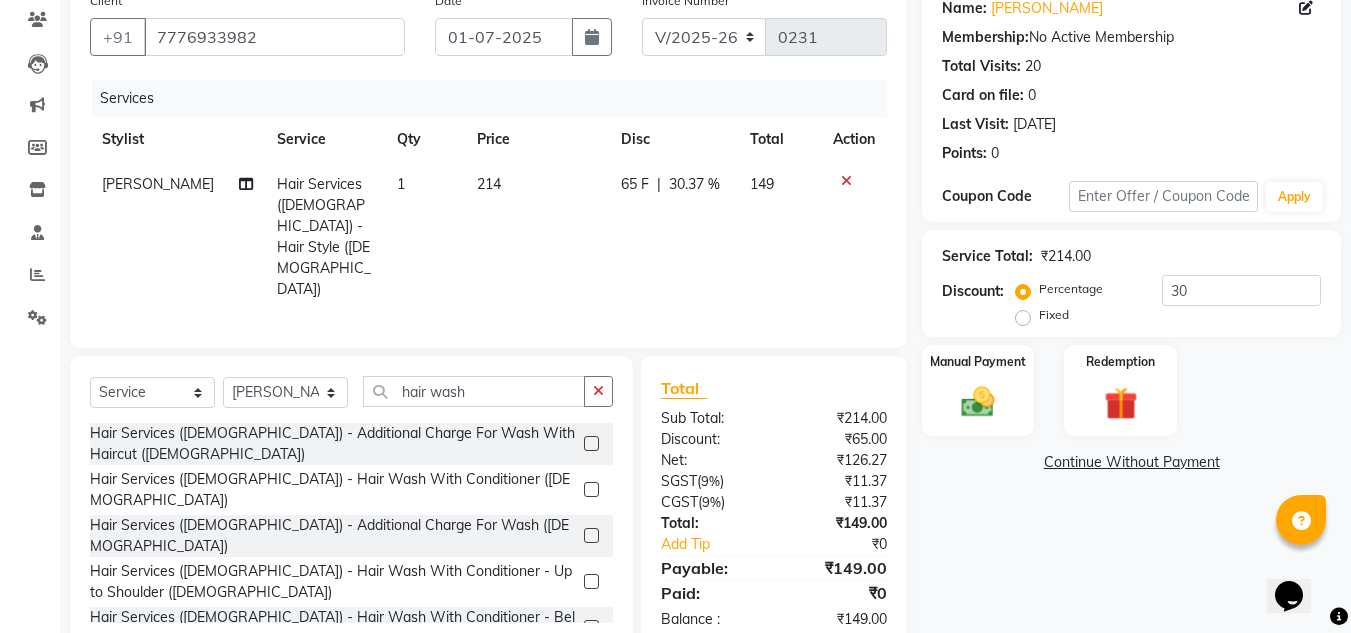 click on "65 F" 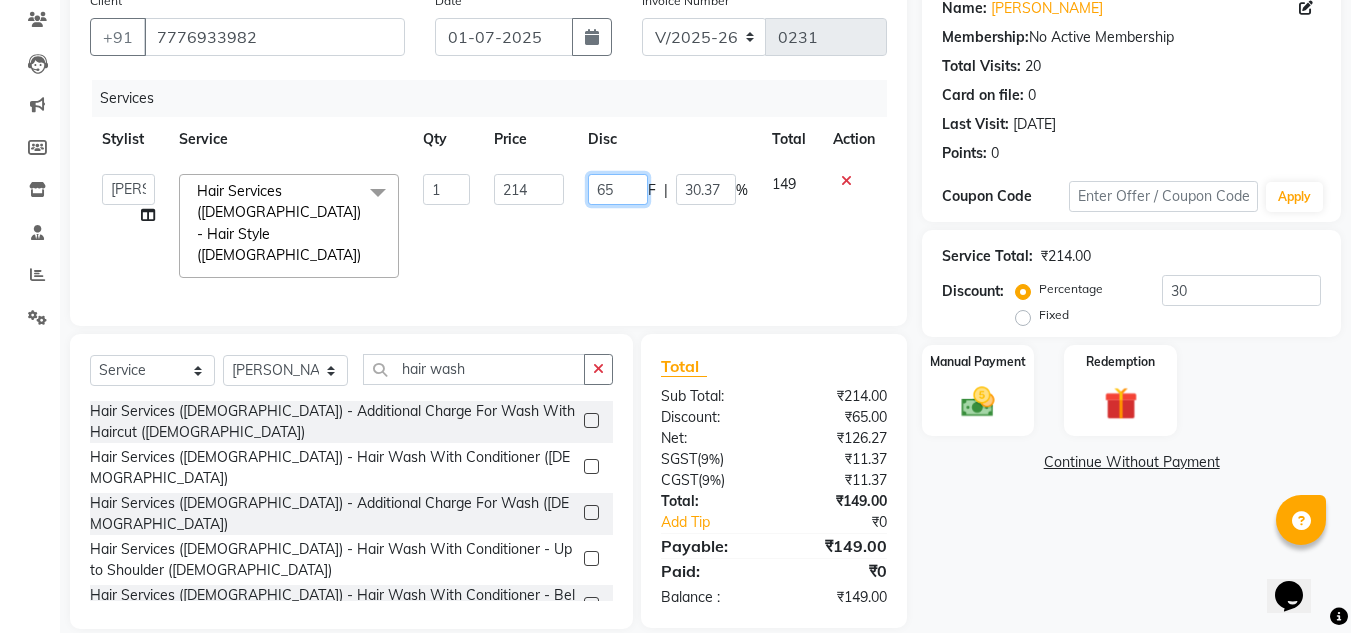 click on "65" 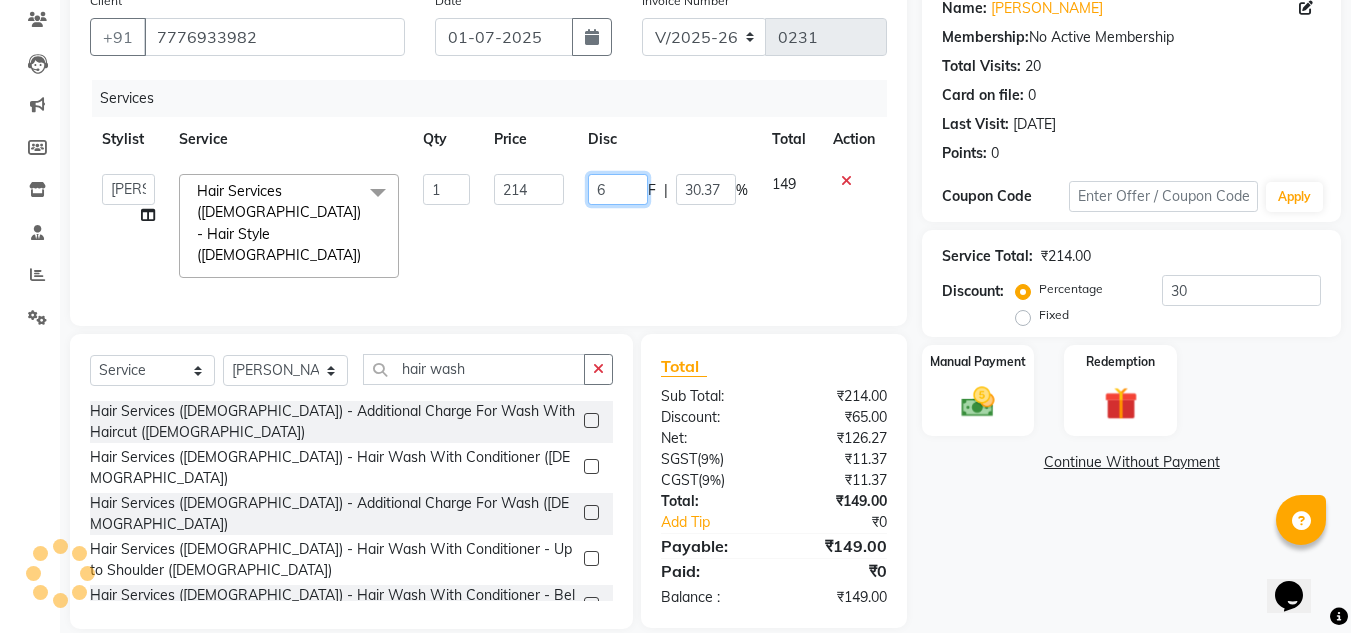 type on "64" 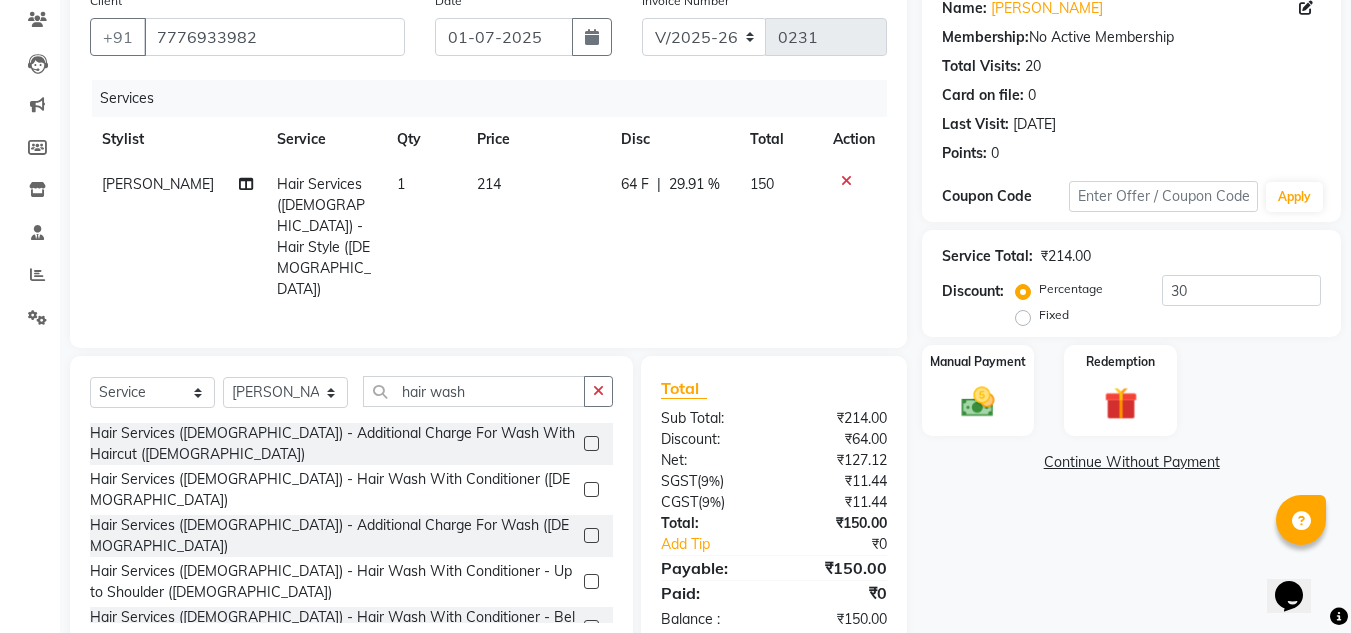 click on "Name: Shubham Rockson Membership:  No Active Membership  Total Visits:  20 Card on file:  0 Last Visit:   15-03-2025 Points:   0  Coupon Code Apply Service Total:  ₹214.00  Discount:  Percentage   Fixed  30 Manual Payment Redemption  Continue Without Payment" 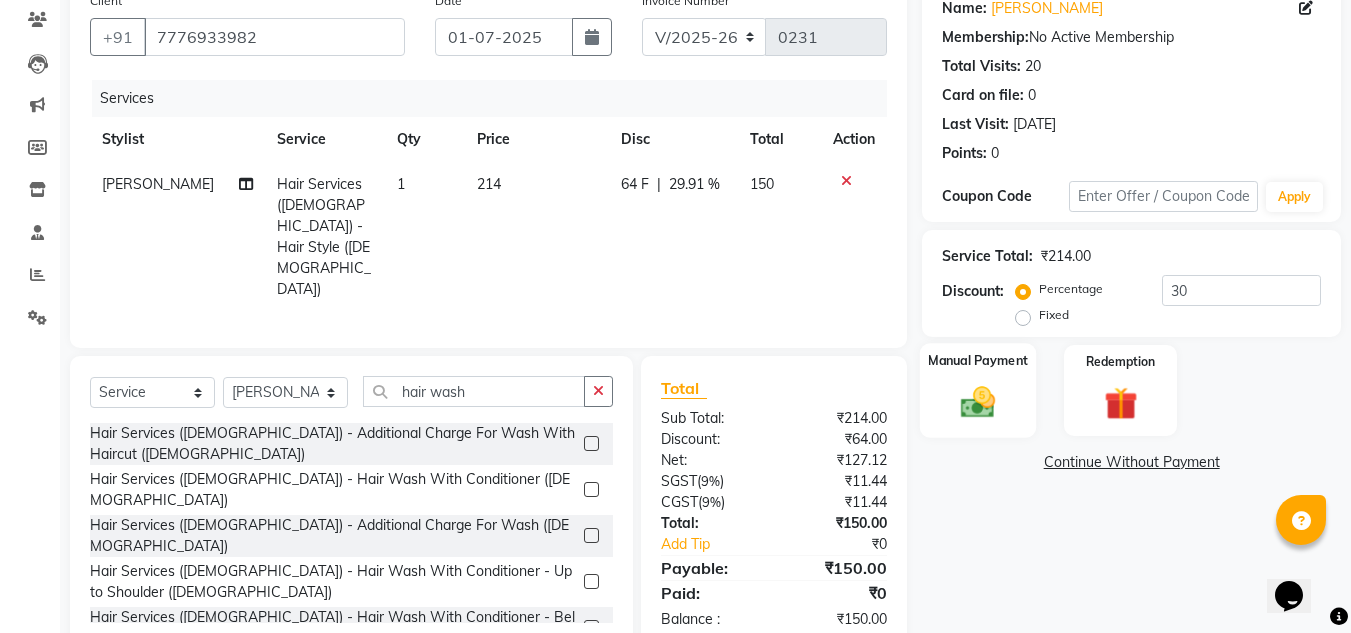 click 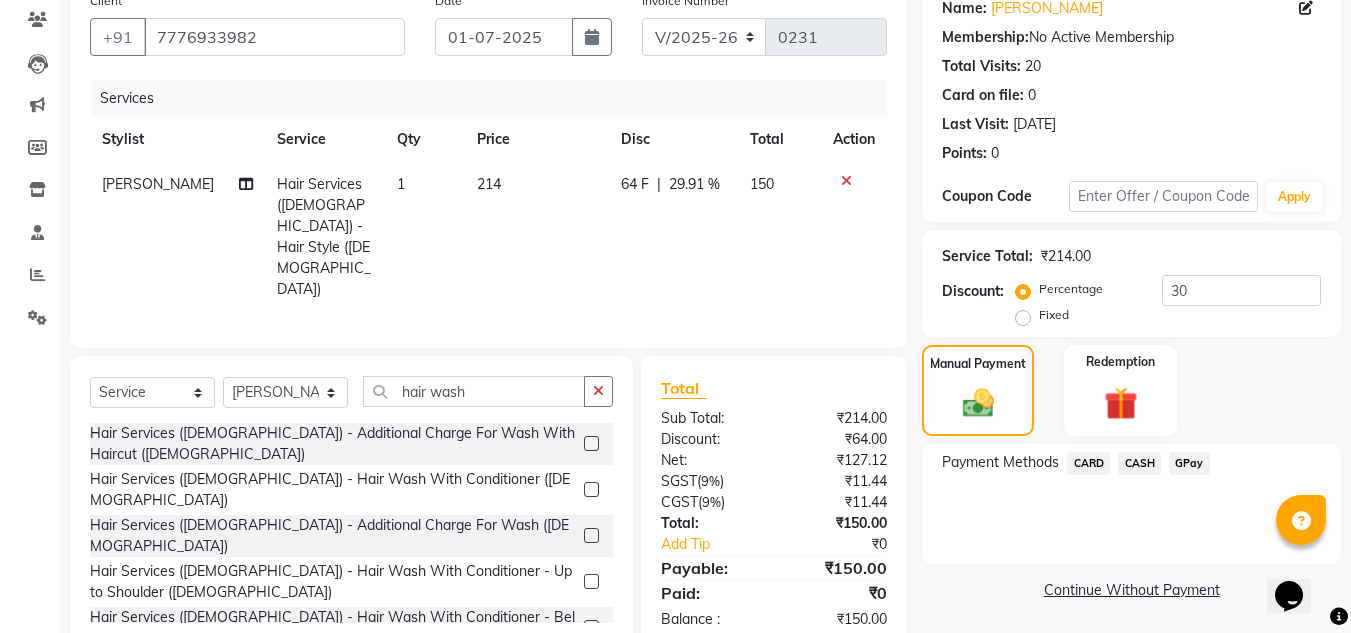 click on "GPay" 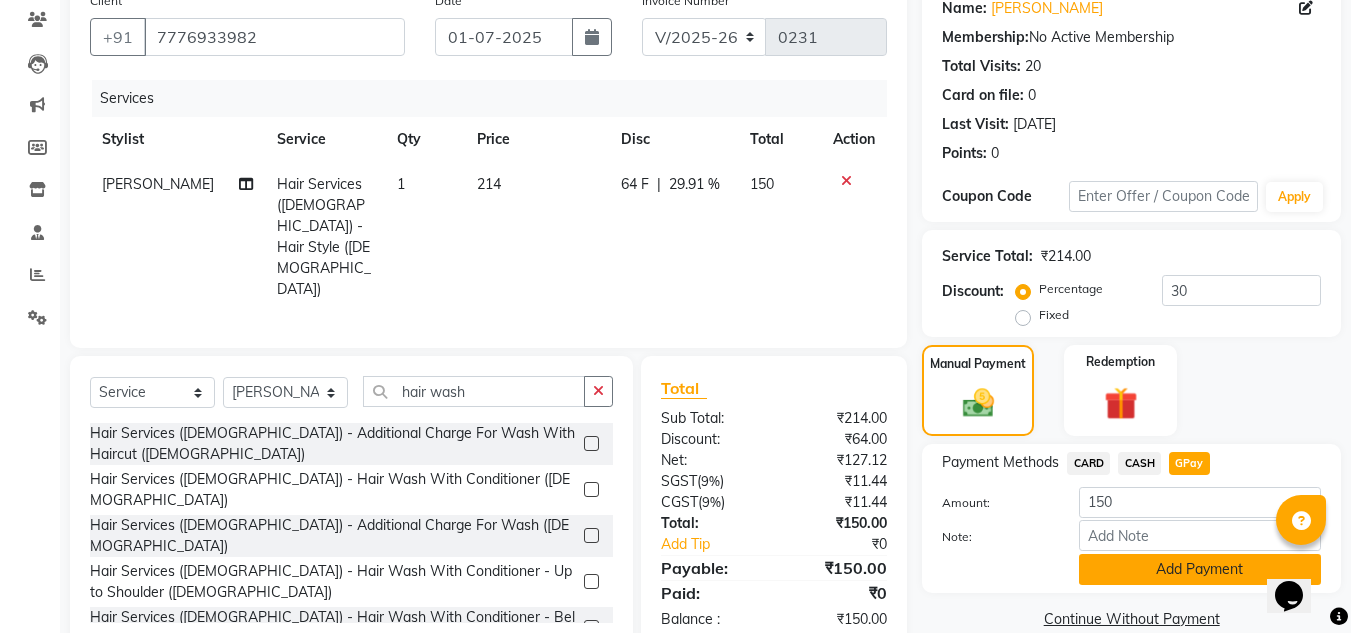 click on "Add Payment" 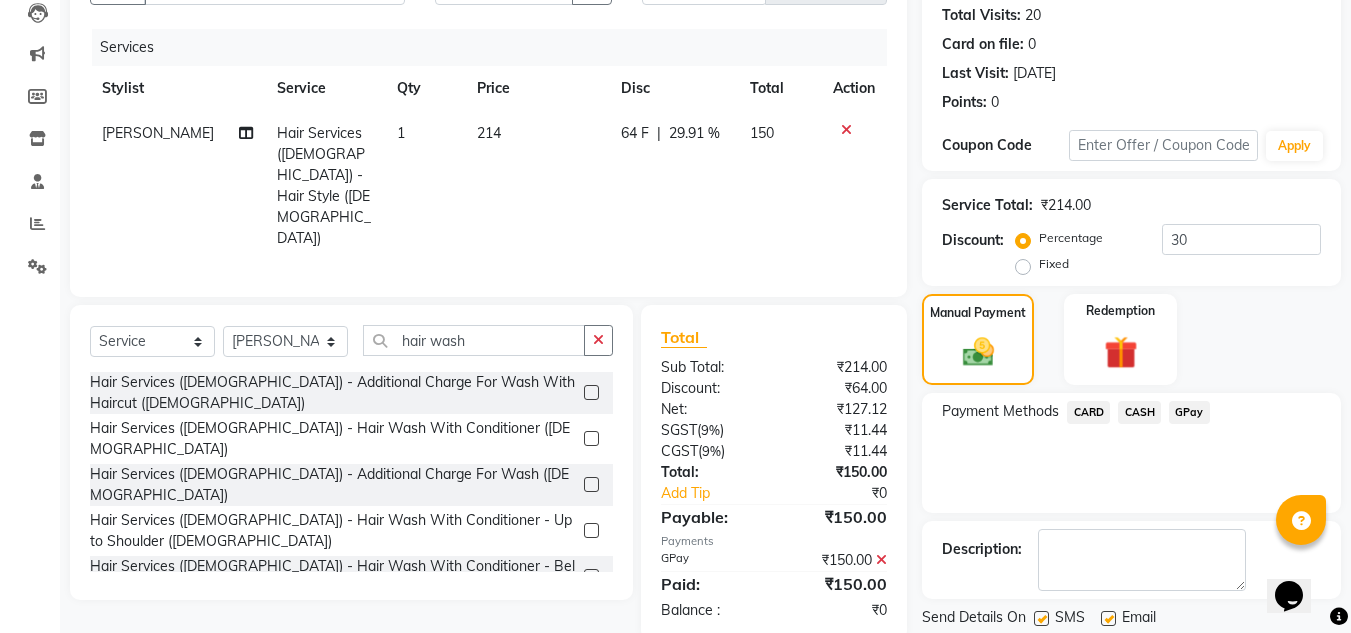 scroll, scrollTop: 268, scrollLeft: 0, axis: vertical 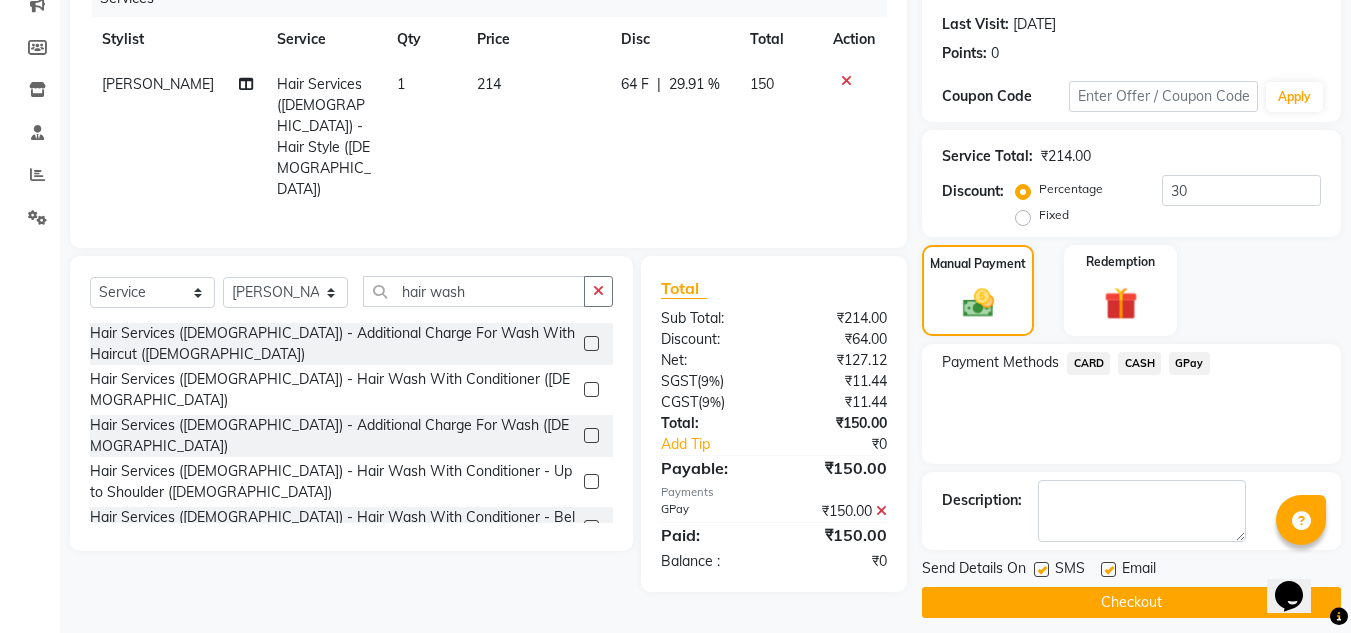 click on "Checkout" 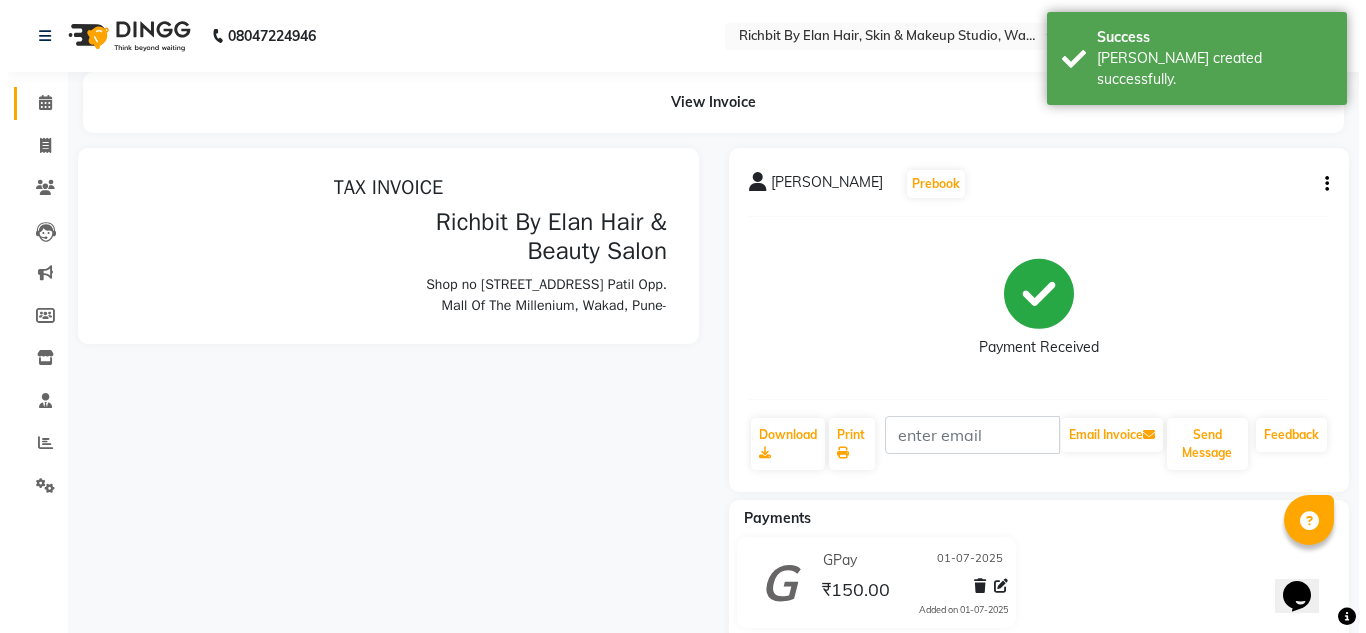 scroll, scrollTop: 0, scrollLeft: 0, axis: both 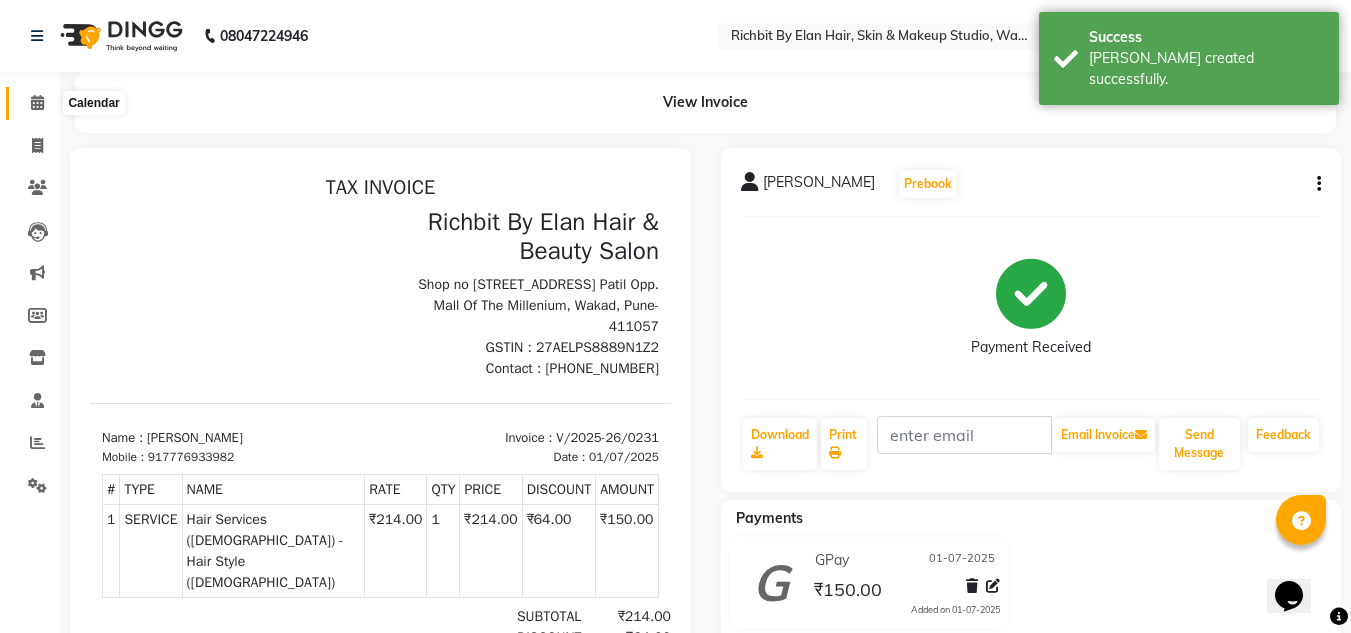 click 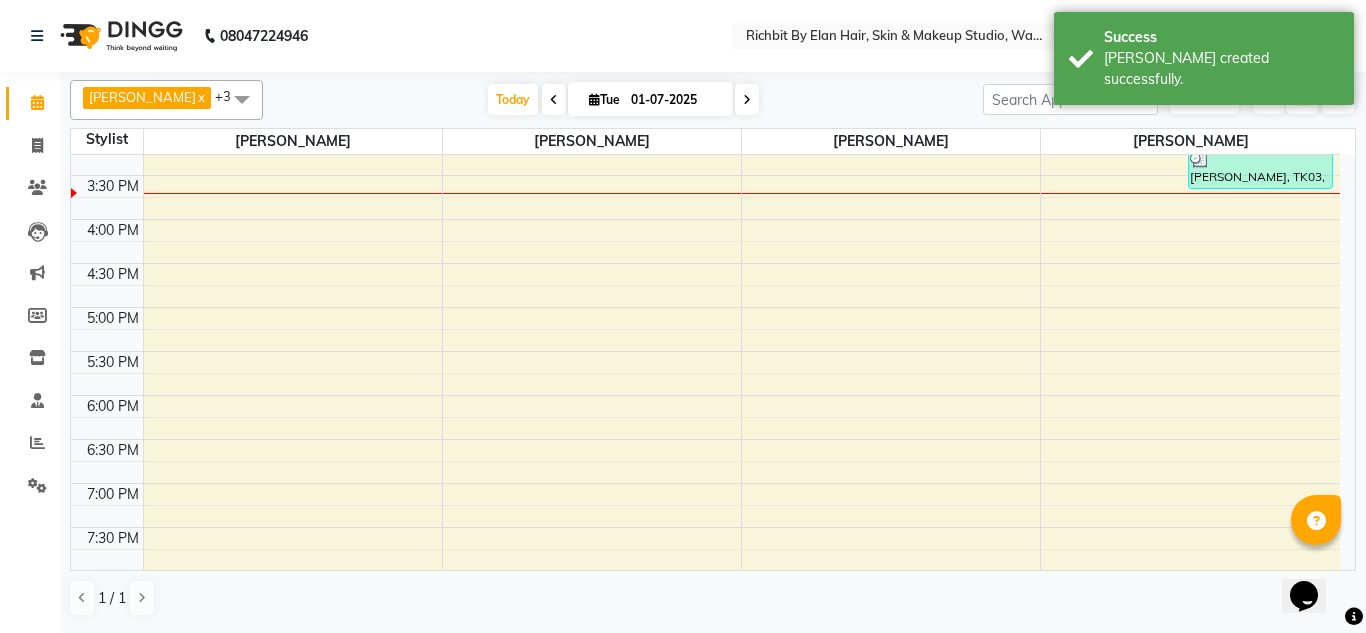 scroll, scrollTop: 500, scrollLeft: 0, axis: vertical 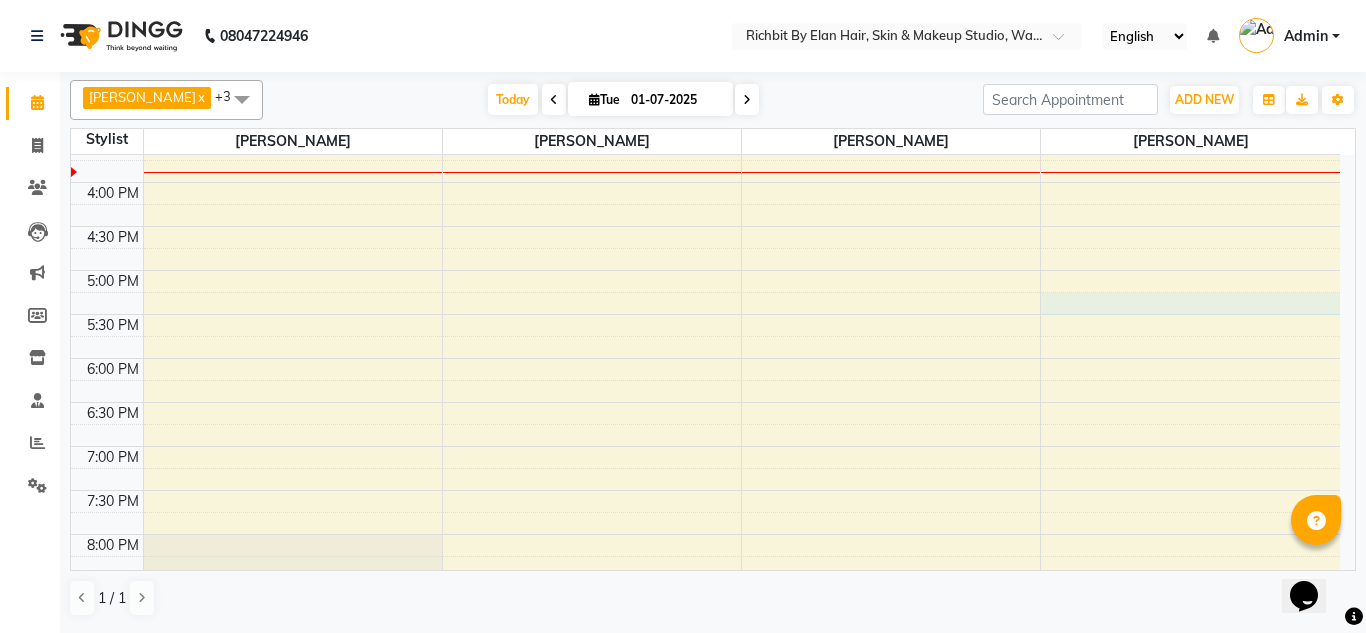 click on "10:00 AM 10:30 AM 11:00 AM 11:30 AM 12:00 PM 12:30 PM 1:00 PM 1:30 PM 2:00 PM 2:30 PM 3:00 PM 3:30 PM 4:00 PM 4:30 PM 5:00 PM 5:30 PM 6:00 PM 6:30 PM 7:00 PM 7:30 PM 8:00 PM 8:30 PM 9:00 PM 9:30 PM     Mona Pardeshi, TK01, 01:40 PM-02:25 PM, Basic Skin Care - Eyebrow,Basic Skin Care - Upper Lip,Basic Skin Care - Forehead     Aniket, TK02, 02:45 PM-03:15 PM, Hair Services (Male) - Shave (Male)     shubham Rockson, TK03, 03:10 PM-03:40 PM, Hair Services (Male) - Hair Style (Male)" at bounding box center [705, 182] 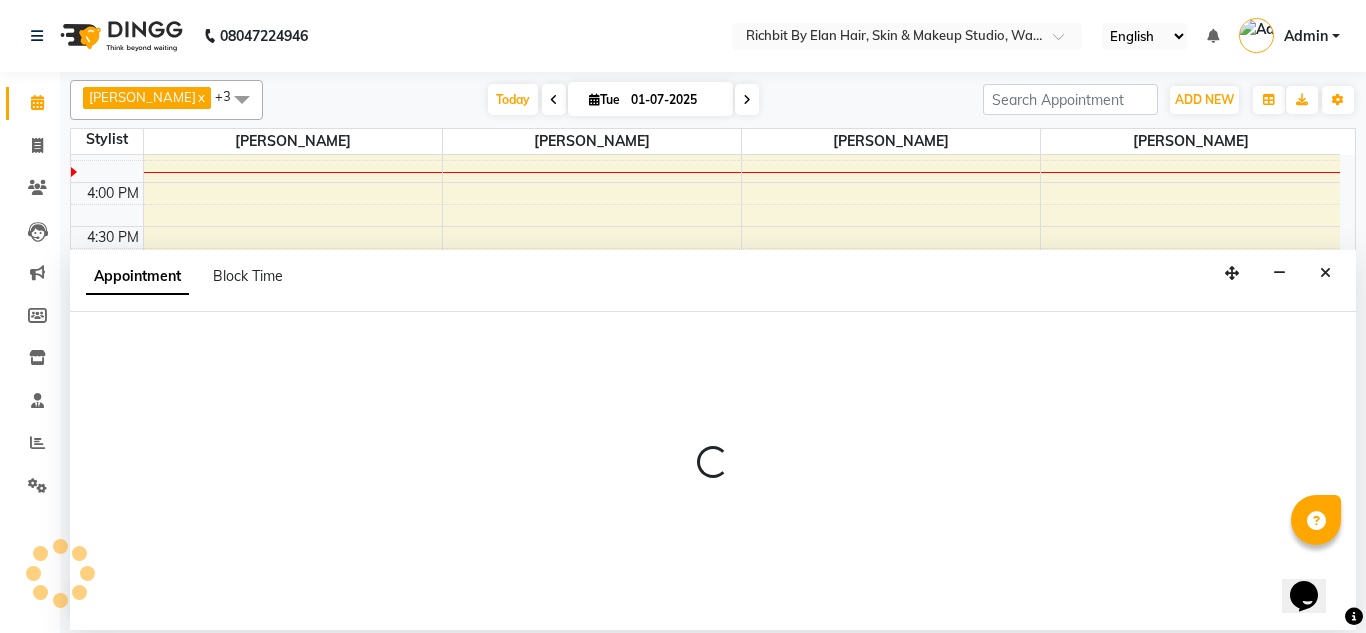 select on "61438" 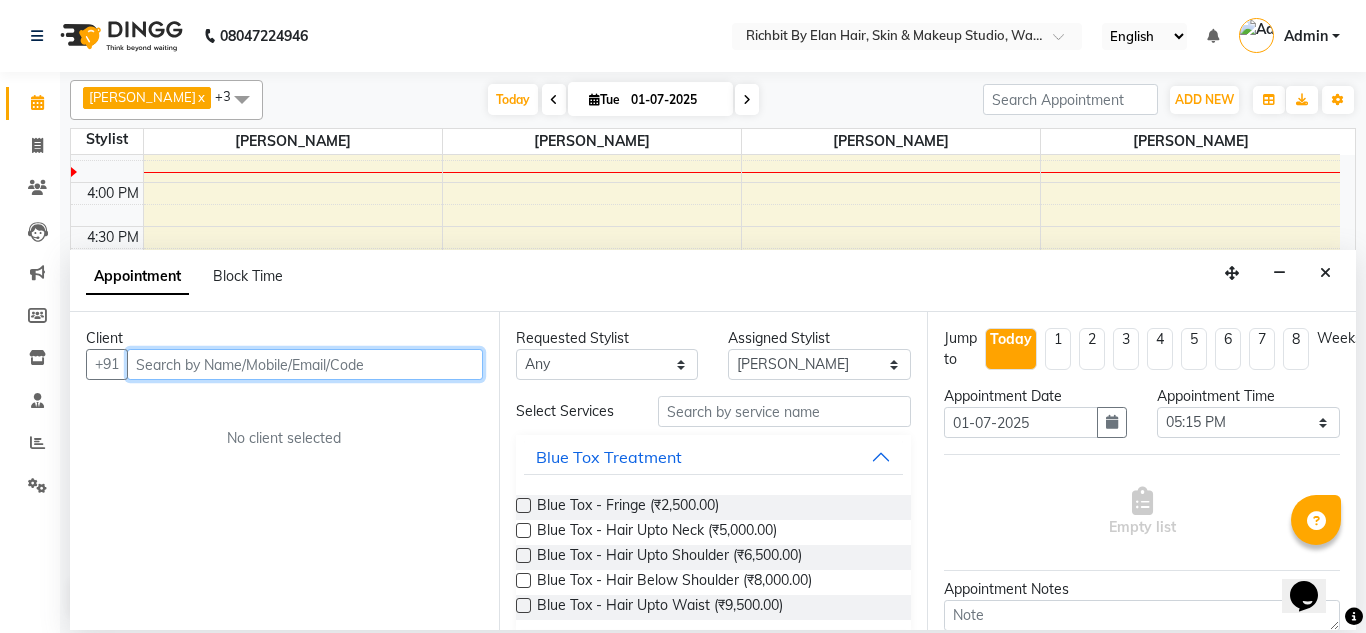 click at bounding box center (305, 364) 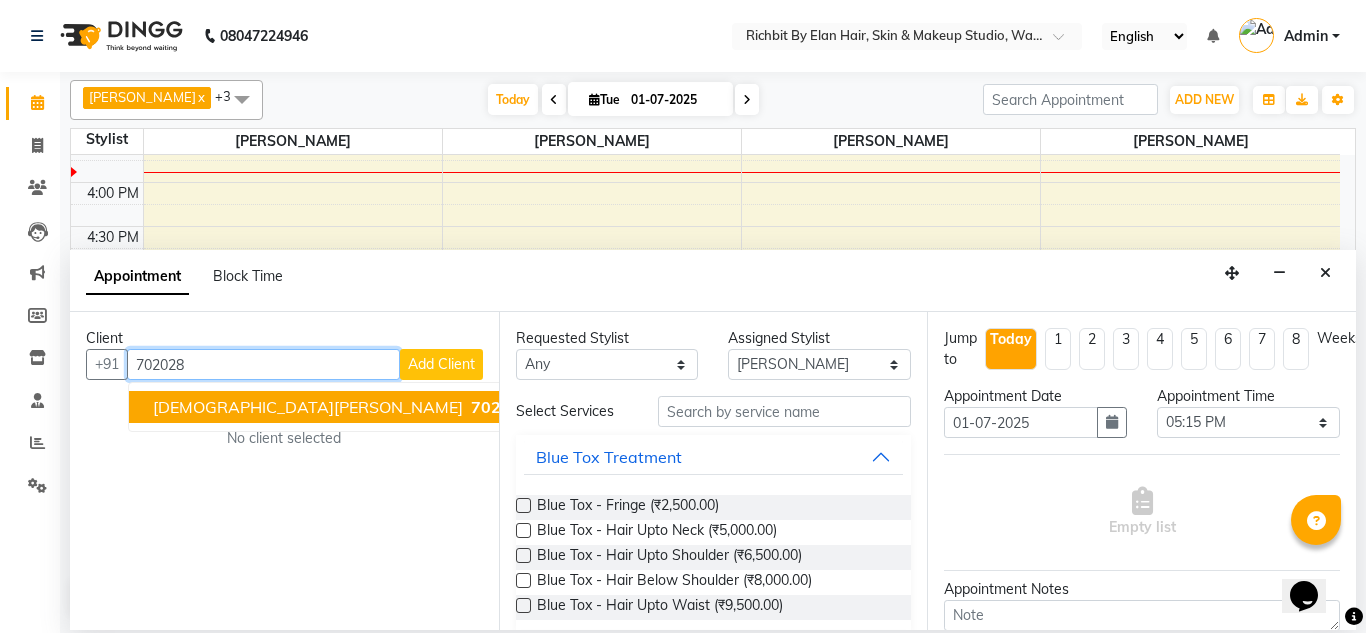click on "702028 6358" at bounding box center [519, 407] 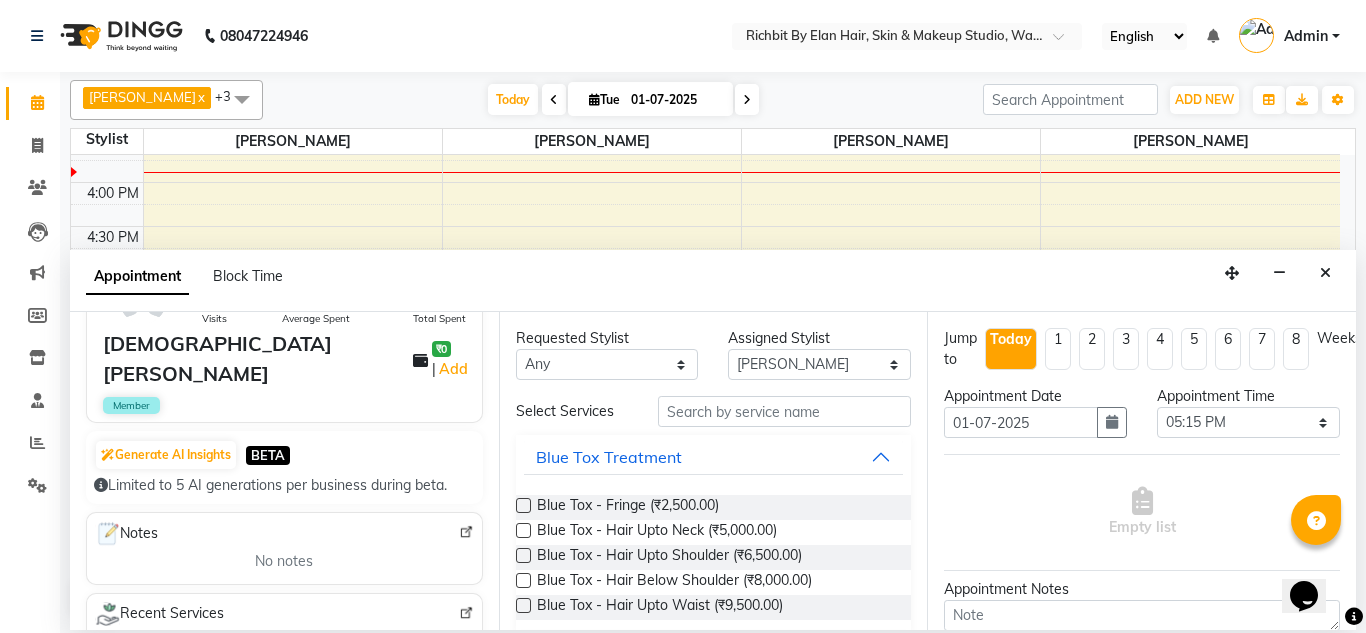 scroll, scrollTop: 100, scrollLeft: 0, axis: vertical 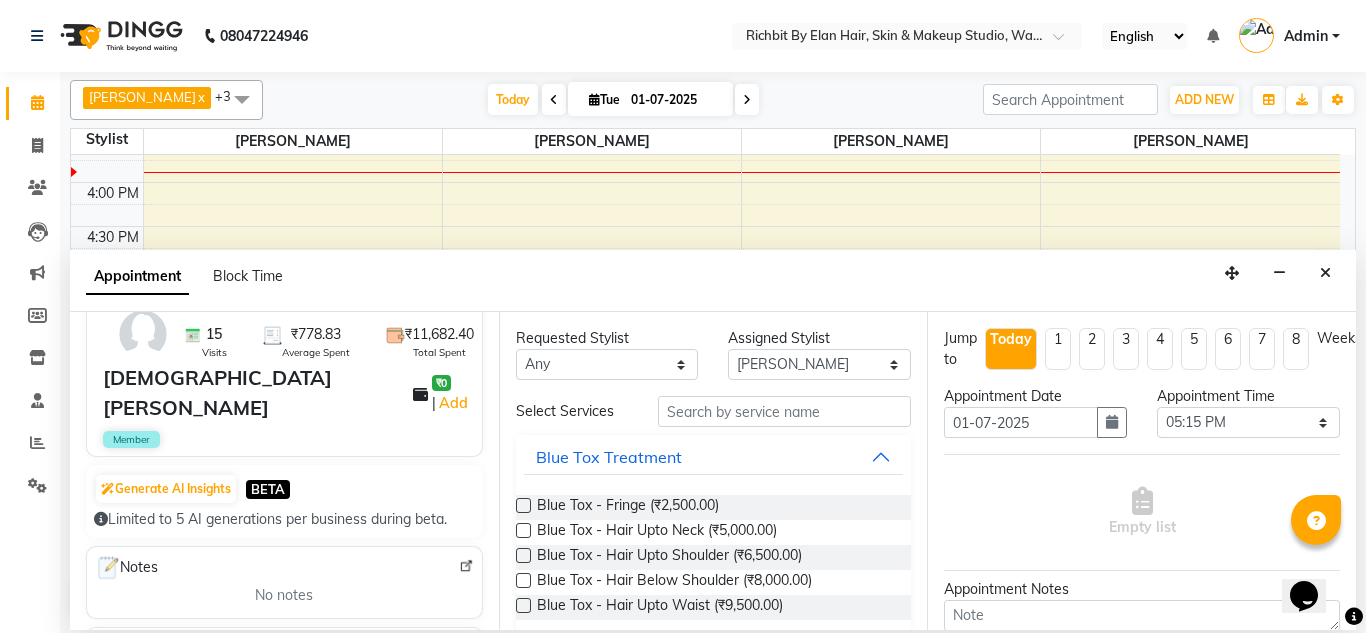 type on "7020286358" 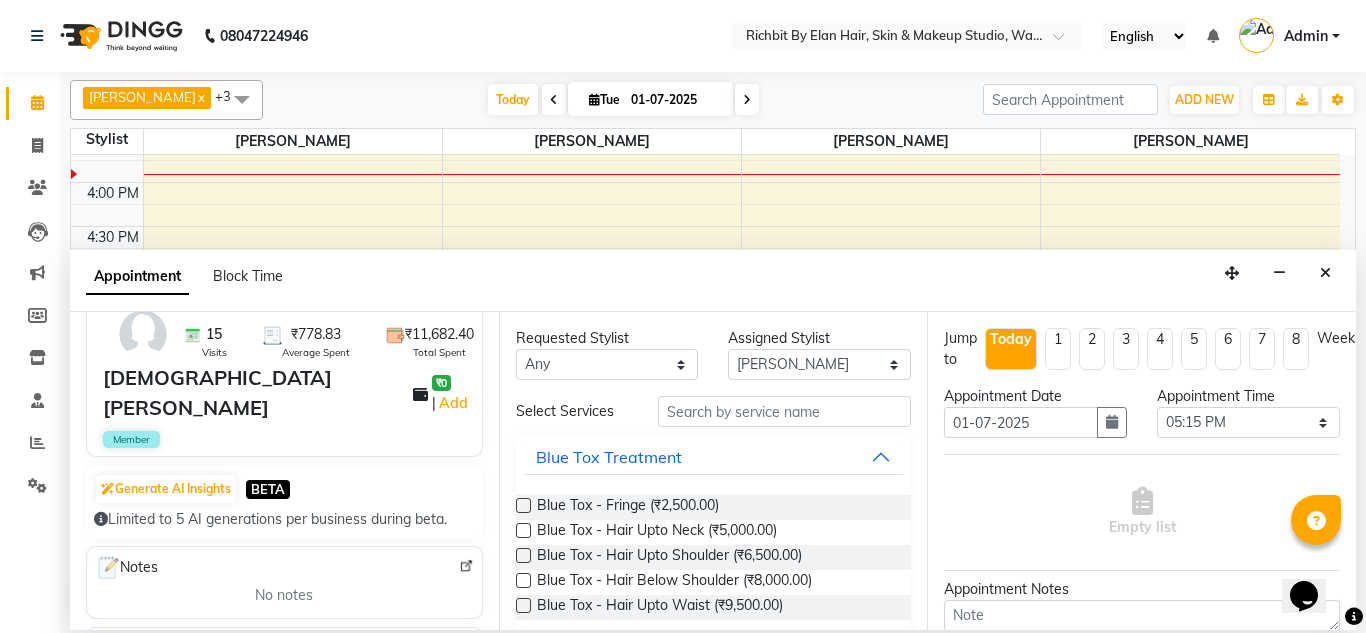 click at bounding box center (1325, 273) 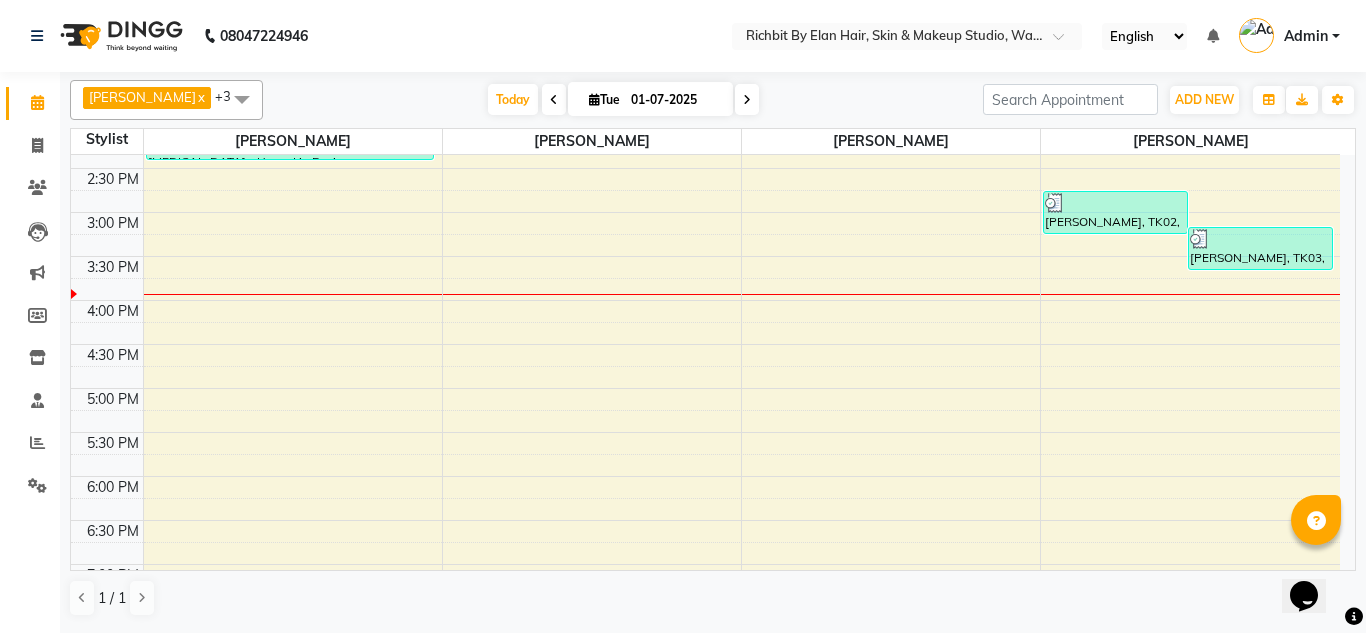 scroll, scrollTop: 400, scrollLeft: 0, axis: vertical 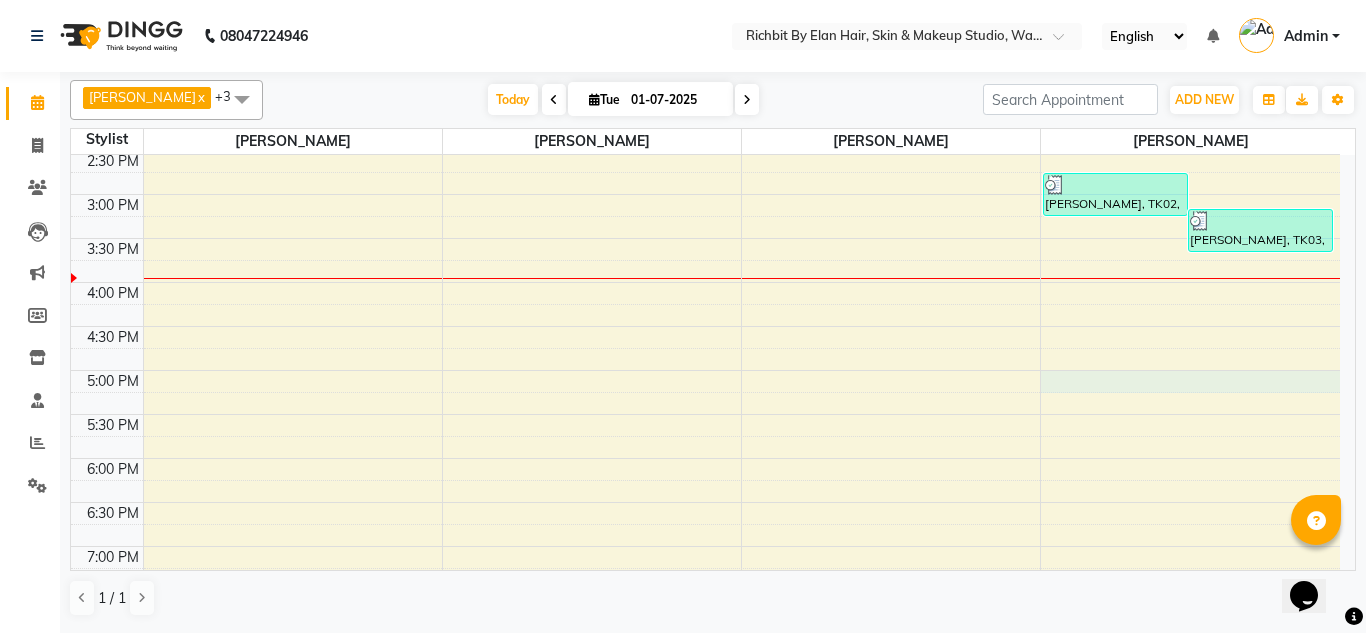 click on "10:00 AM 10:30 AM 11:00 AM 11:30 AM 12:00 PM 12:30 PM 1:00 PM 1:30 PM 2:00 PM 2:30 PM 3:00 PM 3:30 PM 4:00 PM 4:30 PM 5:00 PM 5:30 PM 6:00 PM 6:30 PM 7:00 PM 7:30 PM 8:00 PM 8:30 PM 9:00 PM 9:30 PM     Mona Pardeshi, TK01, 01:40 PM-02:25 PM, Basic Skin Care - Eyebrow,Basic Skin Care - Upper Lip,Basic Skin Care - Forehead     Aniket, TK02, 02:45 PM-03:15 PM, Hair Services (Male) - Shave (Male)     shubham Rockson, TK03, 03:10 PM-03:40 PM, Hair Services (Male) - Hair Style (Male)" at bounding box center [705, 282] 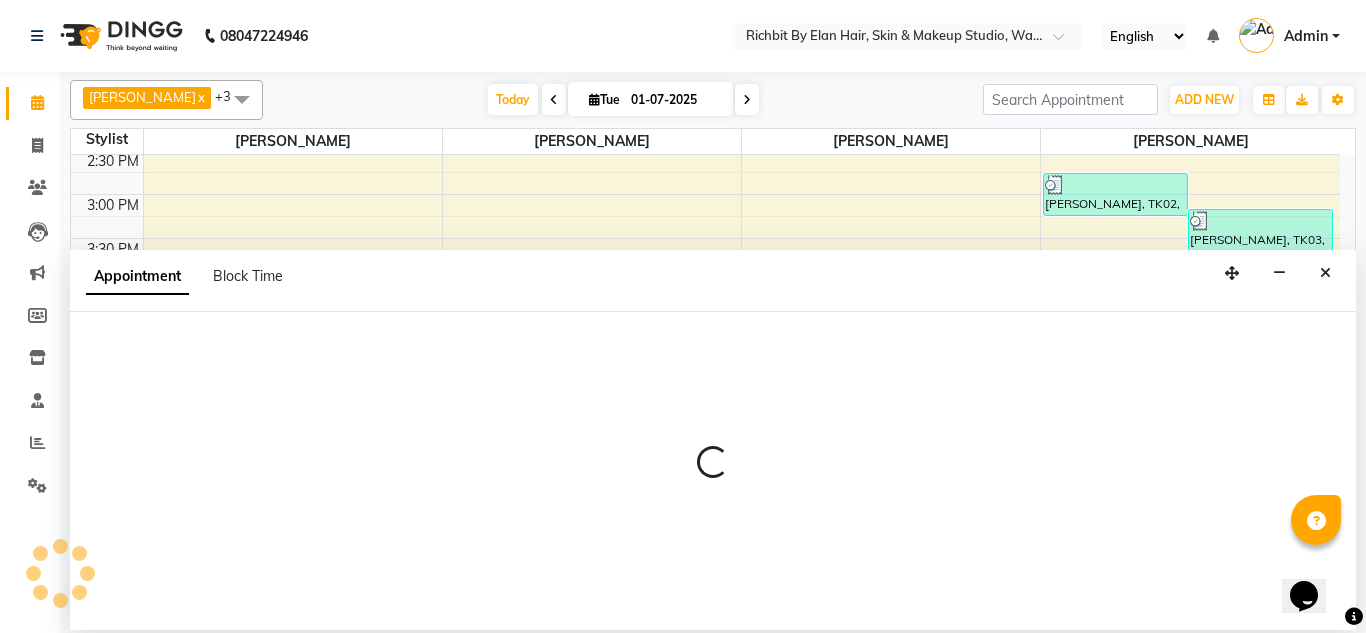 select on "61438" 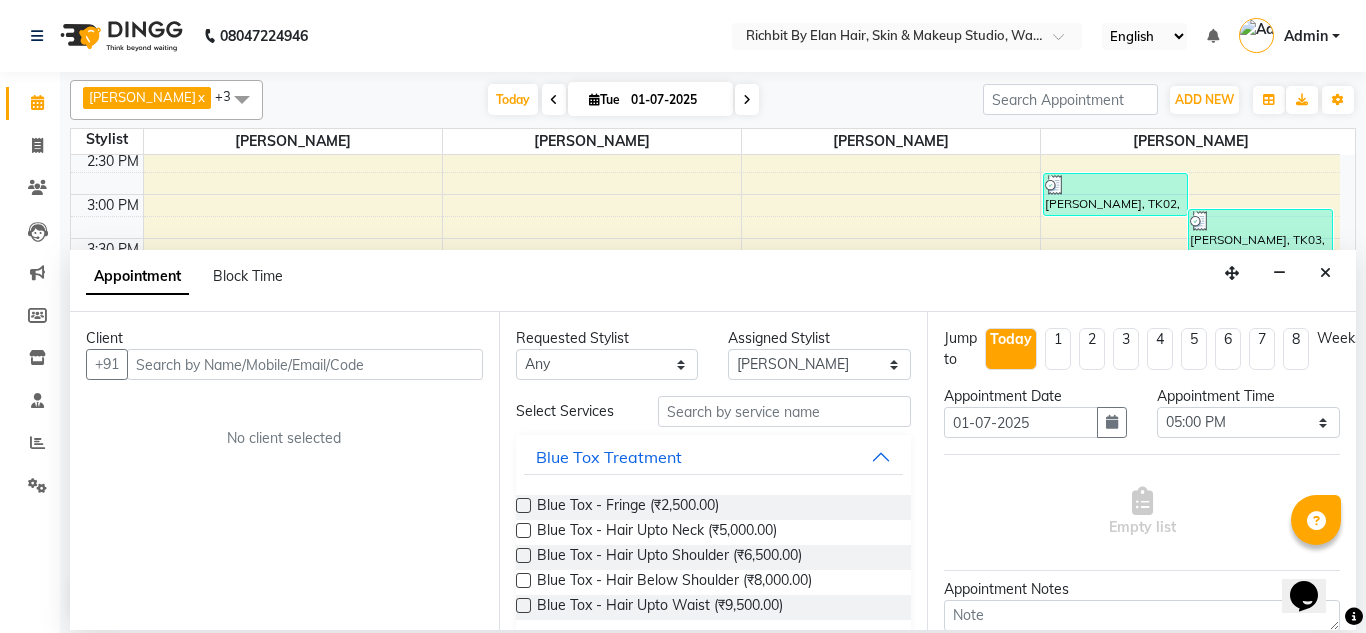 click at bounding box center (305, 364) 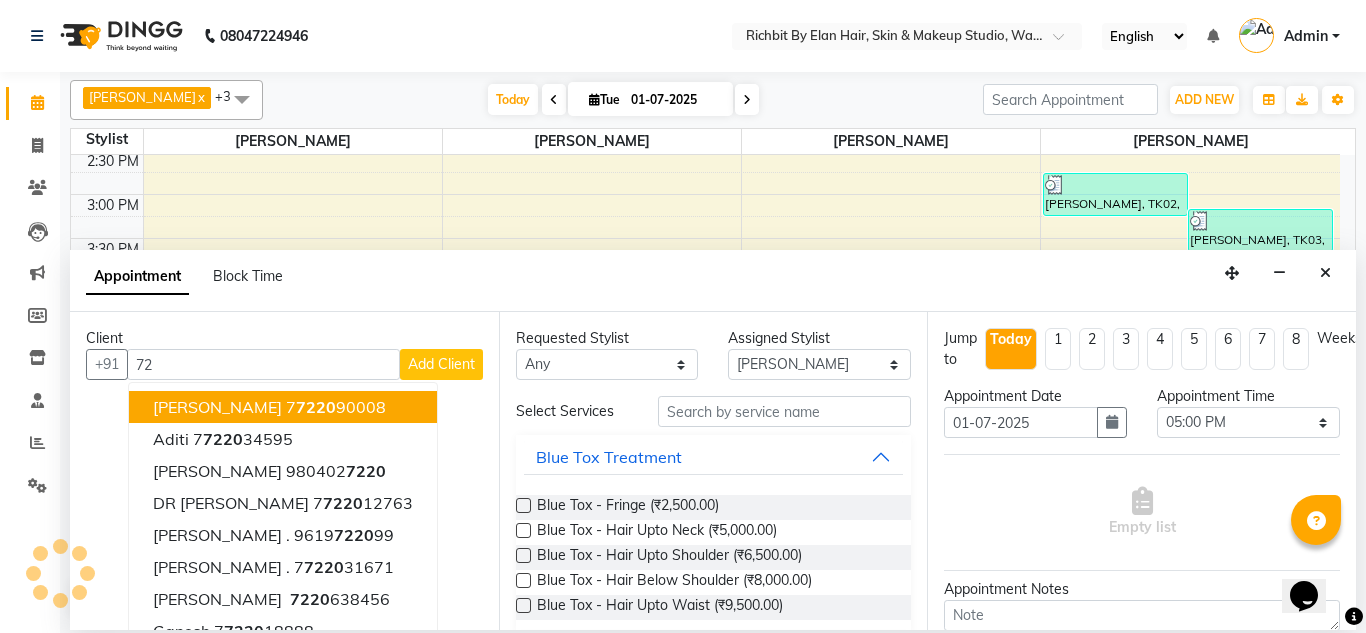 type on "7" 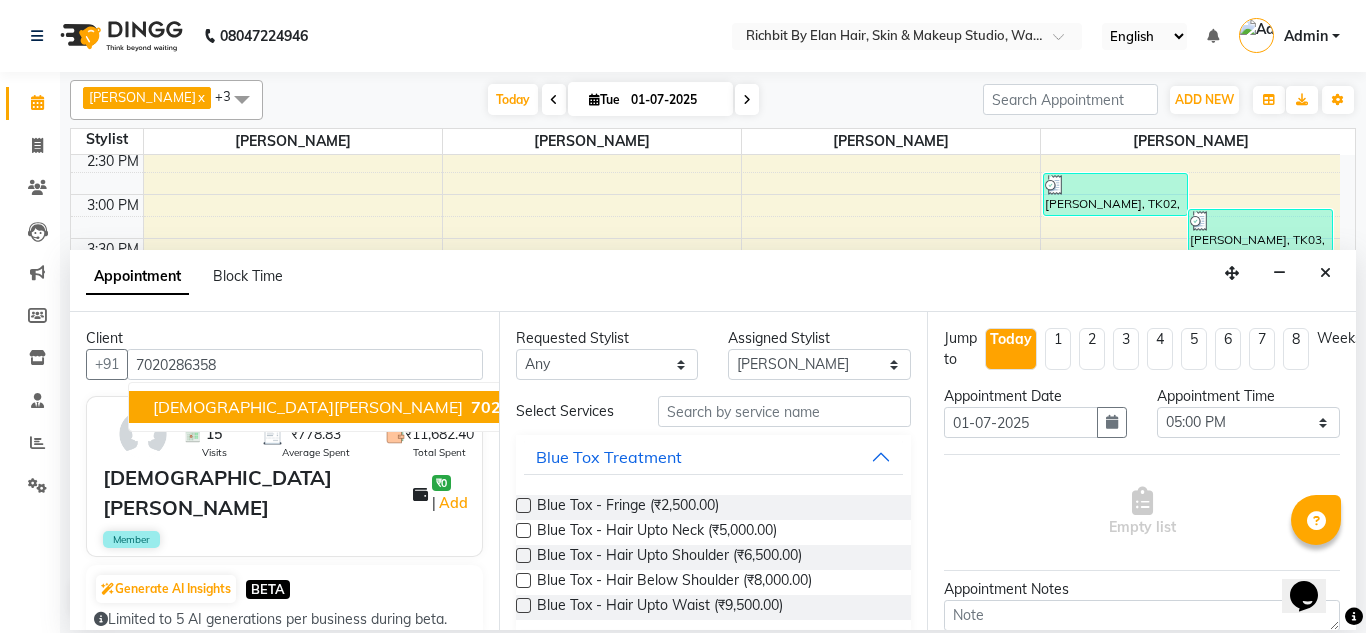 click on "7020286358" at bounding box center [521, 407] 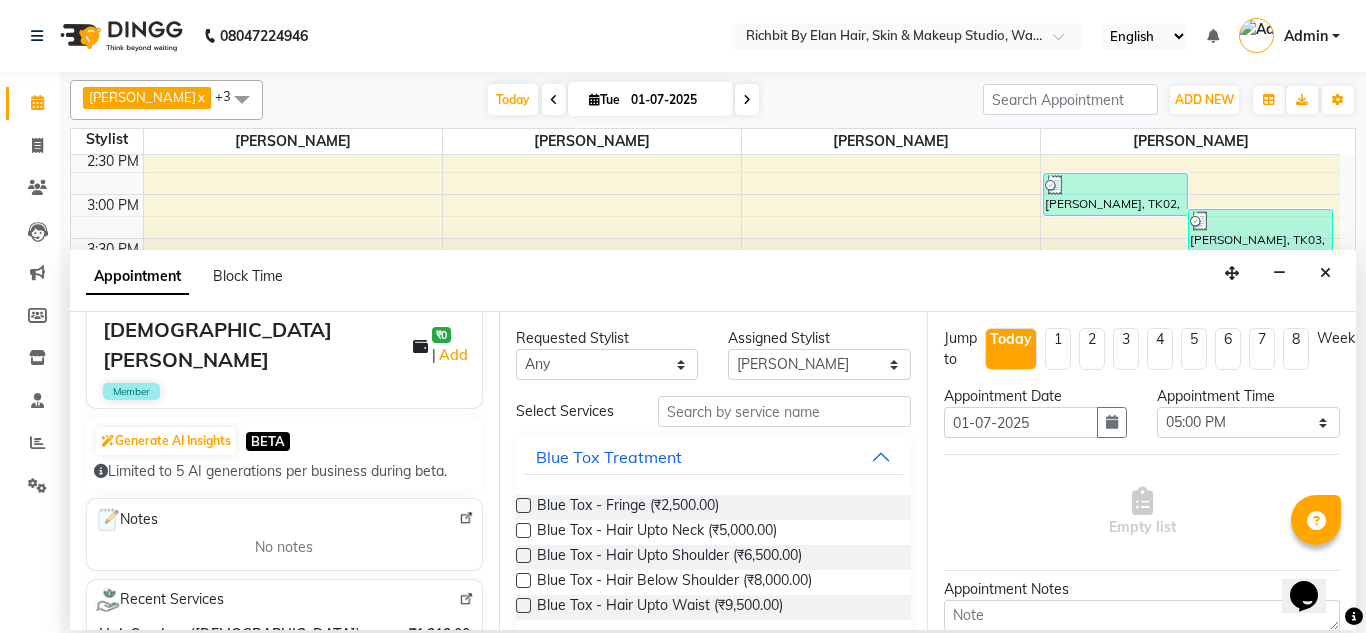 scroll, scrollTop: 200, scrollLeft: 0, axis: vertical 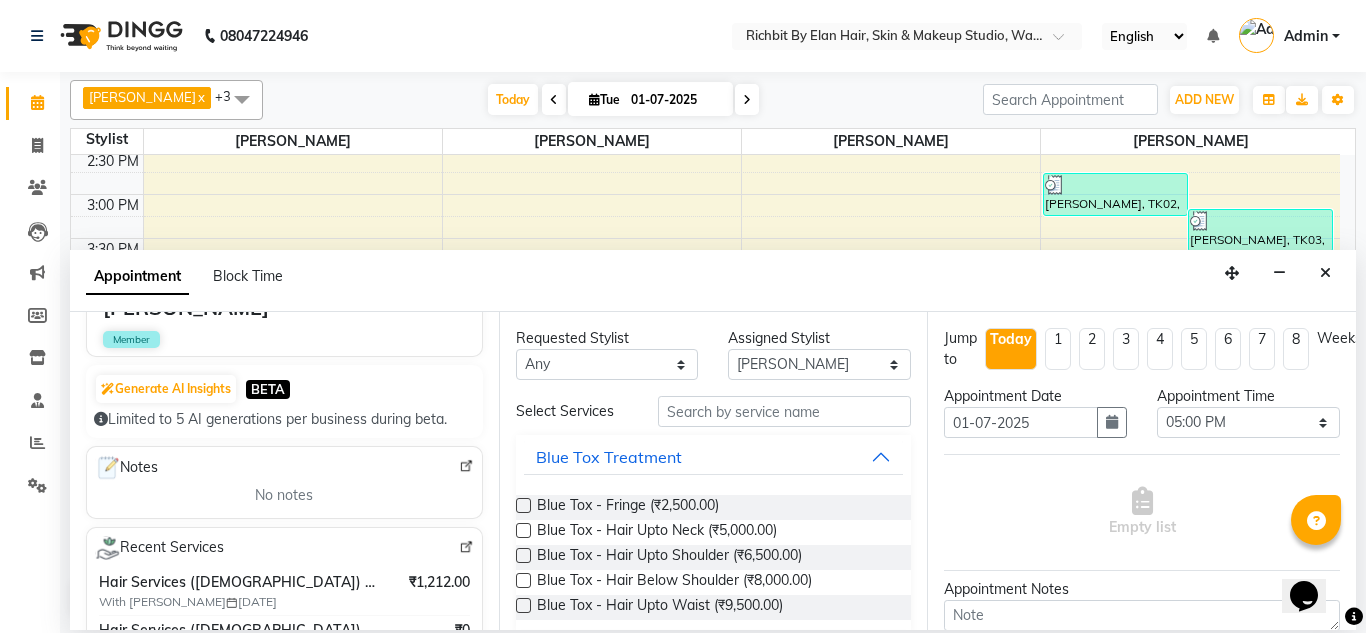 type on "7020286358" 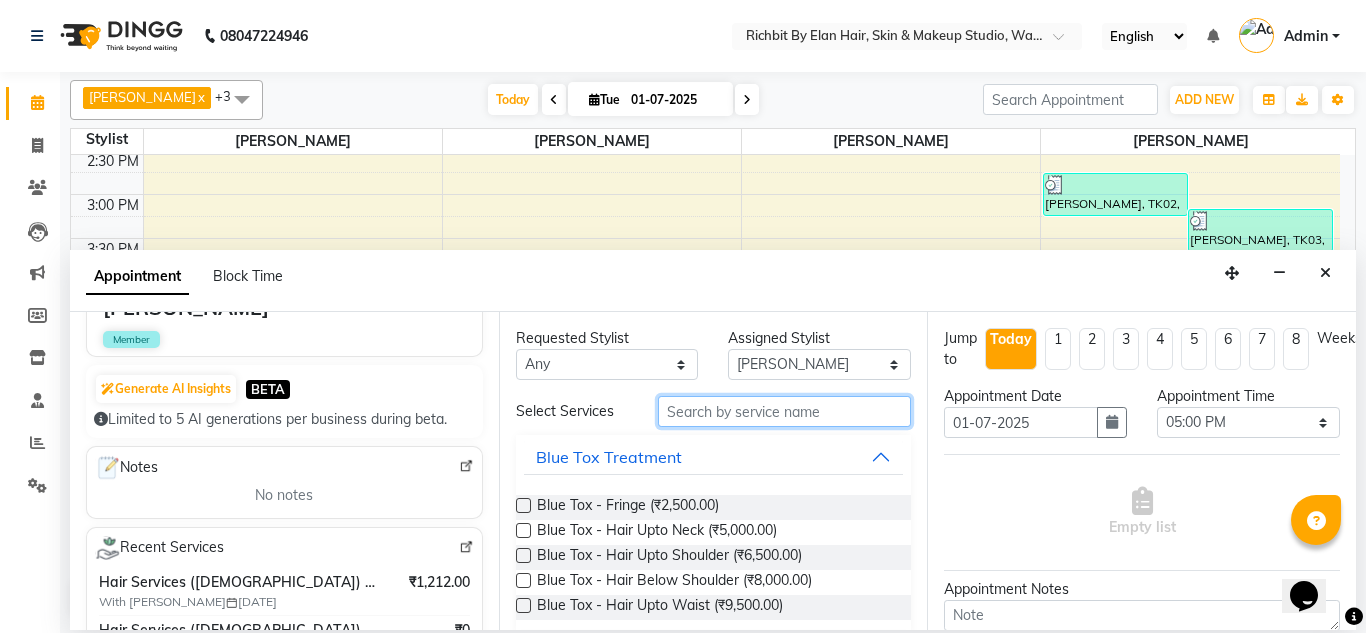 click at bounding box center (785, 411) 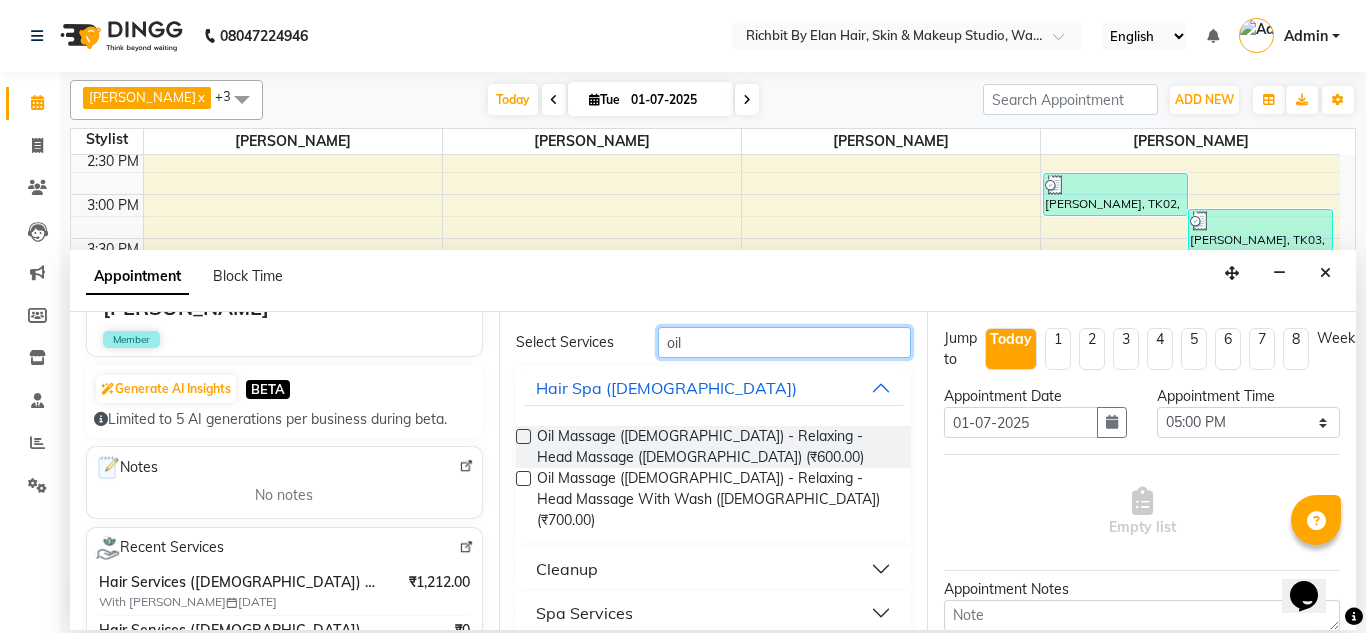 scroll, scrollTop: 0, scrollLeft: 0, axis: both 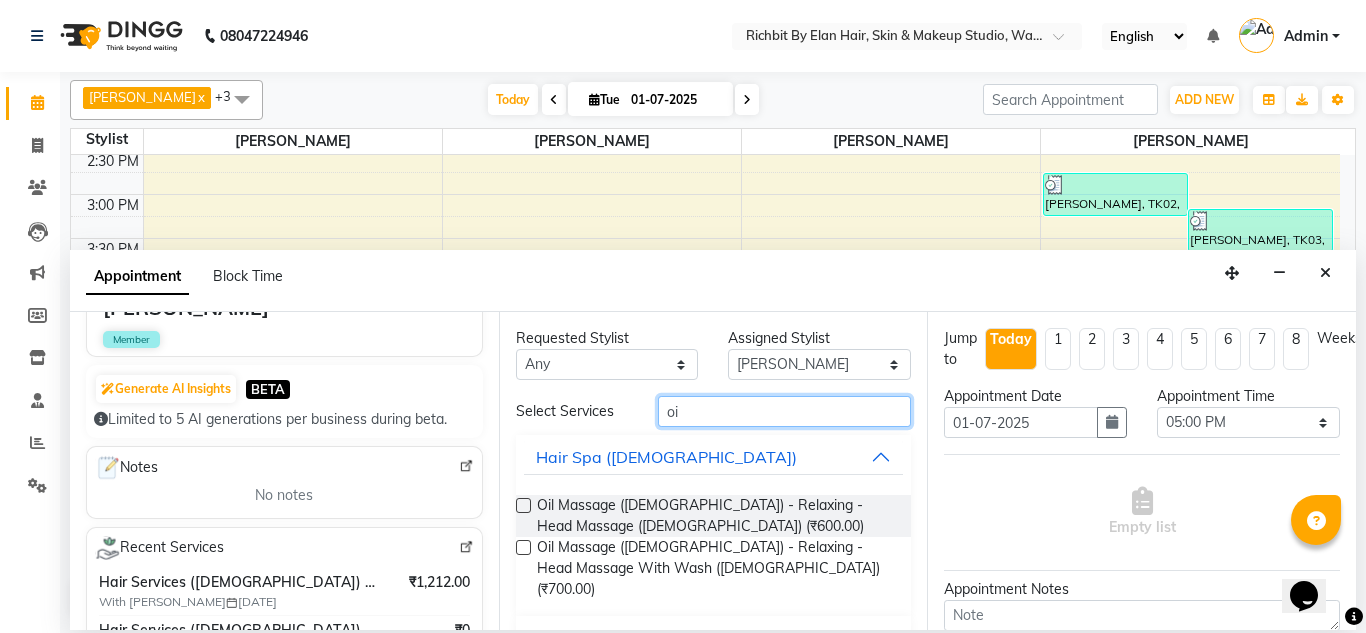 type on "o" 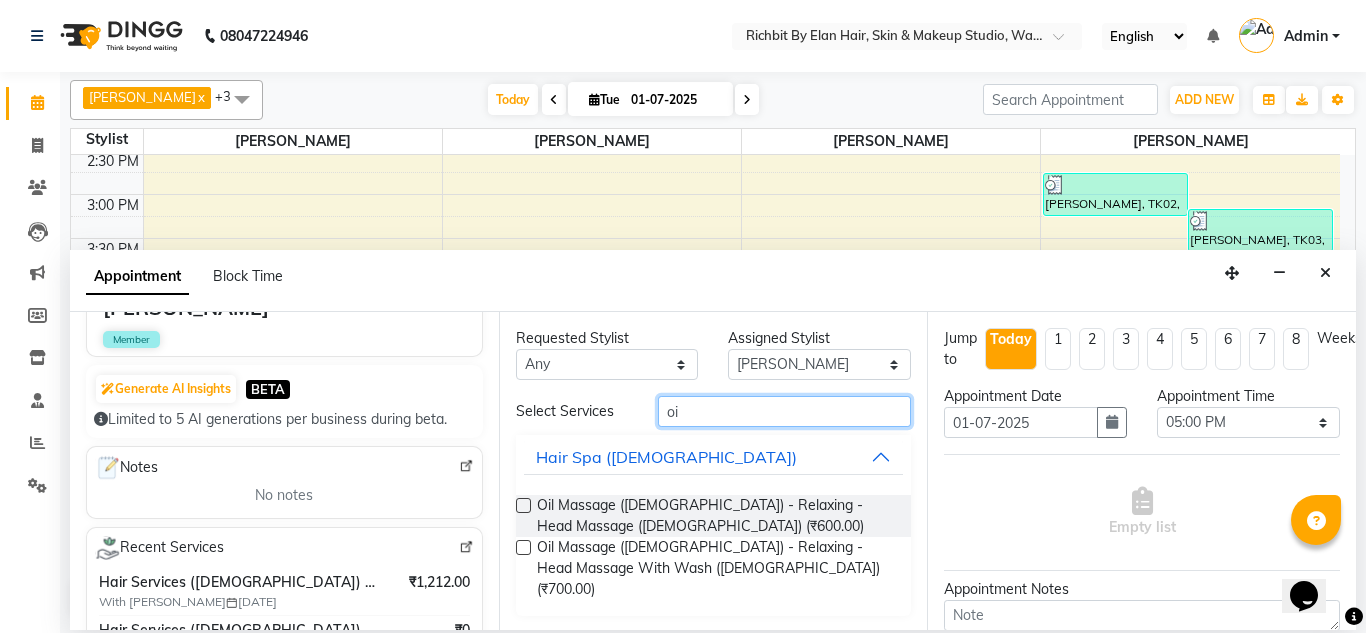 type on "o" 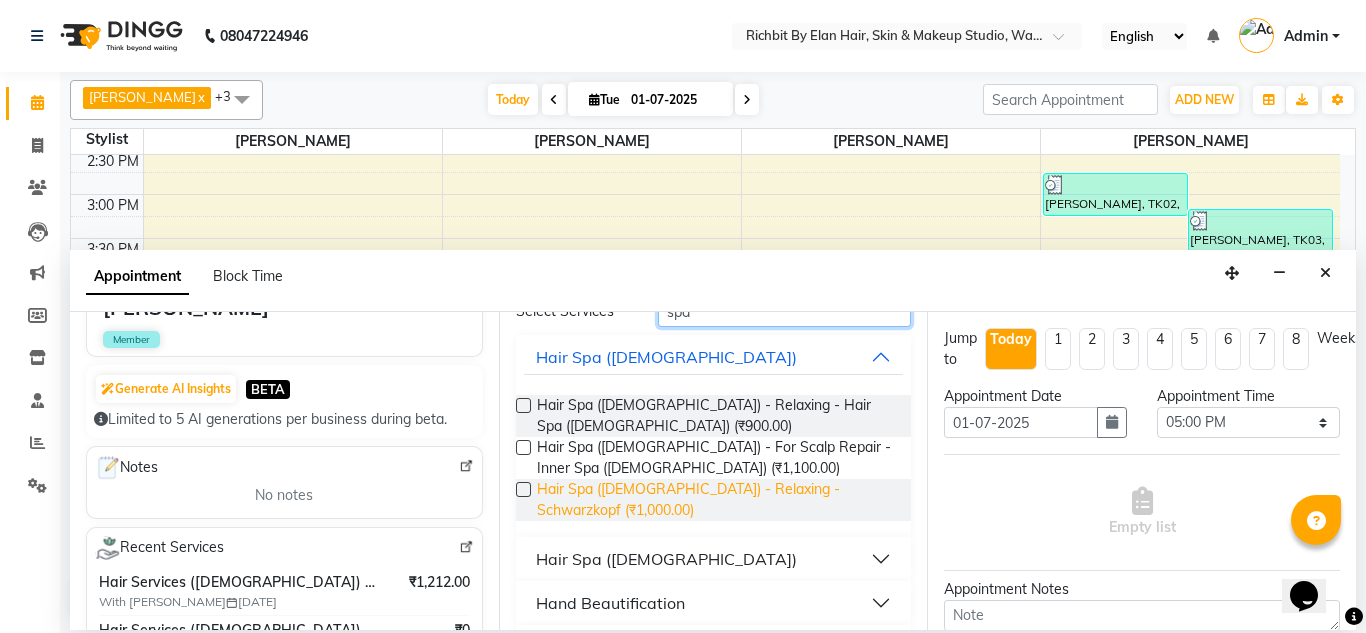 scroll, scrollTop: 199, scrollLeft: 0, axis: vertical 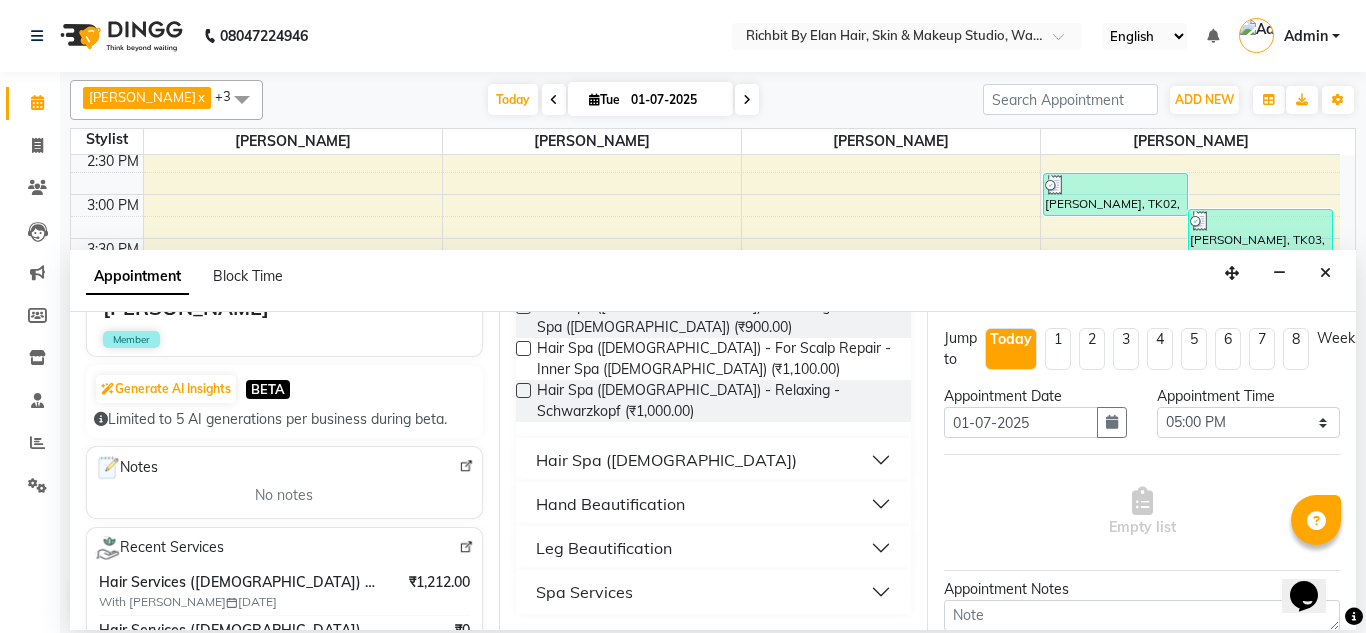 click on "Hair Spa (Female)" at bounding box center (714, 460) 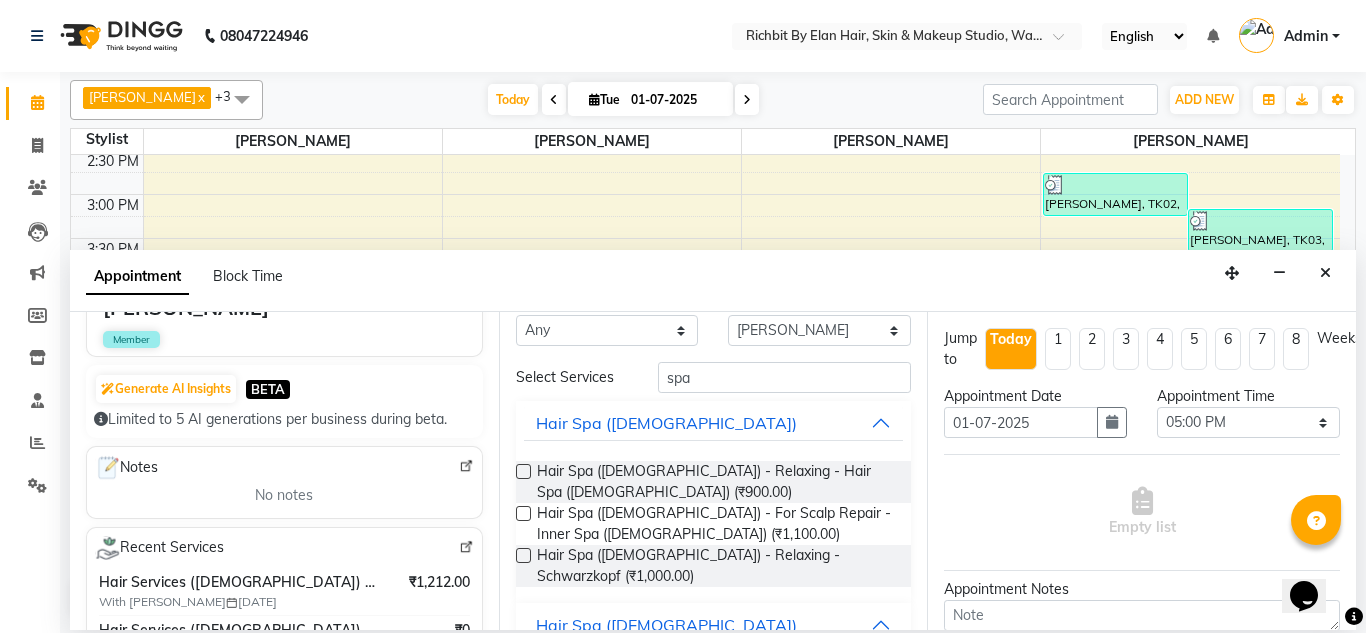 scroll, scrollTop: 0, scrollLeft: 0, axis: both 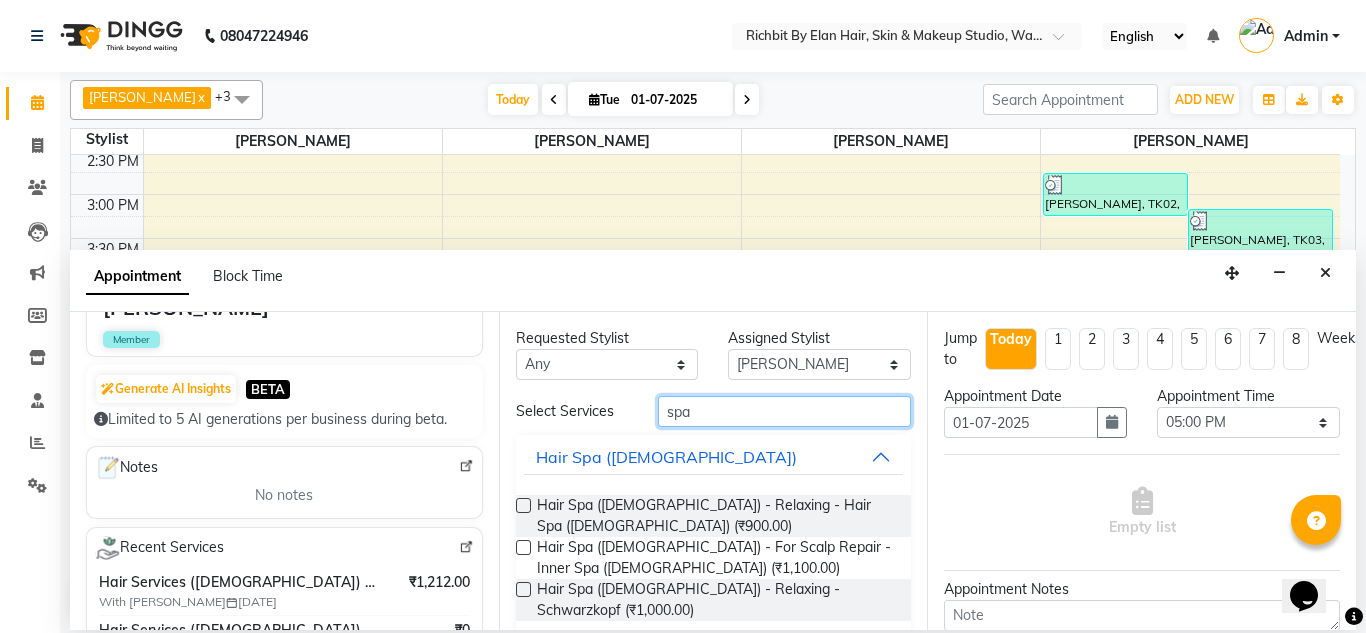 click on "spa" at bounding box center (785, 411) 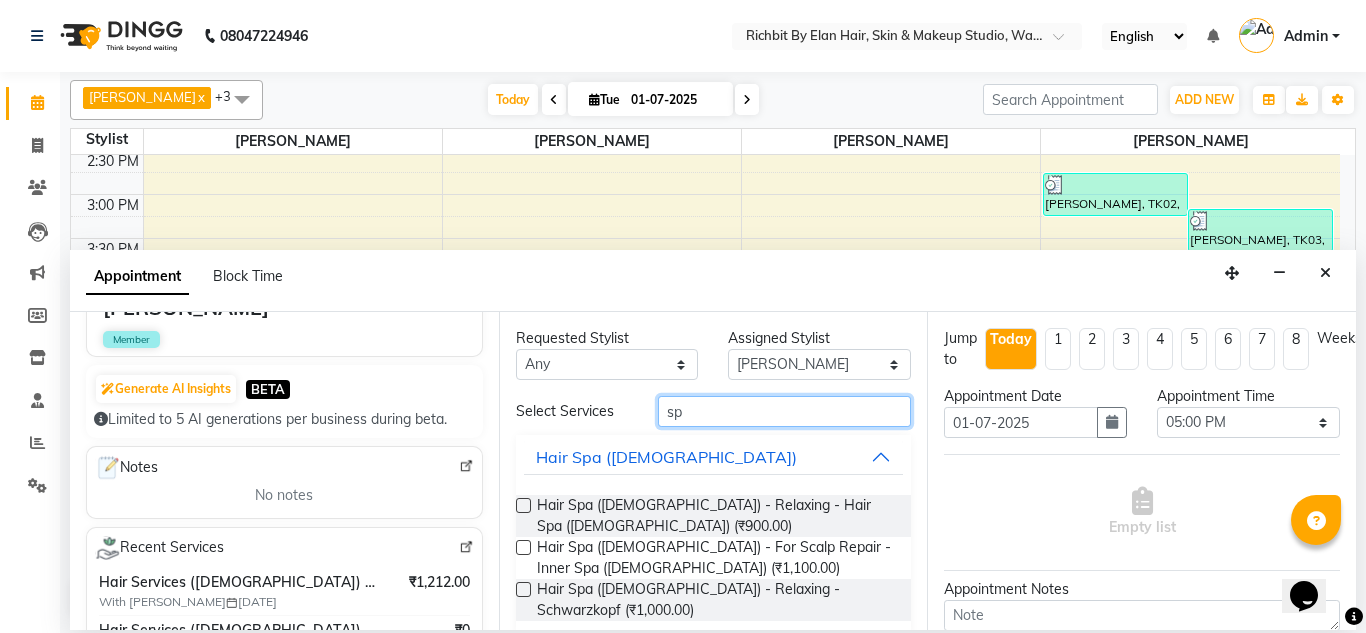 type on "s" 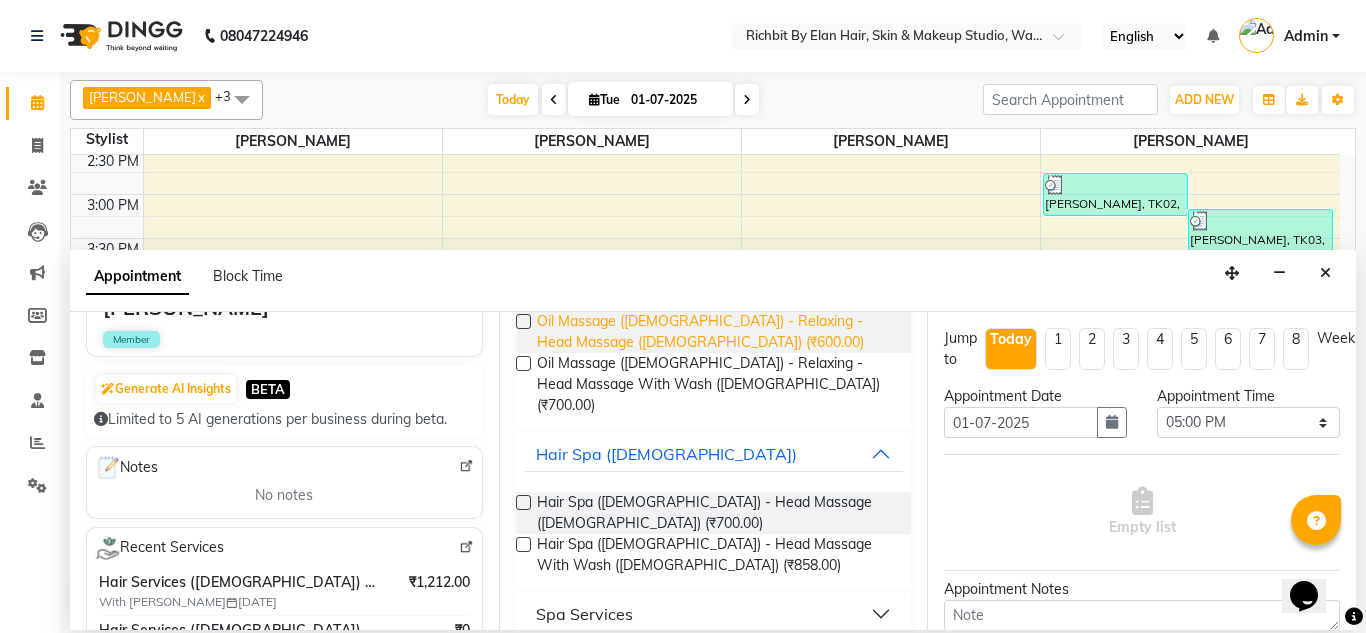 scroll, scrollTop: 185, scrollLeft: 0, axis: vertical 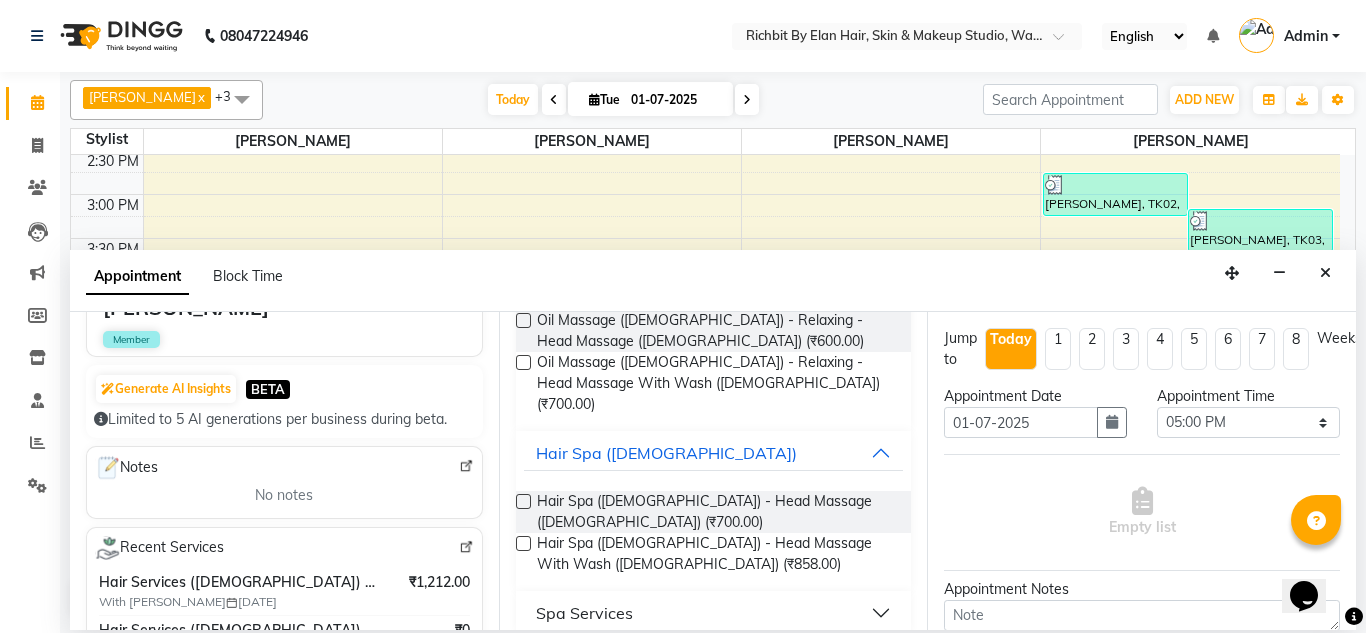 type on "massage" 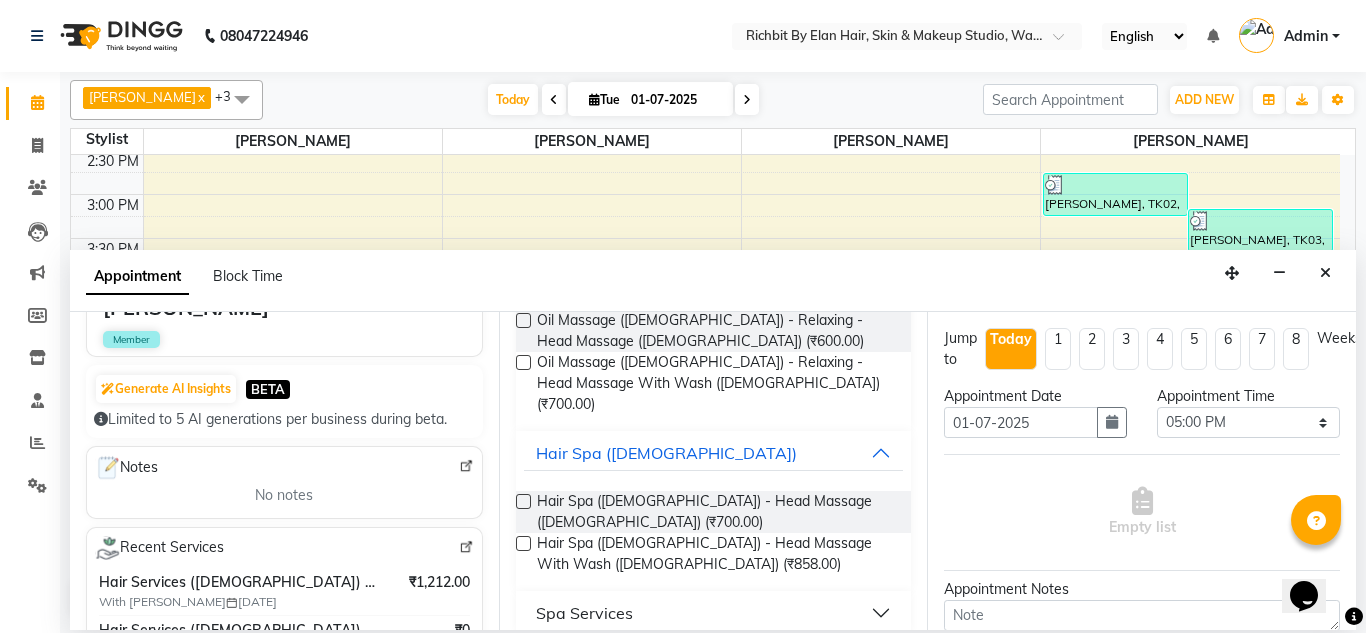 click at bounding box center (523, 543) 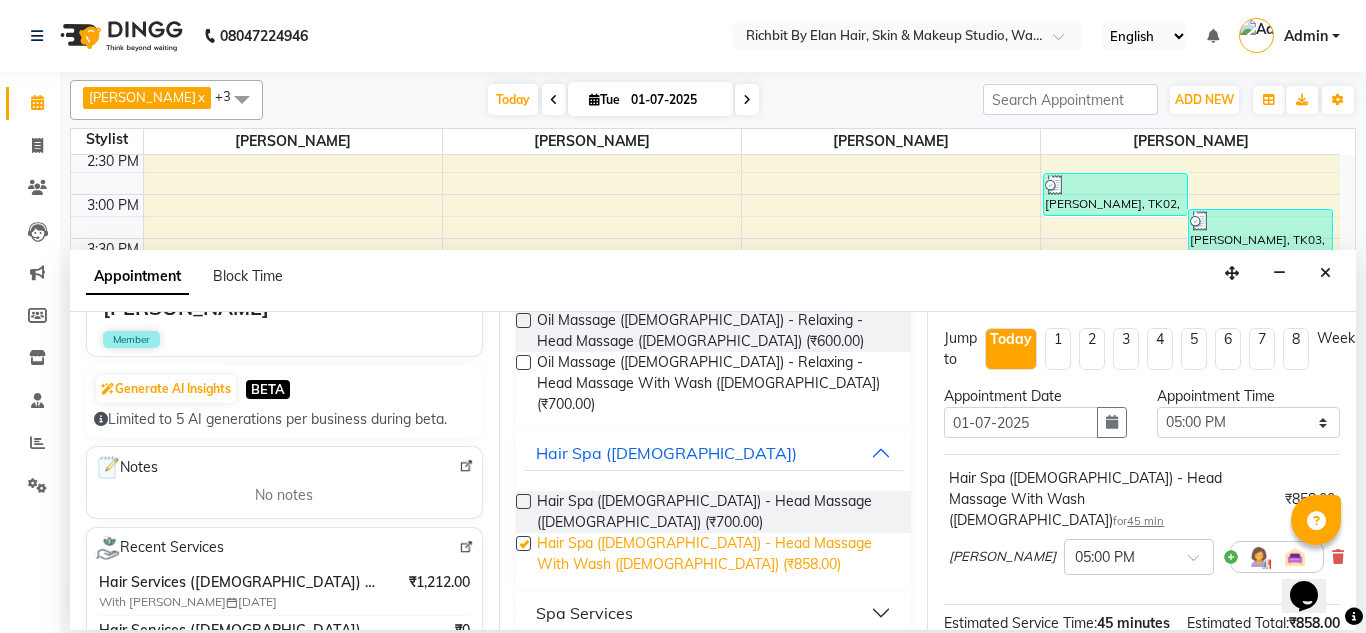 checkbox on "false" 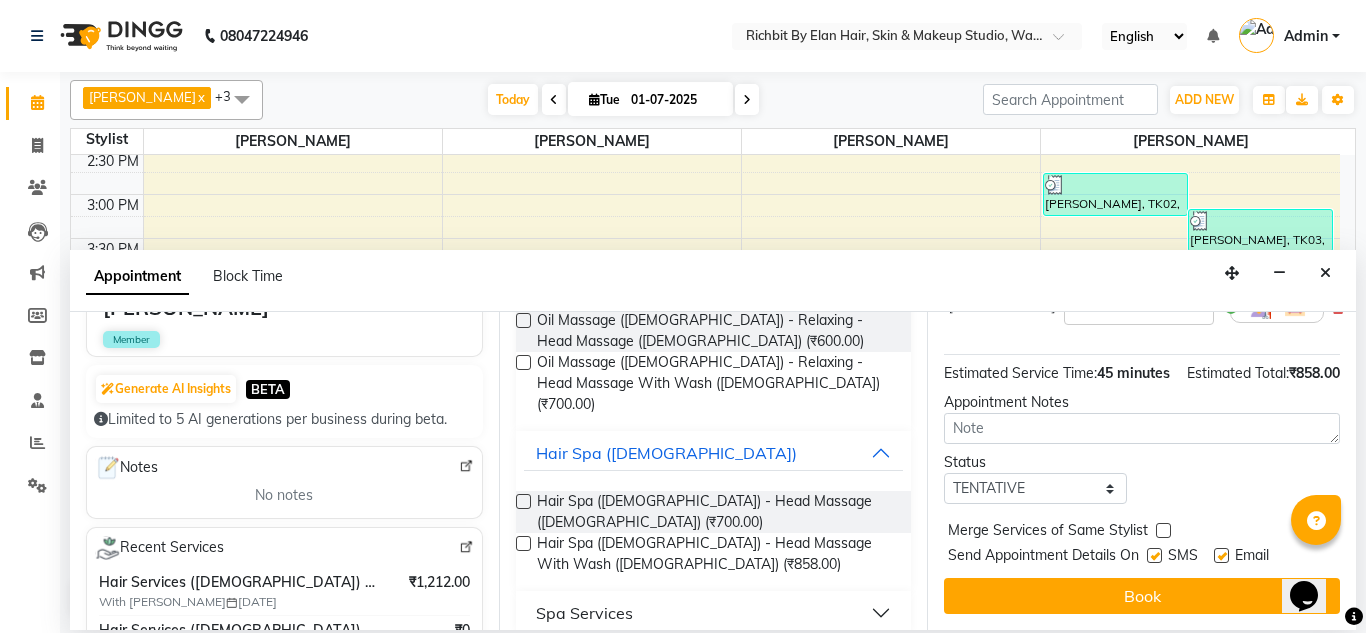 scroll, scrollTop: 265, scrollLeft: 0, axis: vertical 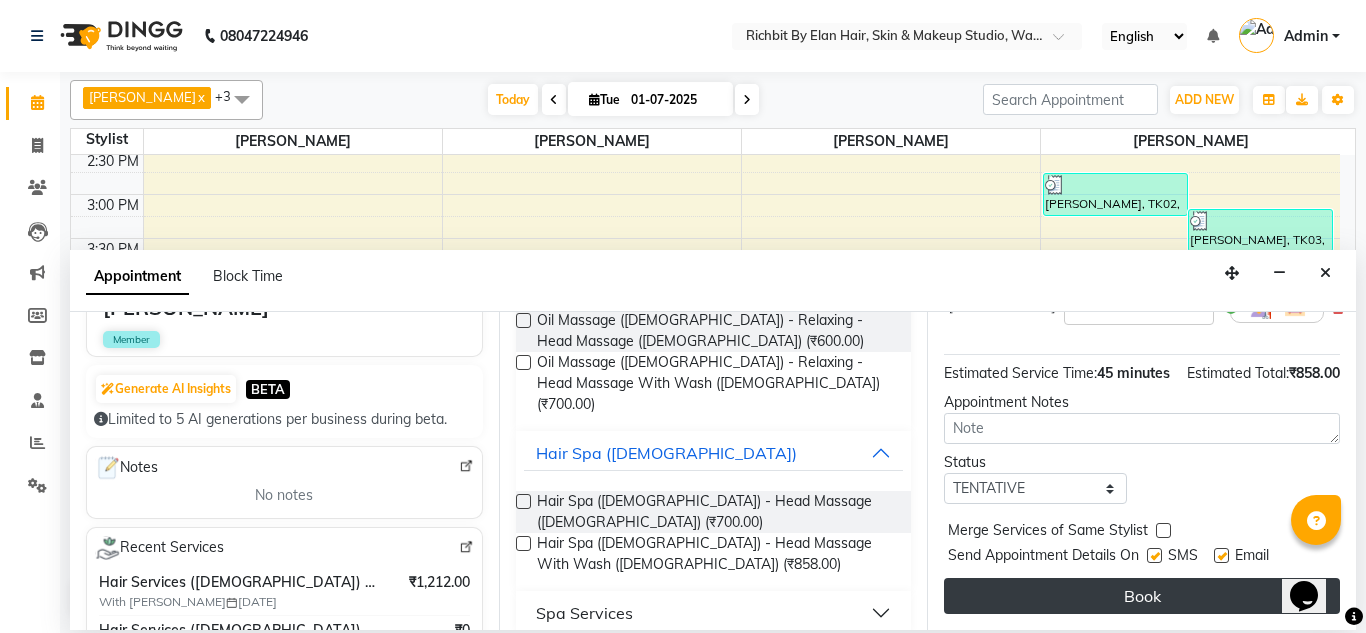 click on "Book" at bounding box center [1142, 596] 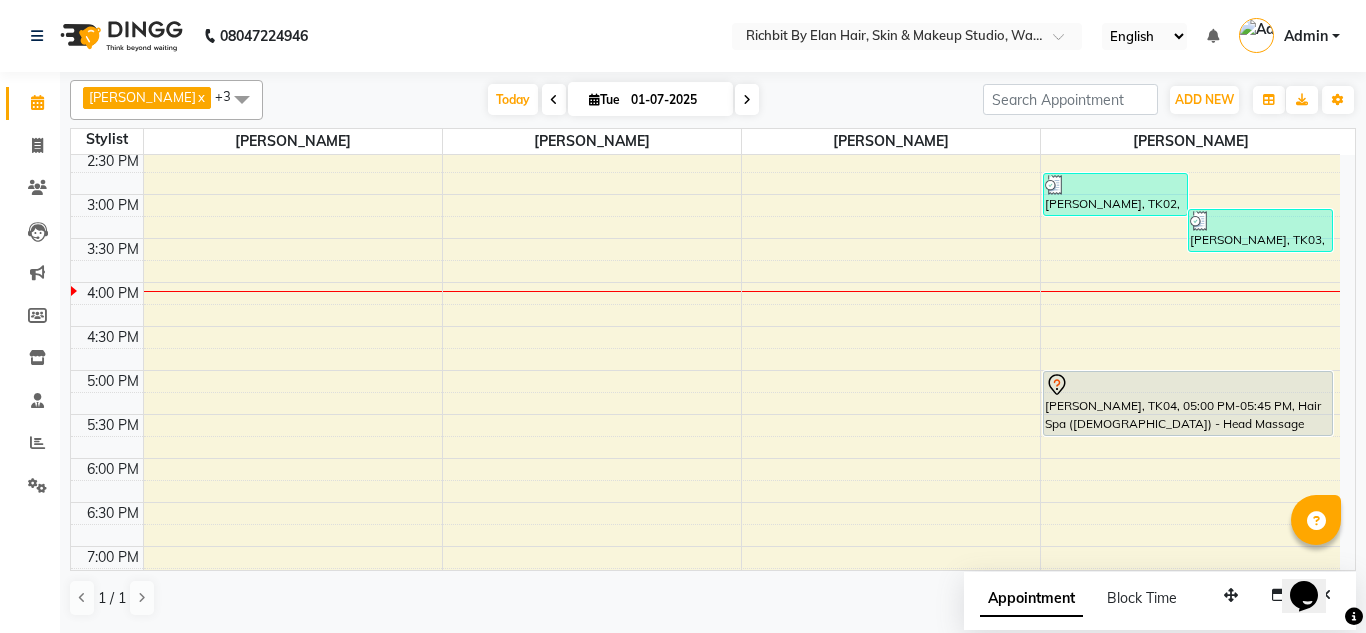 scroll, scrollTop: 500, scrollLeft: 0, axis: vertical 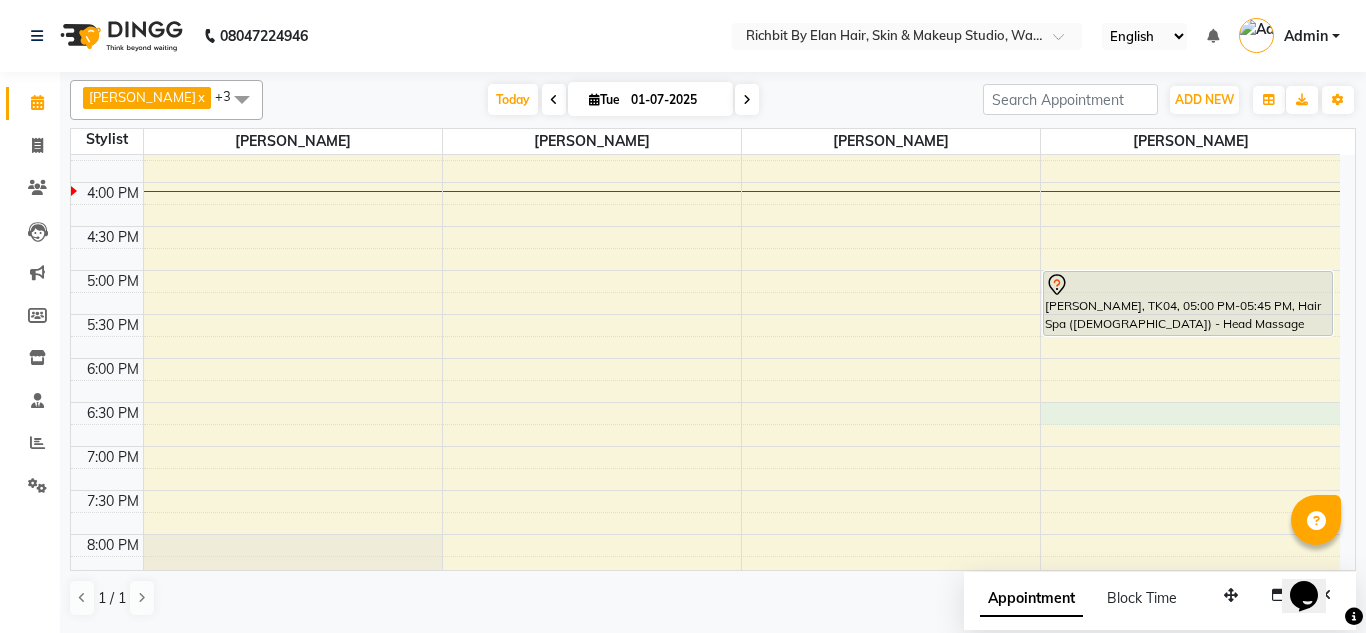 click on "10:00 AM 10:30 AM 11:00 AM 11:30 AM 12:00 PM 12:30 PM 1:00 PM 1:30 PM 2:00 PM 2:30 PM 3:00 PM 3:30 PM 4:00 PM 4:30 PM 5:00 PM 5:30 PM 6:00 PM 6:30 PM 7:00 PM 7:30 PM 8:00 PM 8:30 PM 9:00 PM 9:30 PM     Mona Pardeshi, TK01, 01:40 PM-02:25 PM, Basic Skin Care - Eyebrow,Basic Skin Care - Upper Lip,Basic Skin Care - Forehead     Aniket, TK02, 02:45 PM-03:15 PM, Hair Services (Male) - Shave (Male)     shubham Rockson, TK03, 03:10 PM-03:40 PM, Hair Services (Male) - Hair Style (Male)             Vishnavi Nayar, TK04, 05:00 PM-05:45 PM, Hair Spa (Female) - Head Massage With Wash (Female)" at bounding box center (705, 182) 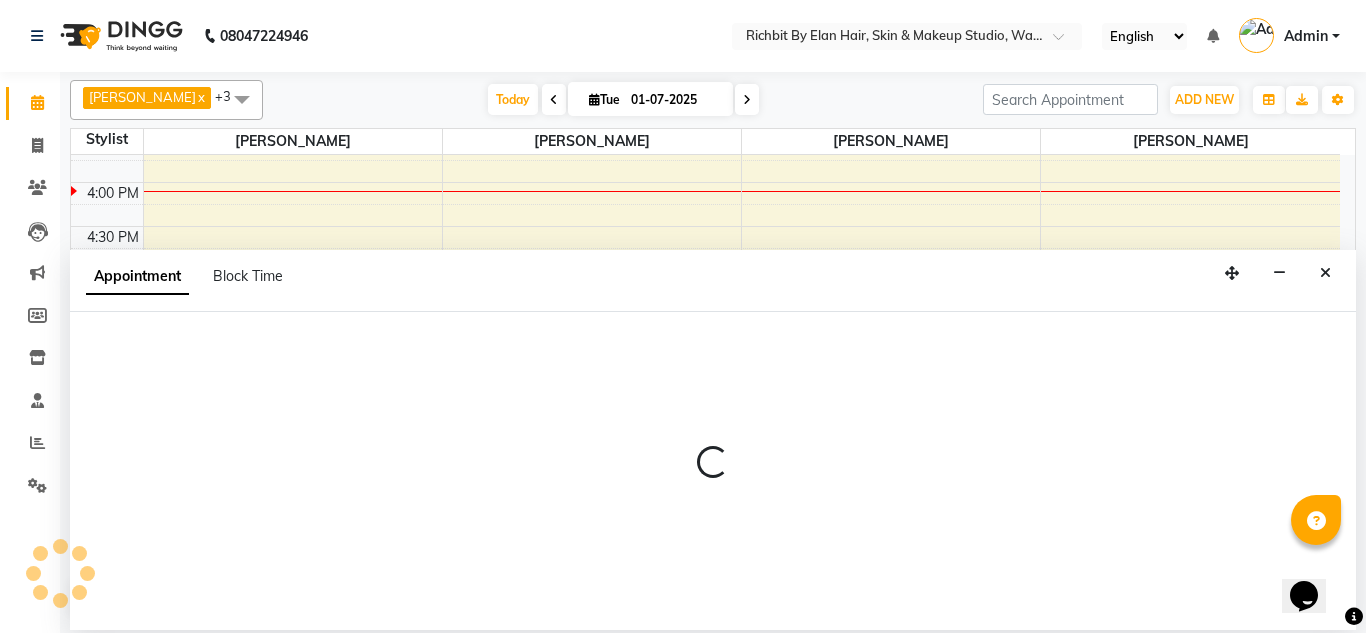 select on "61438" 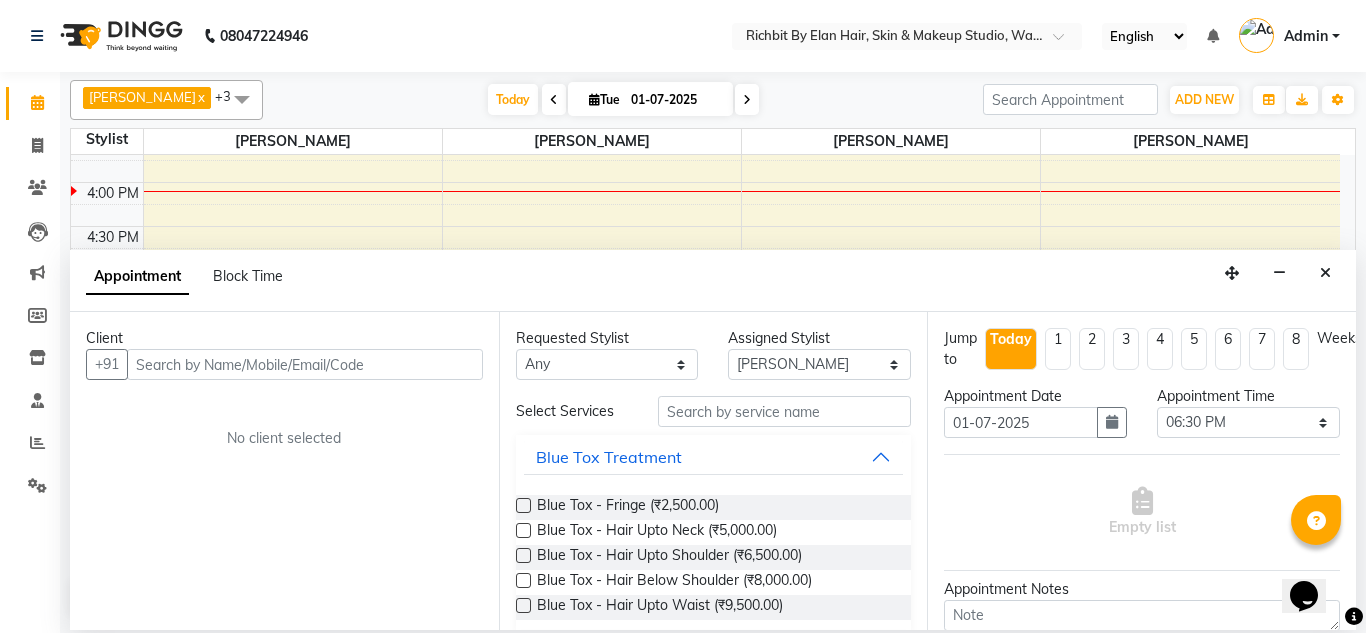 click at bounding box center (305, 364) 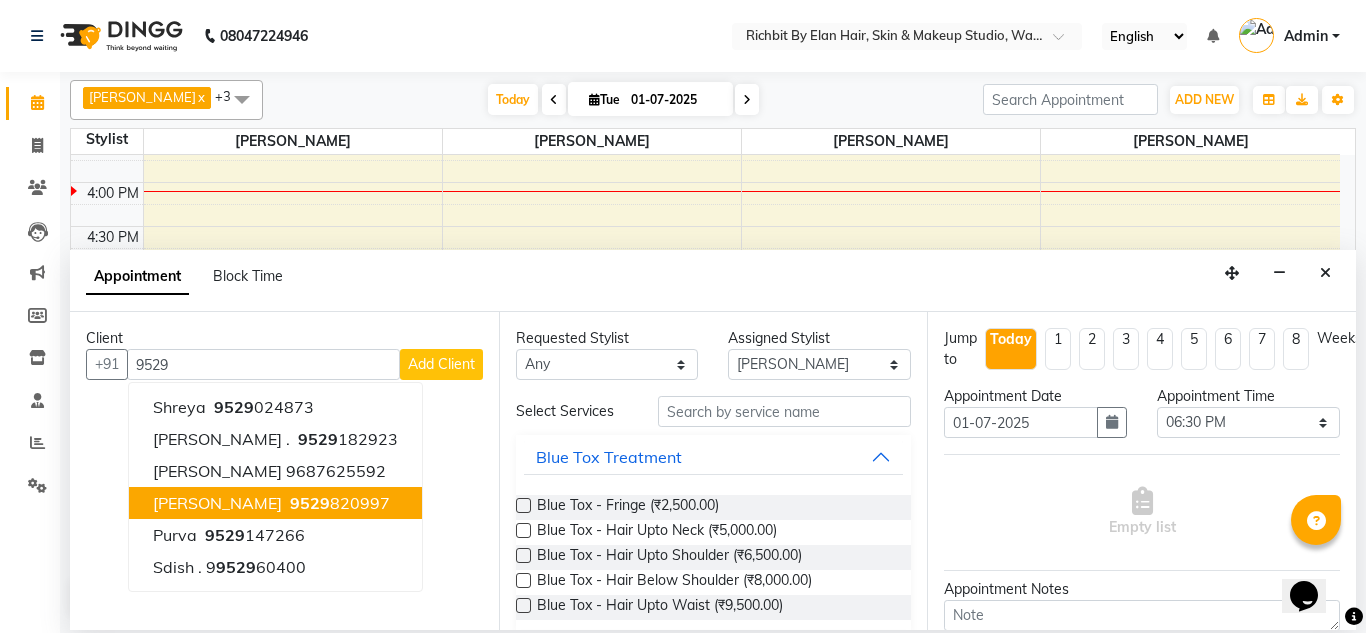 click on "9529" at bounding box center (310, 503) 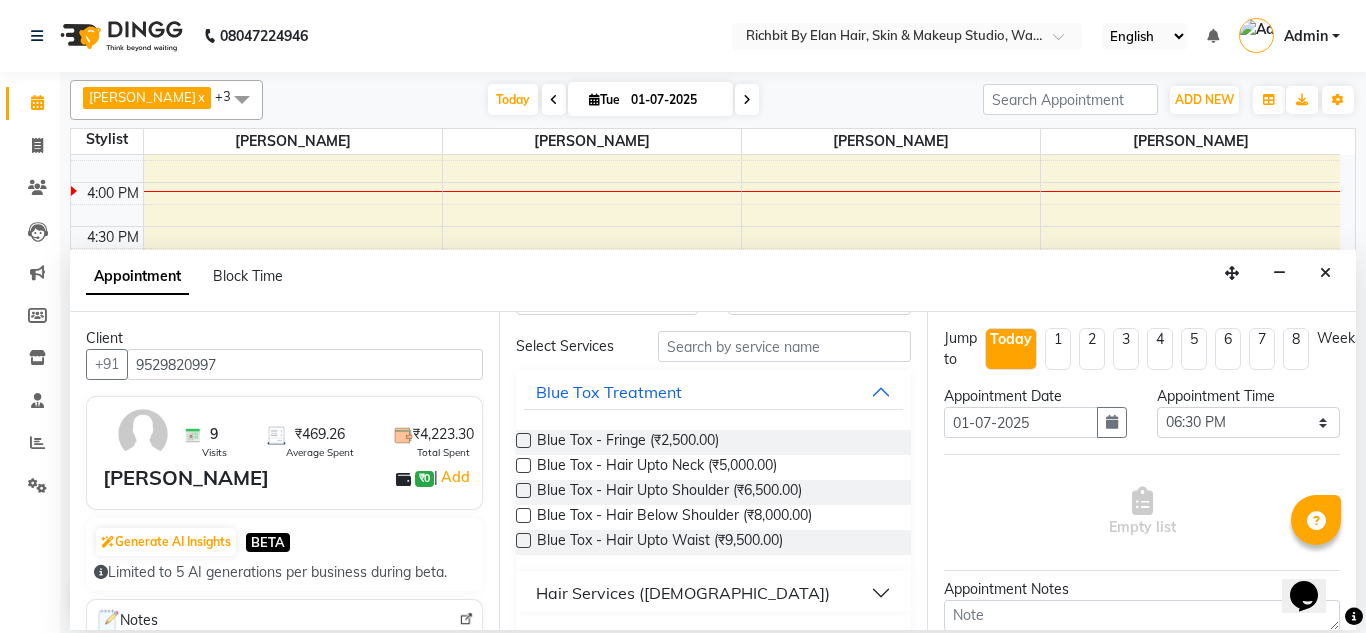scroll, scrollTop: 100, scrollLeft: 0, axis: vertical 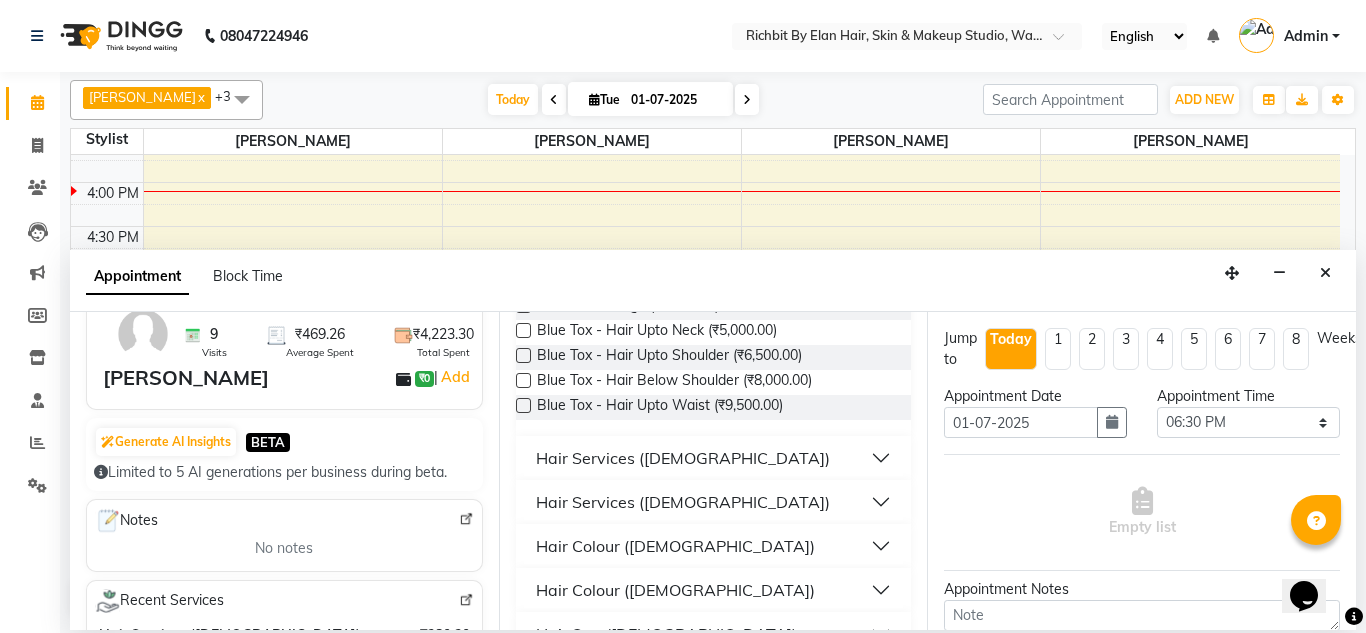type on "9529820997" 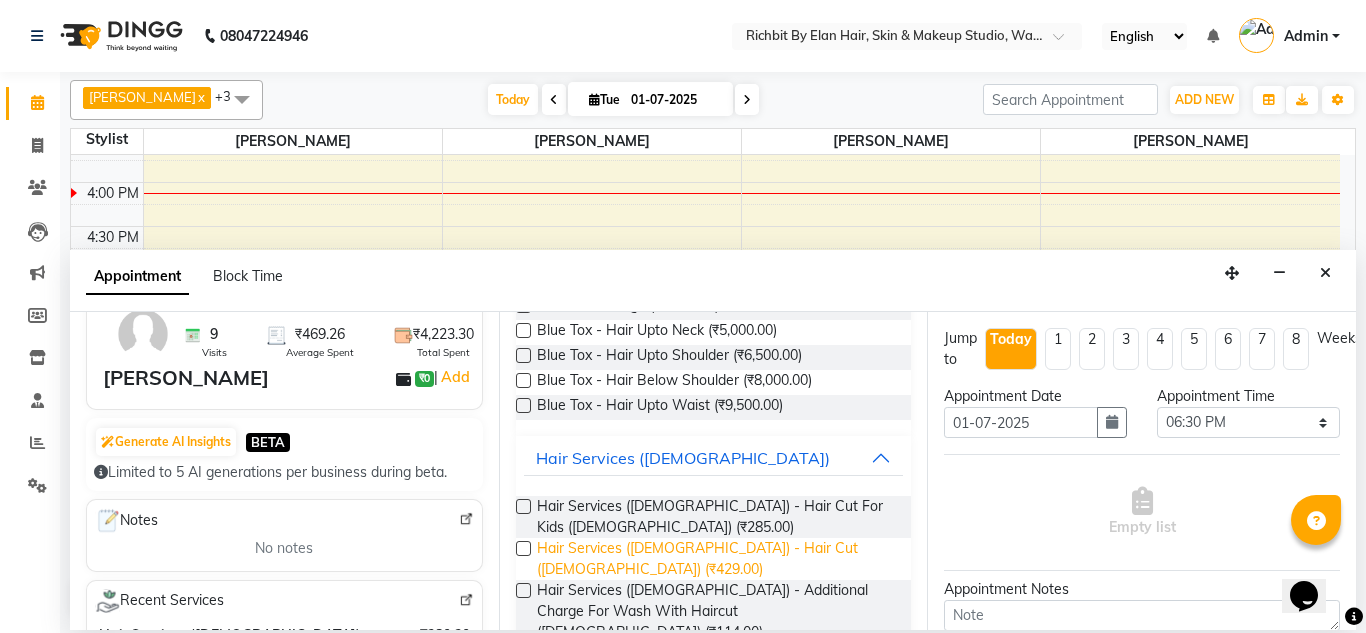 click on "Hair Services (Male) - Hair Cut (Male) (₹429.00)" at bounding box center [716, 559] 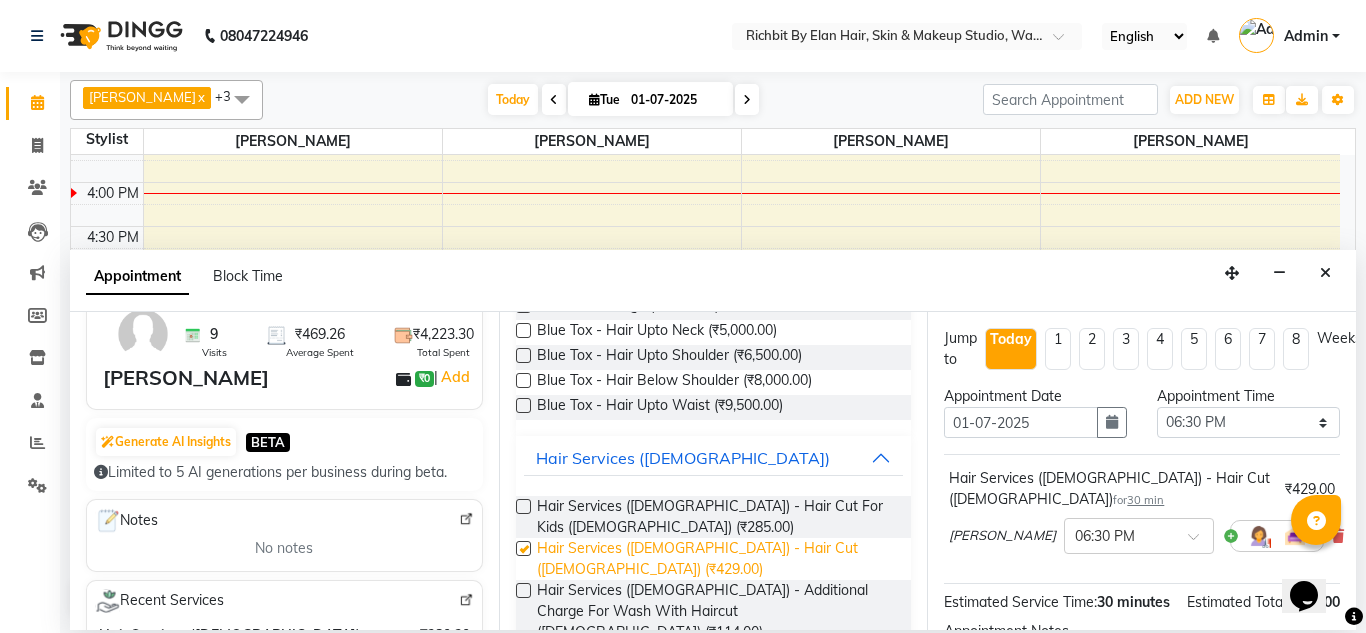 checkbox on "false" 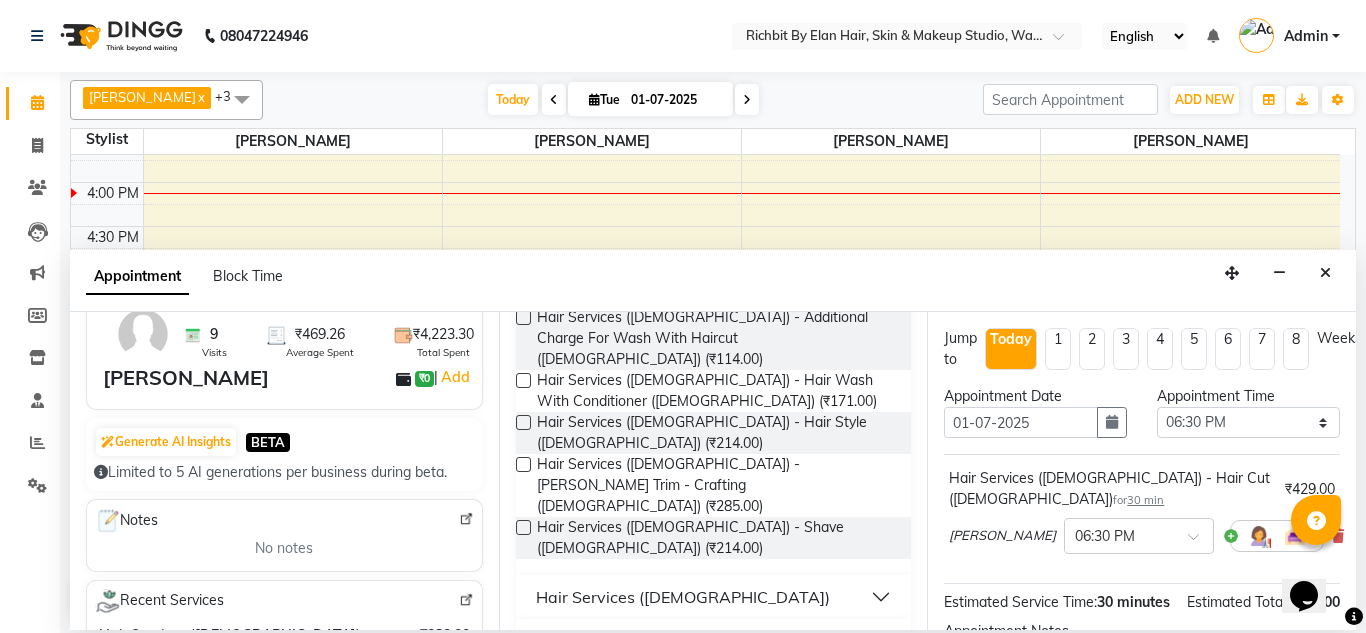 scroll, scrollTop: 500, scrollLeft: 0, axis: vertical 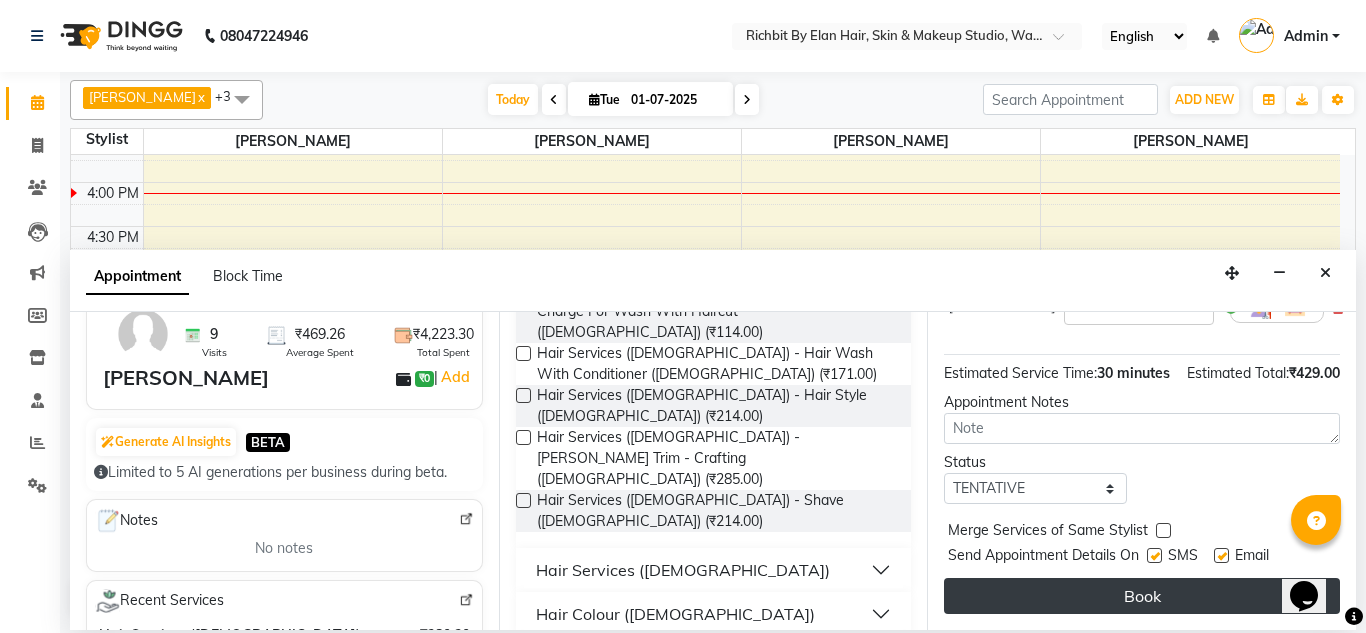 click on "Book" at bounding box center (1142, 596) 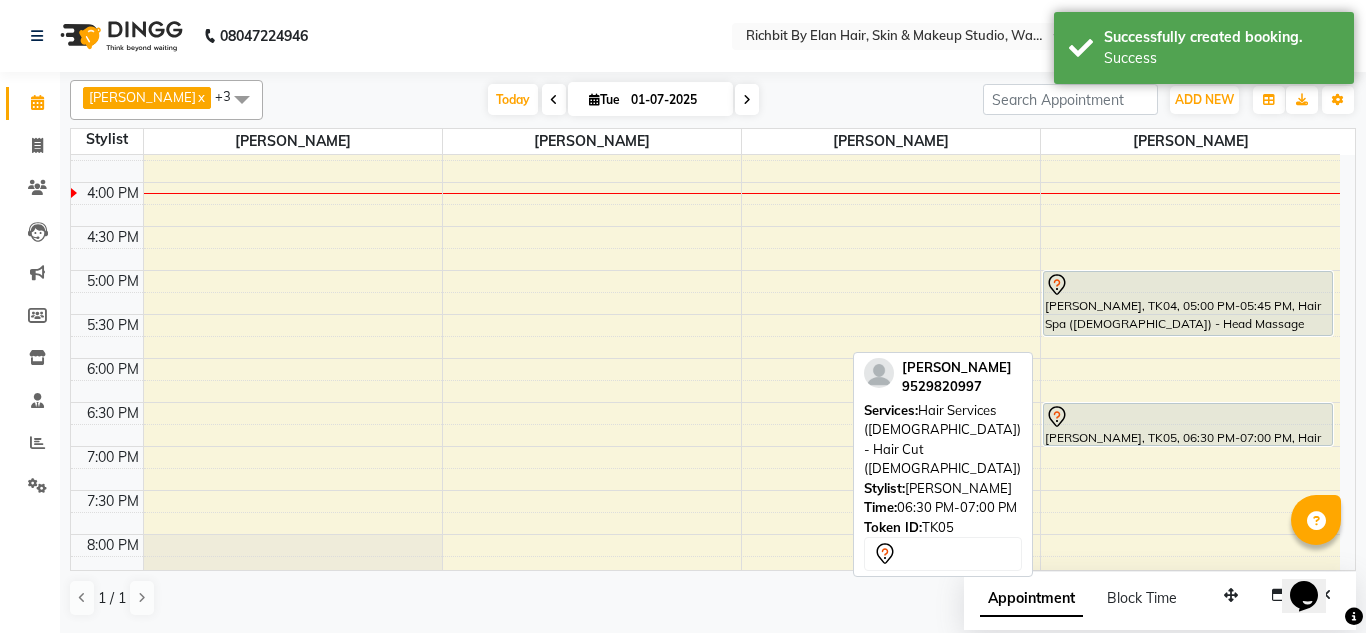click on "[PERSON_NAME], TK05, 06:30 PM-07:00 PM, Hair Services ([DEMOGRAPHIC_DATA]) - Hair Cut ([DEMOGRAPHIC_DATA])" at bounding box center (1187, 424) 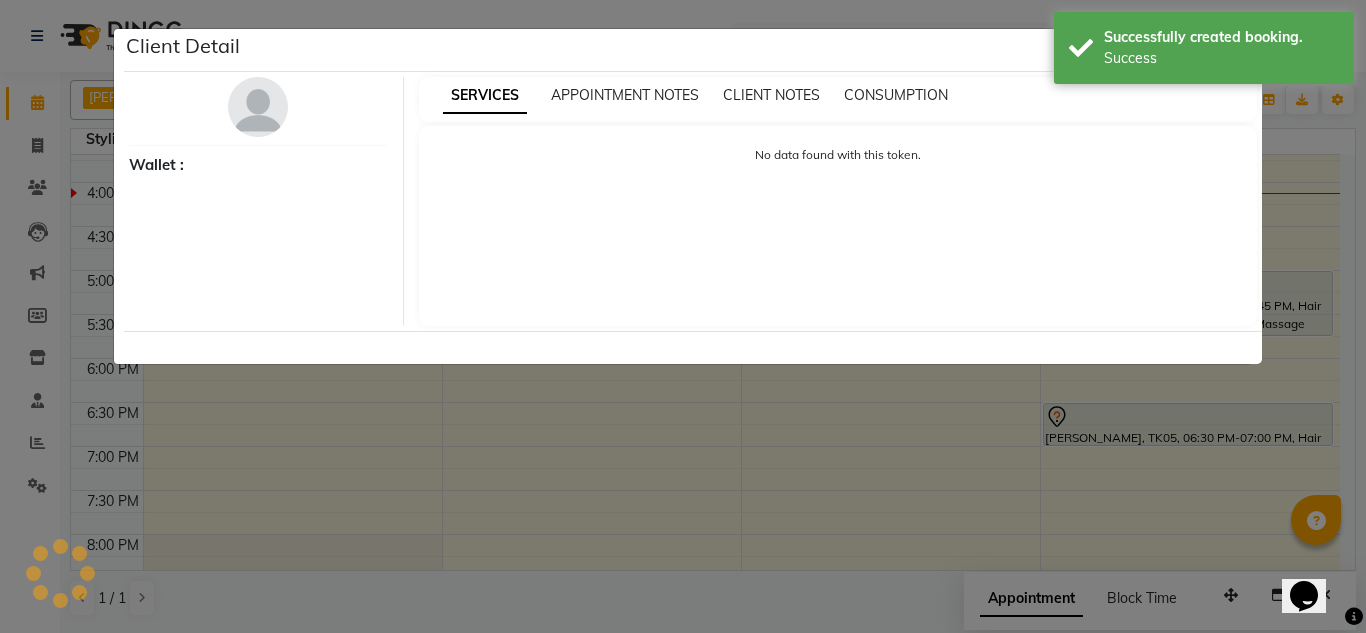 select on "7" 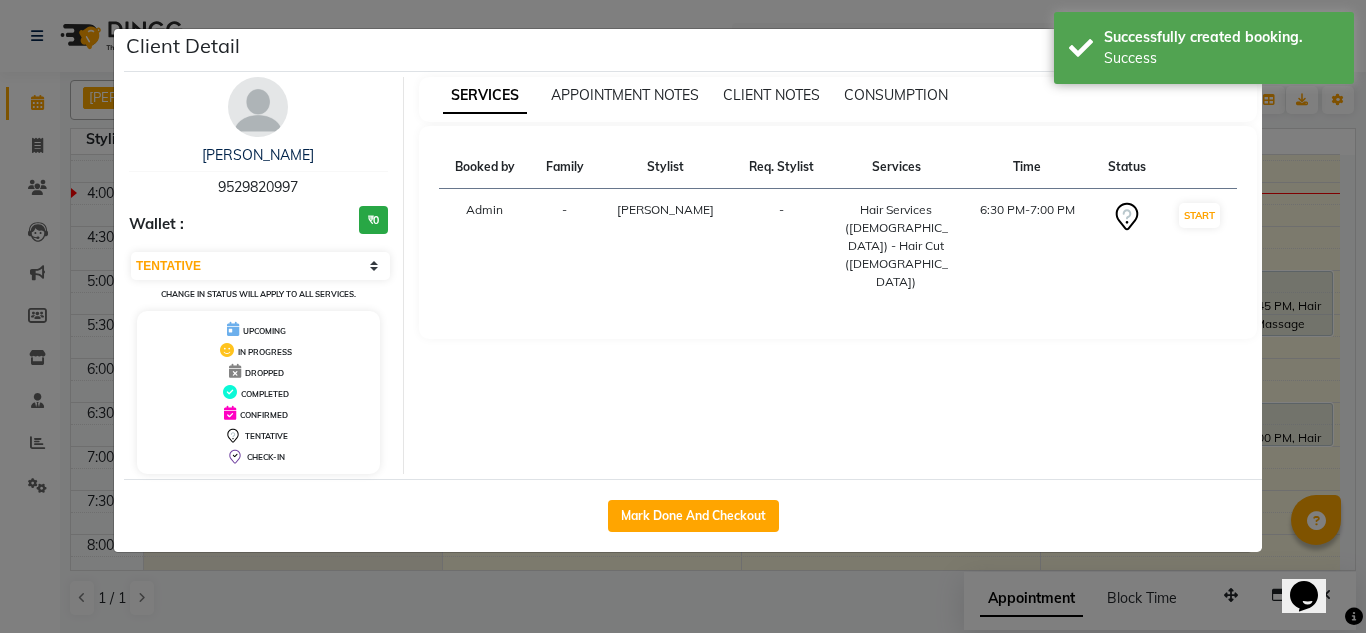 click on "Rajkumar singh" at bounding box center [258, 155] 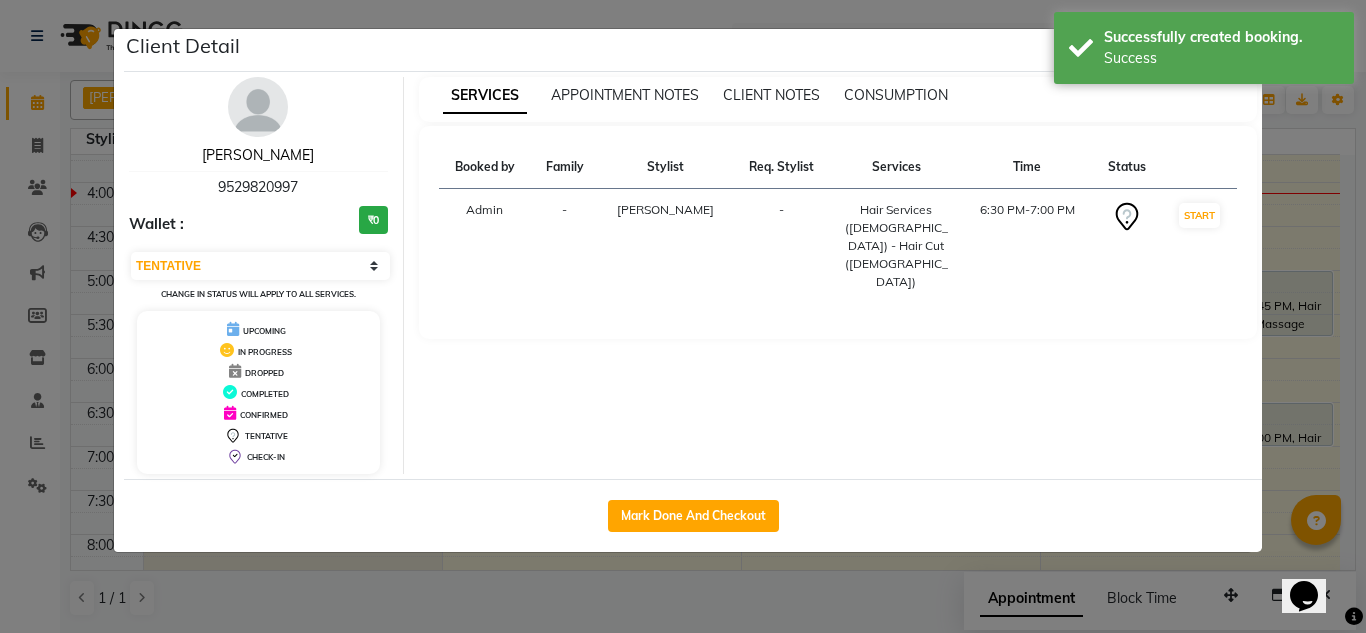 click on "Rajkumar singh" at bounding box center (258, 155) 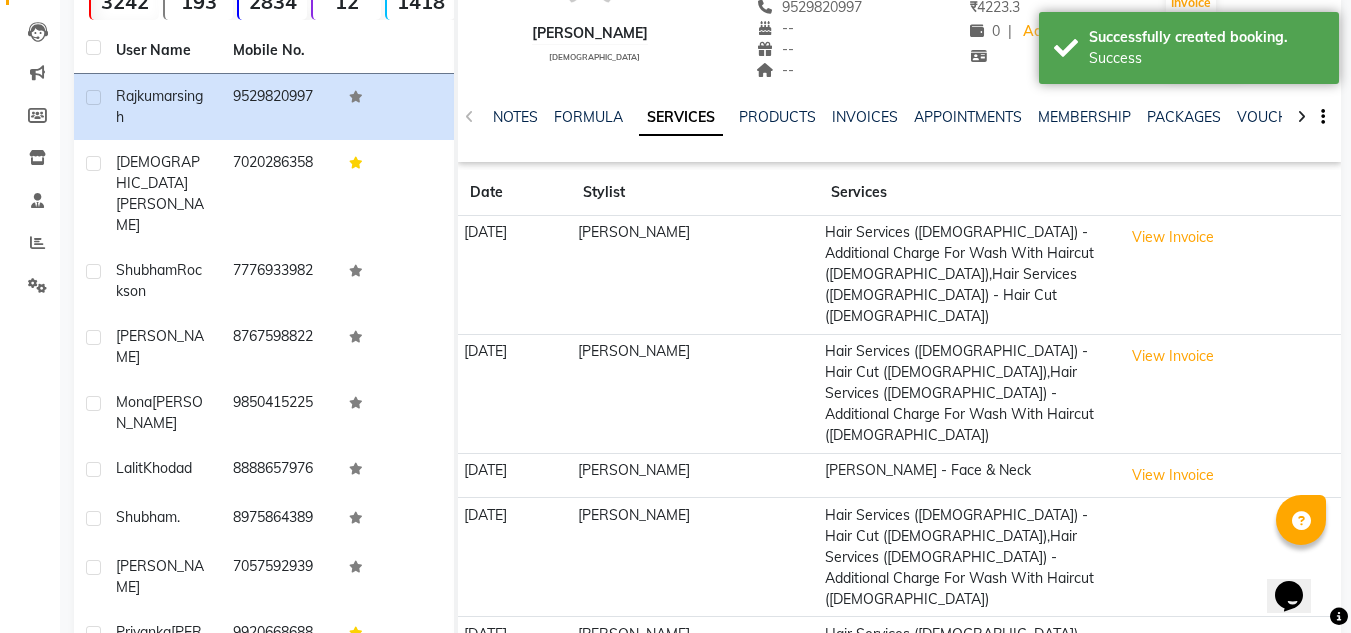 scroll, scrollTop: 0, scrollLeft: 0, axis: both 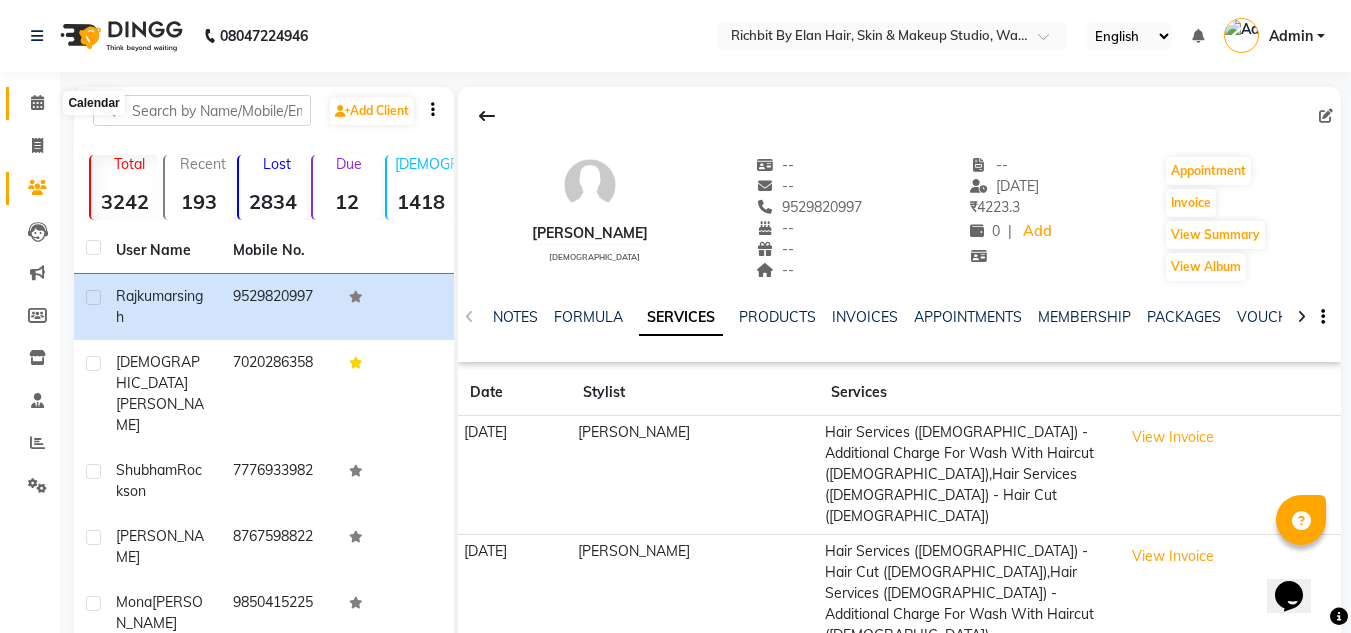 click 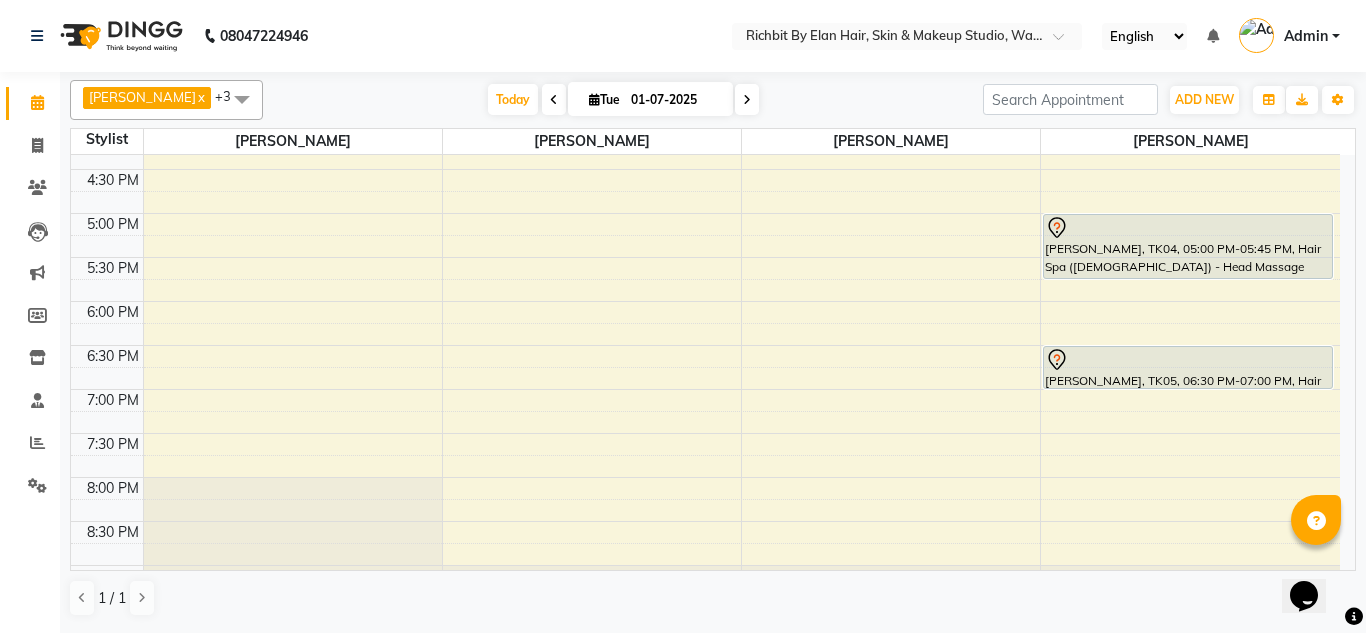 scroll, scrollTop: 340, scrollLeft: 0, axis: vertical 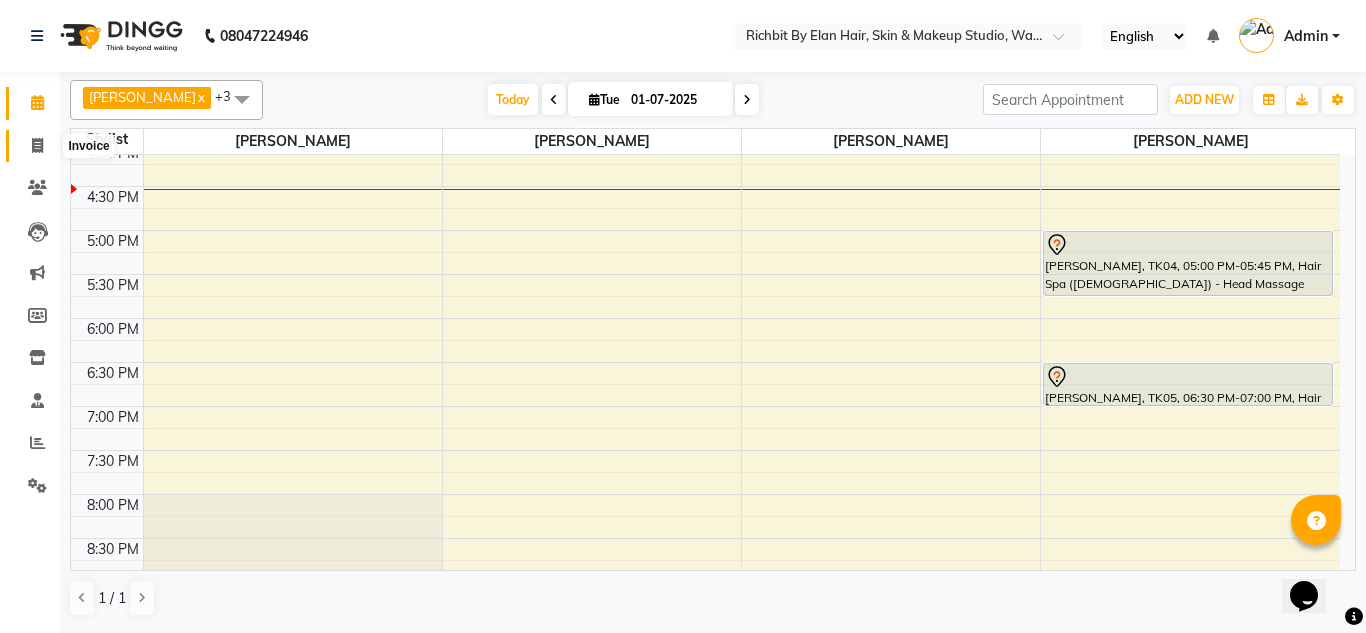 click 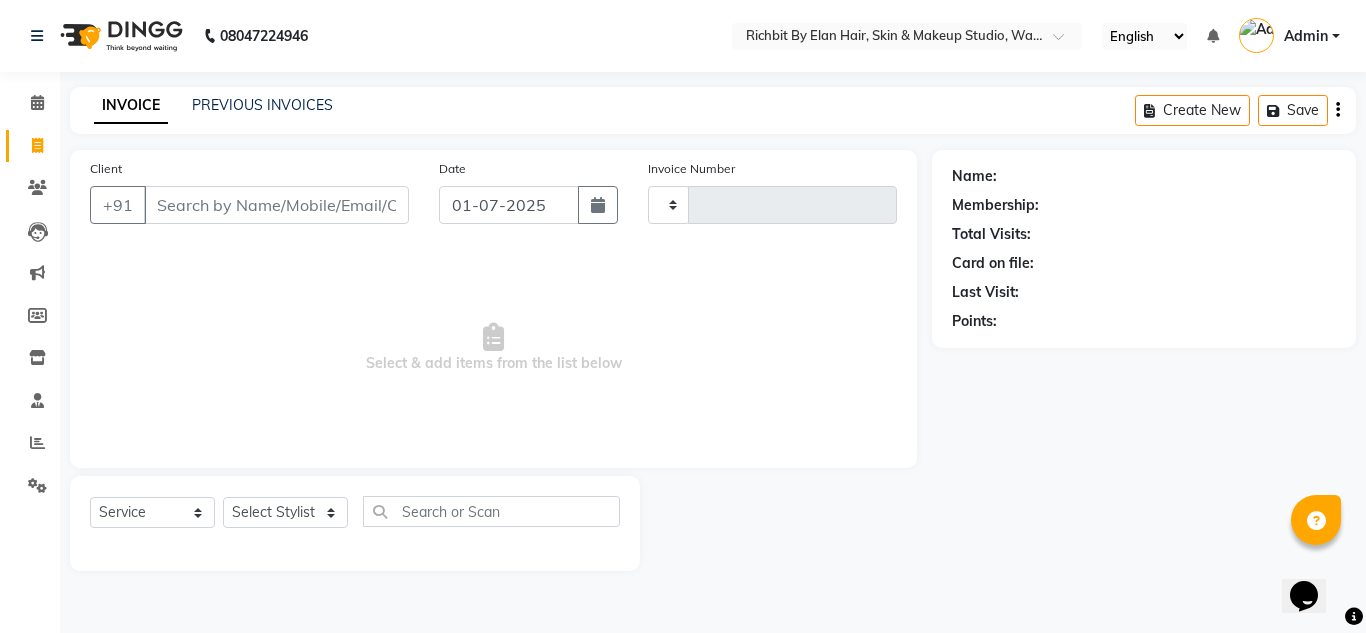 type on "0232" 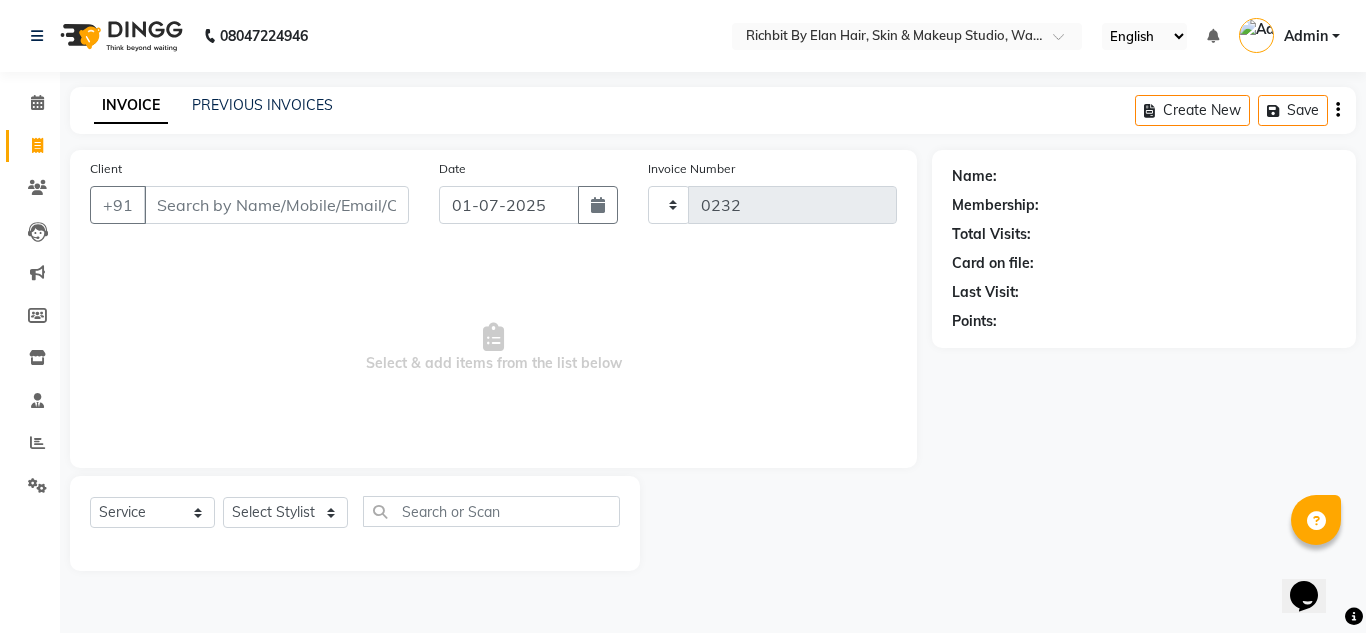 select on "4114" 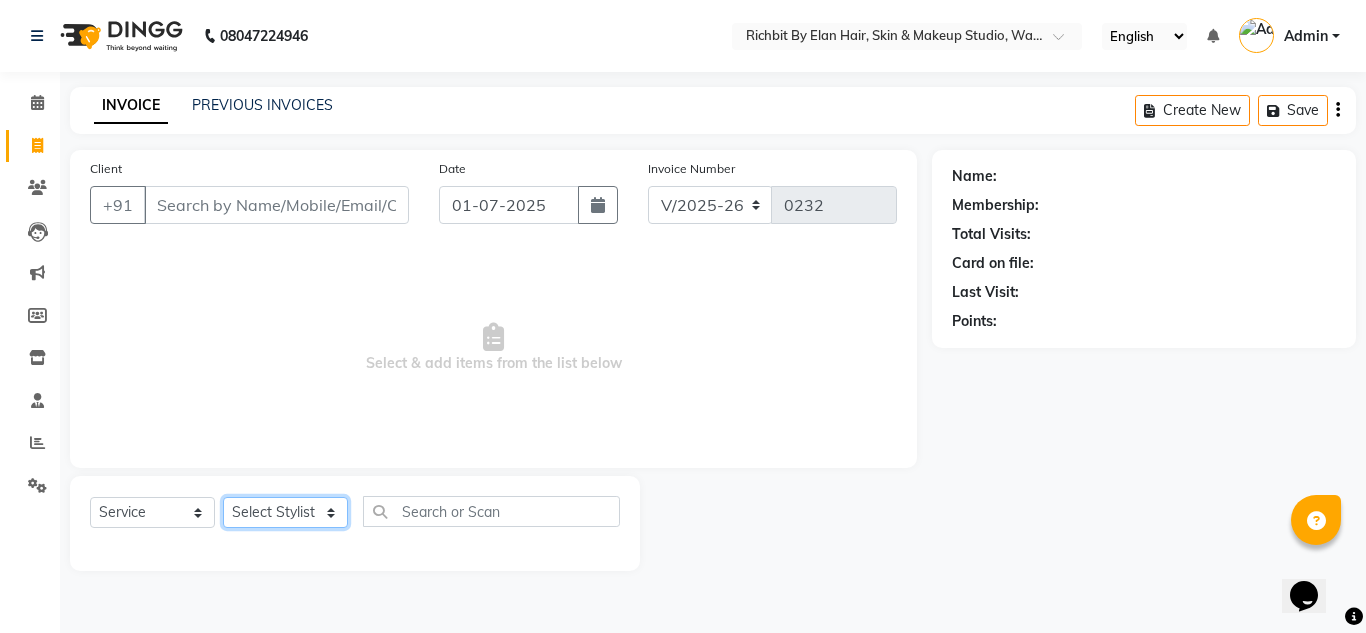 click on "Select Stylist Ankita nivangune Deepali Palsule Gopal Kadam Rohit Suravase Vandana Panikar" 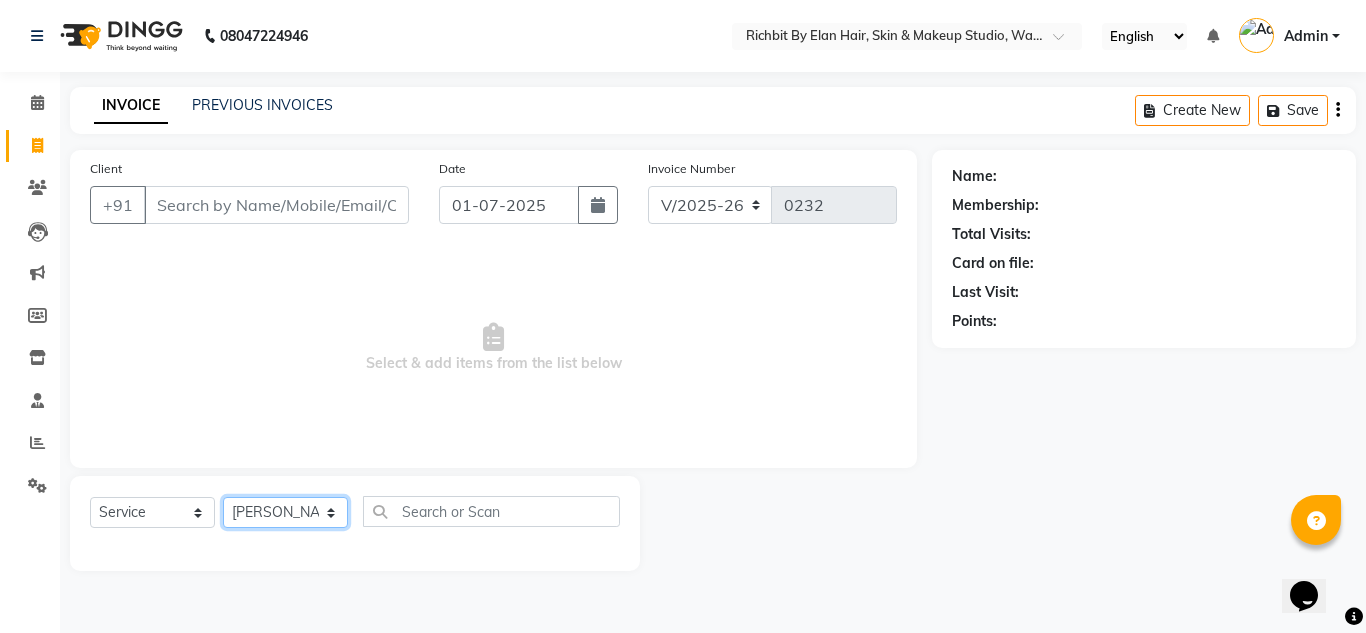 click on "Select Stylist Ankita nivangune Deepali Palsule Gopal Kadam Rohit Suravase Vandana Panikar" 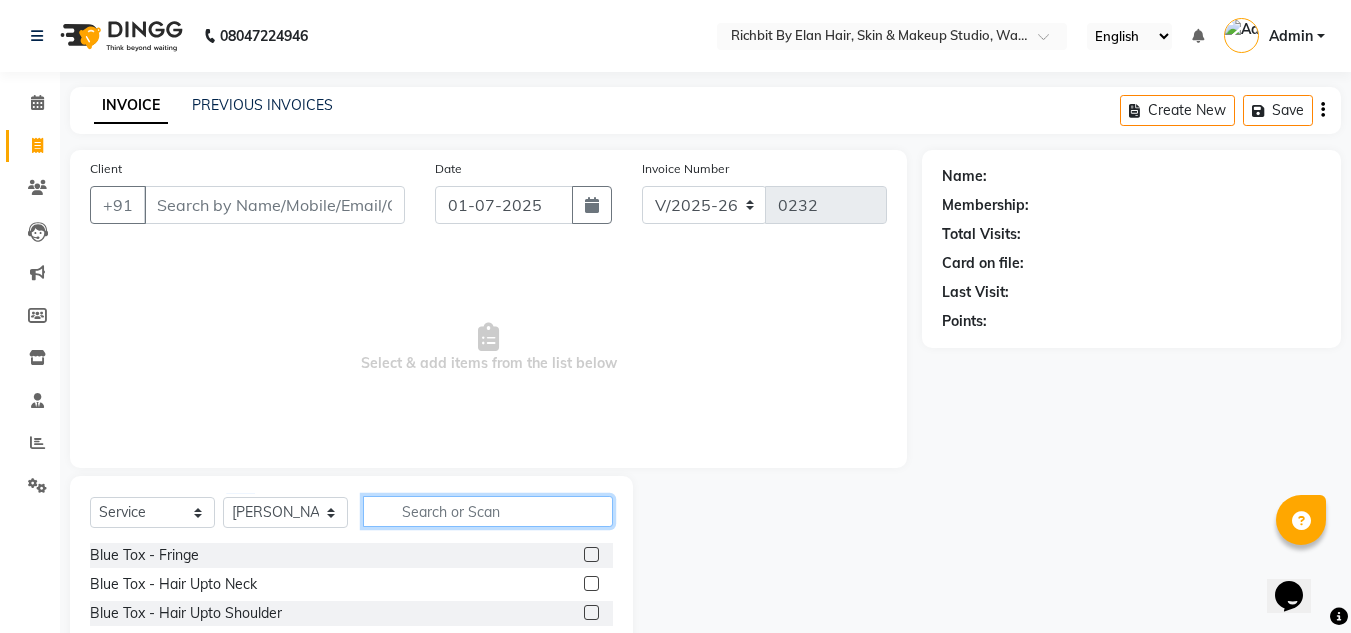 click 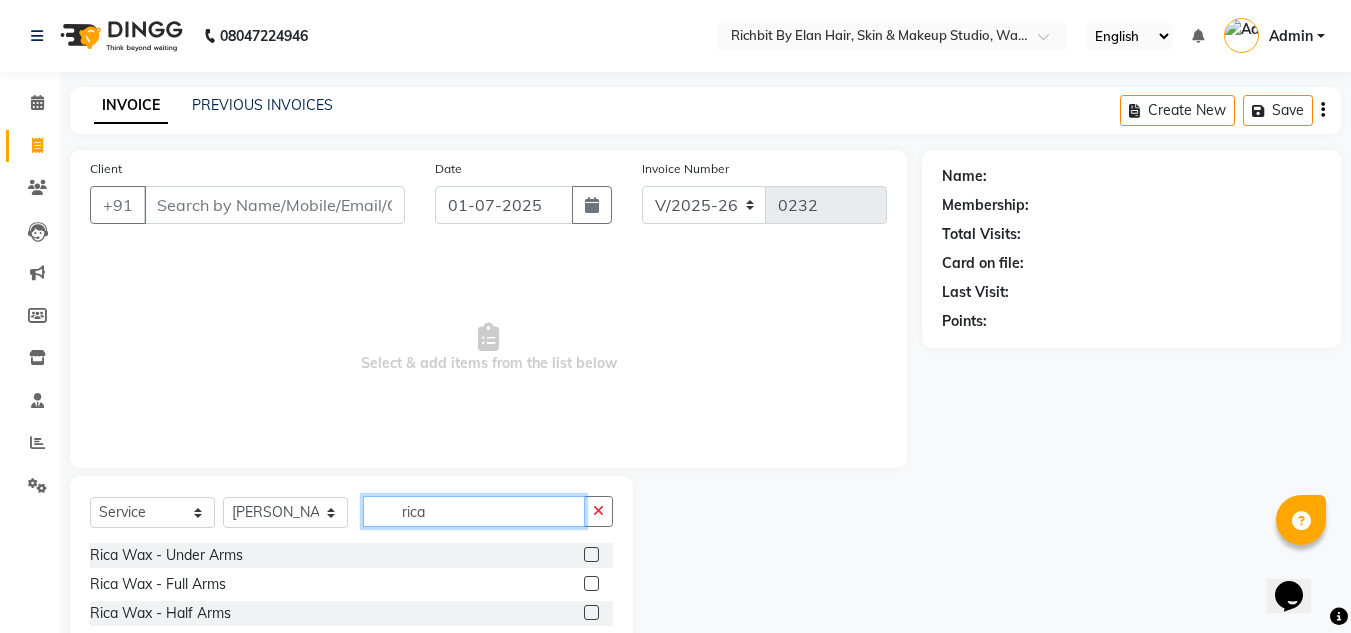 type on "rica" 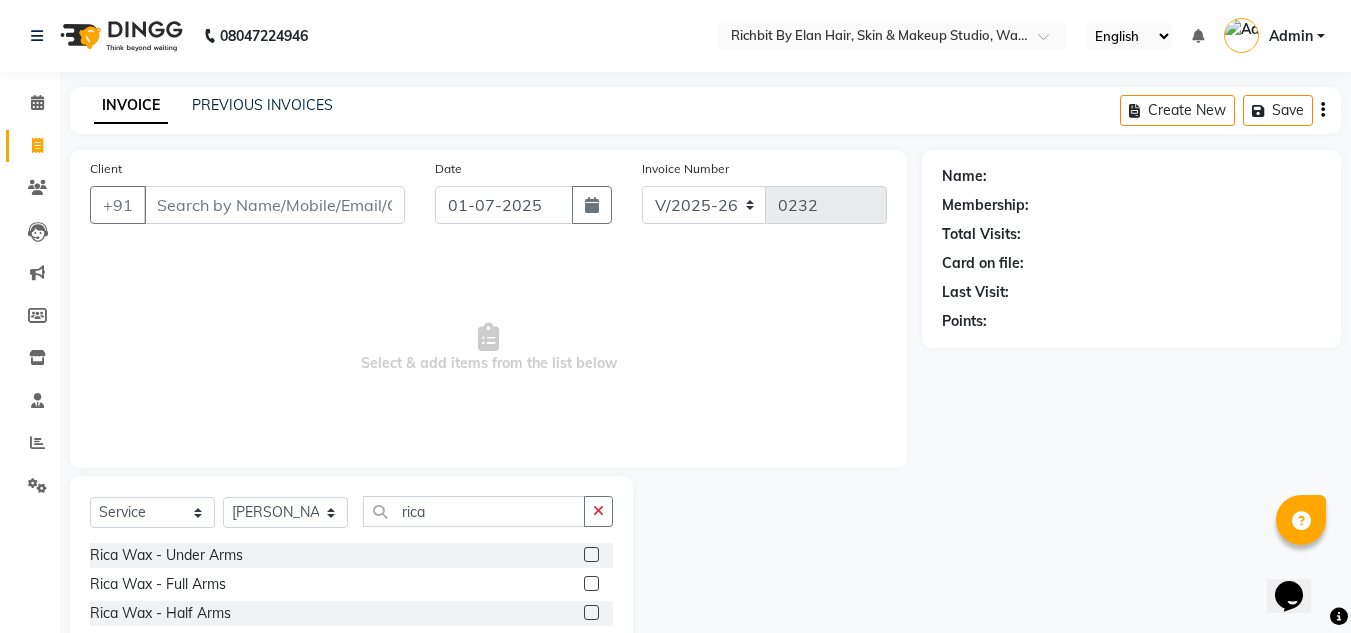 click 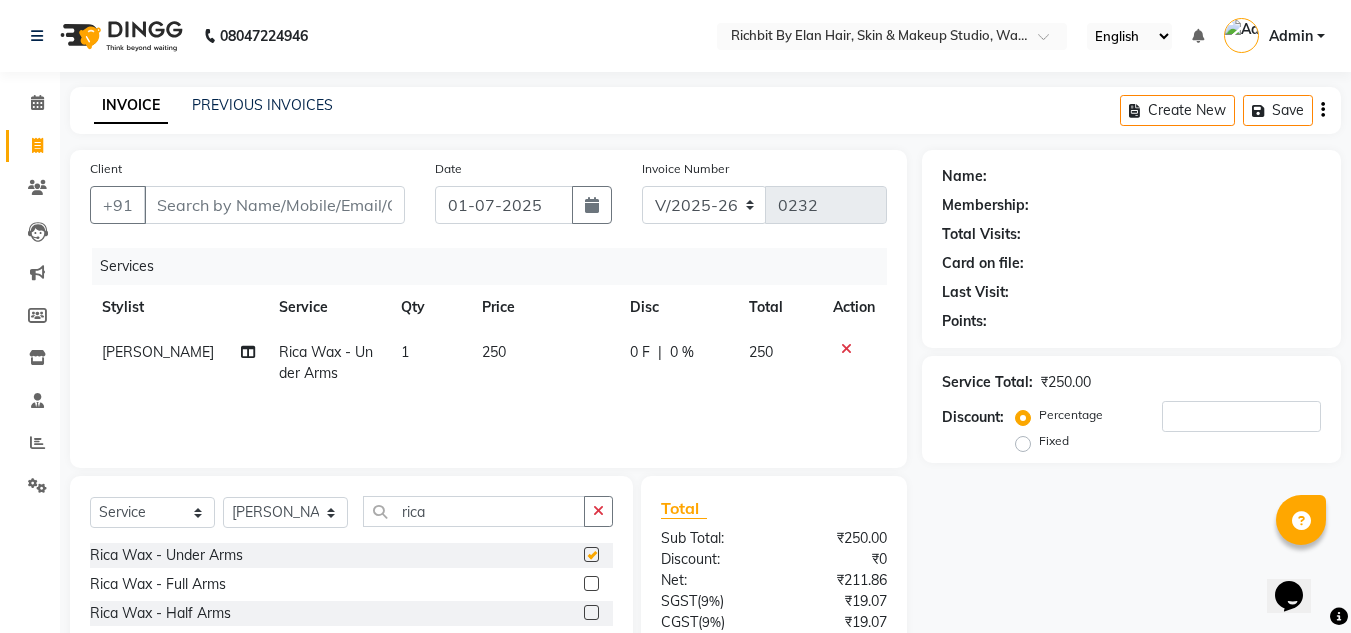 checkbox on "false" 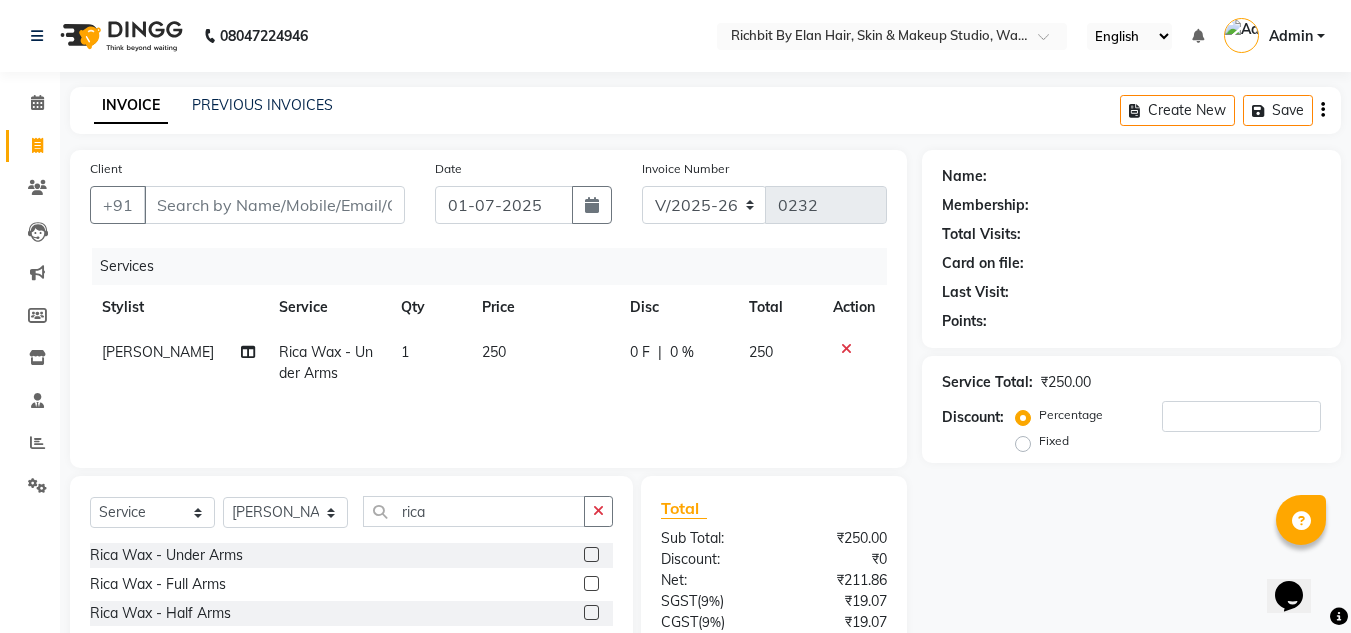 click 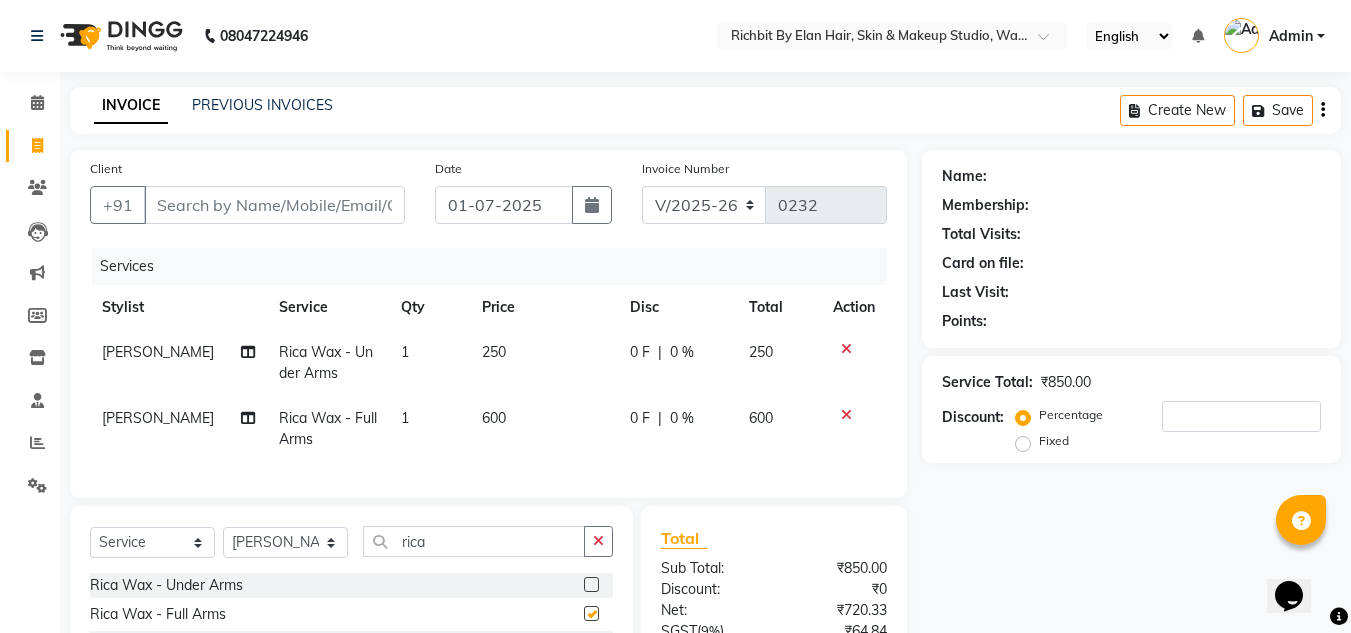 checkbox on "false" 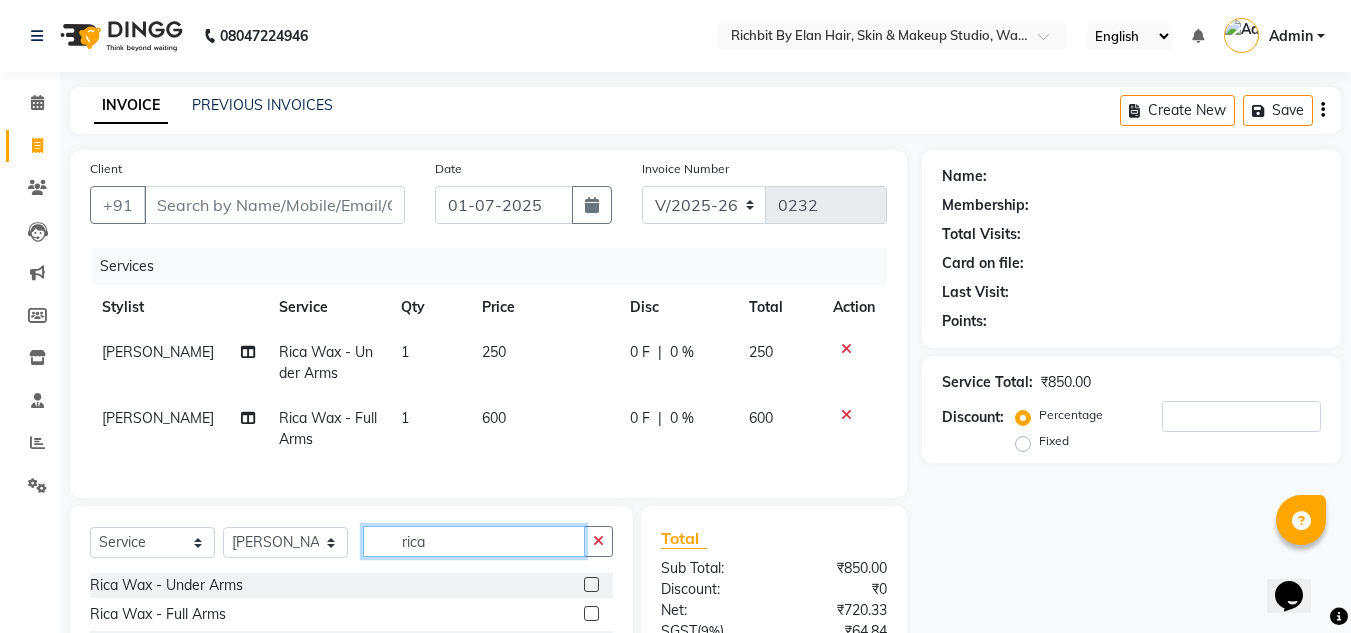 click on "rica" 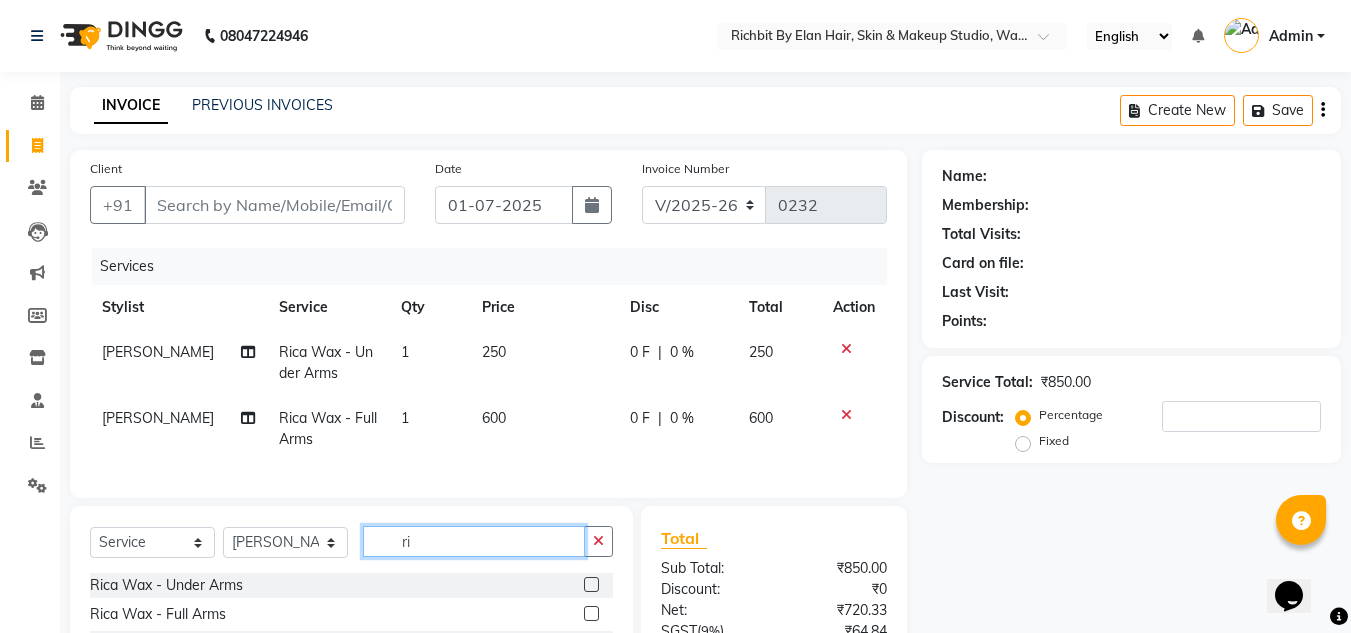 type on "r" 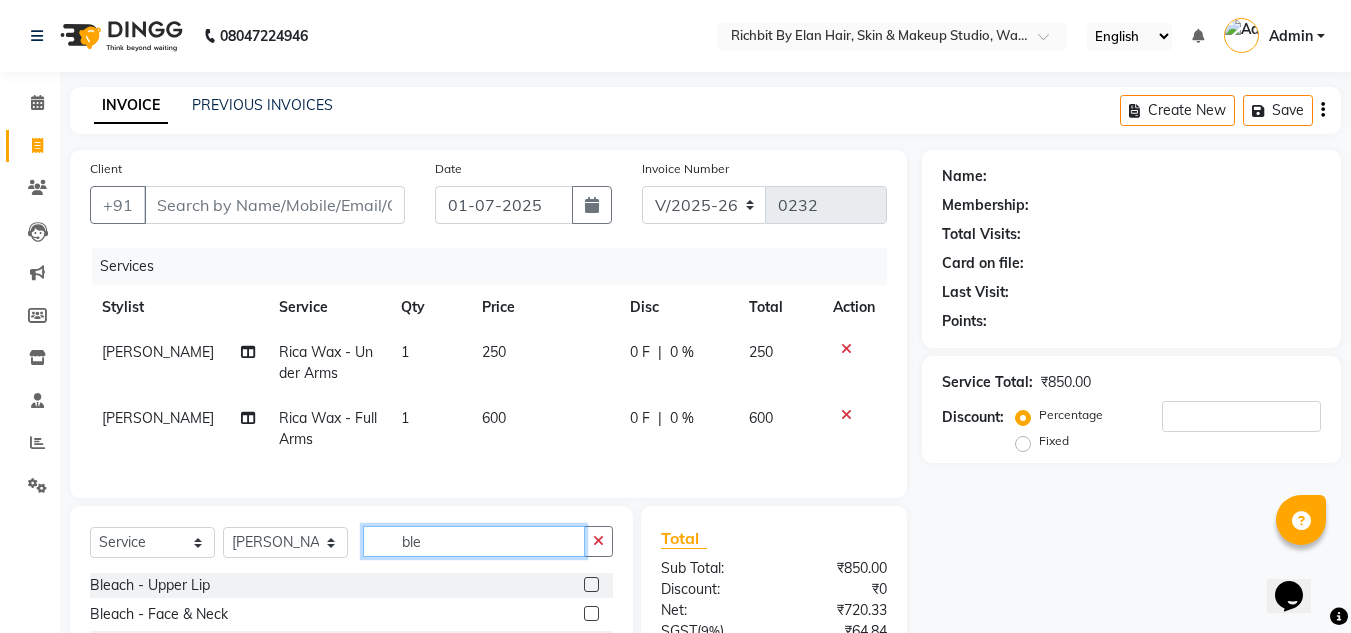 scroll, scrollTop: 100, scrollLeft: 0, axis: vertical 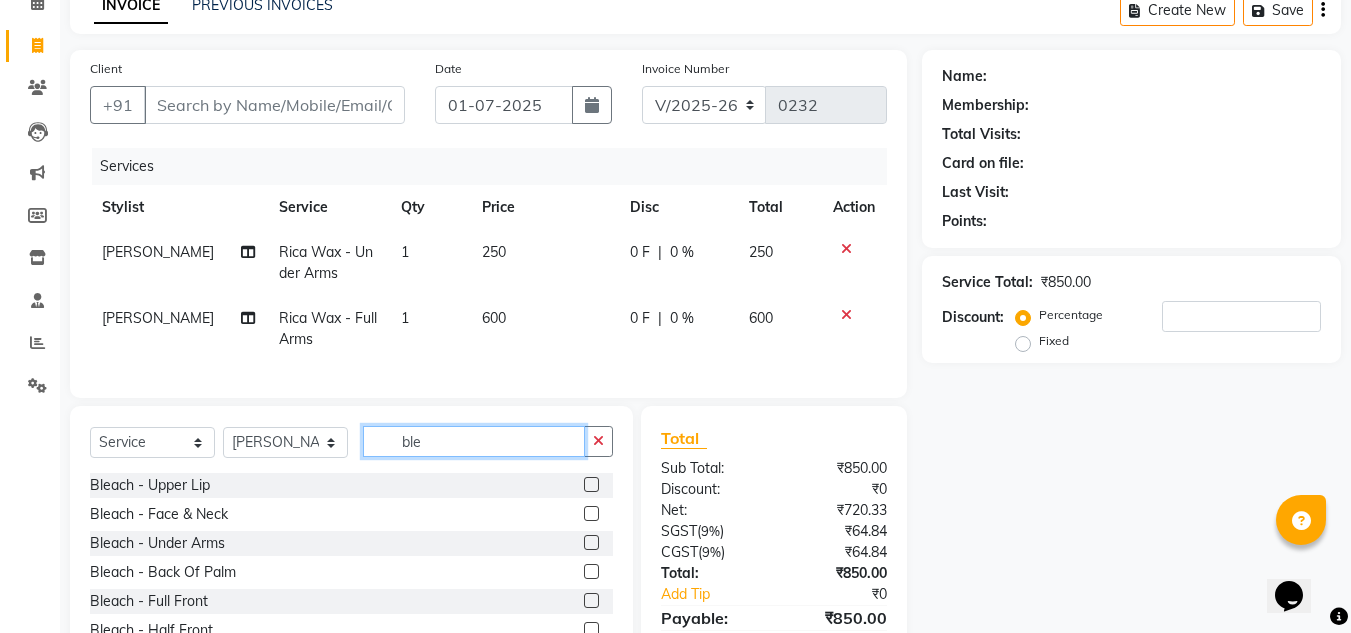 type on "ble" 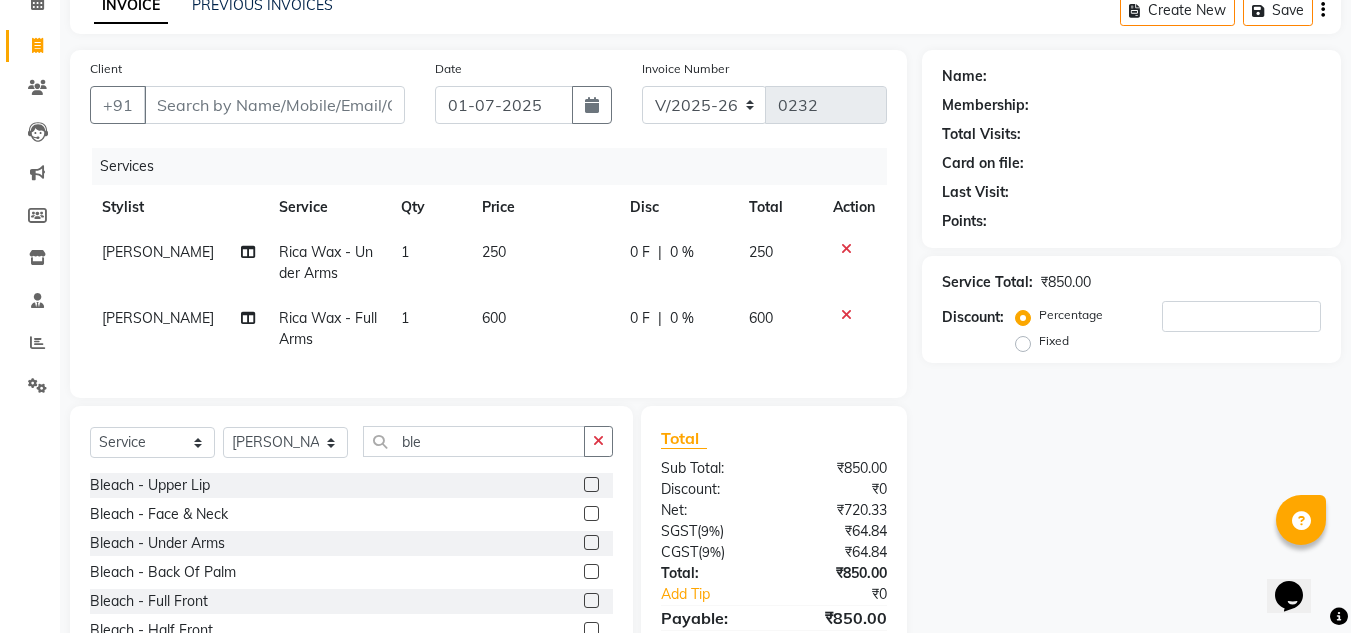 click 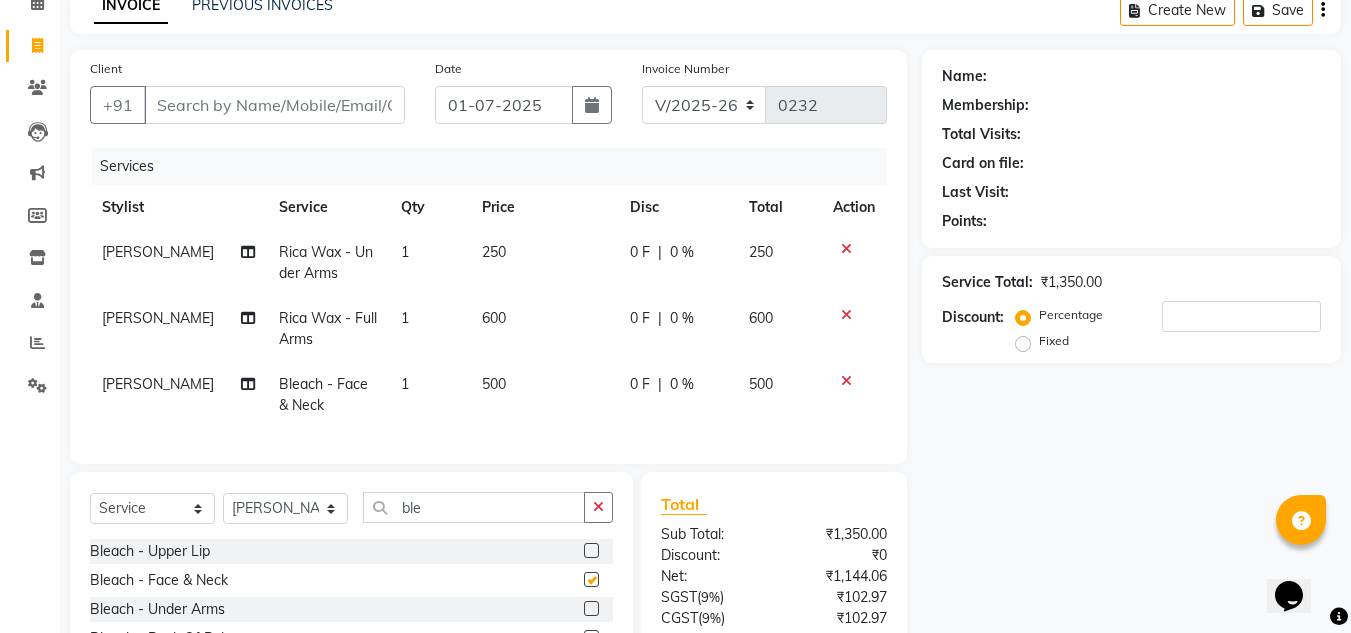checkbox on "false" 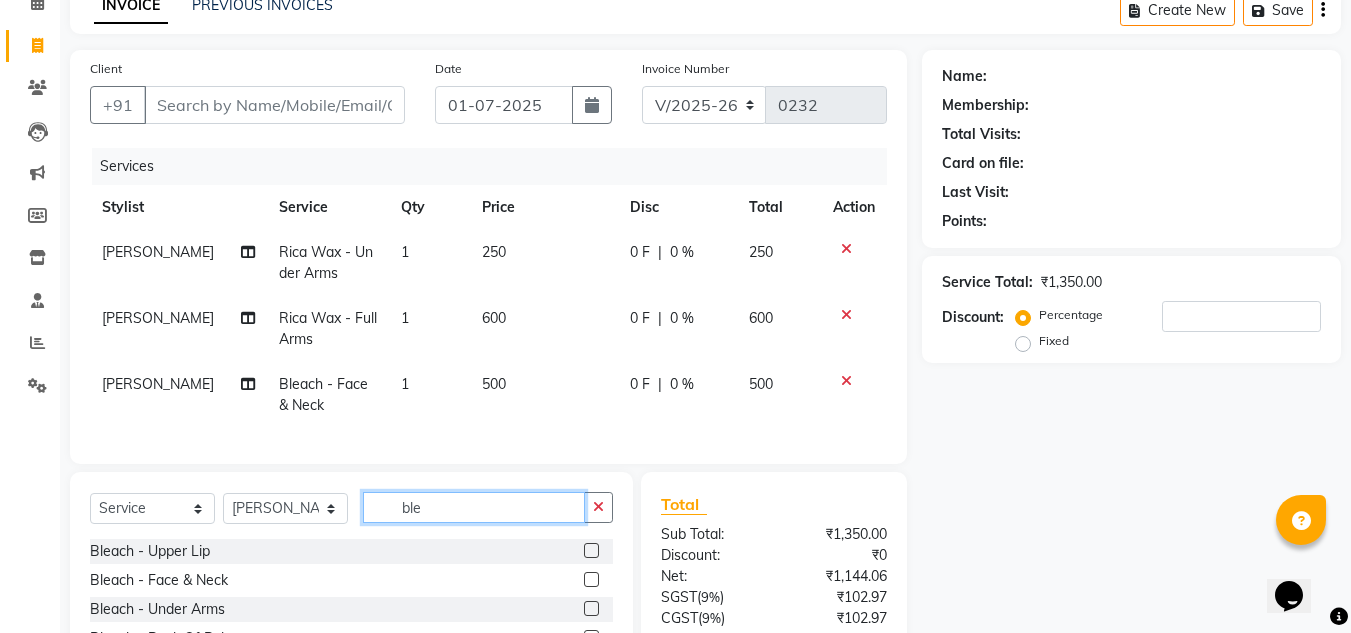 click on "ble" 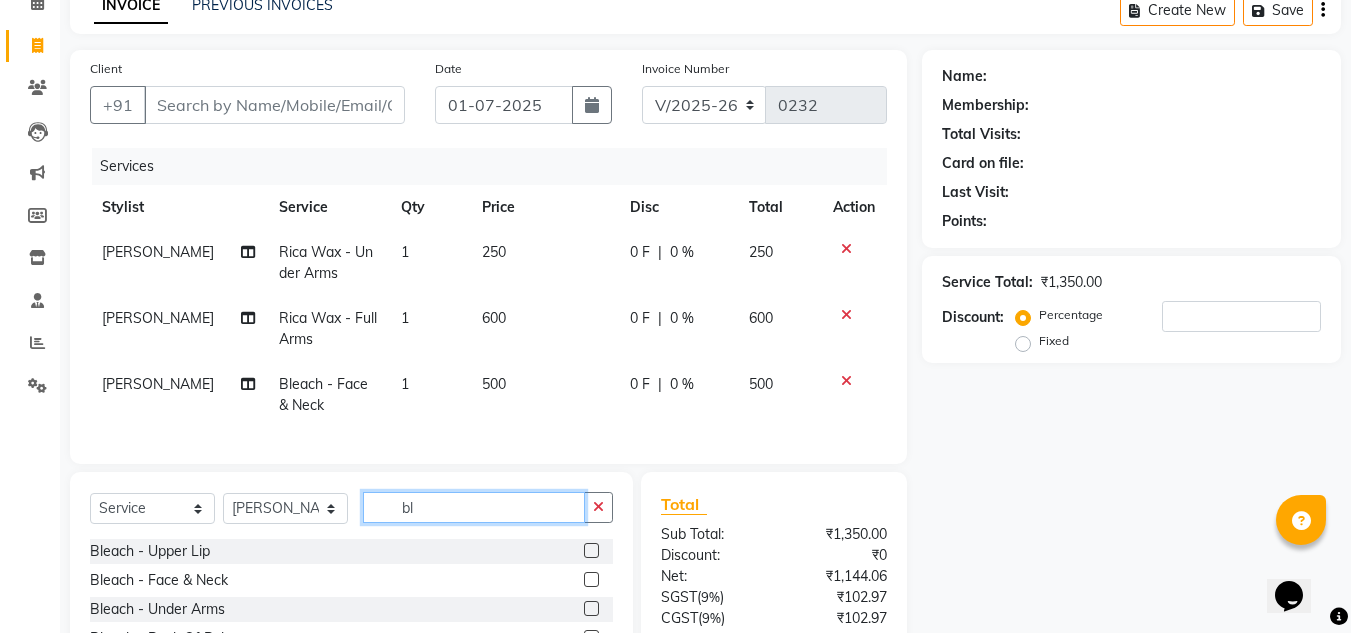 type on "b" 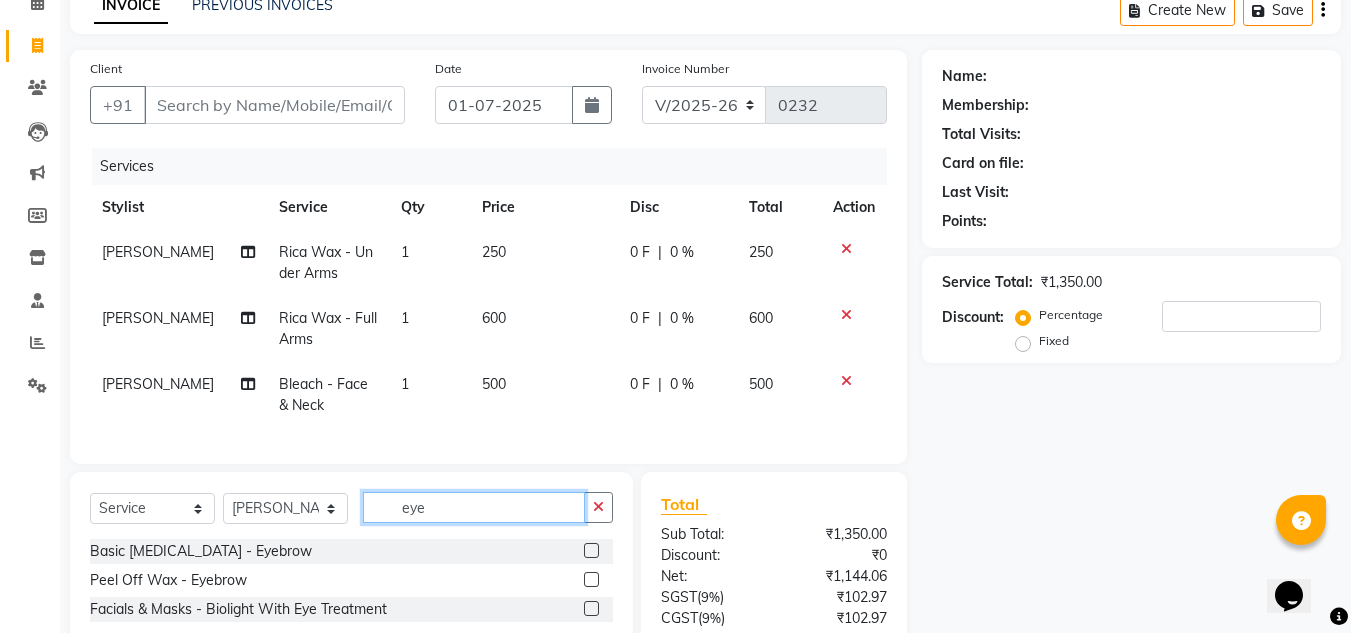 type on "eye" 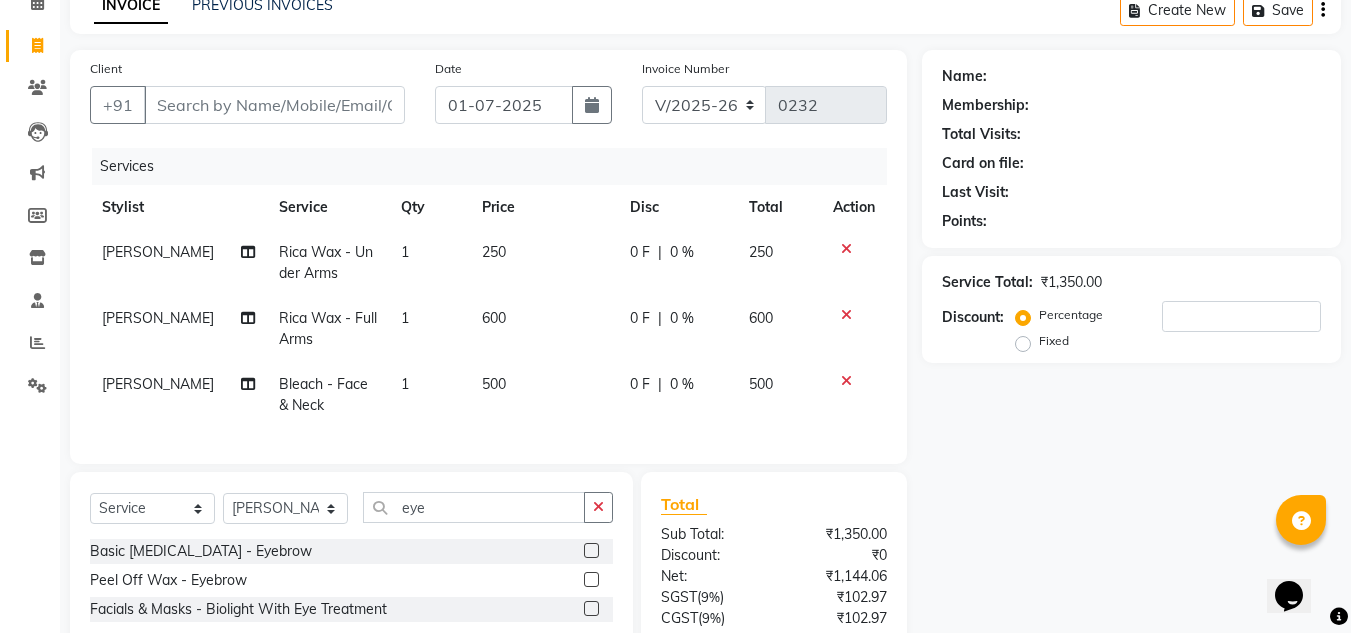 click 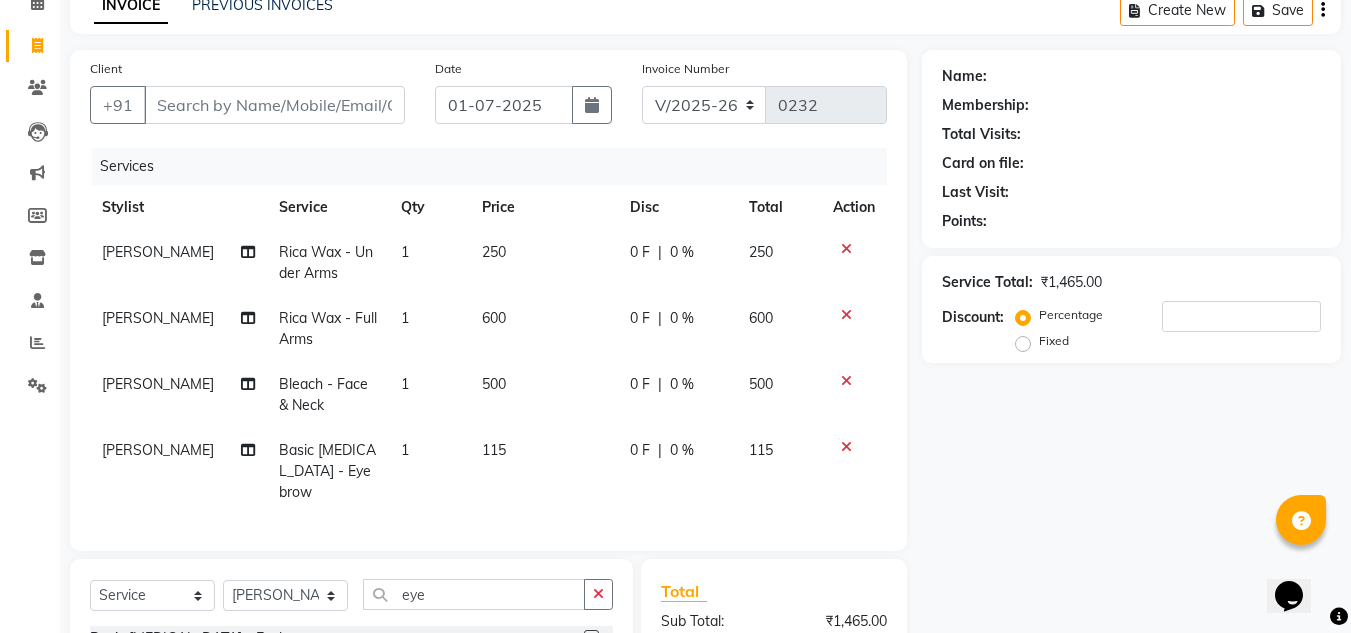 checkbox on "false" 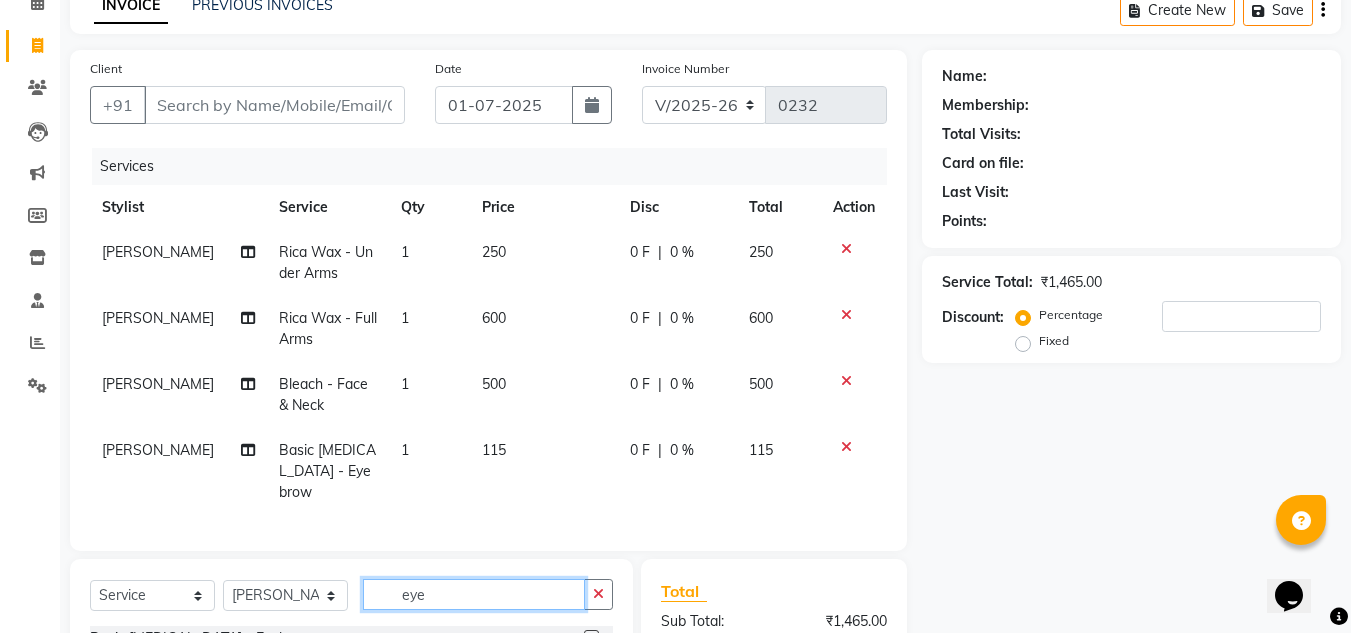 click on "eye" 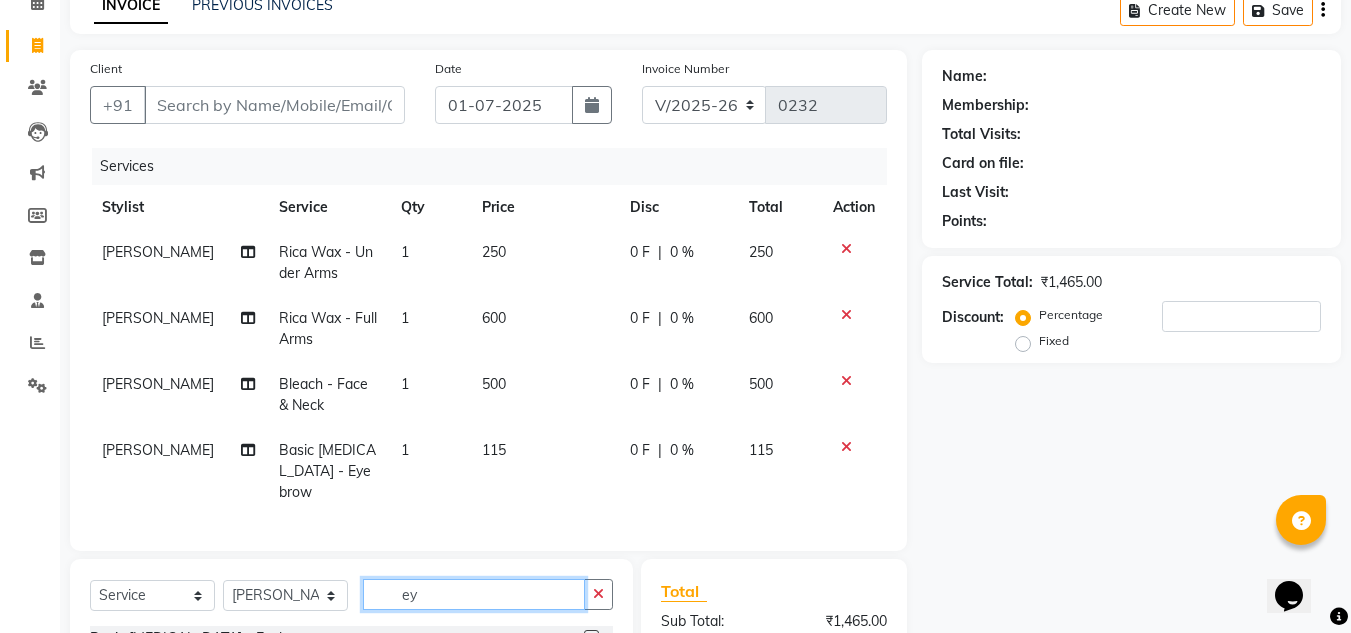 type on "e" 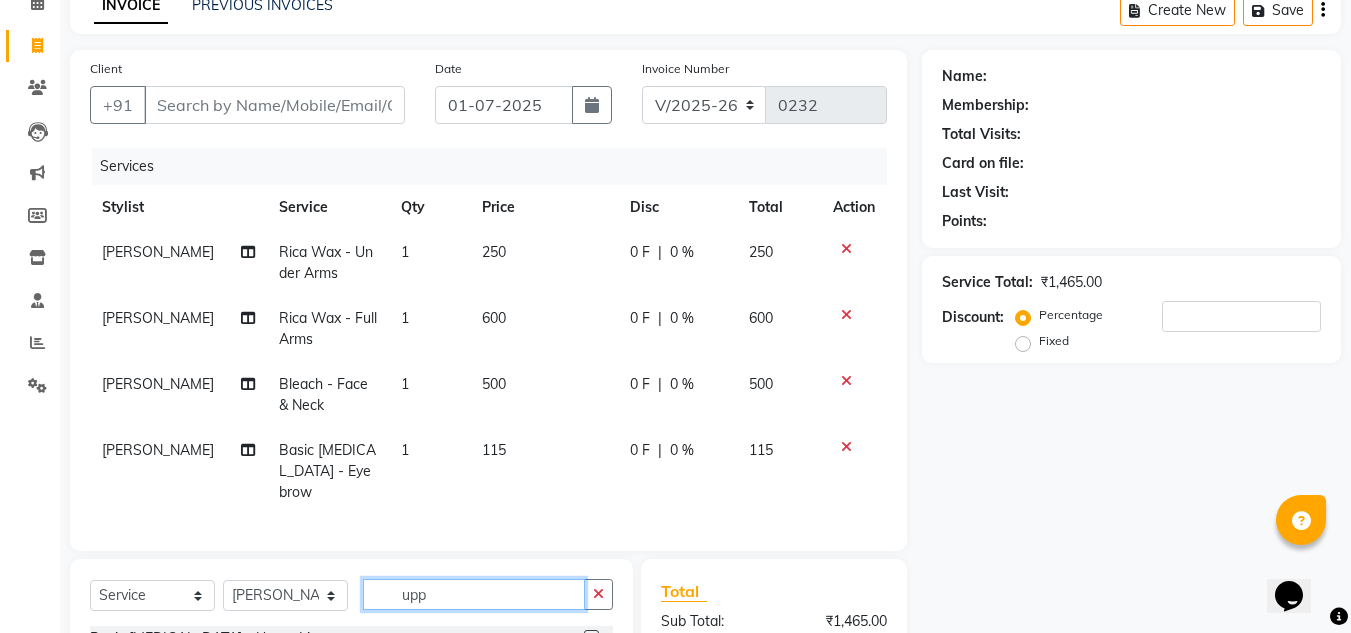 scroll, scrollTop: 200, scrollLeft: 0, axis: vertical 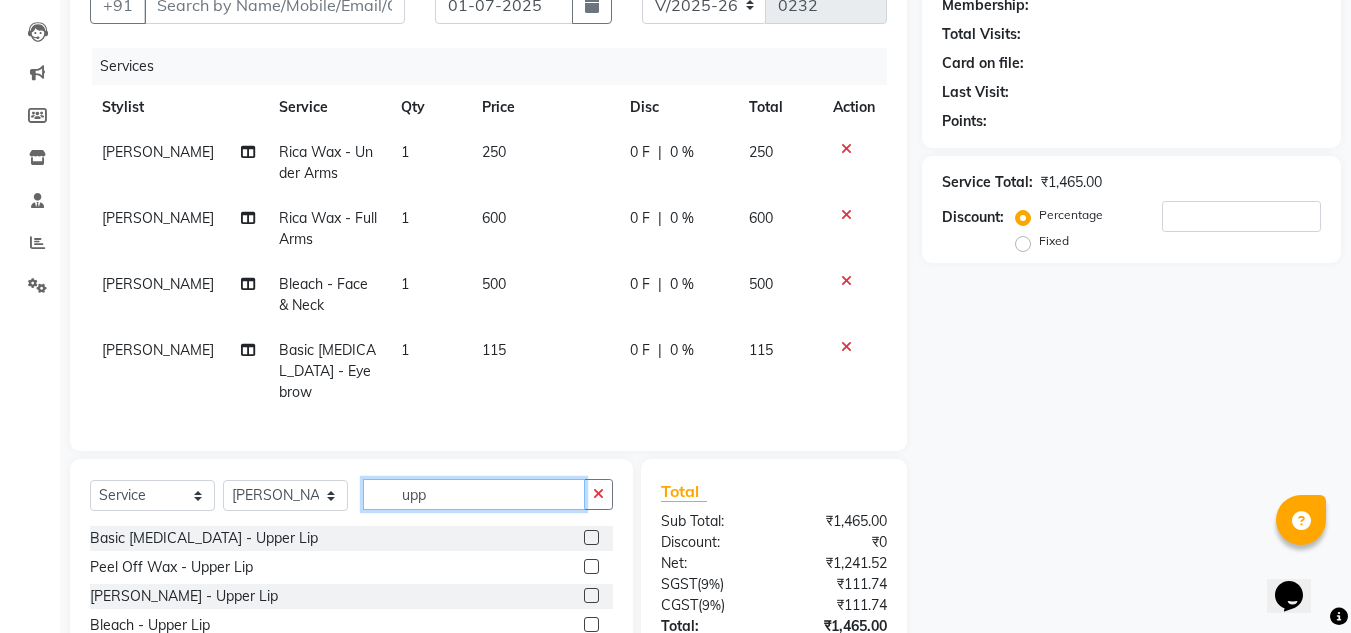 type on "upp" 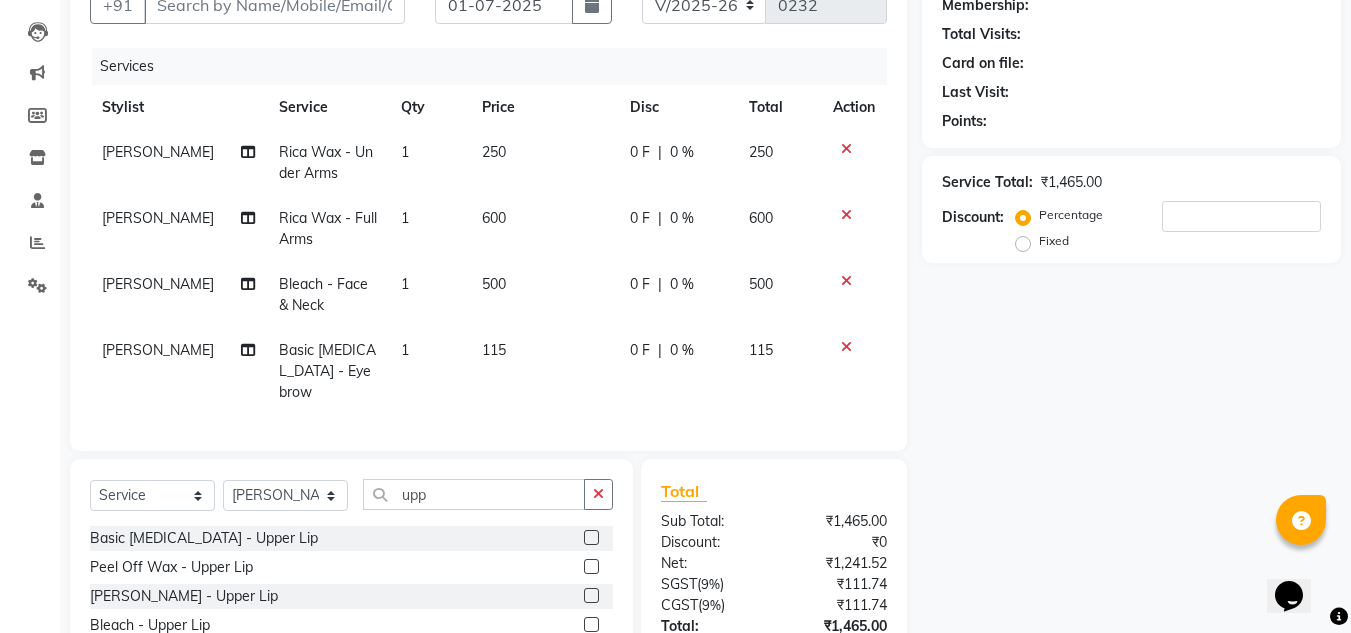 click 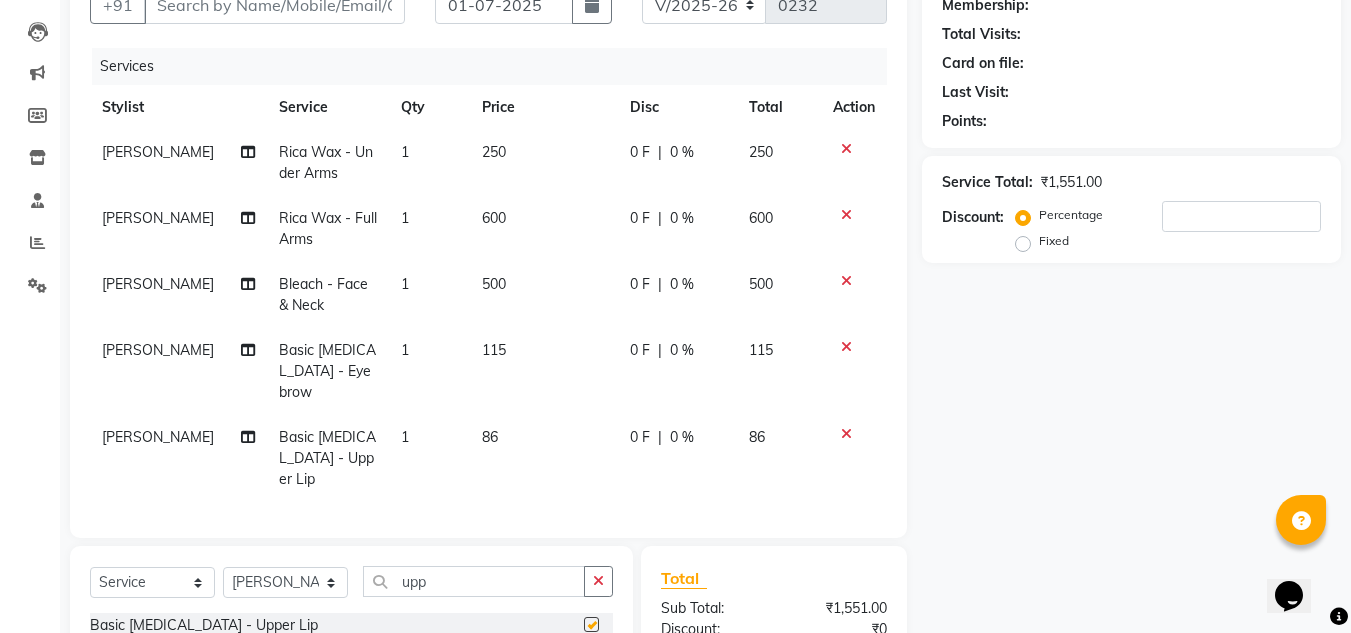 checkbox on "false" 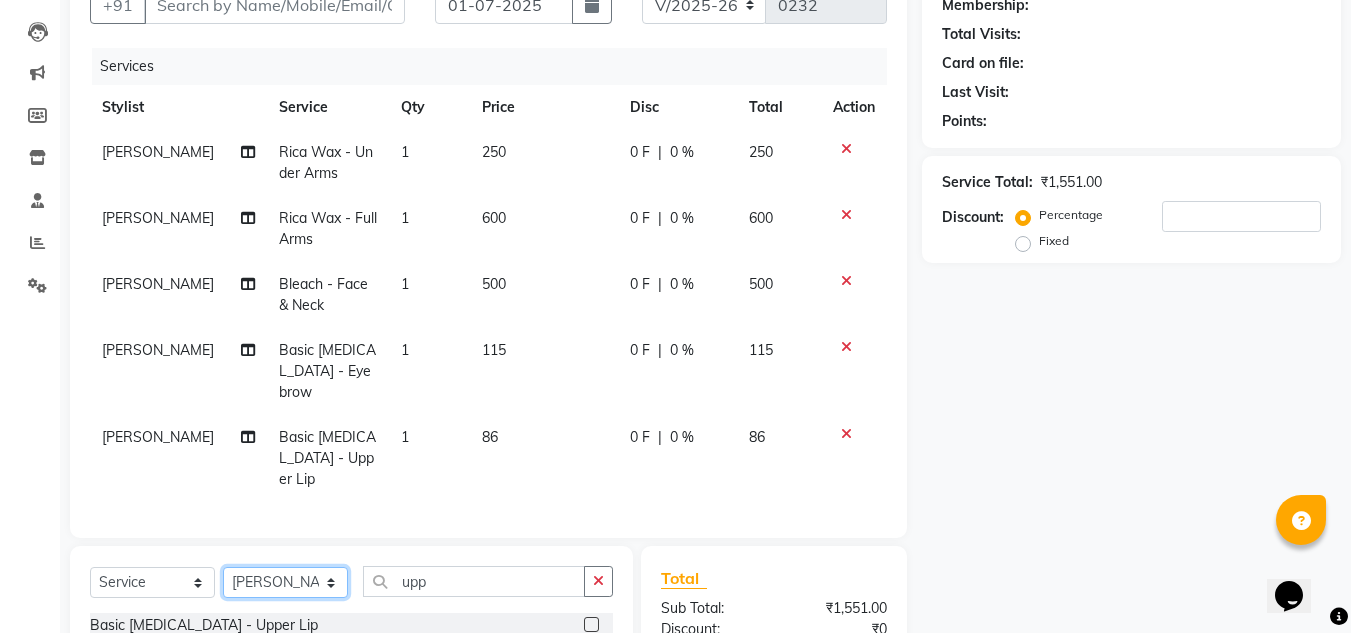 click on "Select Stylist Ankita nivangune Deepali Palsule Gopal Kadam Rohit Suravase Vandana Panikar" 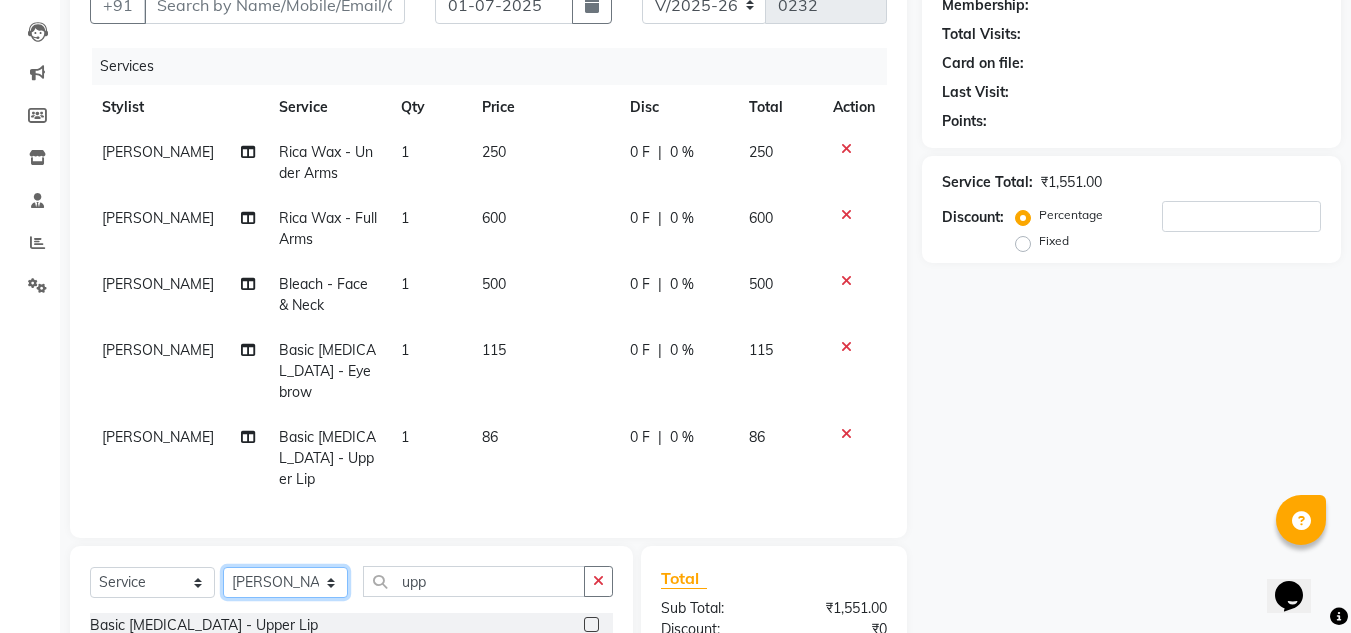 select on "61438" 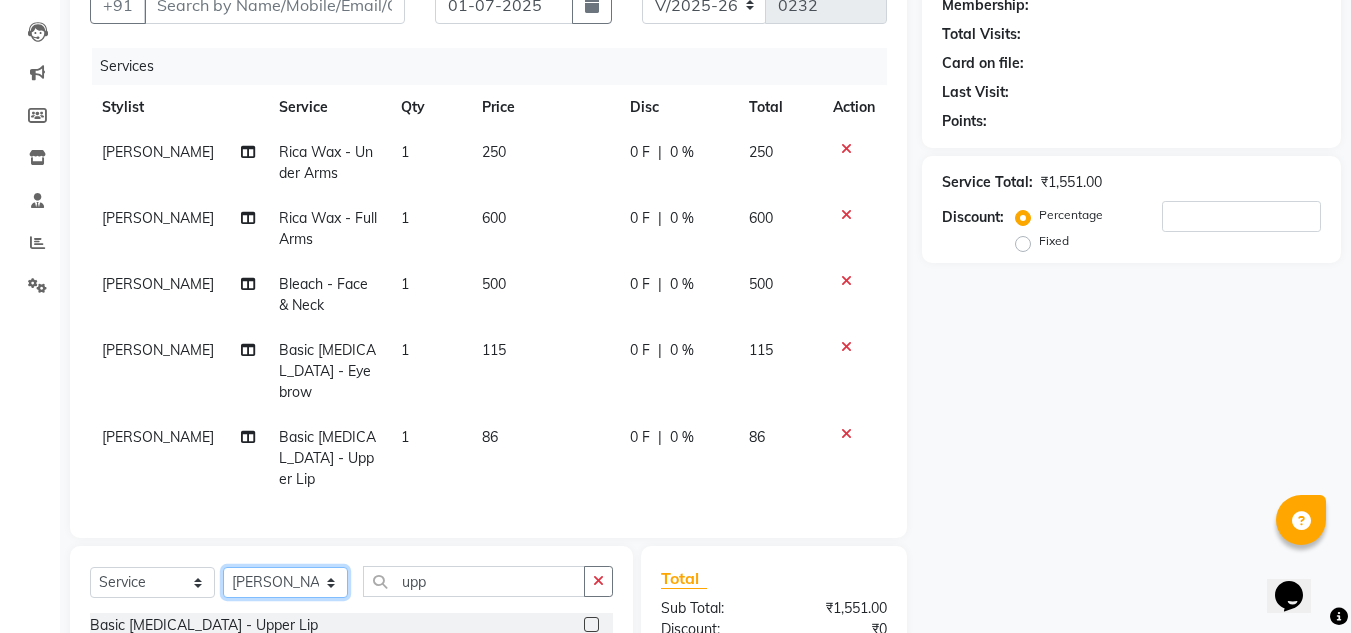 click on "Select Stylist Ankita nivangune Deepali Palsule Gopal Kadam Rohit Suravase Vandana Panikar" 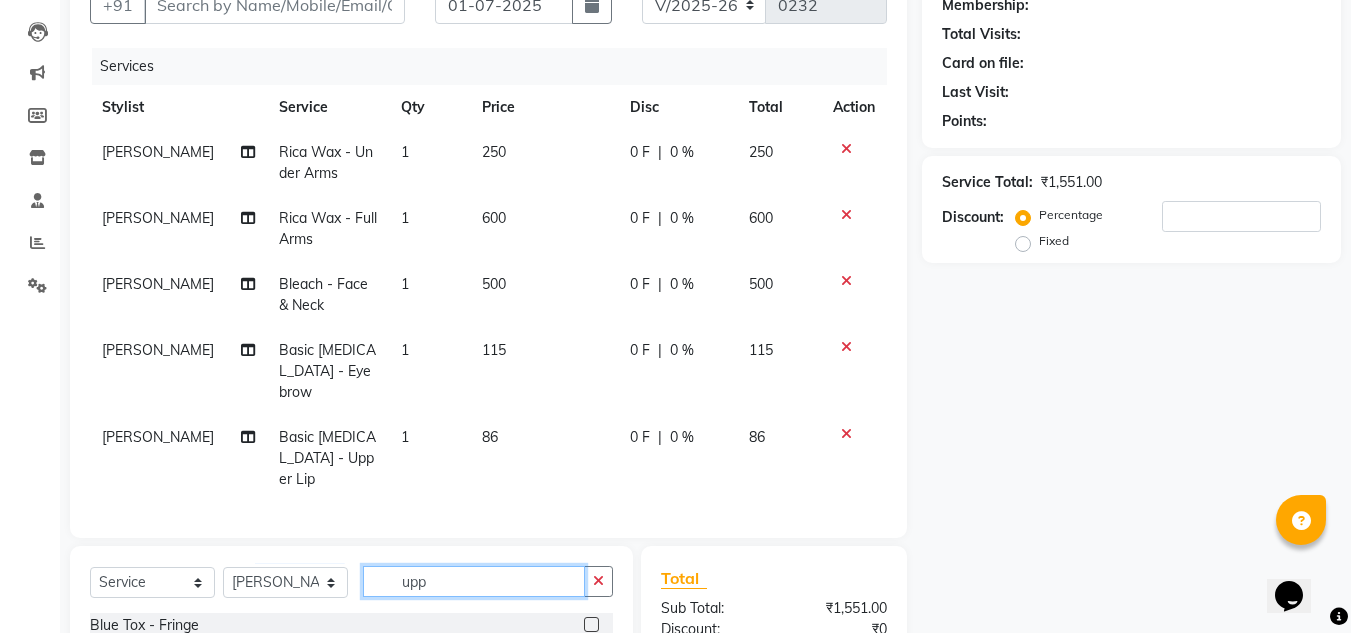 click on "upp" 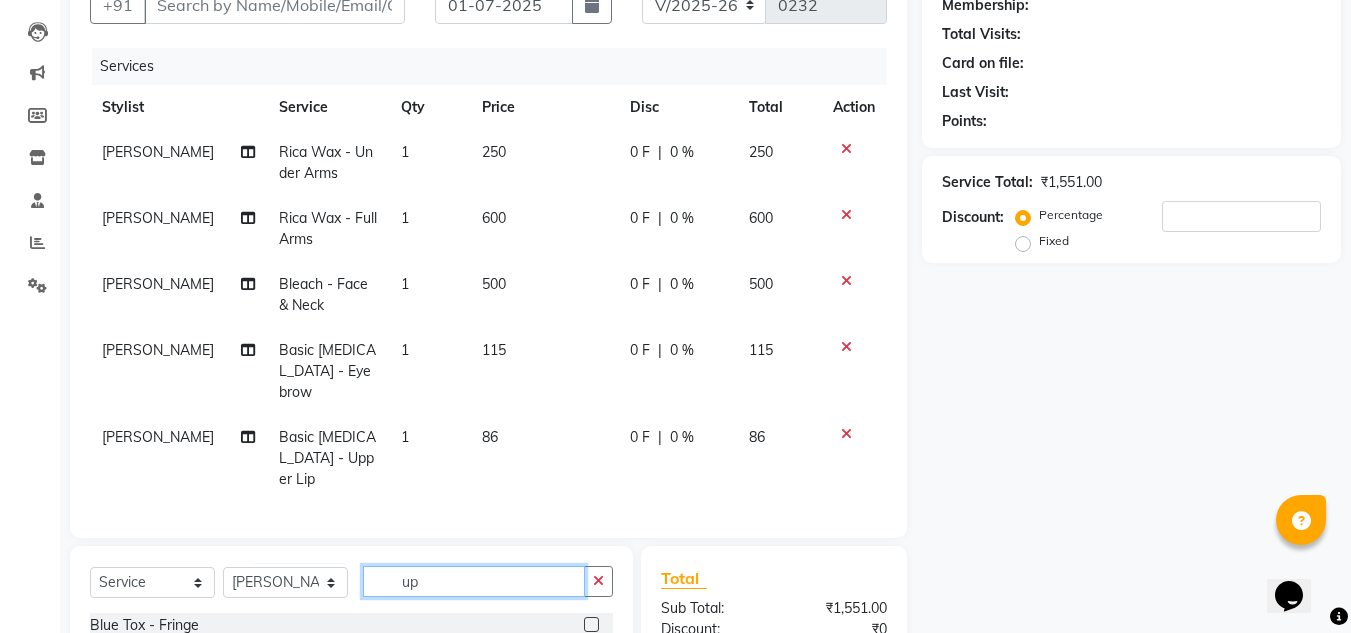 type on "u" 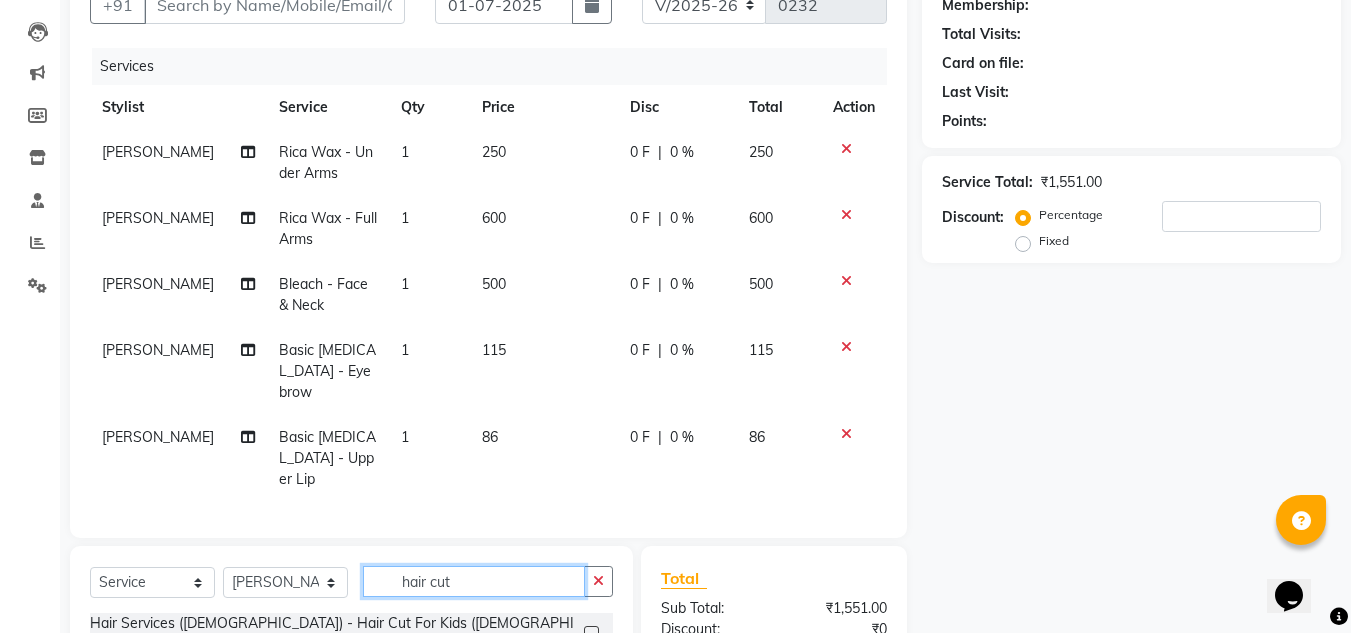 scroll, scrollTop: 300, scrollLeft: 0, axis: vertical 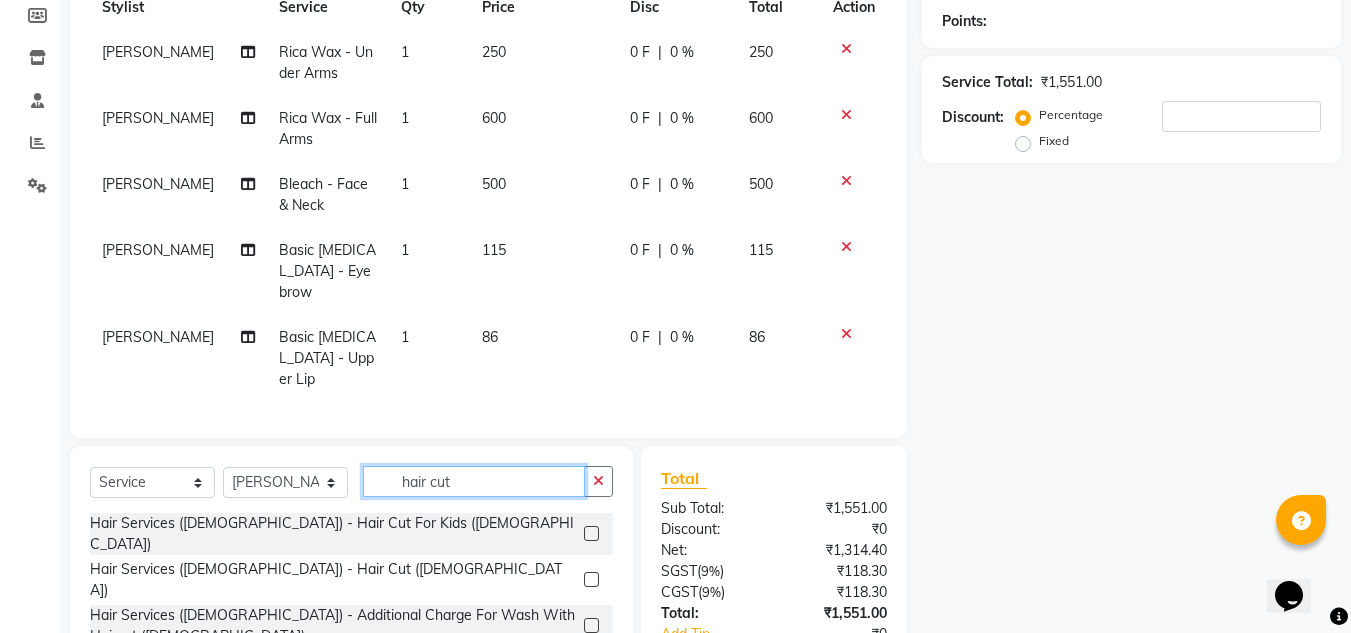 type on "hair cut" 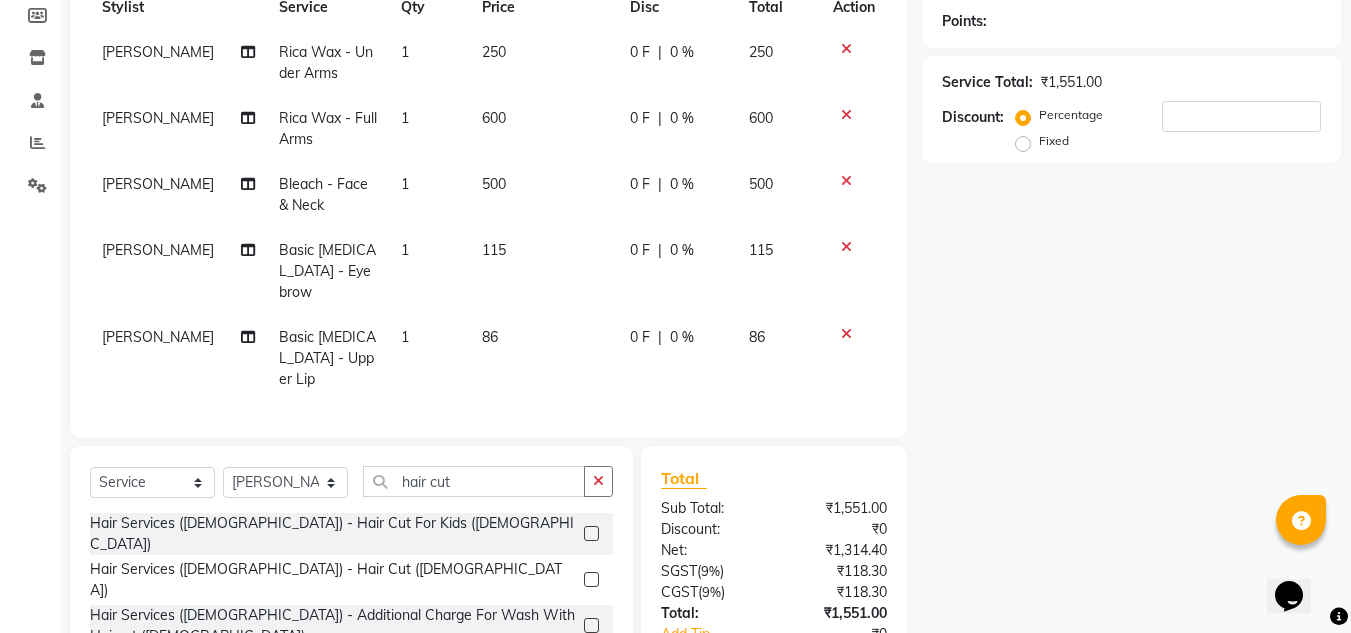 click 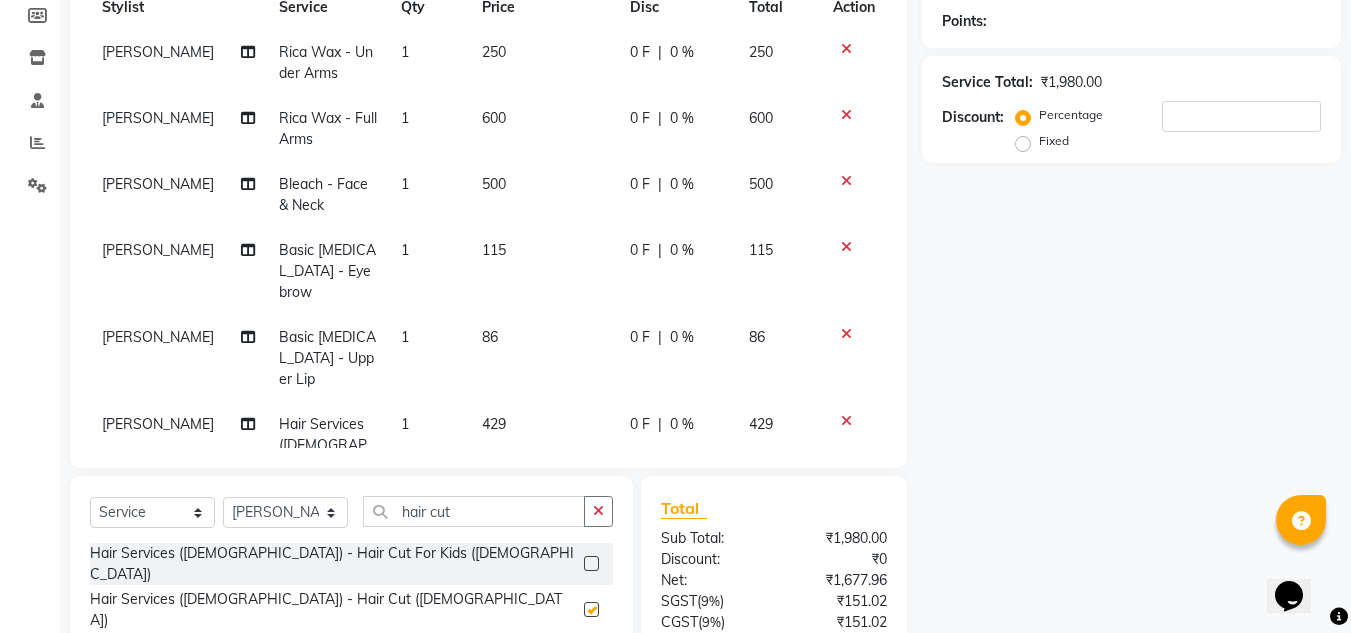 checkbox on "false" 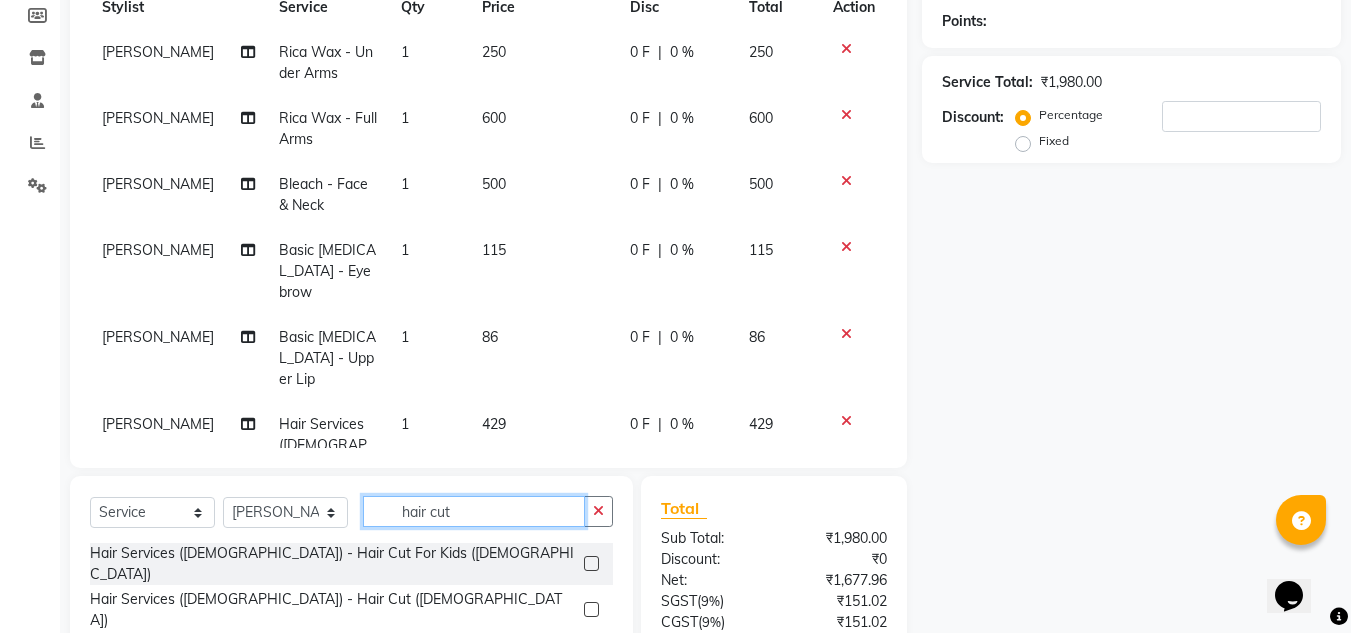 click on "hair cut" 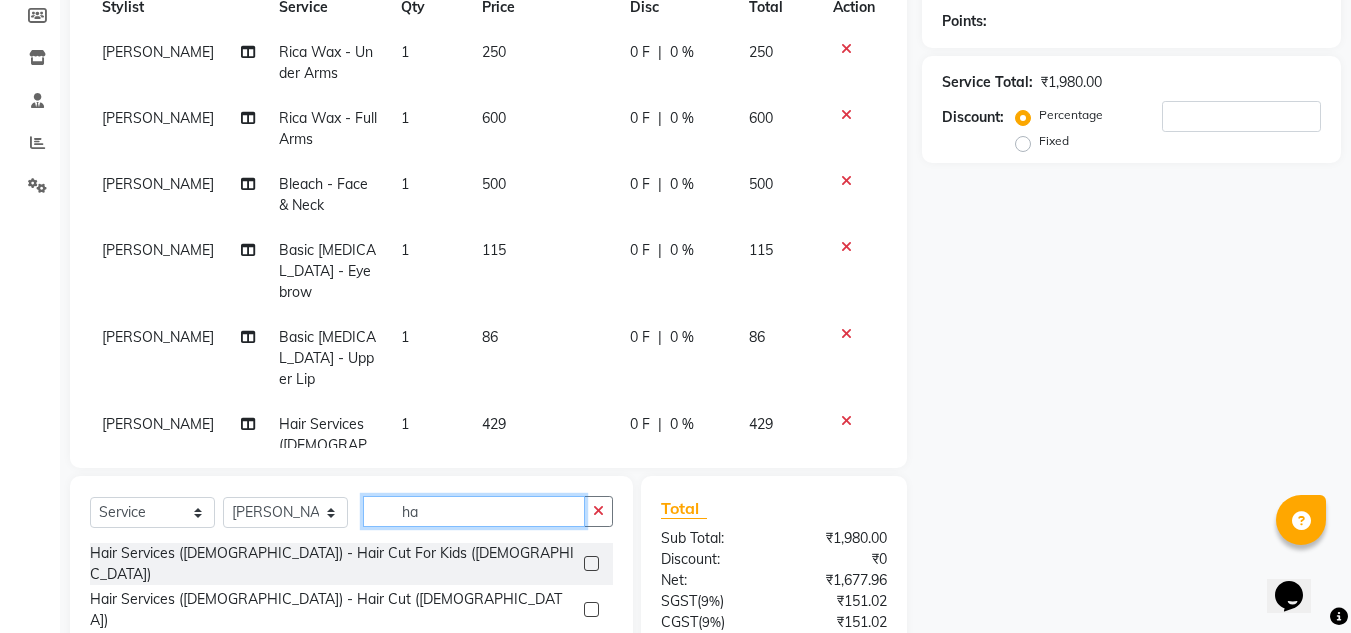 type on "h" 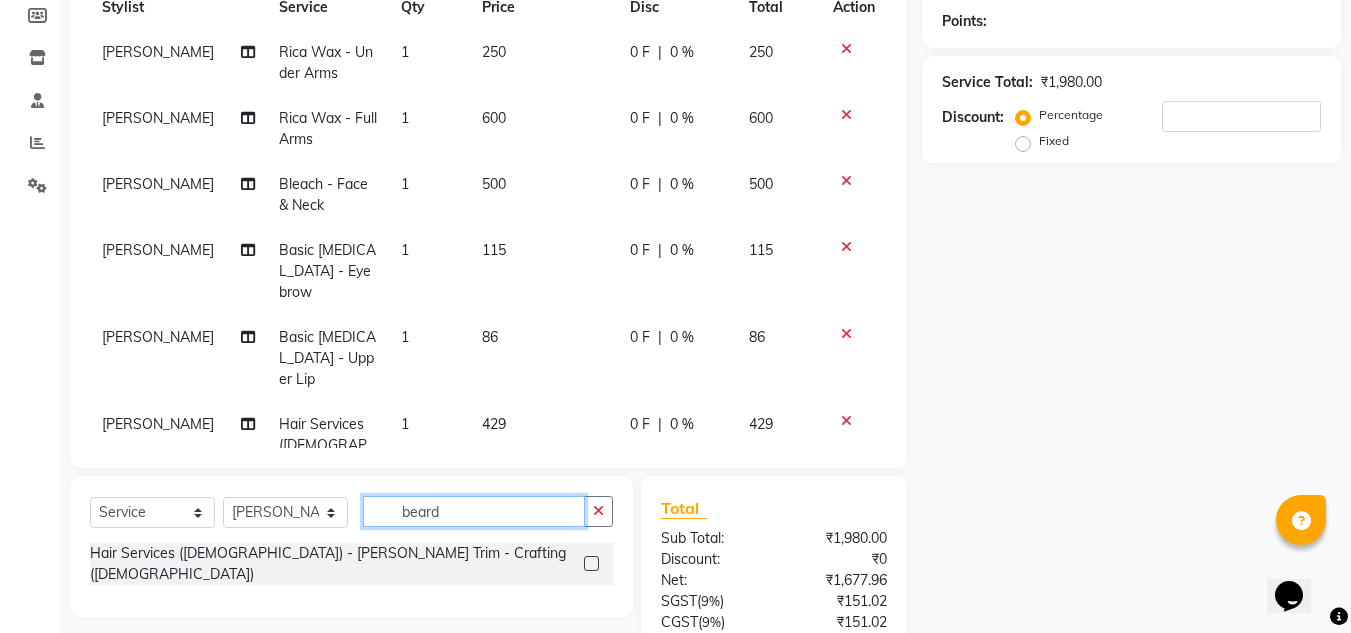 type on "beard" 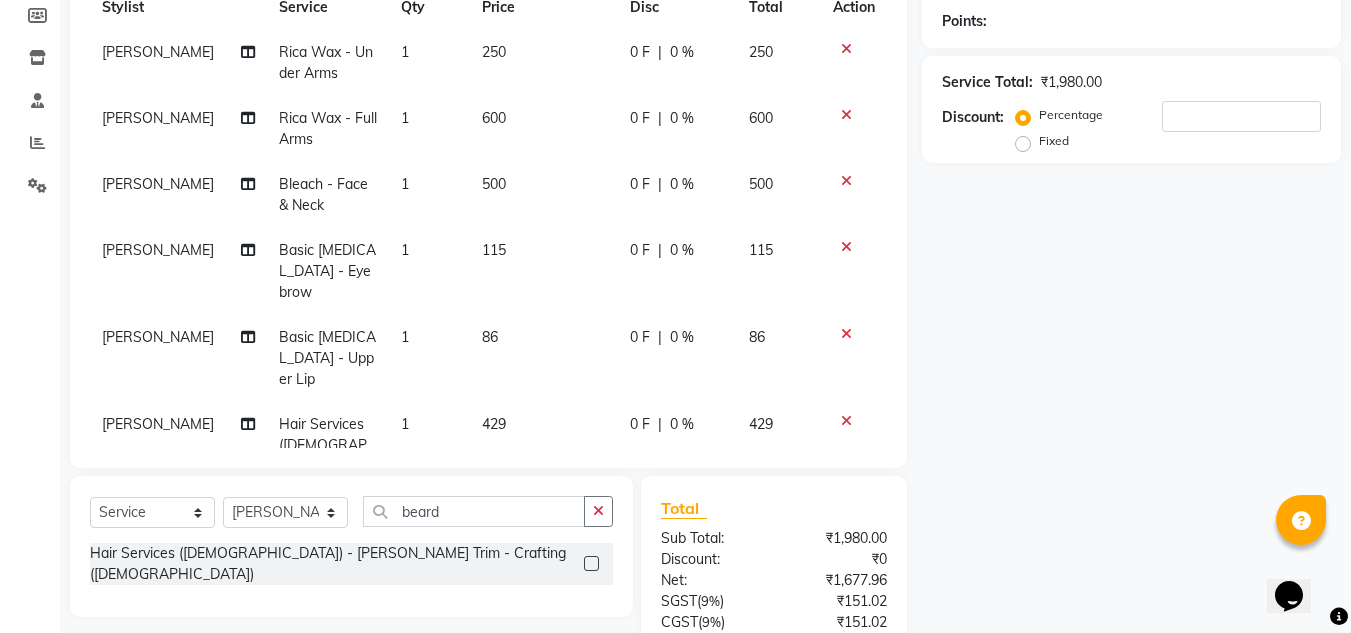 click 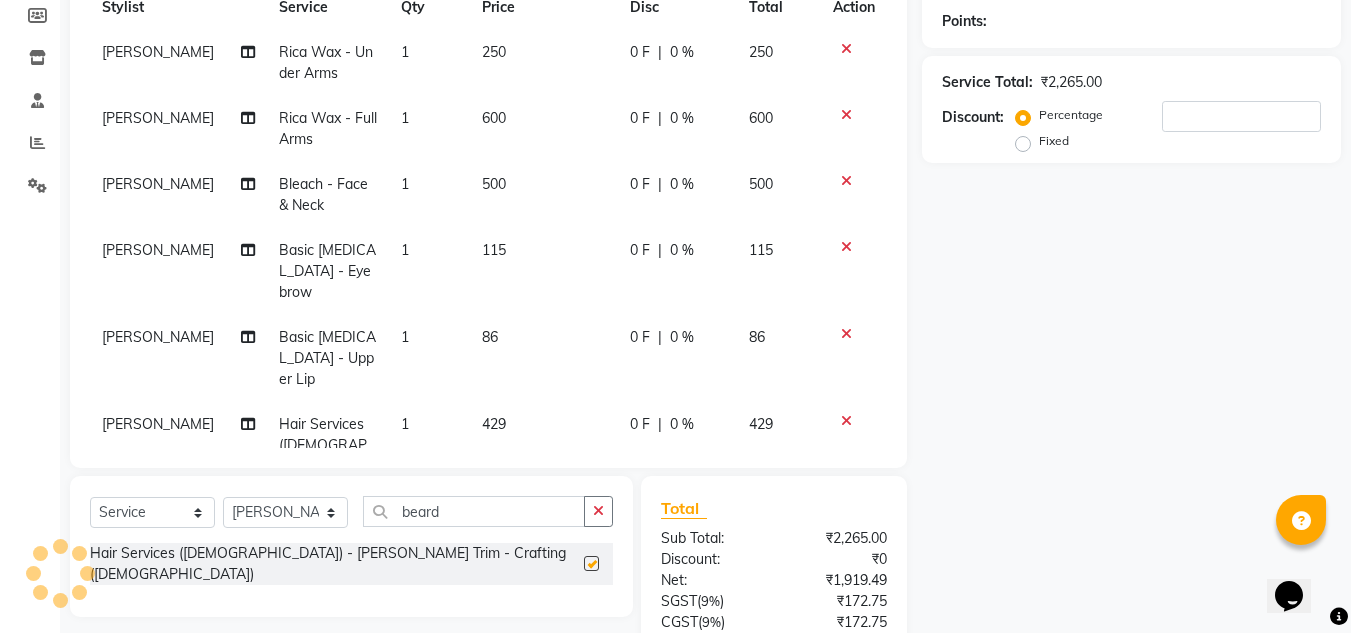 checkbox on "false" 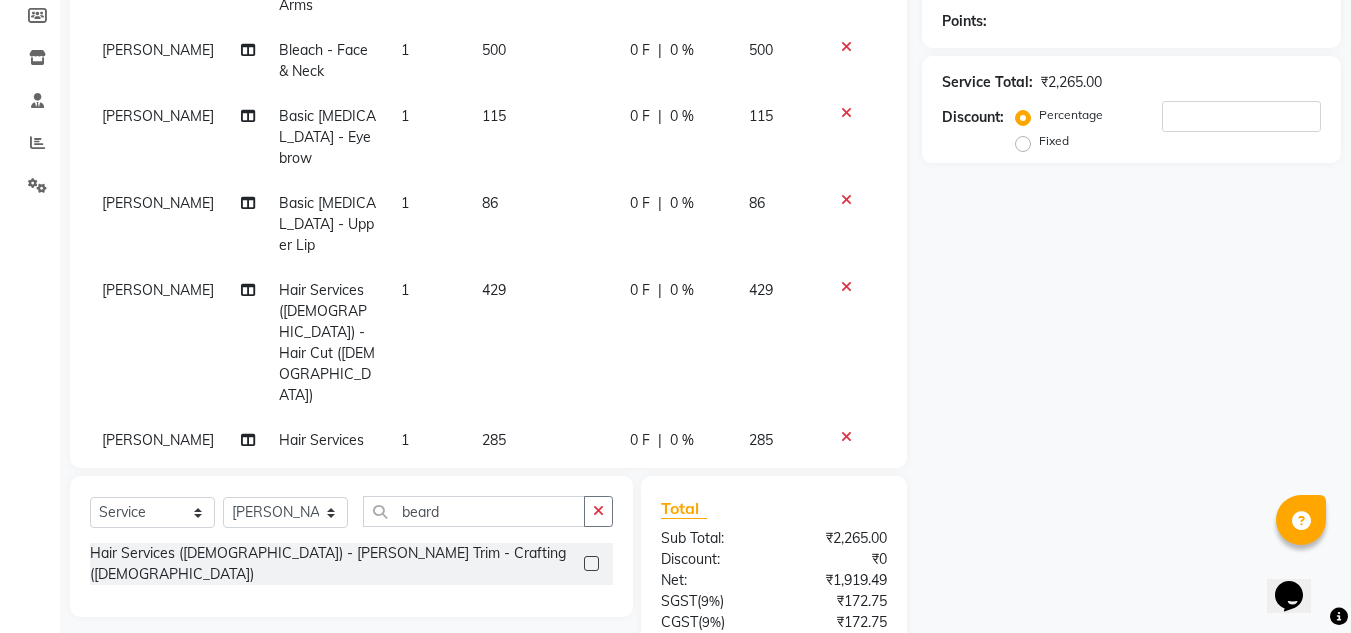 scroll, scrollTop: 138, scrollLeft: 0, axis: vertical 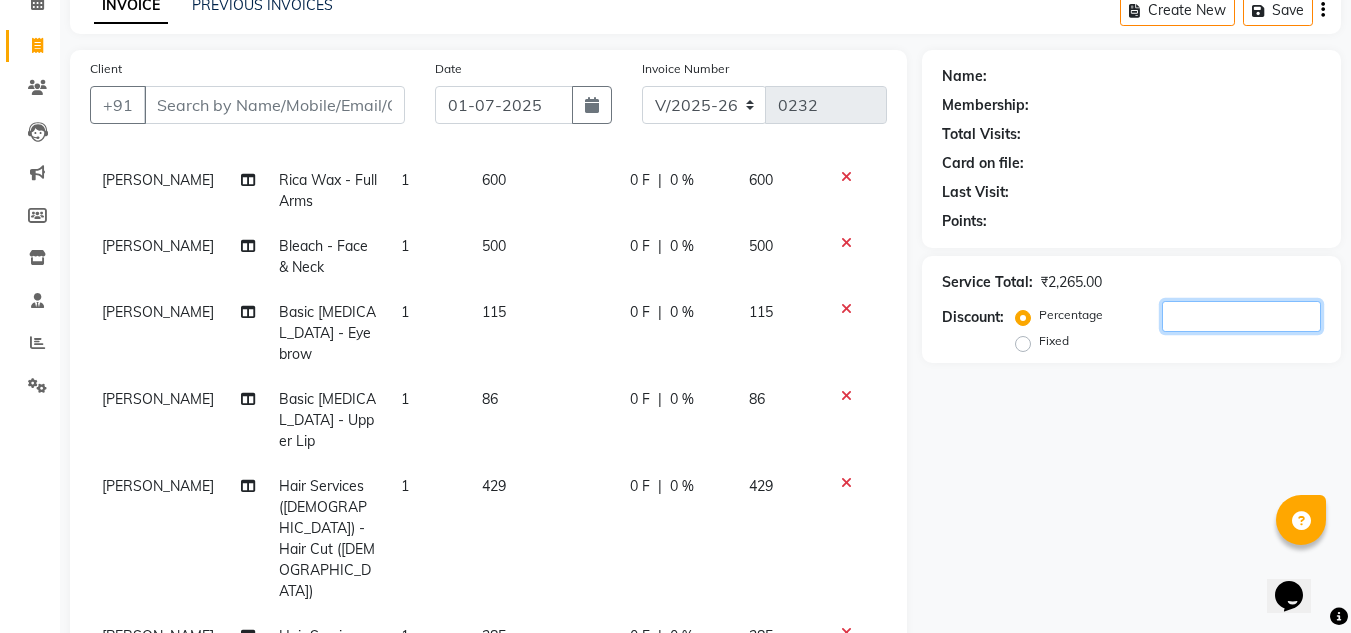 click 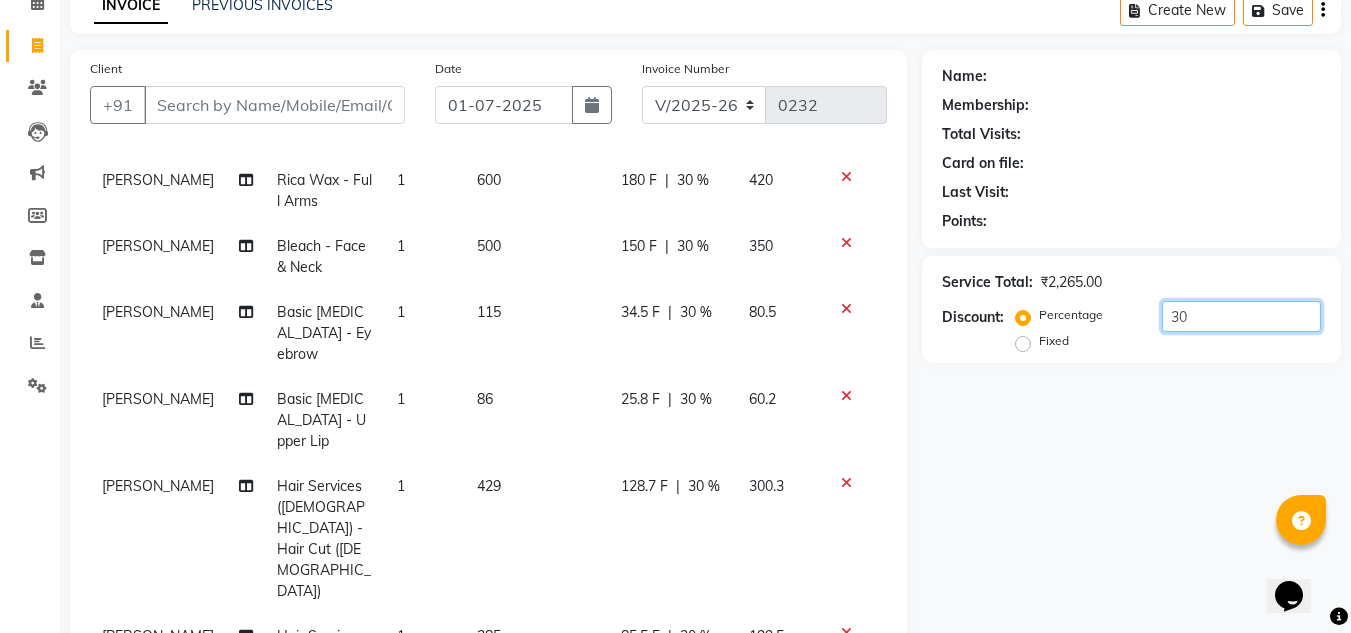 type on "30" 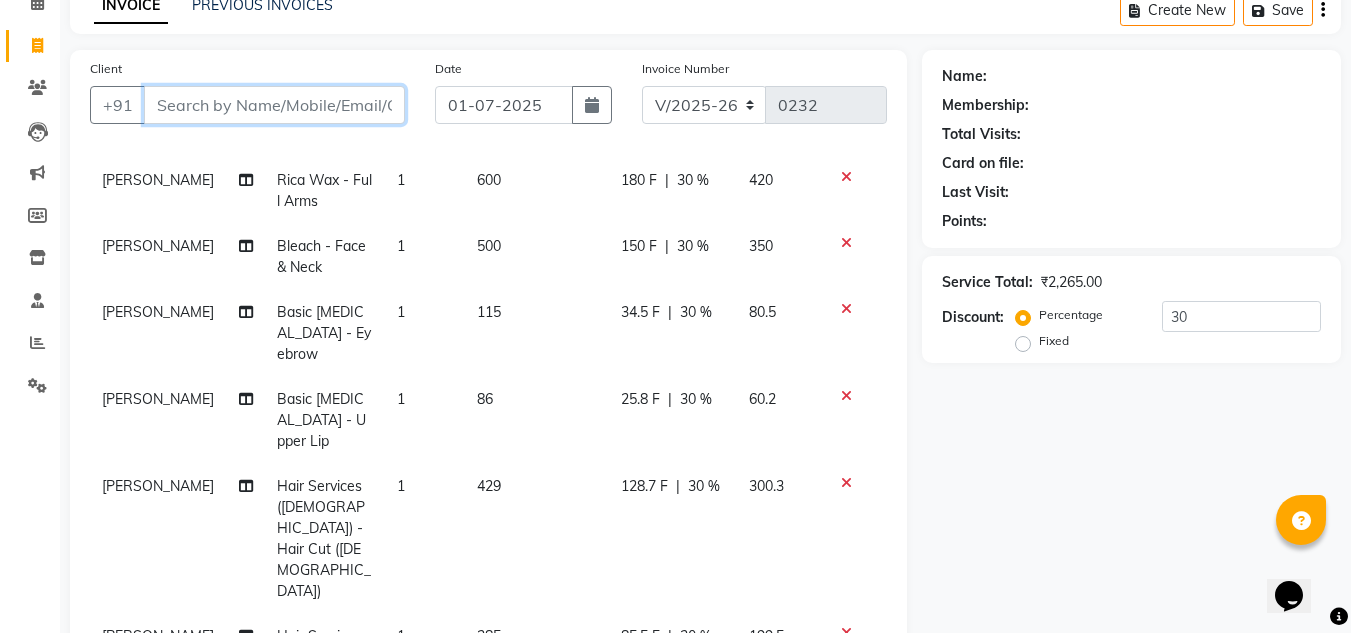 click on "Client" at bounding box center (274, 105) 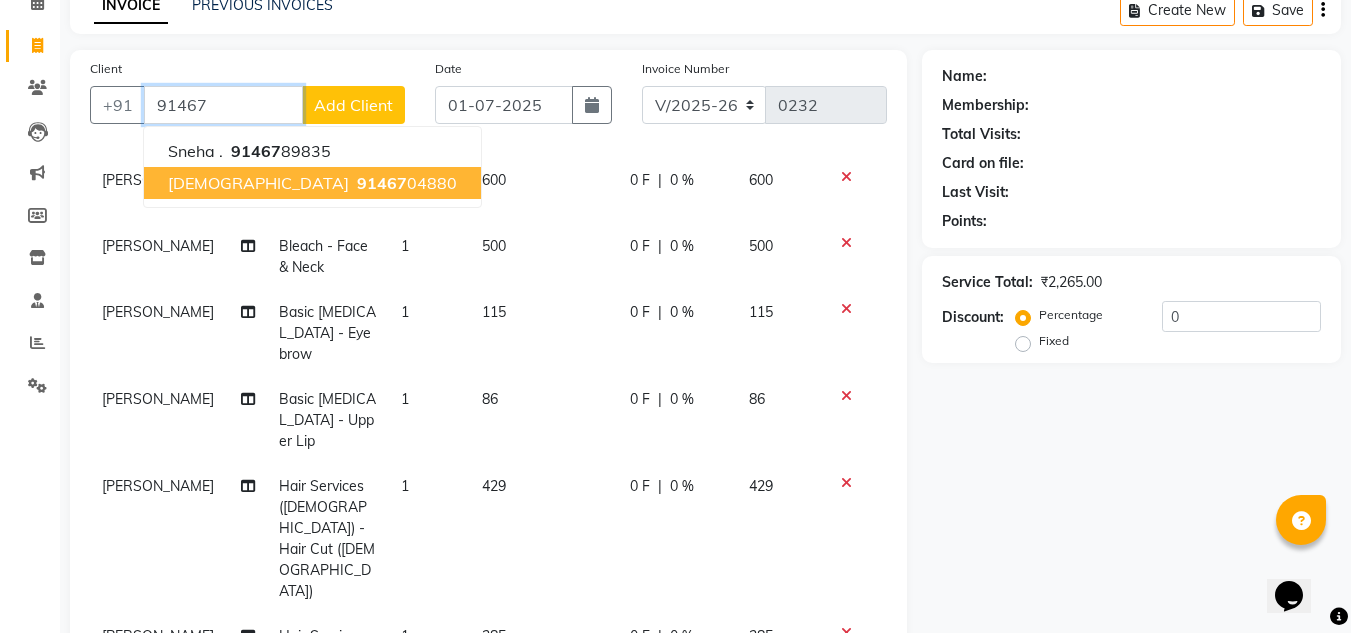 click on "91467 04880" at bounding box center [405, 183] 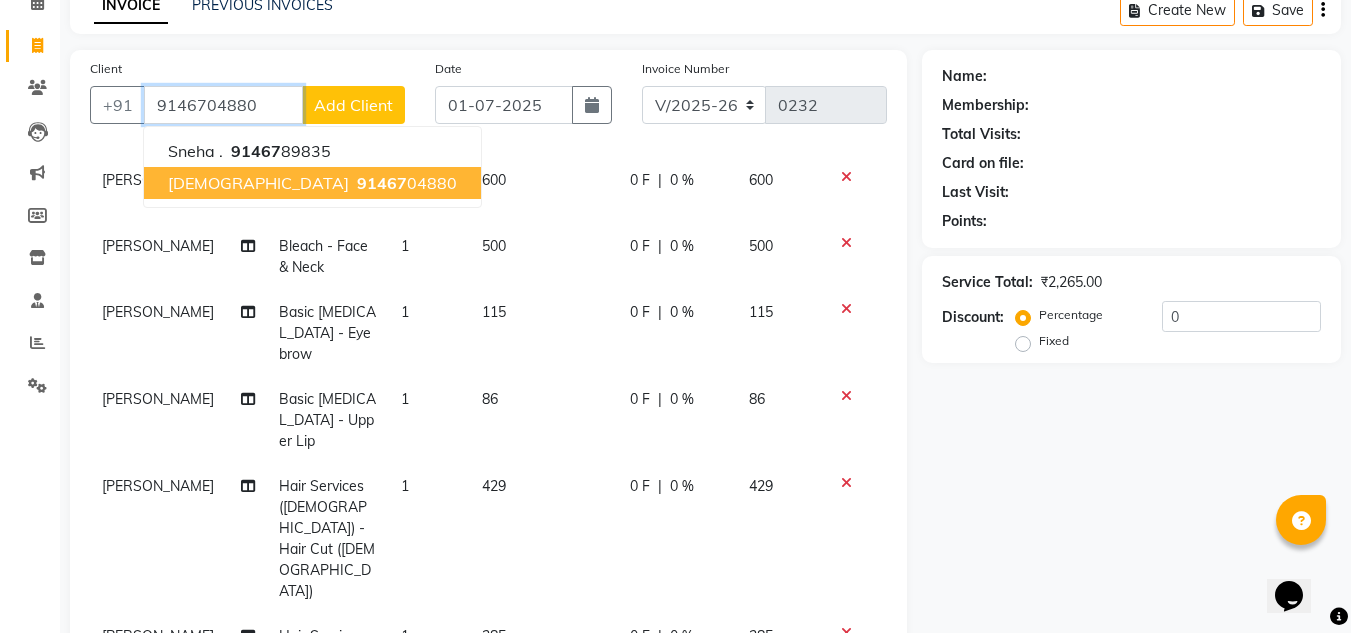 type on "9146704880" 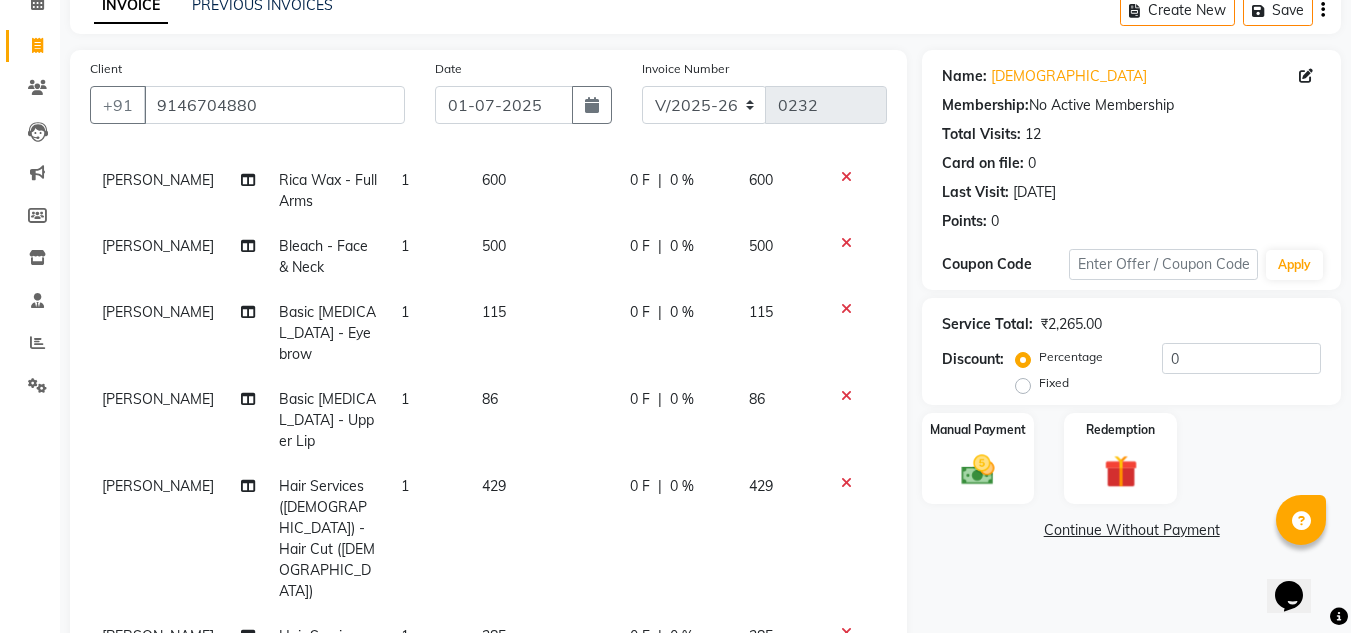 scroll, scrollTop: 300, scrollLeft: 0, axis: vertical 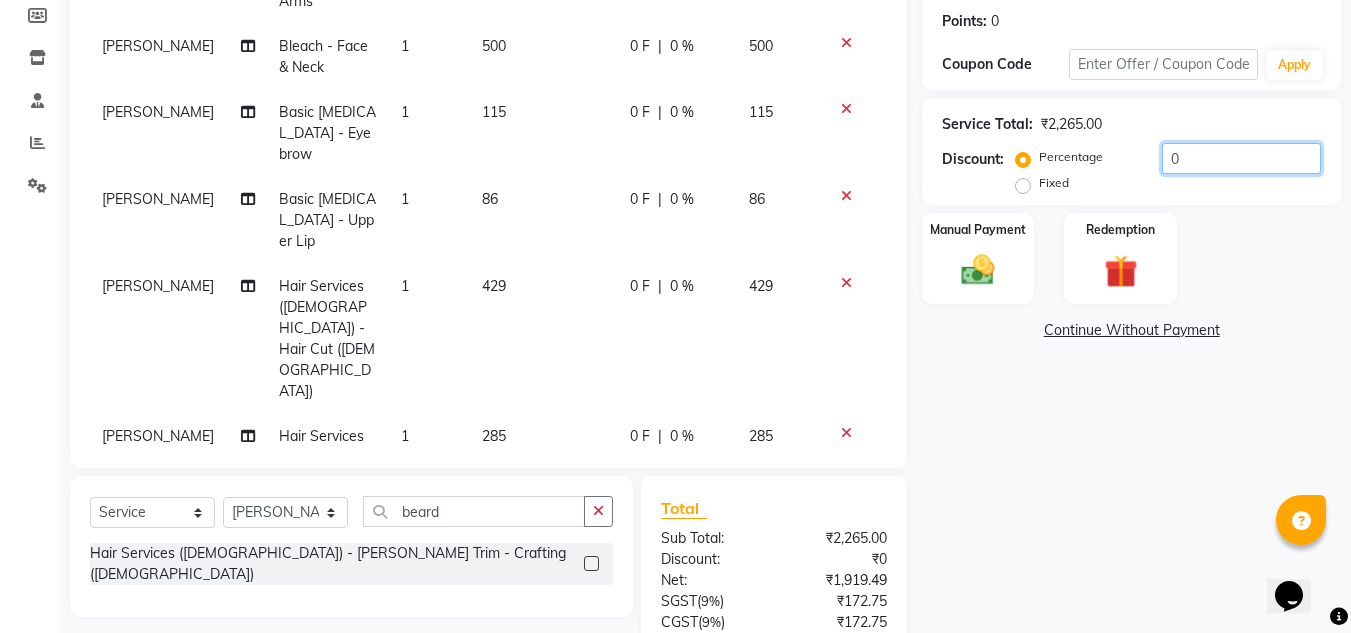 click on "0" 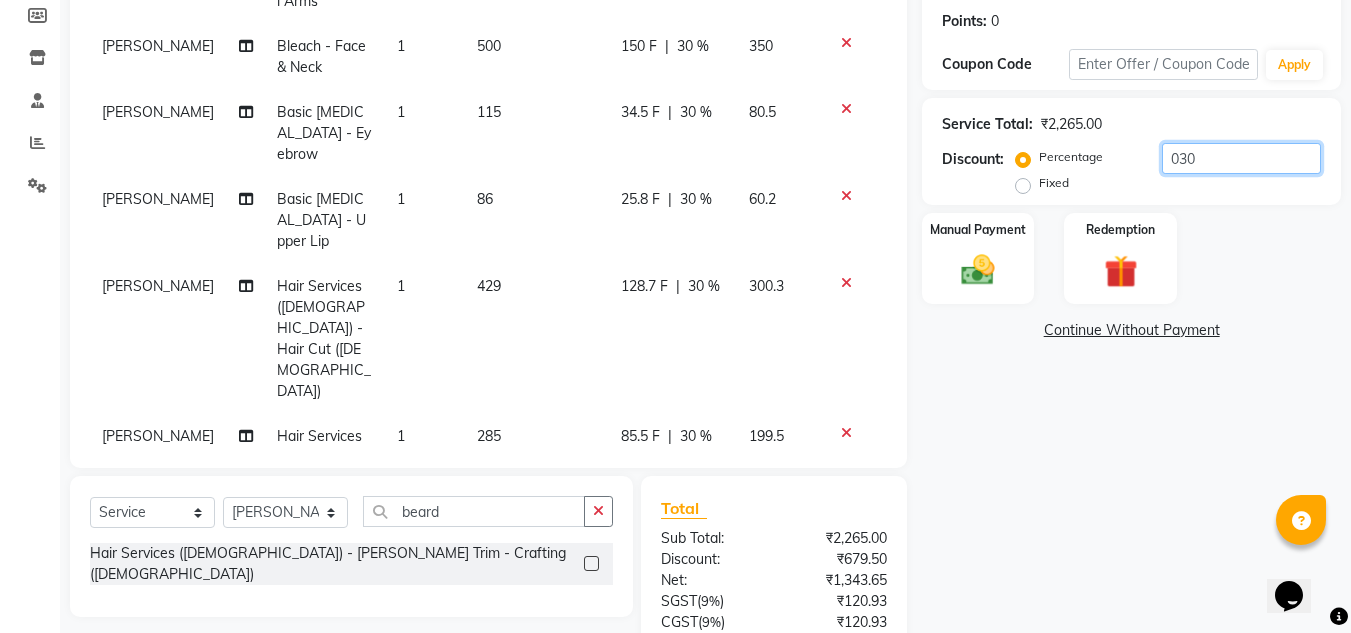 type on "030" 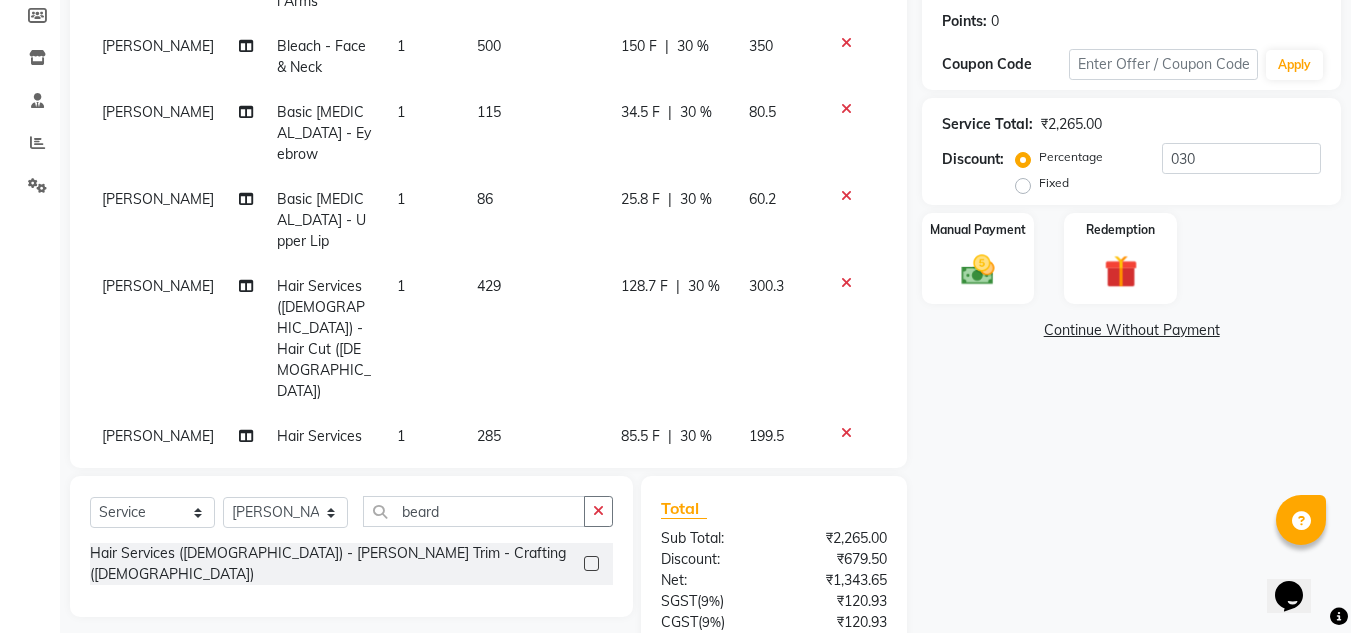 click on "34.5 F" 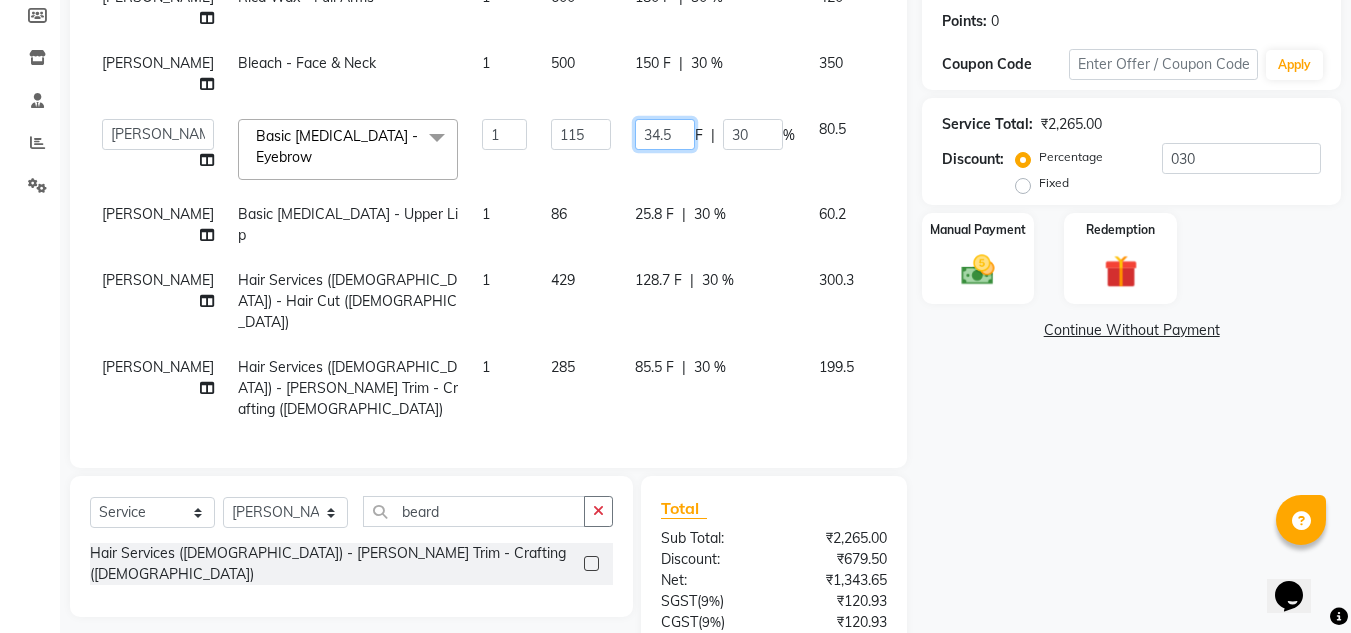 click on "34.5" 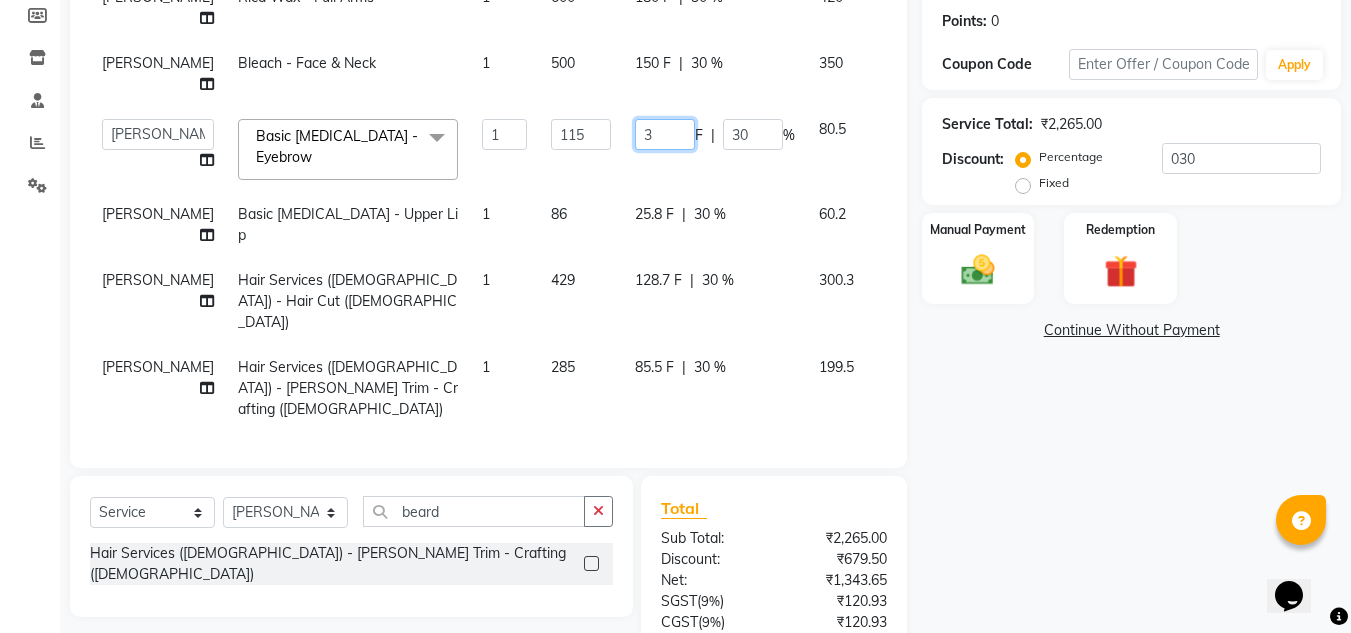 type on "35" 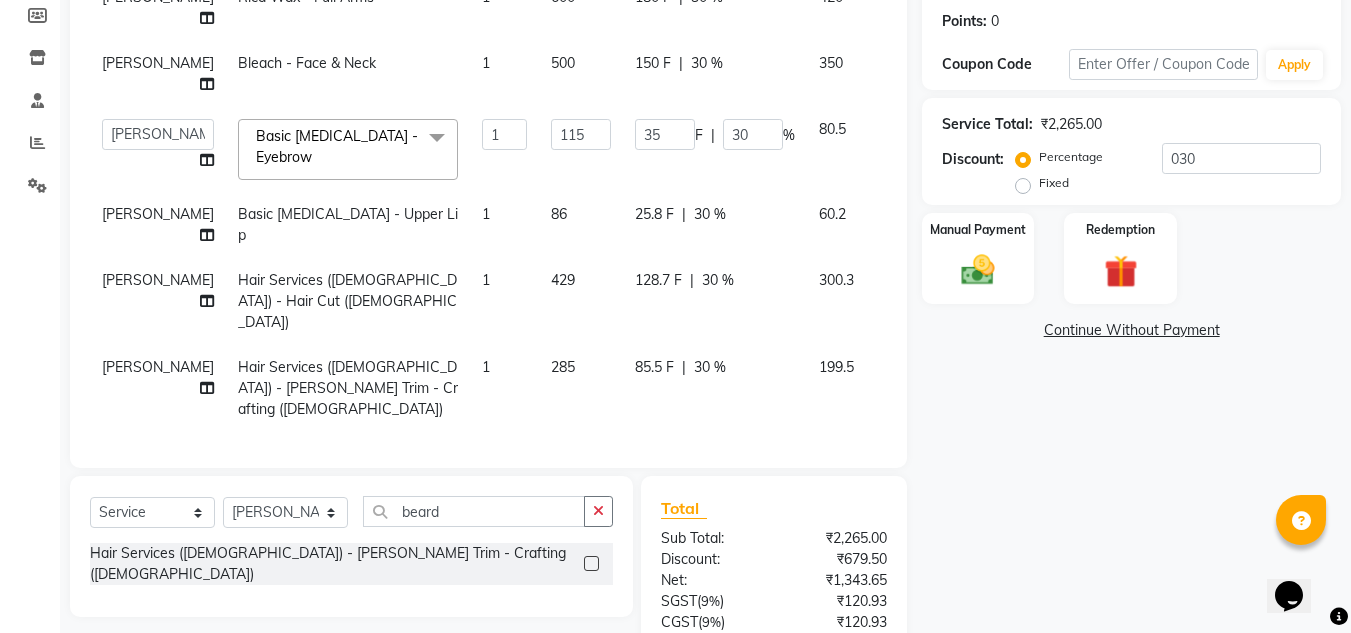 scroll, scrollTop: 96, scrollLeft: 0, axis: vertical 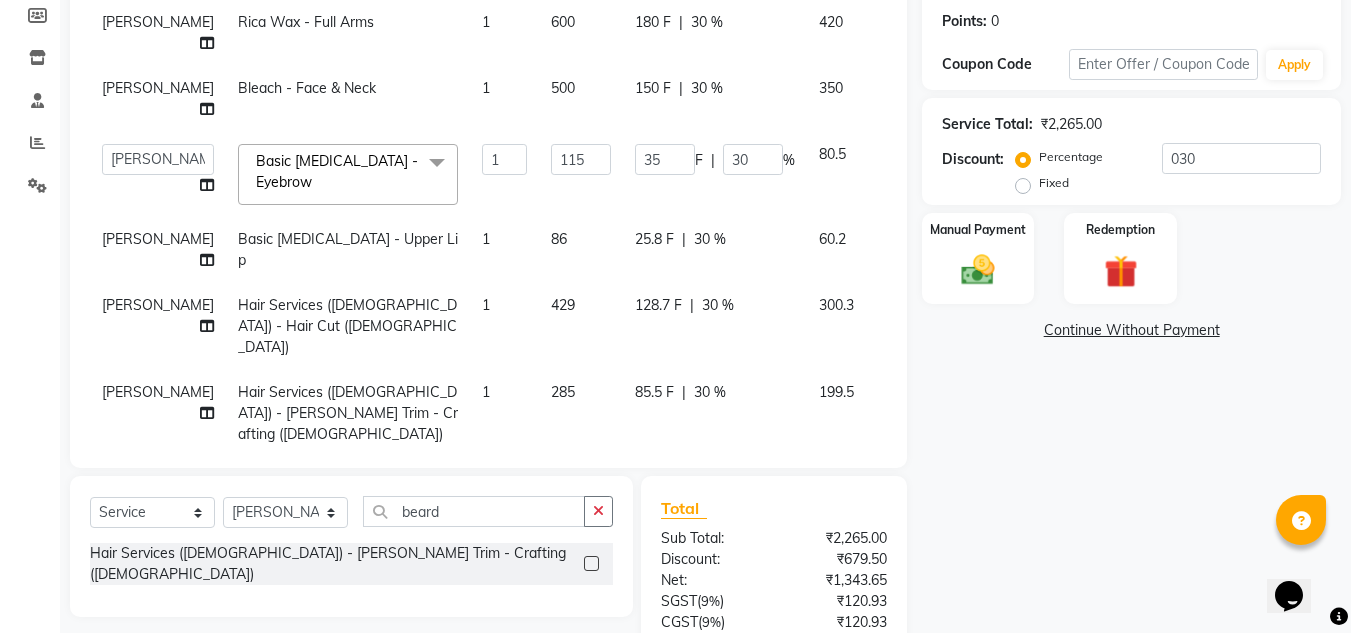 click on "Name: Vaishali  Membership:  No Active Membership  Total Visits:  12 Card on file:  0 Last Visit:   15-02-2025 Points:   0  Coupon Code Apply Service Total:  ₹2,265.00  Discount:  Percentage   Fixed  030 Manual Payment Redemption  Continue Without Payment" 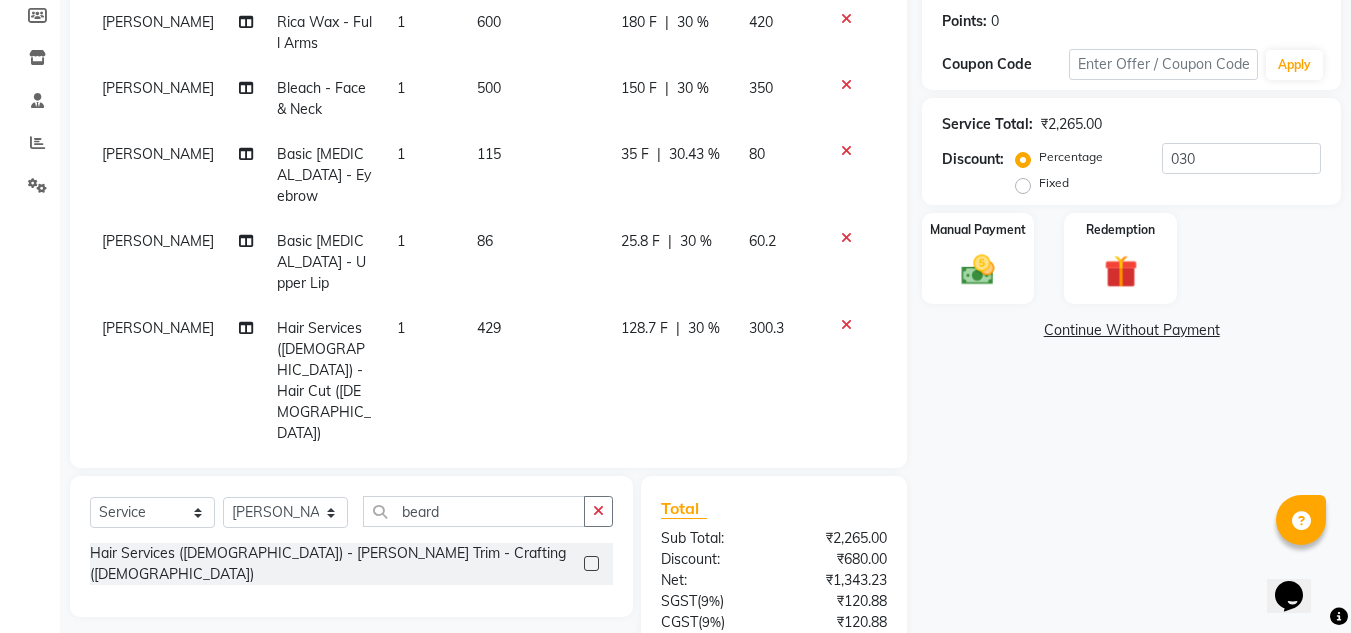 click on "25.8 F" 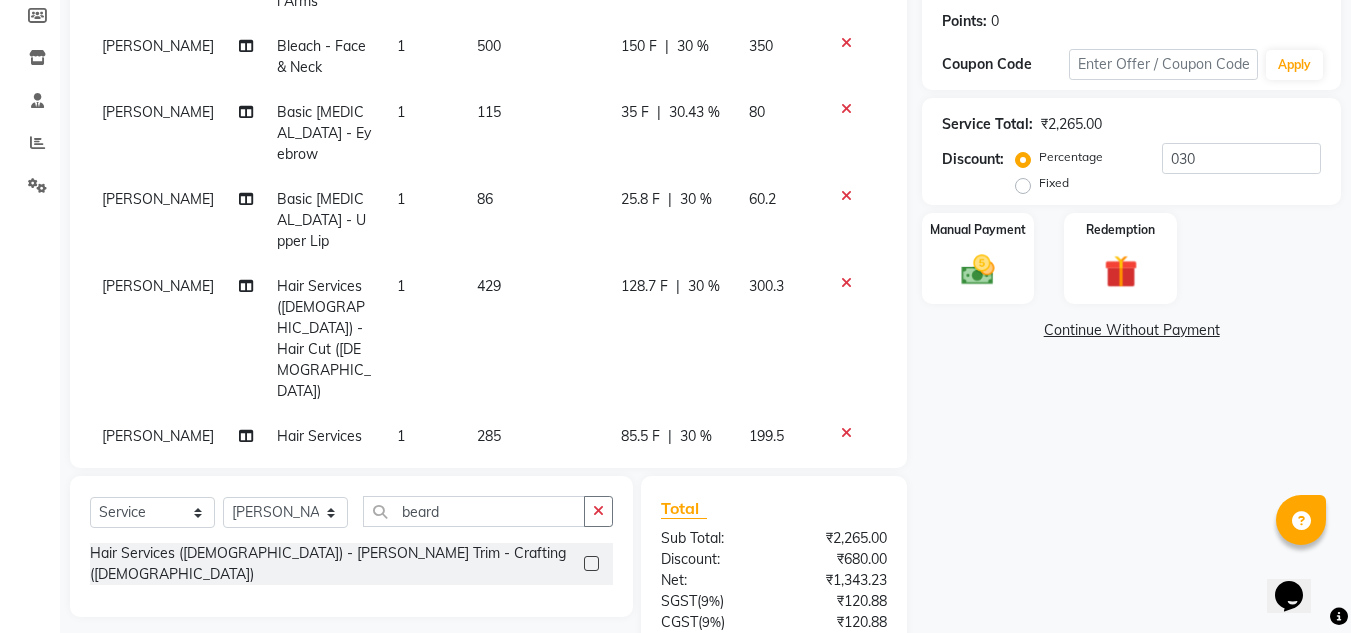 select on "21217" 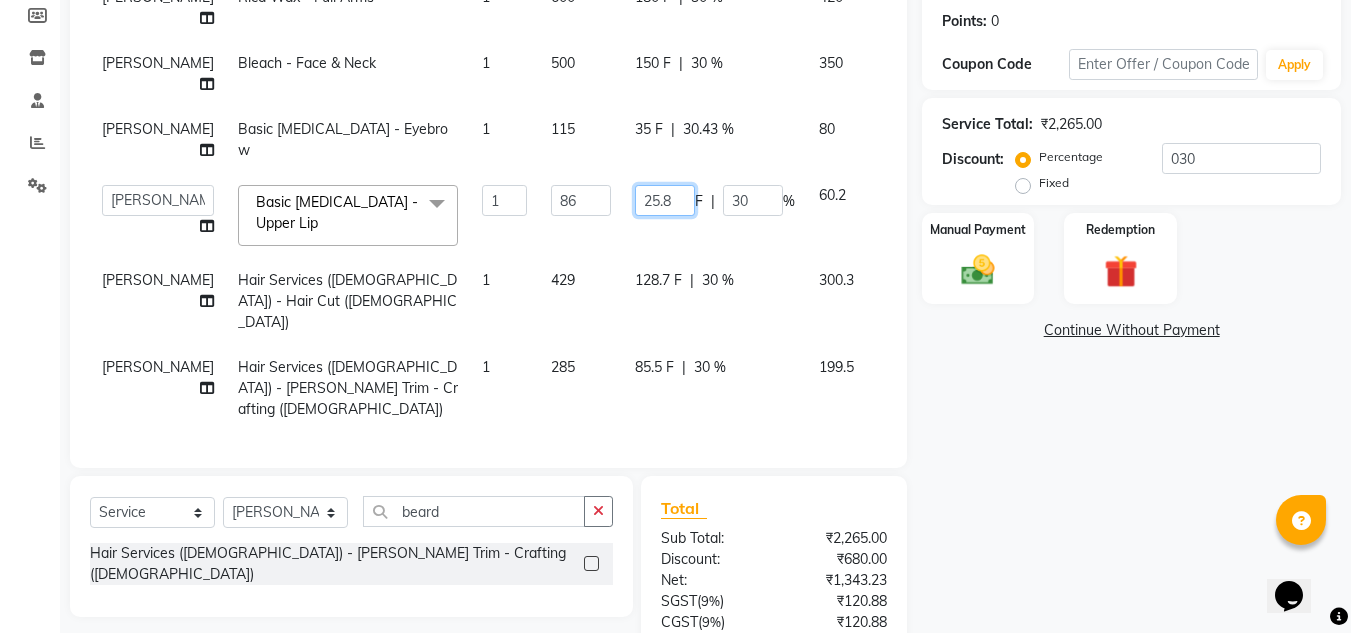 click on "25.8" 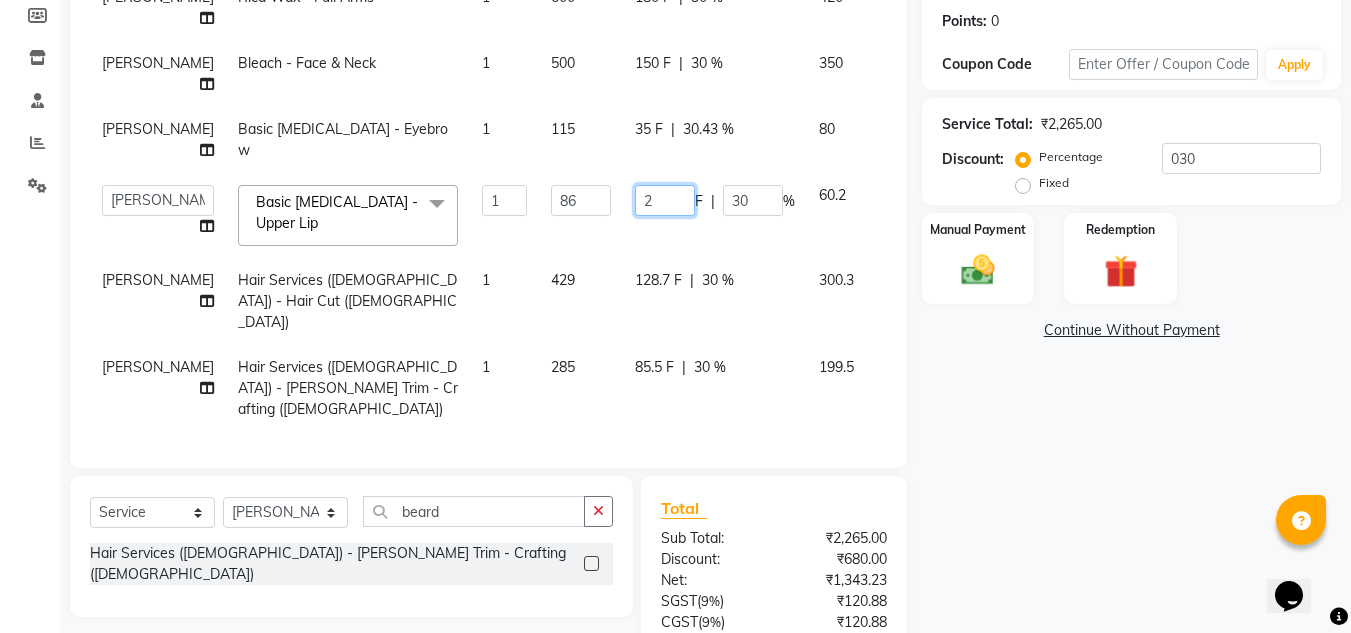 type on "26" 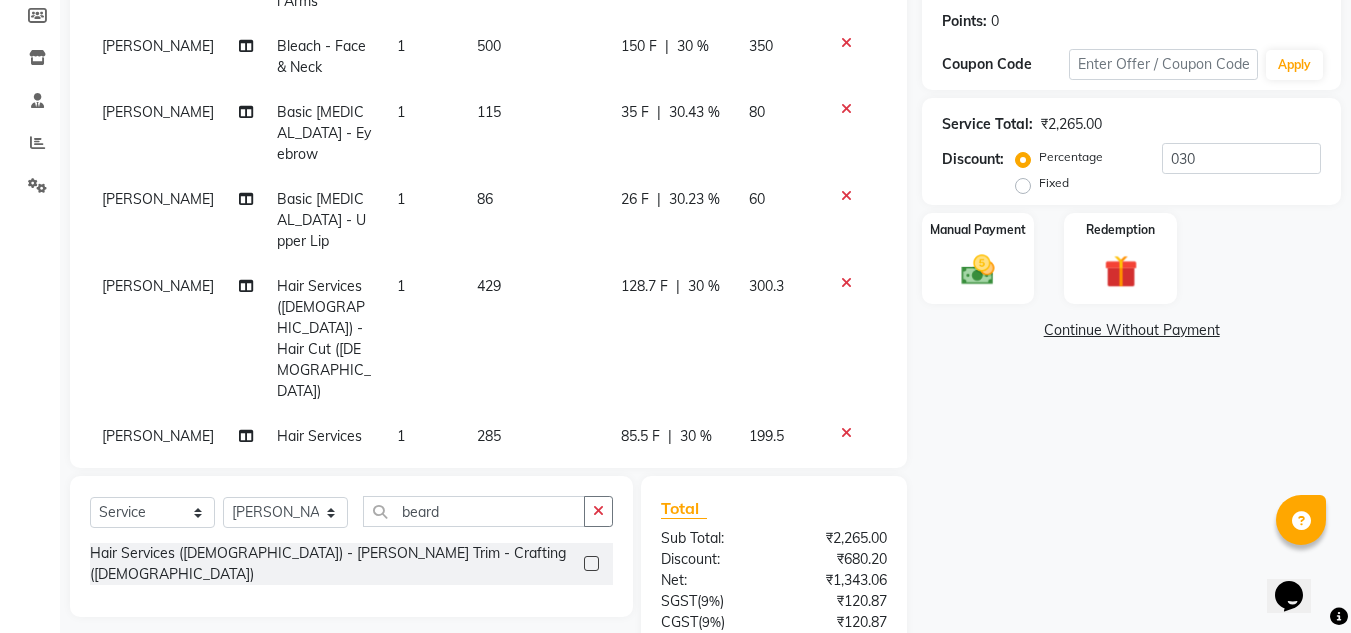 scroll, scrollTop: 96, scrollLeft: 0, axis: vertical 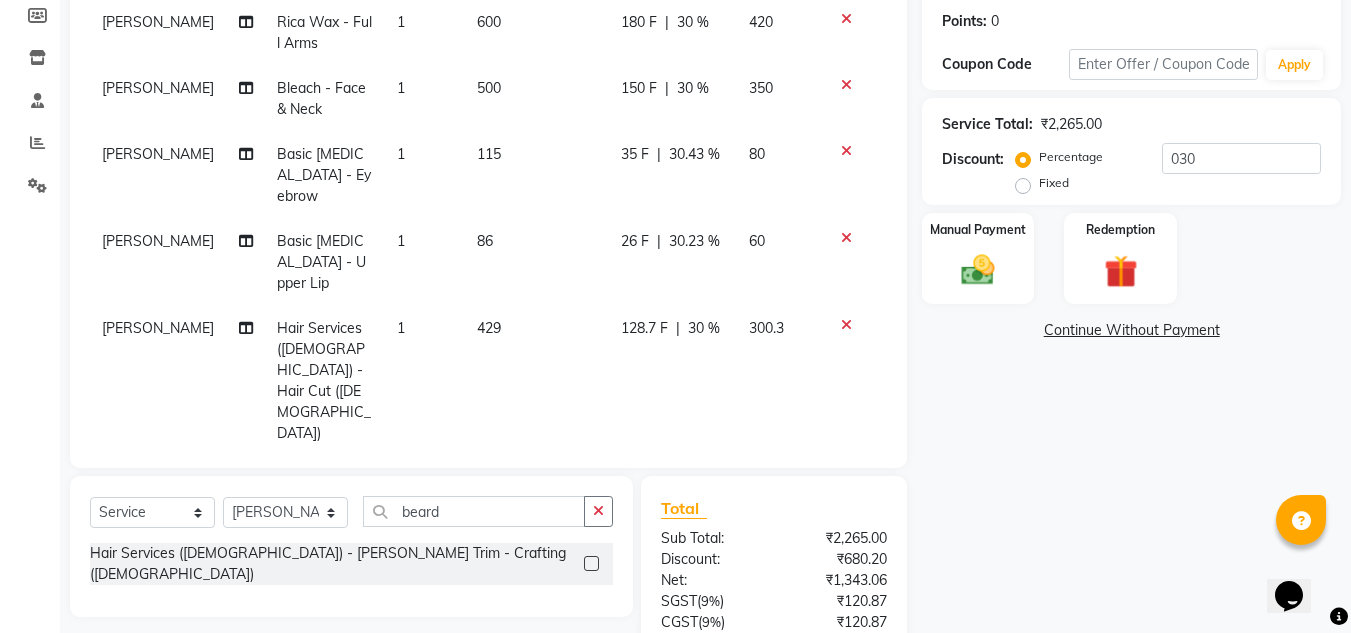 click on "Name: Vaishali  Membership:  No Active Membership  Total Visits:  12 Card on file:  0 Last Visit:   15-02-2025 Points:   0  Coupon Code Apply Service Total:  ₹2,265.00  Discount:  Percentage   Fixed  030 Manual Payment Redemption  Continue Without Payment" 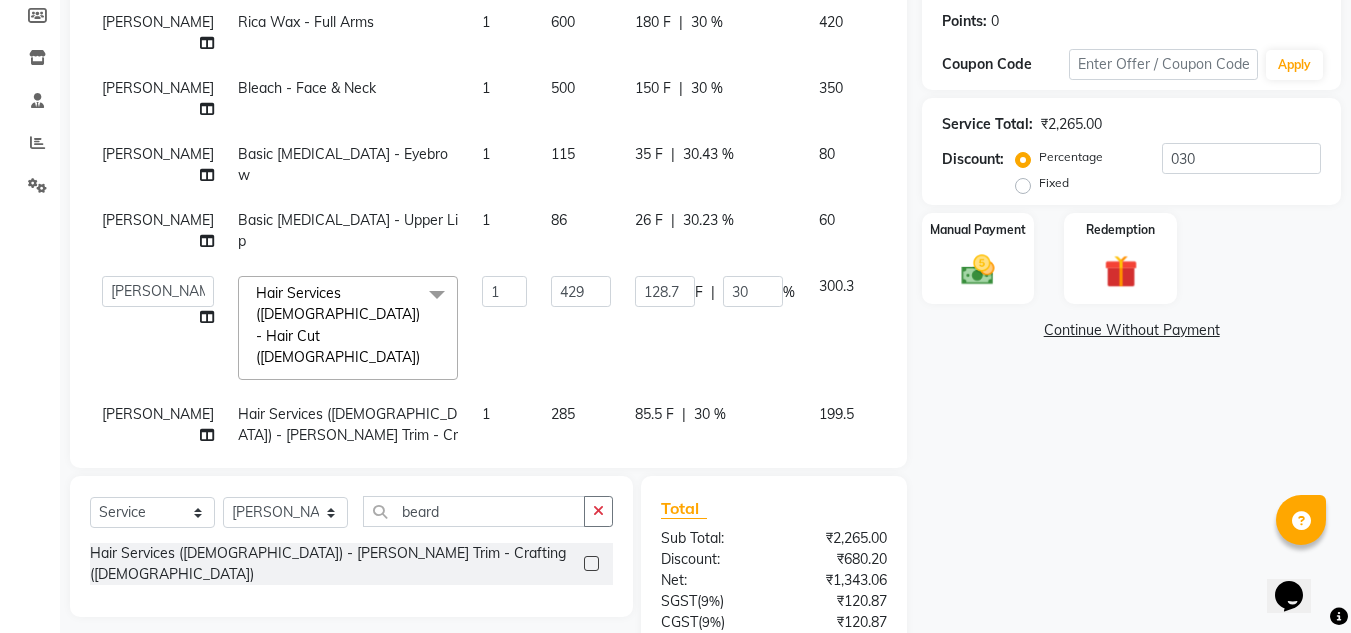 scroll, scrollTop: 138, scrollLeft: 0, axis: vertical 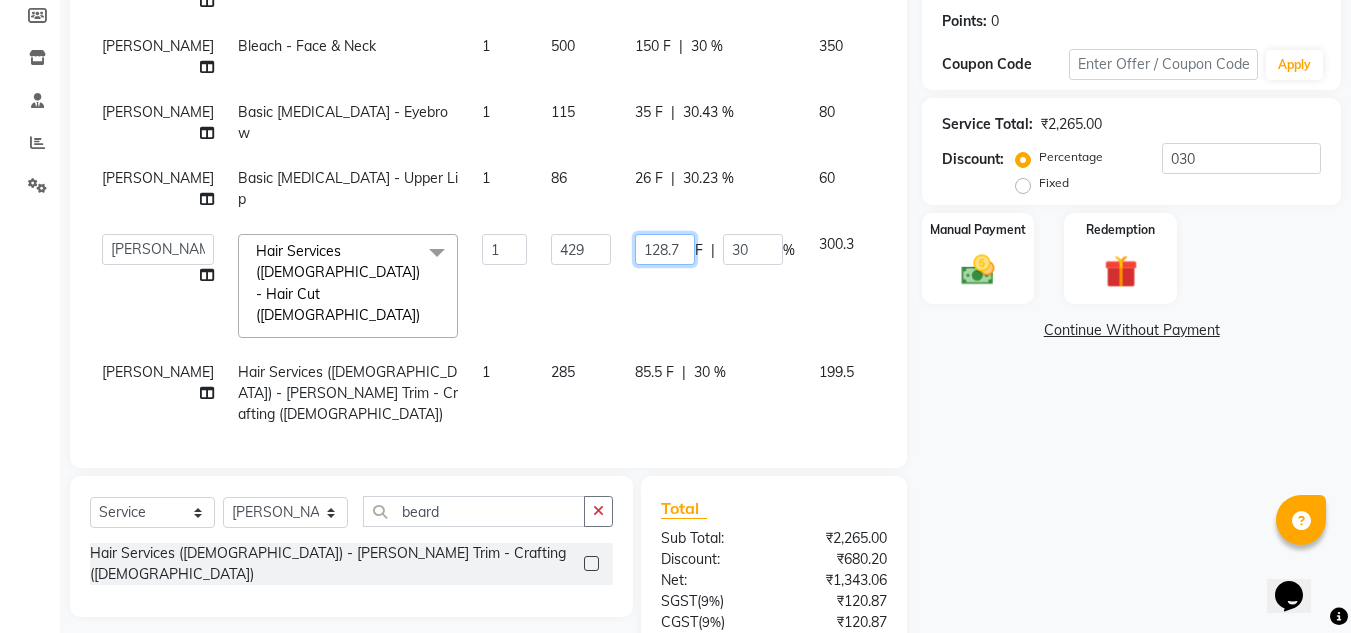click on "128.7" 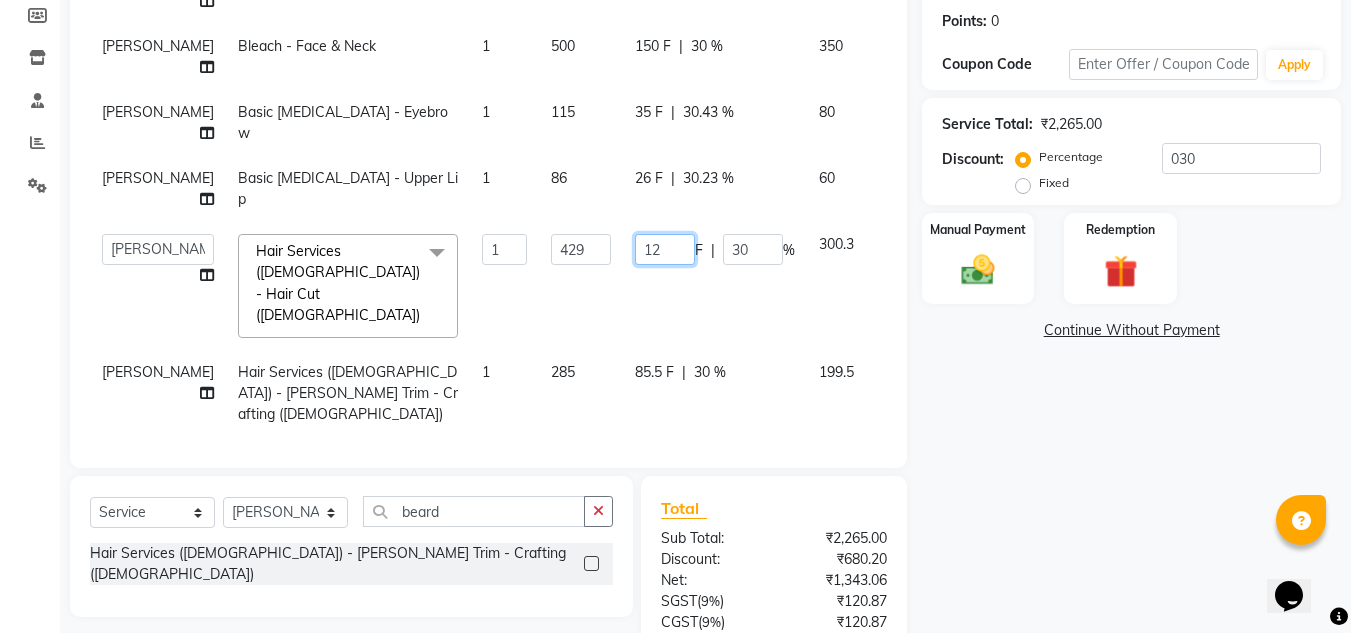 type on "129" 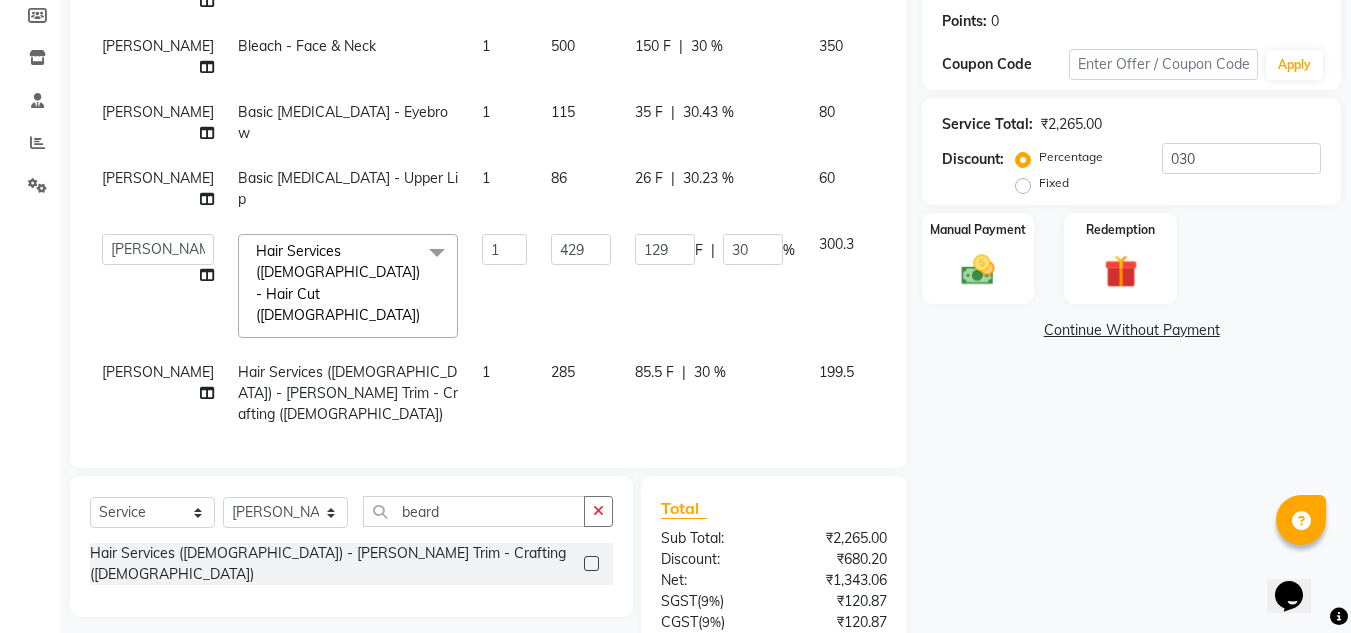 scroll, scrollTop: 96, scrollLeft: 0, axis: vertical 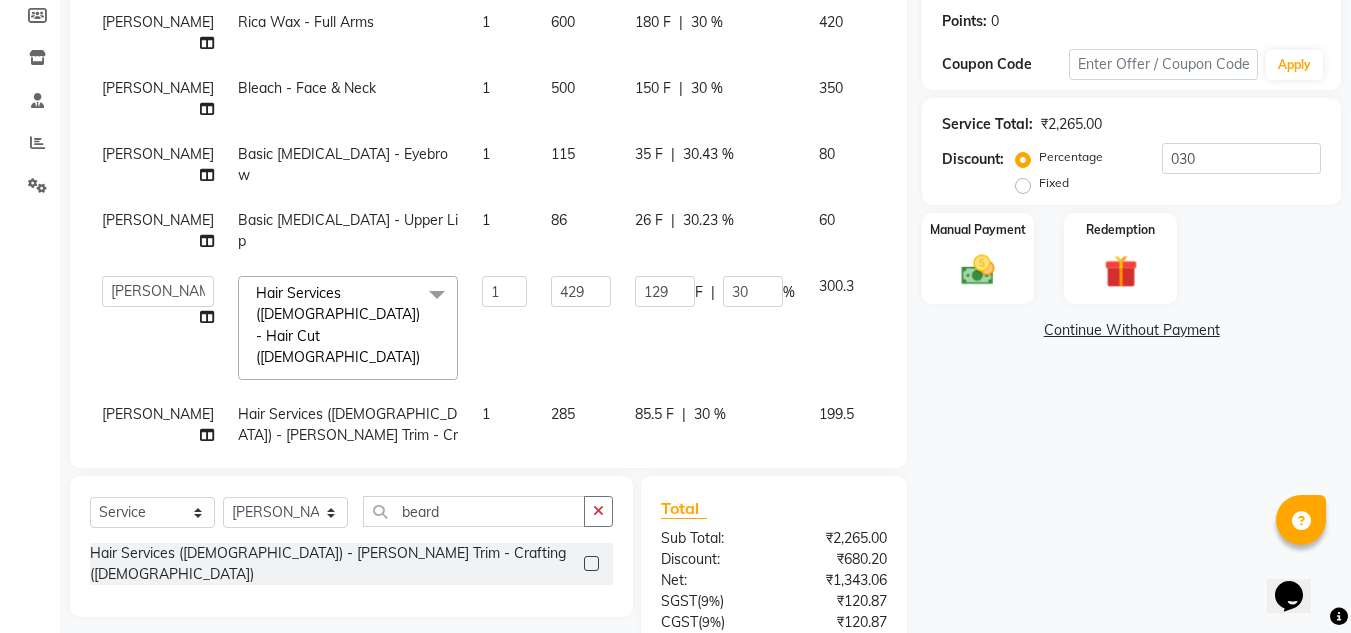 click on "Name: Vaishali  Membership:  No Active Membership  Total Visits:  12 Card on file:  0 Last Visit:   15-02-2025 Points:   0  Coupon Code Apply Service Total:  ₹2,265.00  Discount:  Percentage   Fixed  030 Manual Payment Redemption  Continue Without Payment" 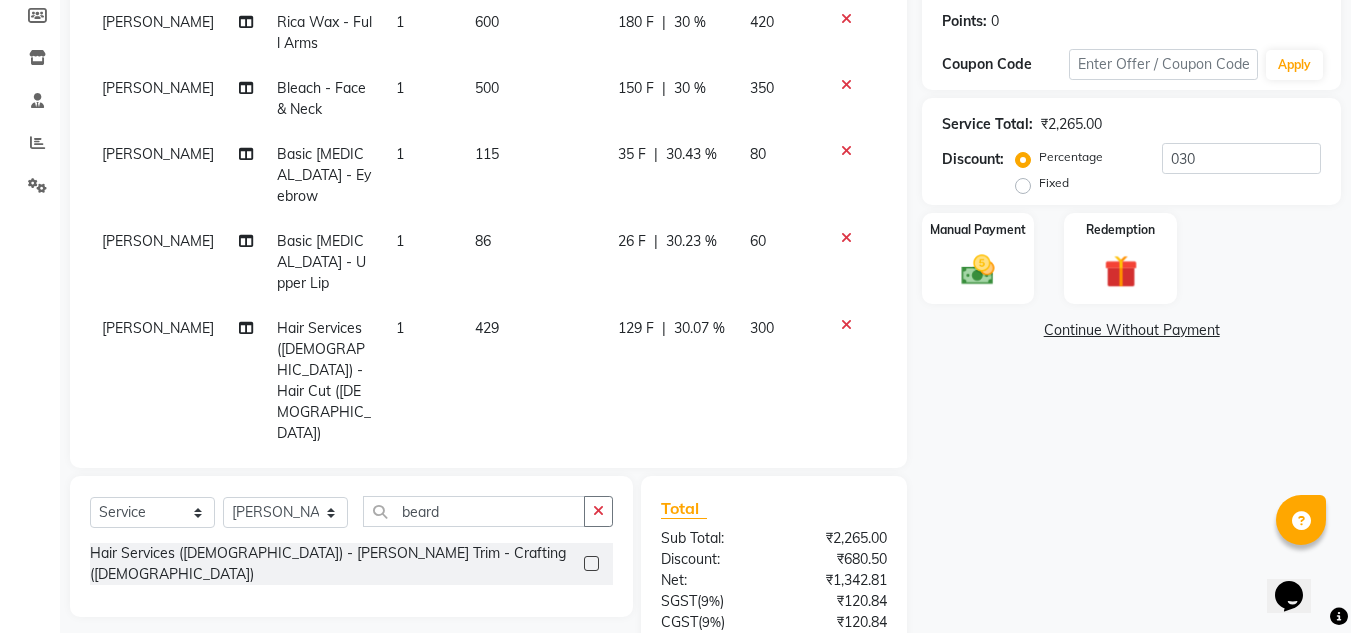 click on "85.5 F" 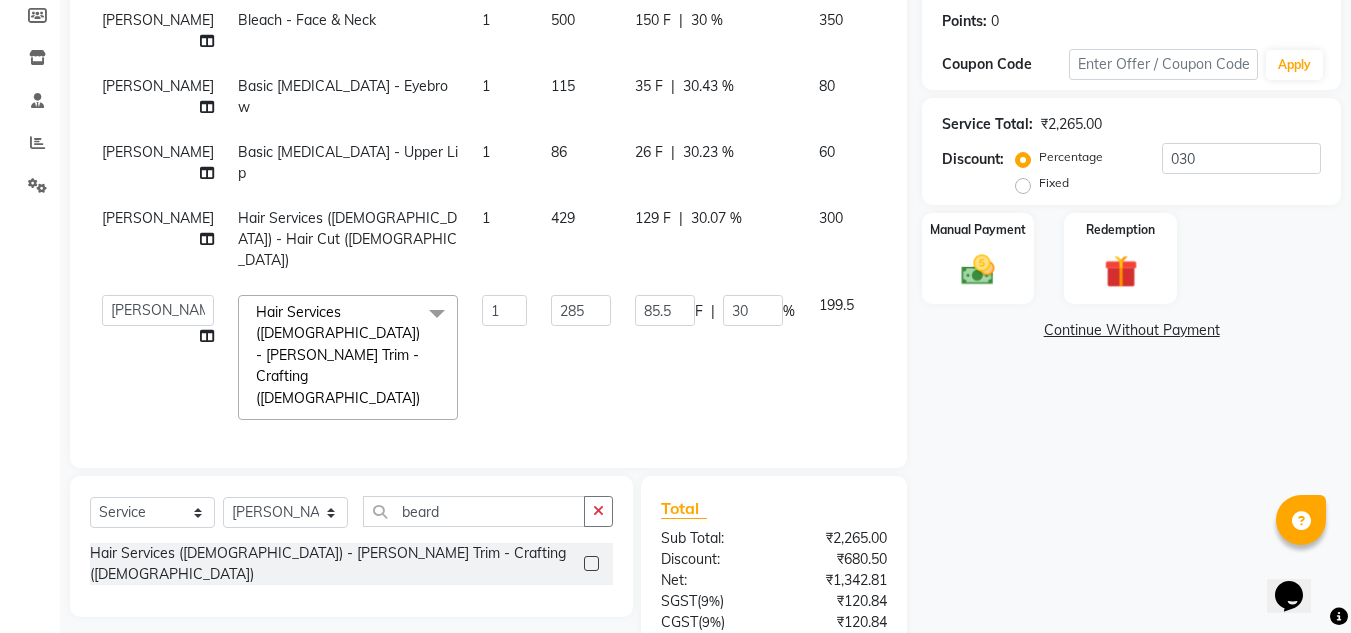 scroll, scrollTop: 238, scrollLeft: 0, axis: vertical 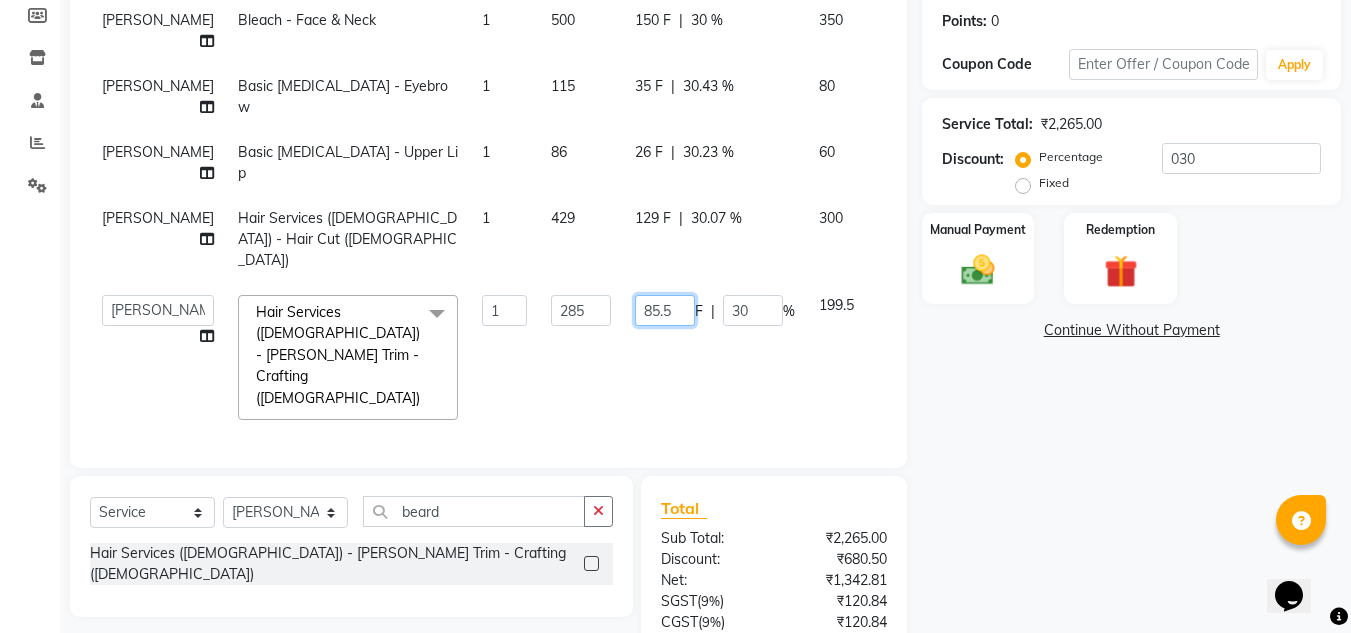 click on "85.5" 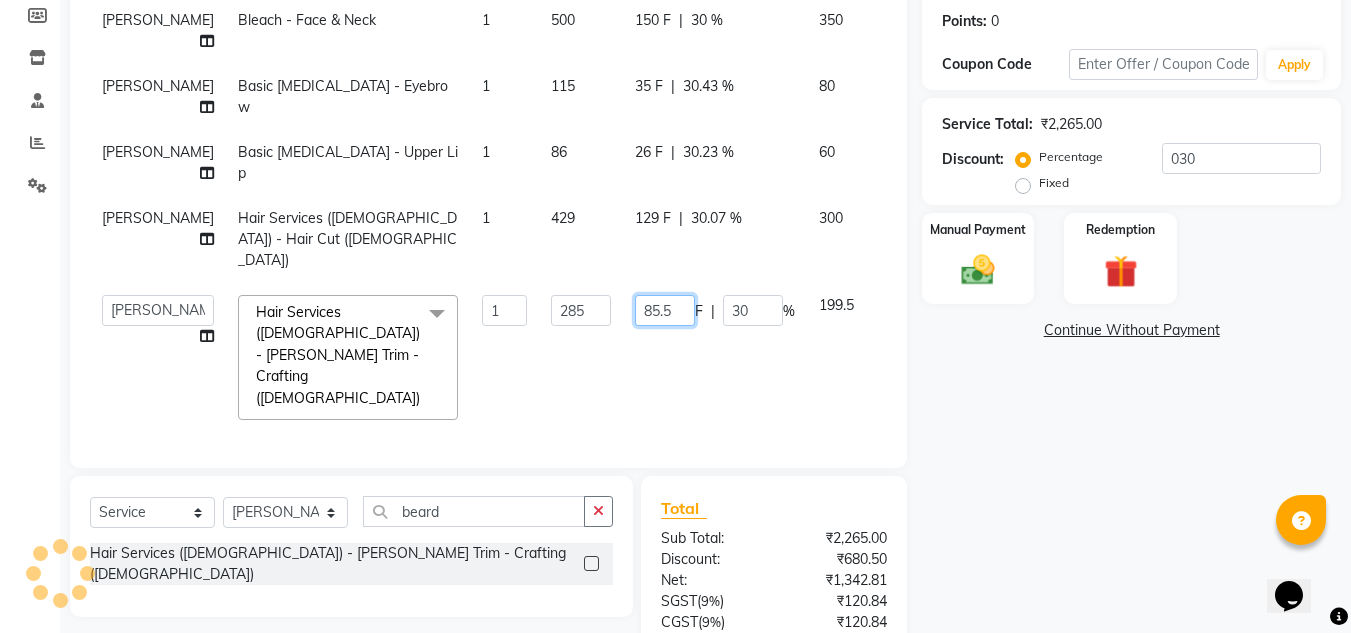 type on "85" 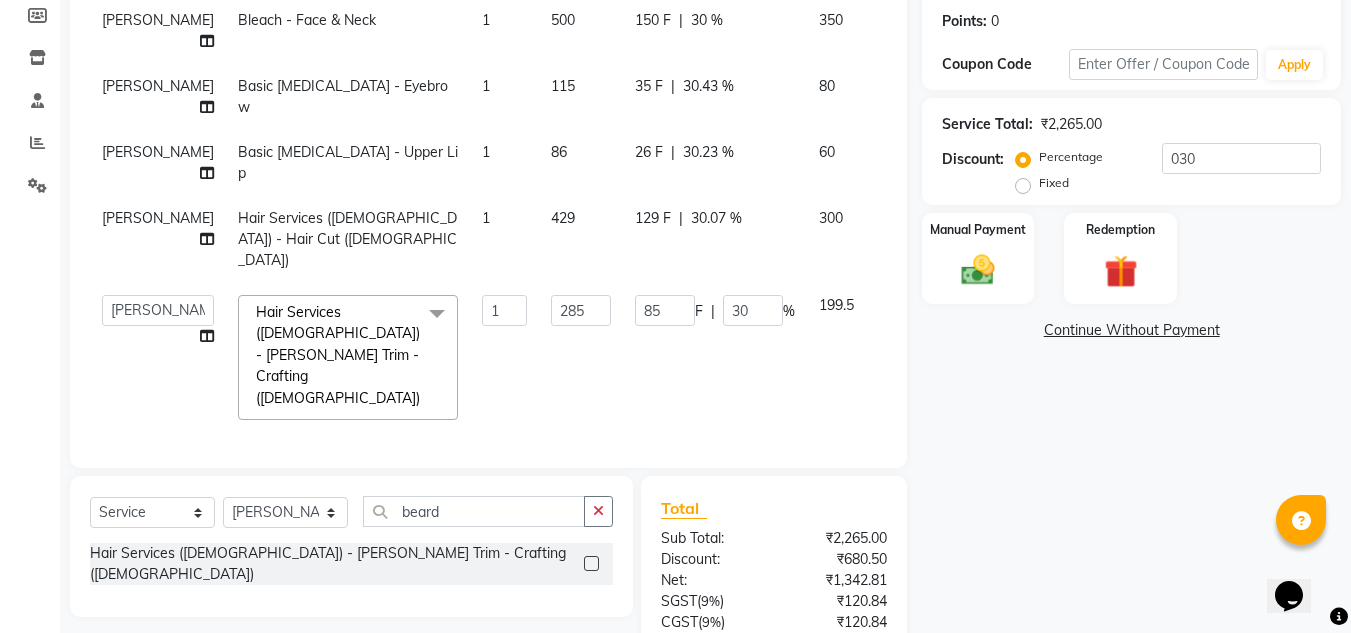 click on "Name: Vaishali  Membership:  No Active Membership  Total Visits:  12 Card on file:  0 Last Visit:   15-02-2025 Points:   0  Coupon Code Apply Service Total:  ₹2,265.00  Discount:  Percentage   Fixed  030 Manual Payment Redemption  Continue Without Payment" 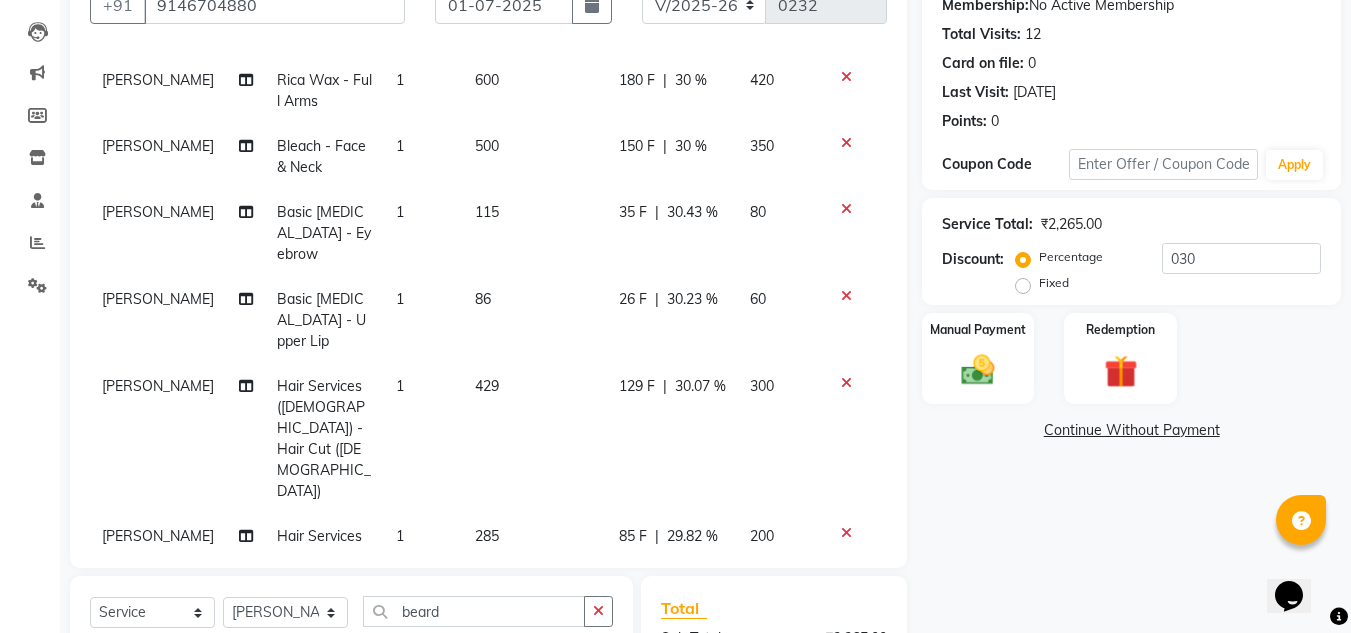scroll, scrollTop: 467, scrollLeft: 0, axis: vertical 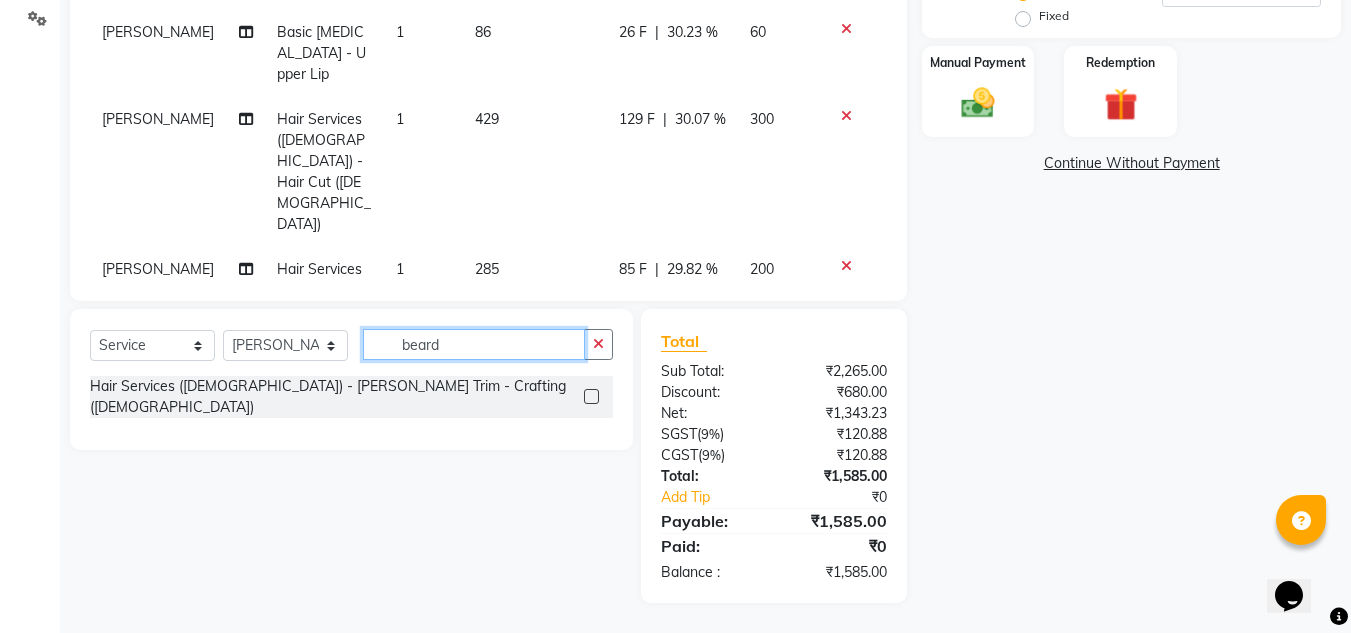 click on "beard" 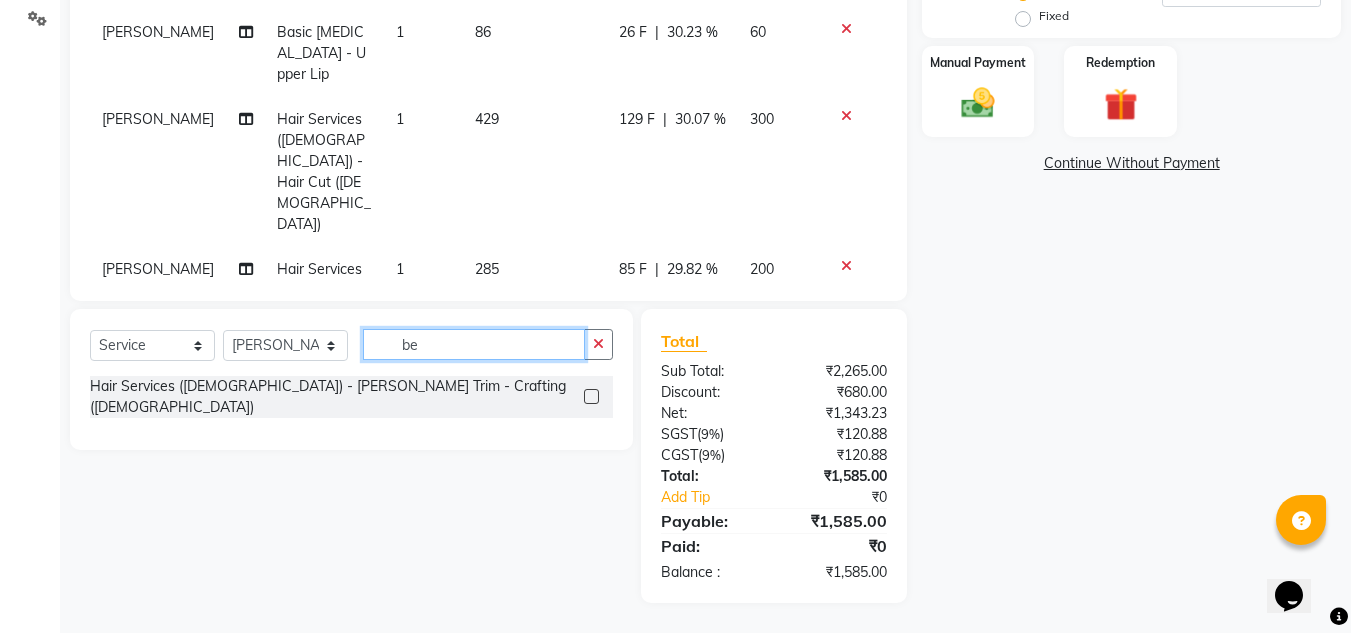 type on "b" 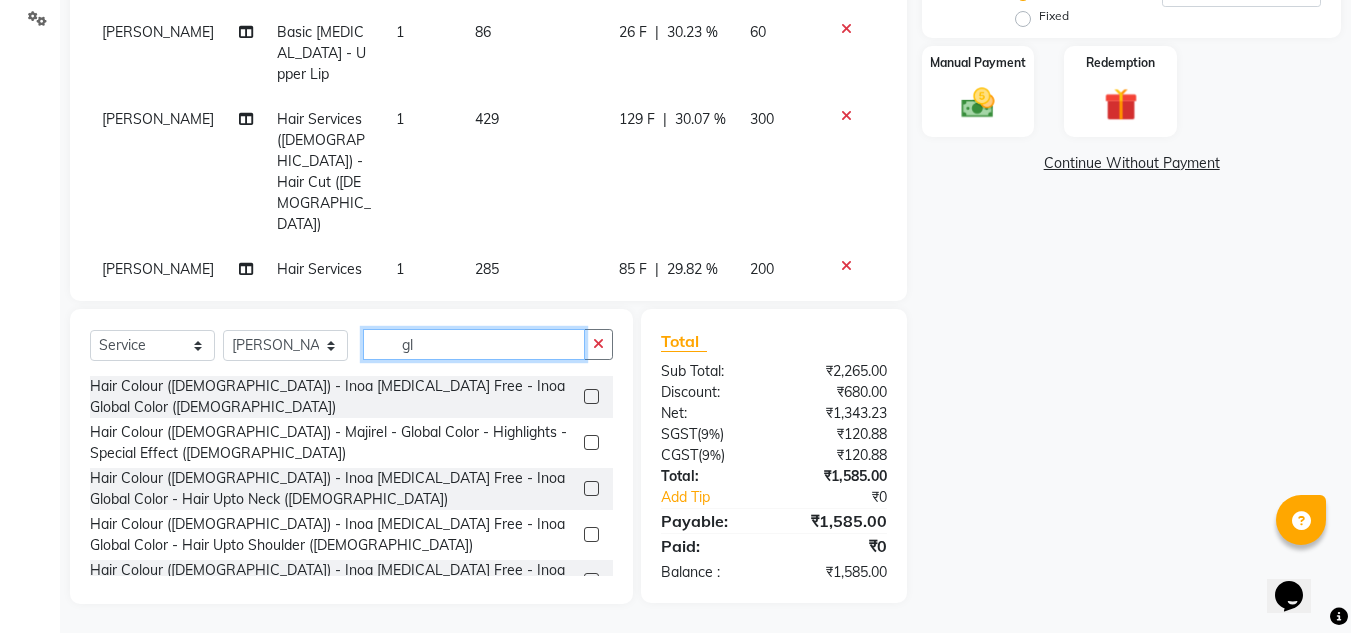 type on "g" 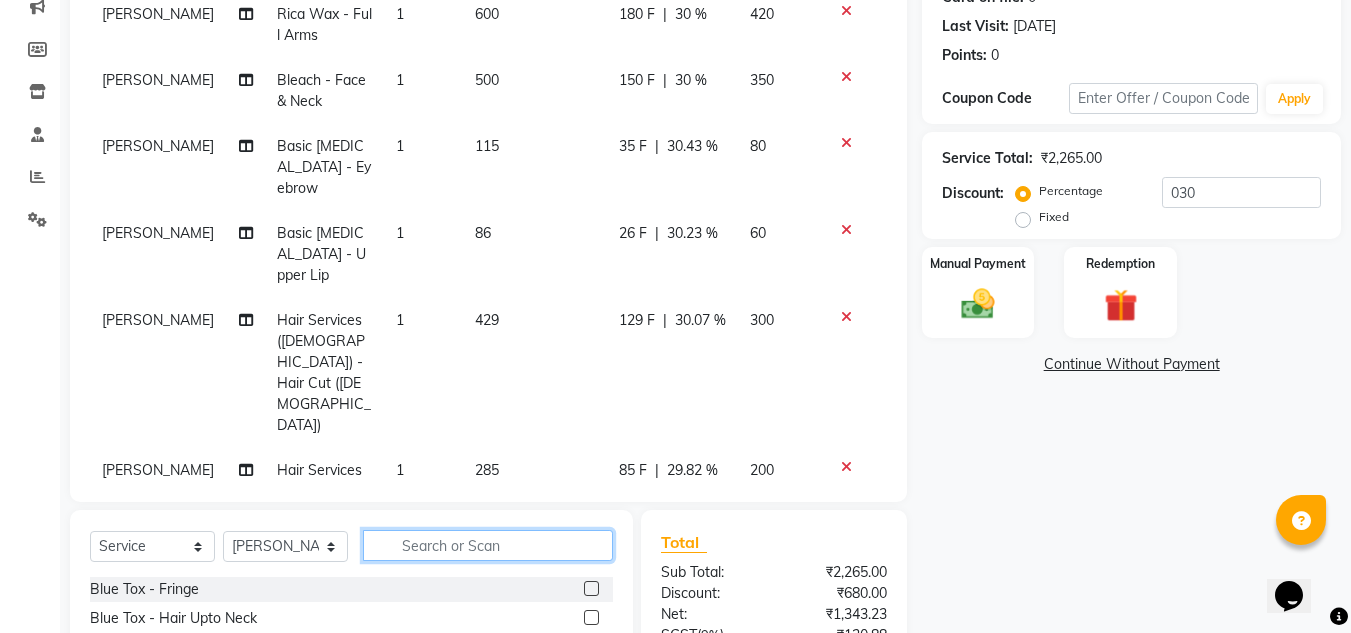 scroll, scrollTop: 167, scrollLeft: 0, axis: vertical 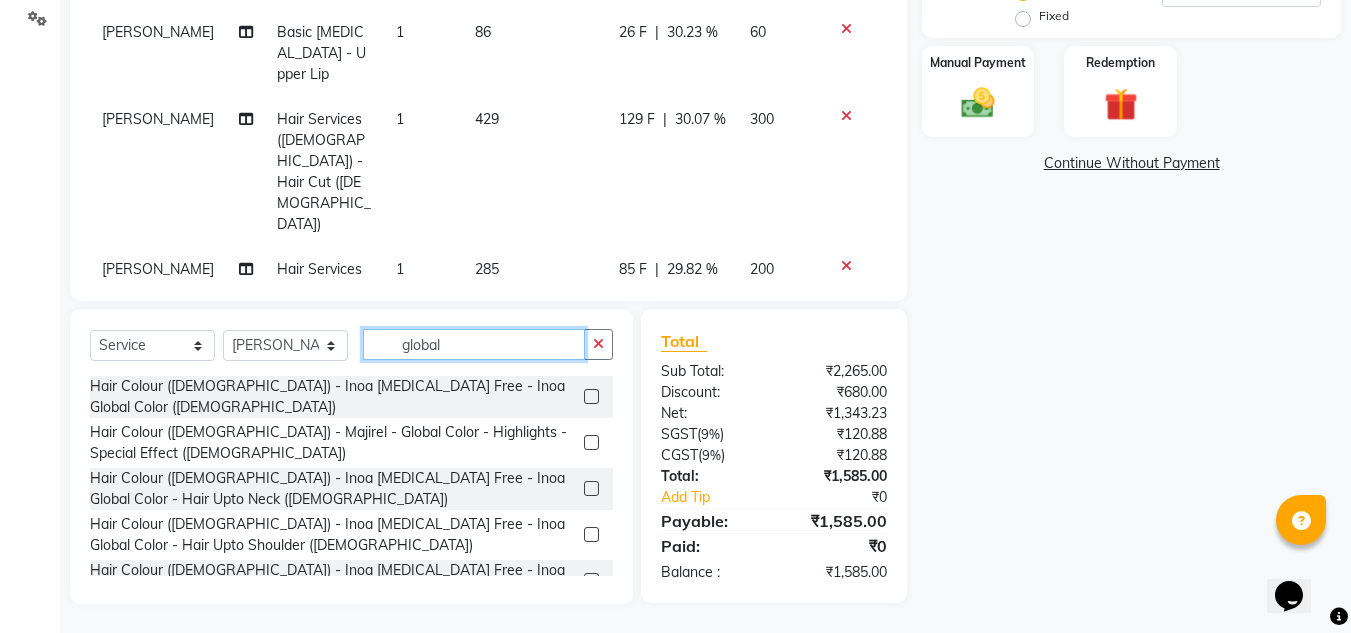 type on "global" 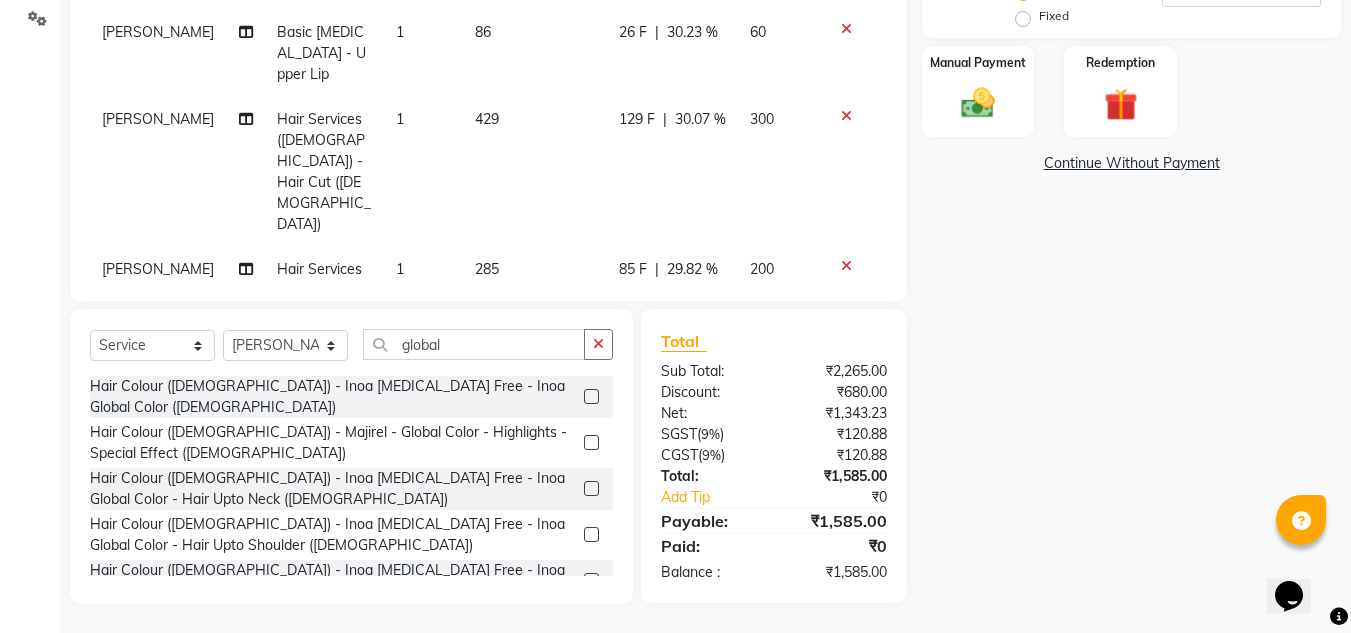 click 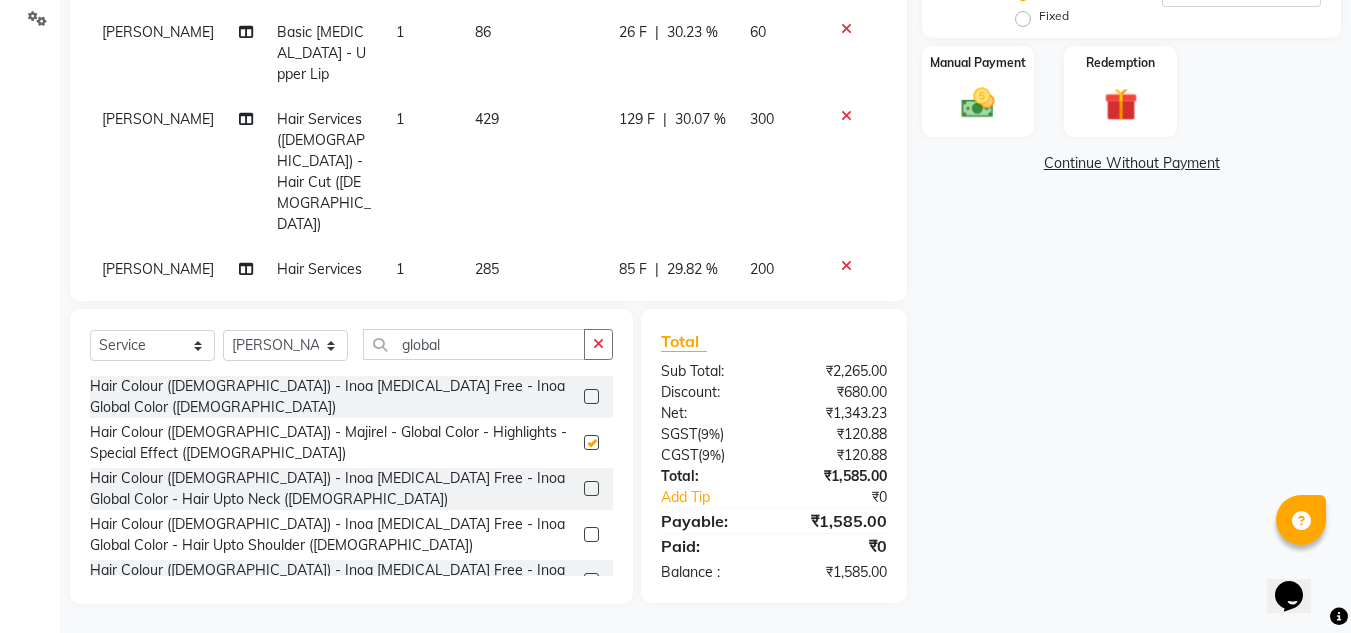 scroll, scrollTop: 175, scrollLeft: 0, axis: vertical 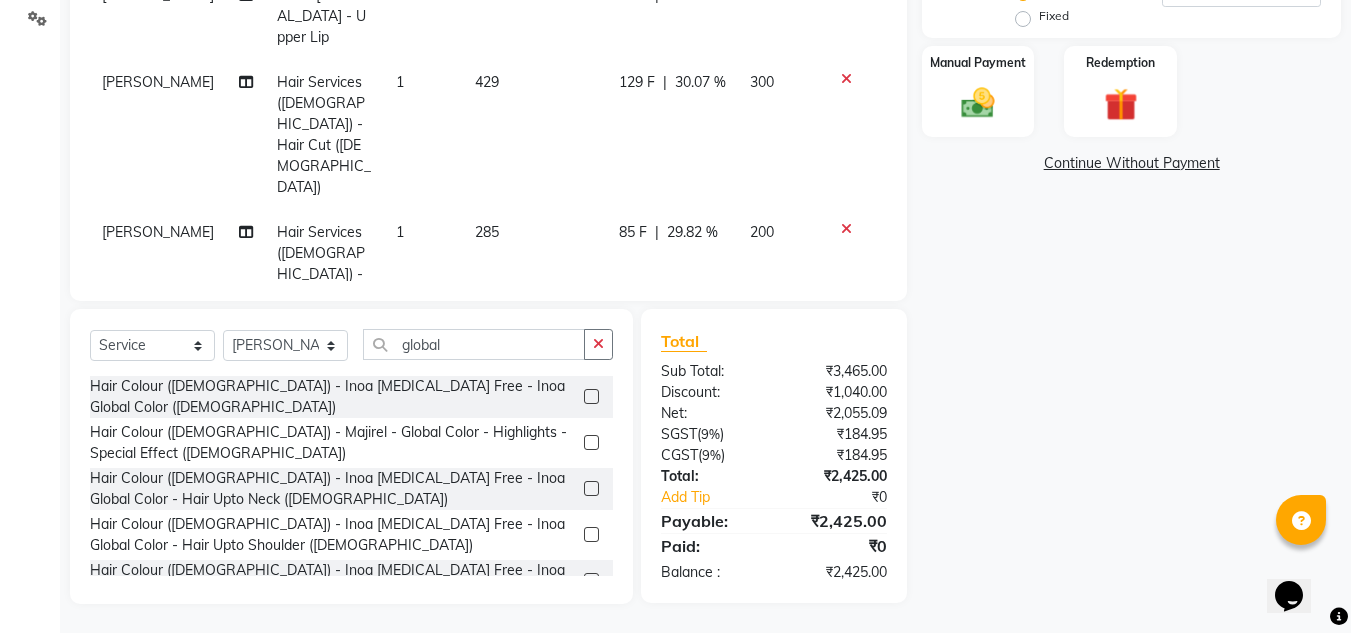 checkbox on "false" 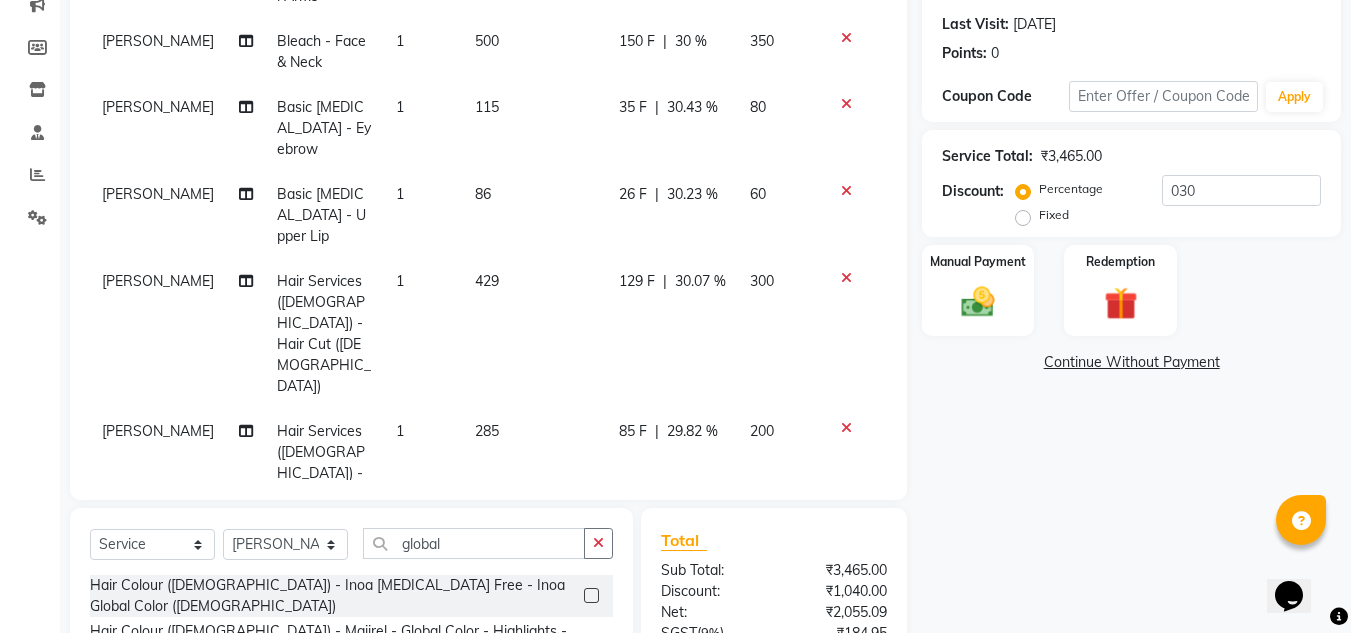 scroll, scrollTop: 168, scrollLeft: 0, axis: vertical 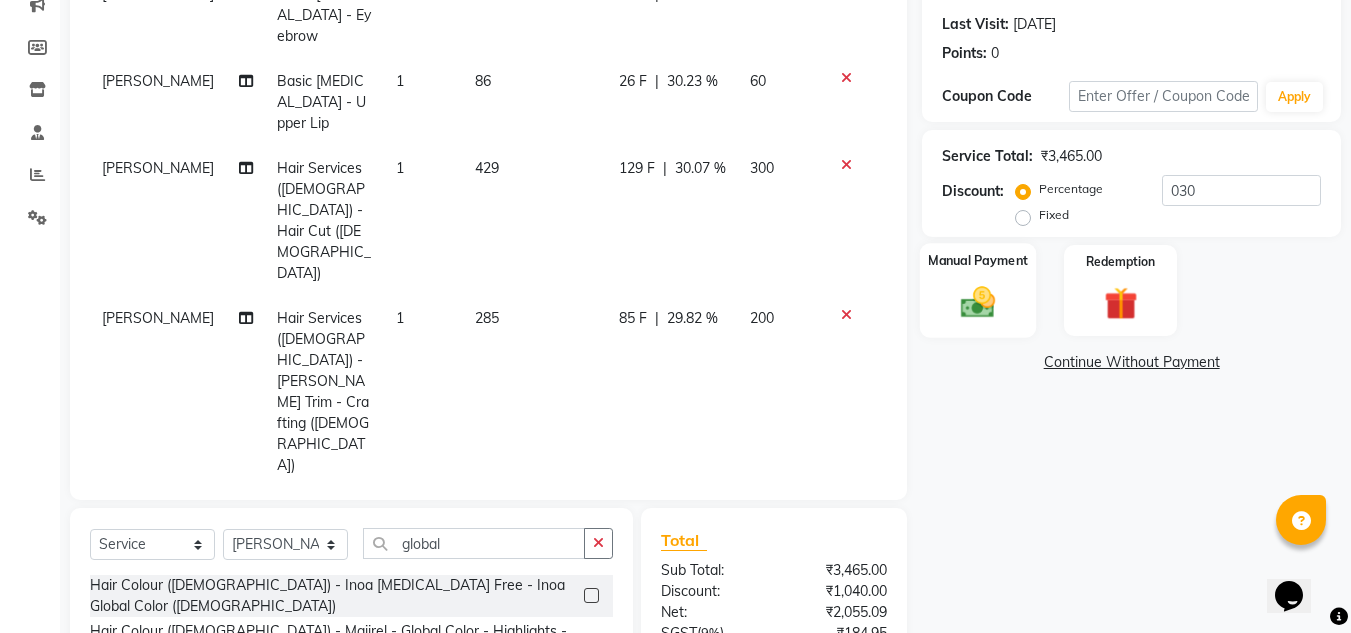 click 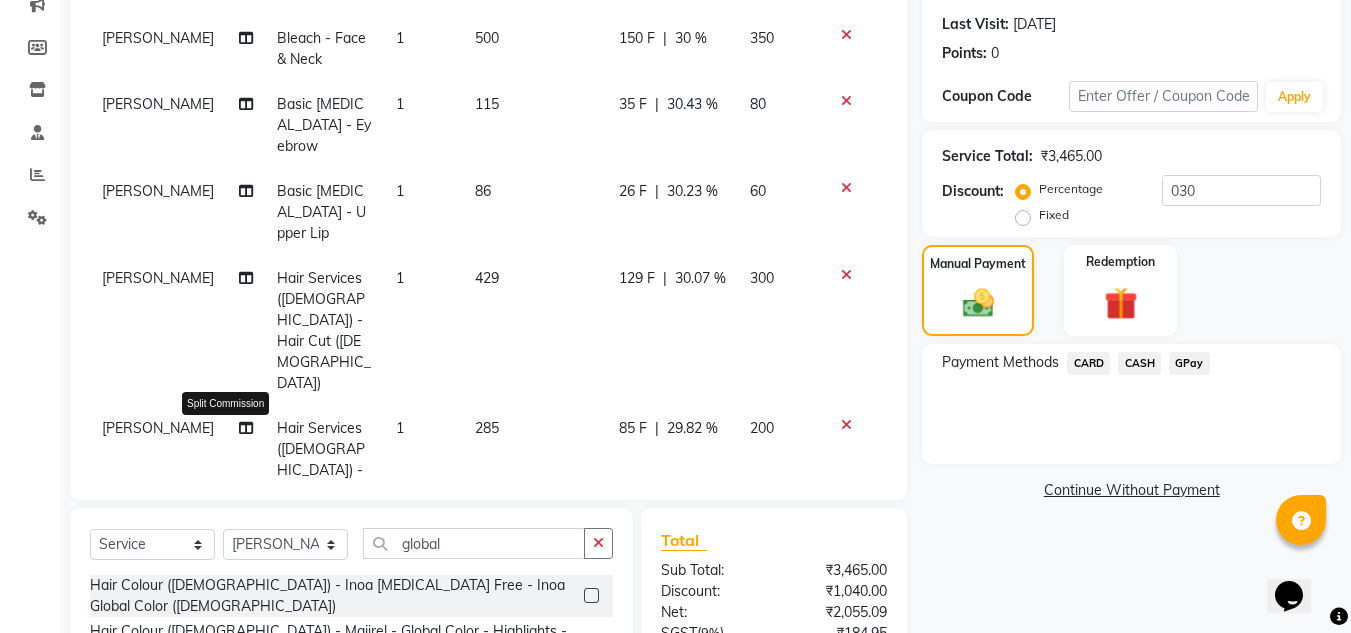 scroll, scrollTop: 0, scrollLeft: 0, axis: both 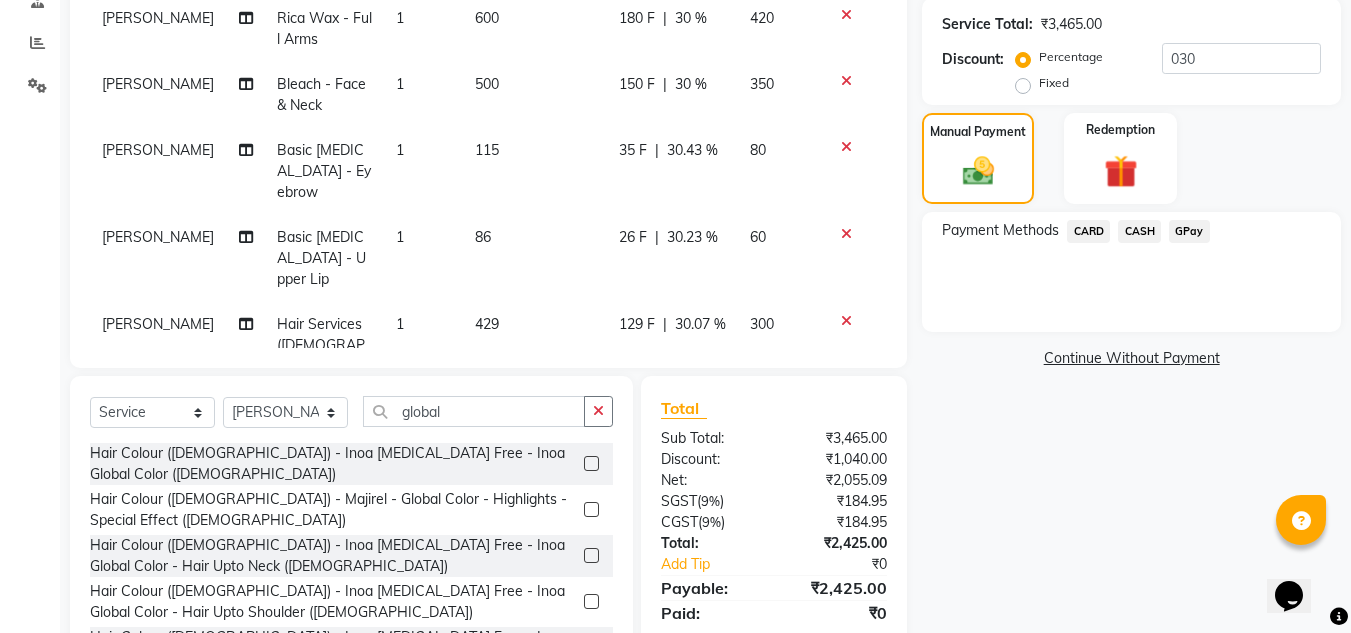 click on "GPay" 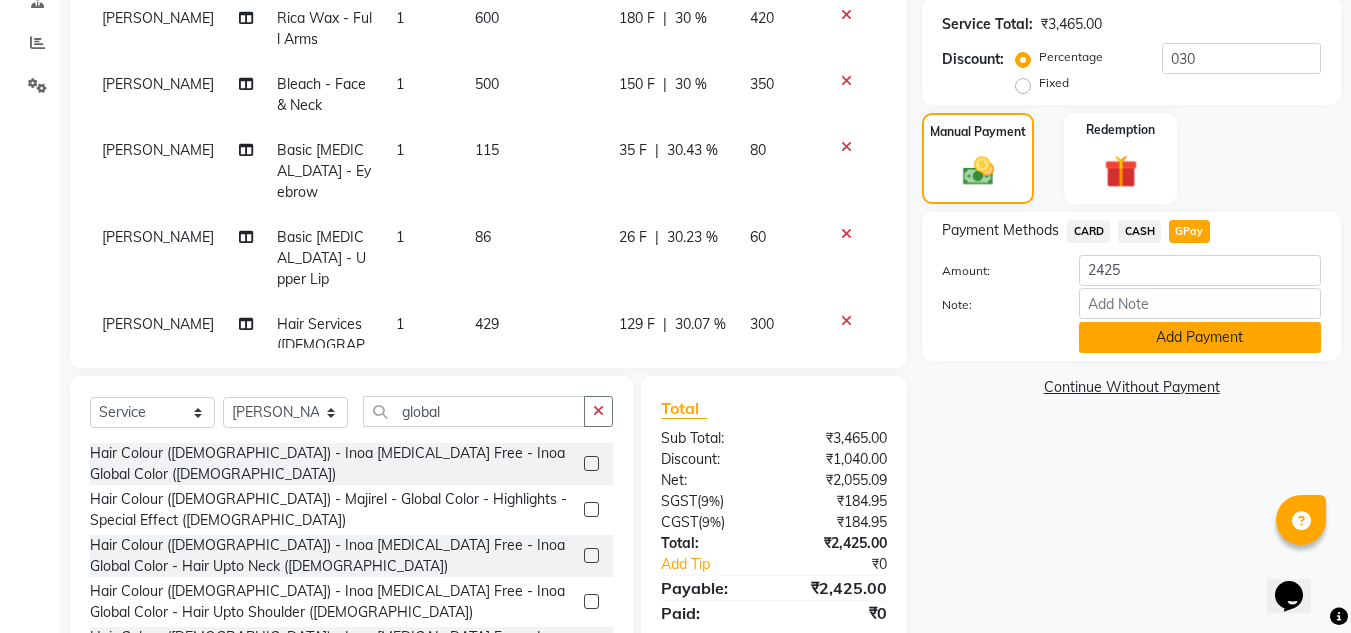 click on "Add Payment" 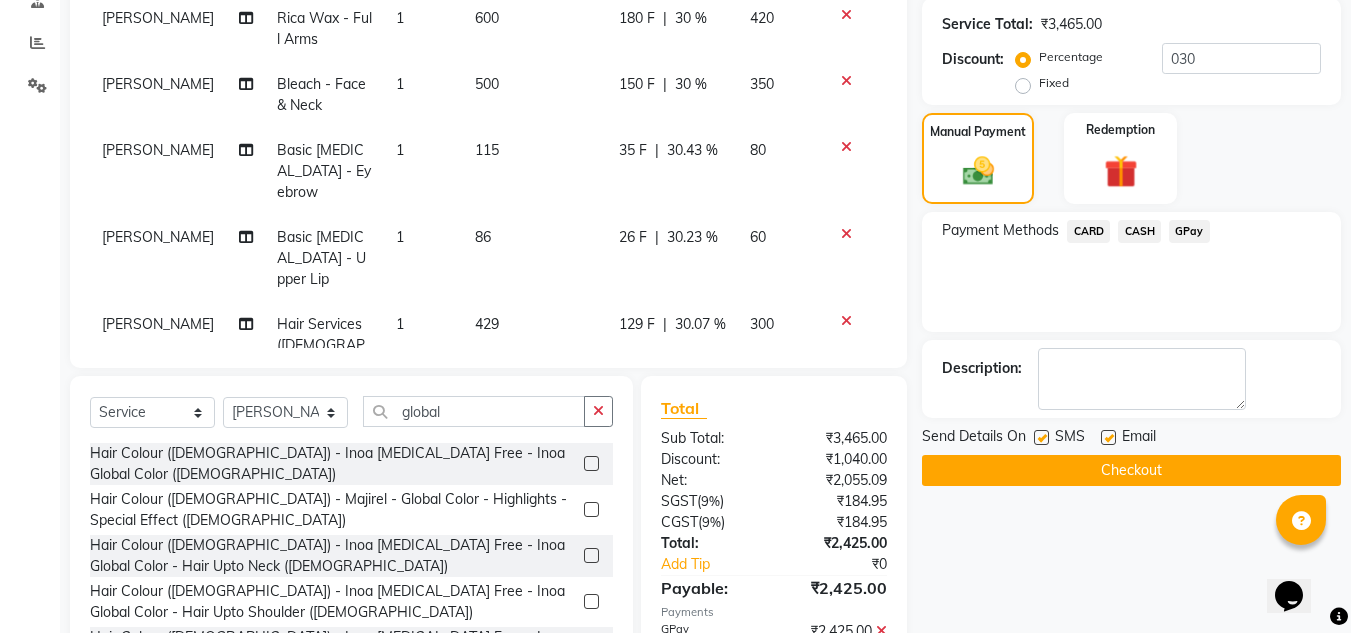 click on "Checkout" 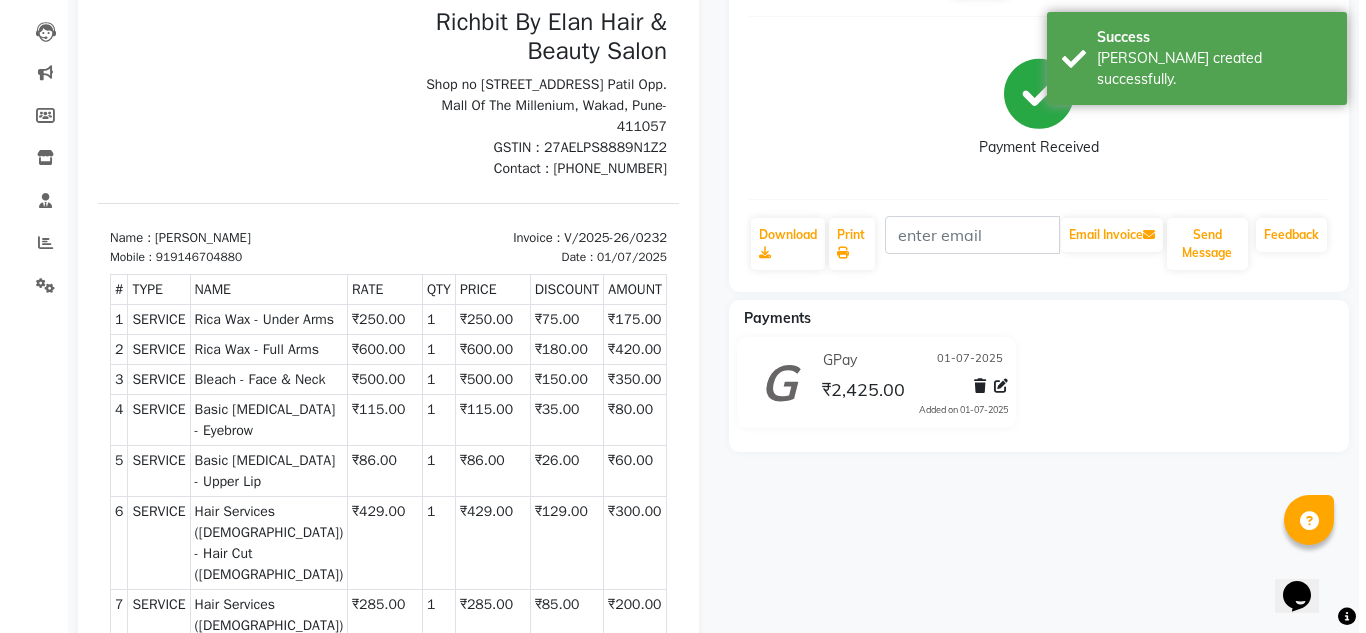 scroll, scrollTop: 0, scrollLeft: 0, axis: both 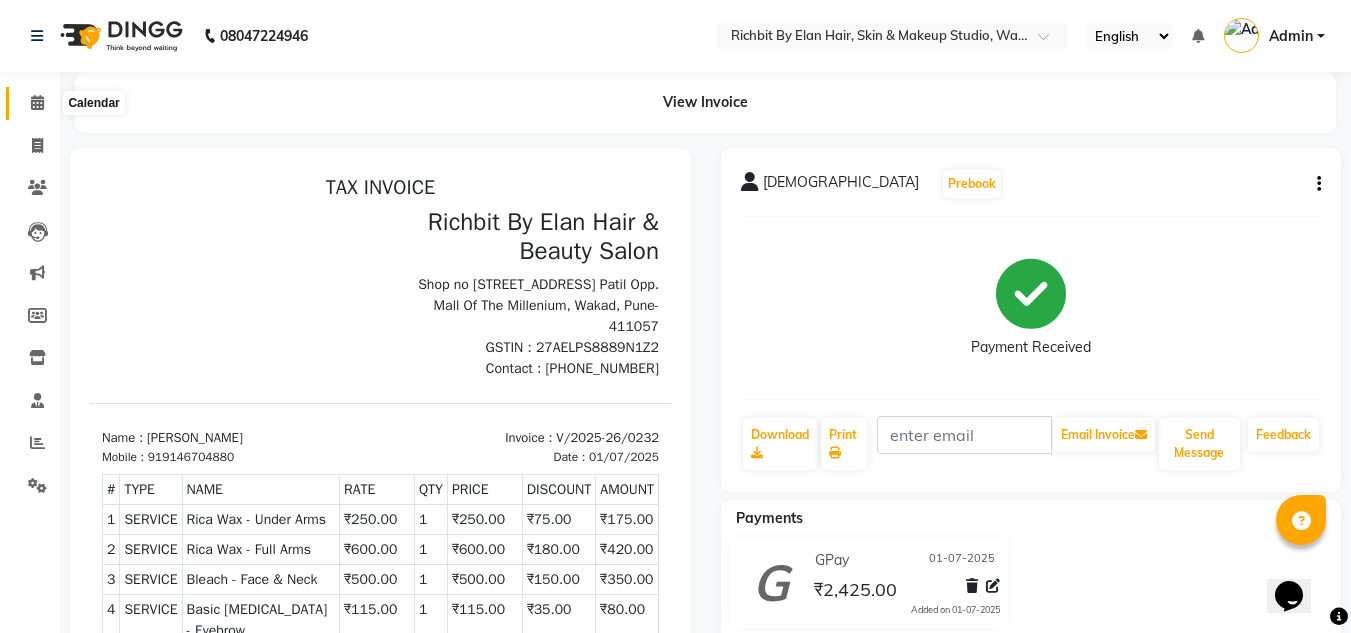 click 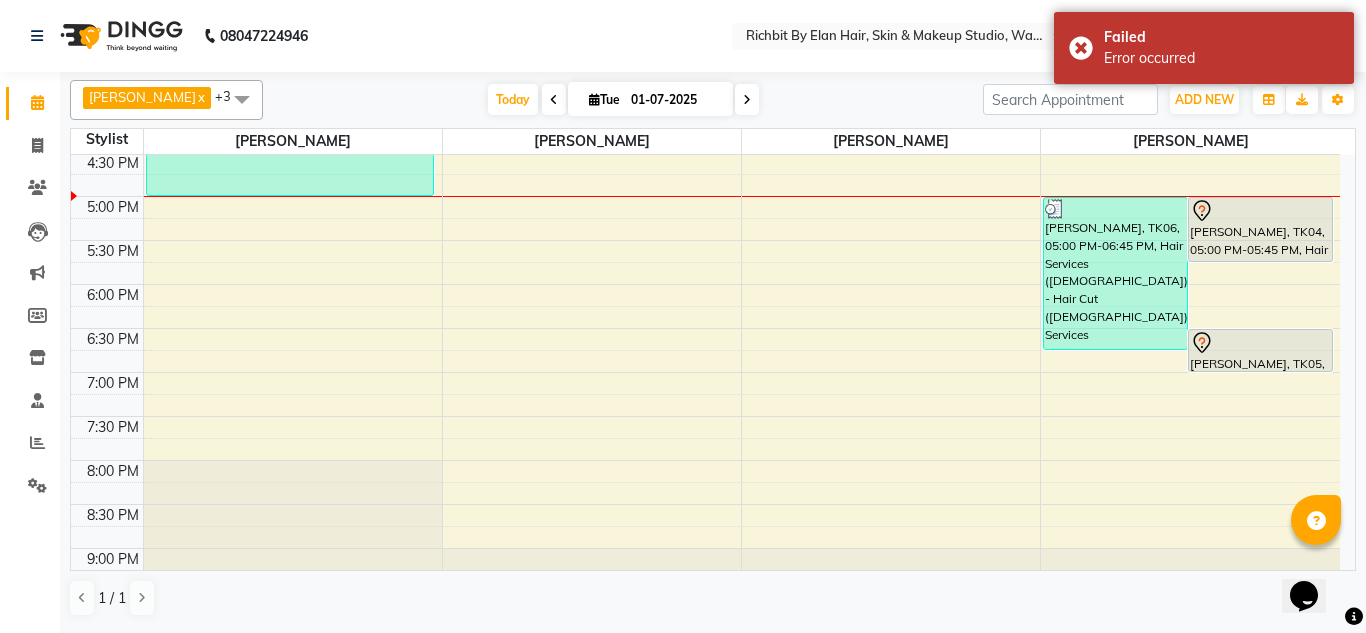 scroll, scrollTop: 540, scrollLeft: 0, axis: vertical 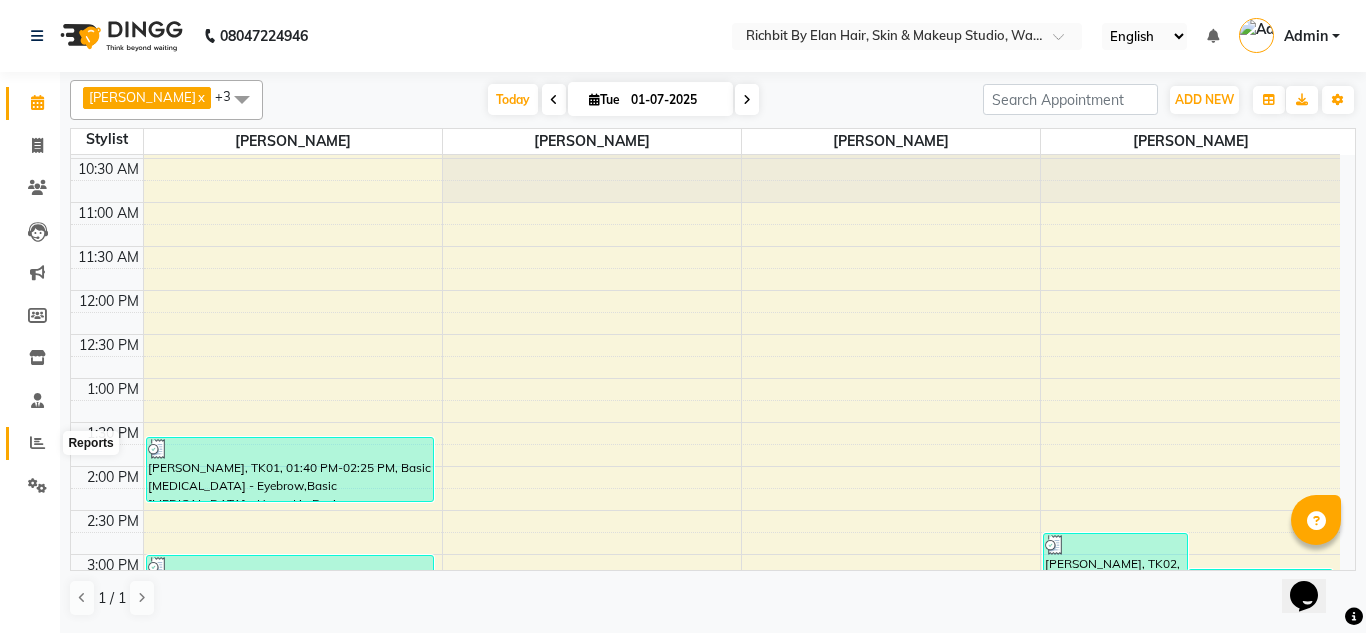 click 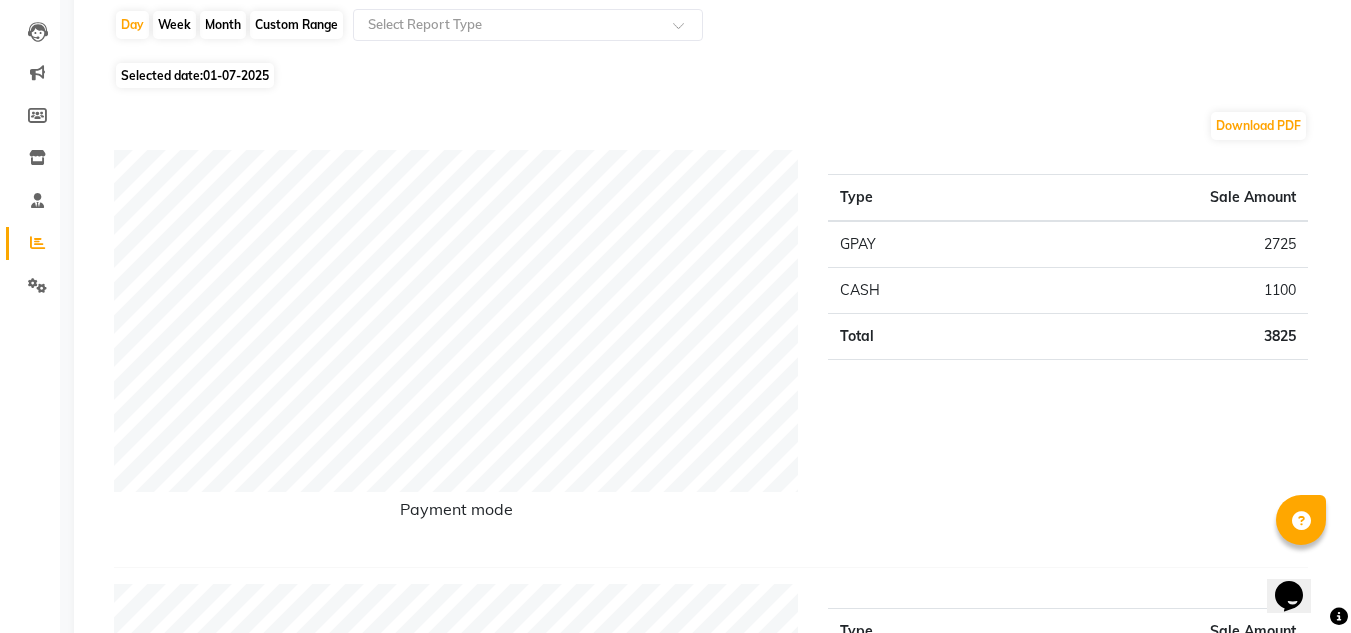 scroll, scrollTop: 0, scrollLeft: 0, axis: both 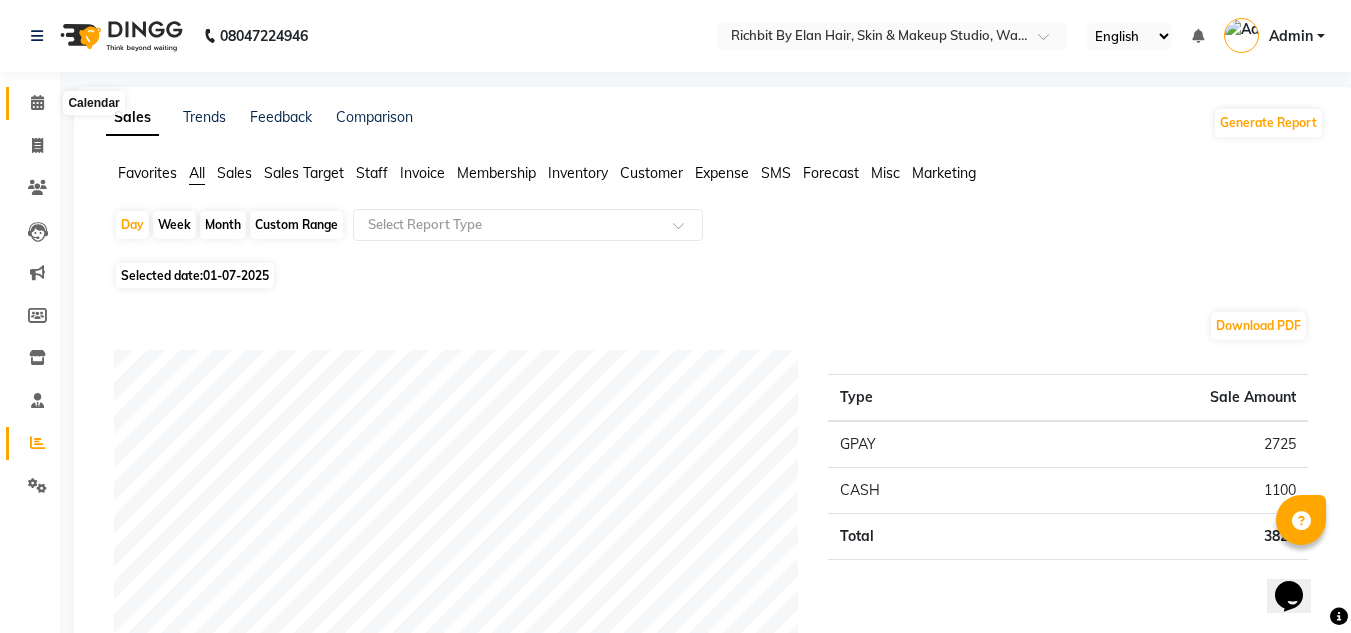 click 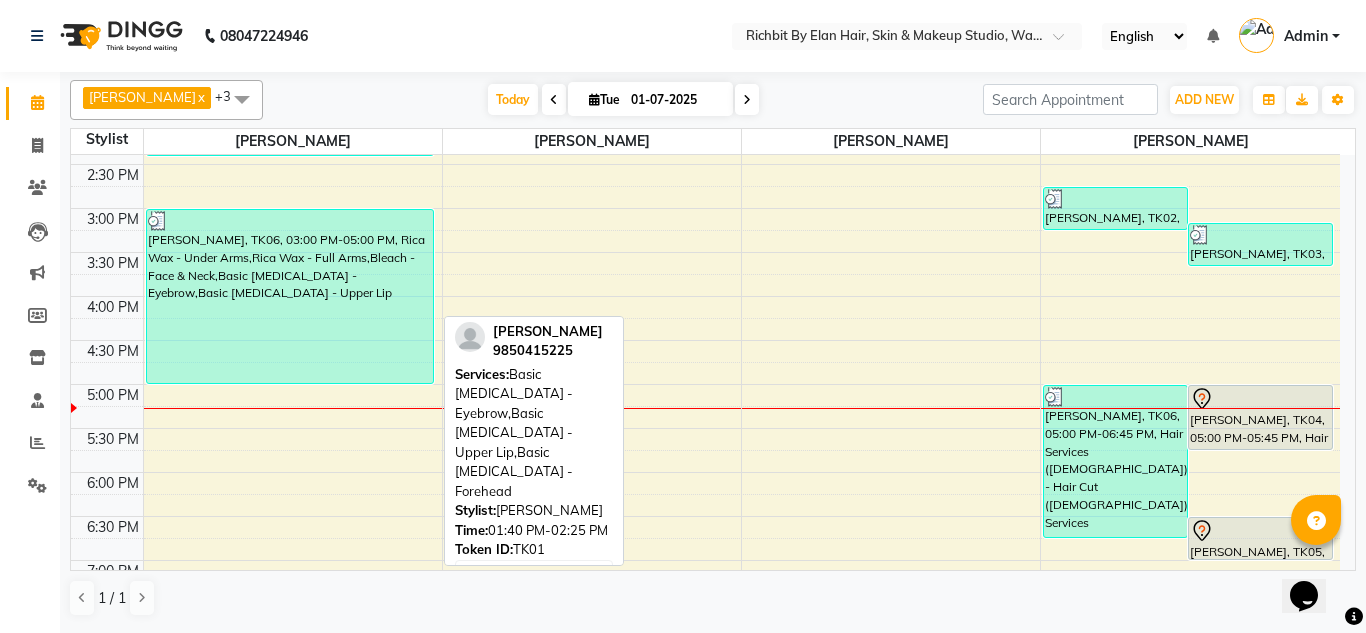 scroll, scrollTop: 500, scrollLeft: 0, axis: vertical 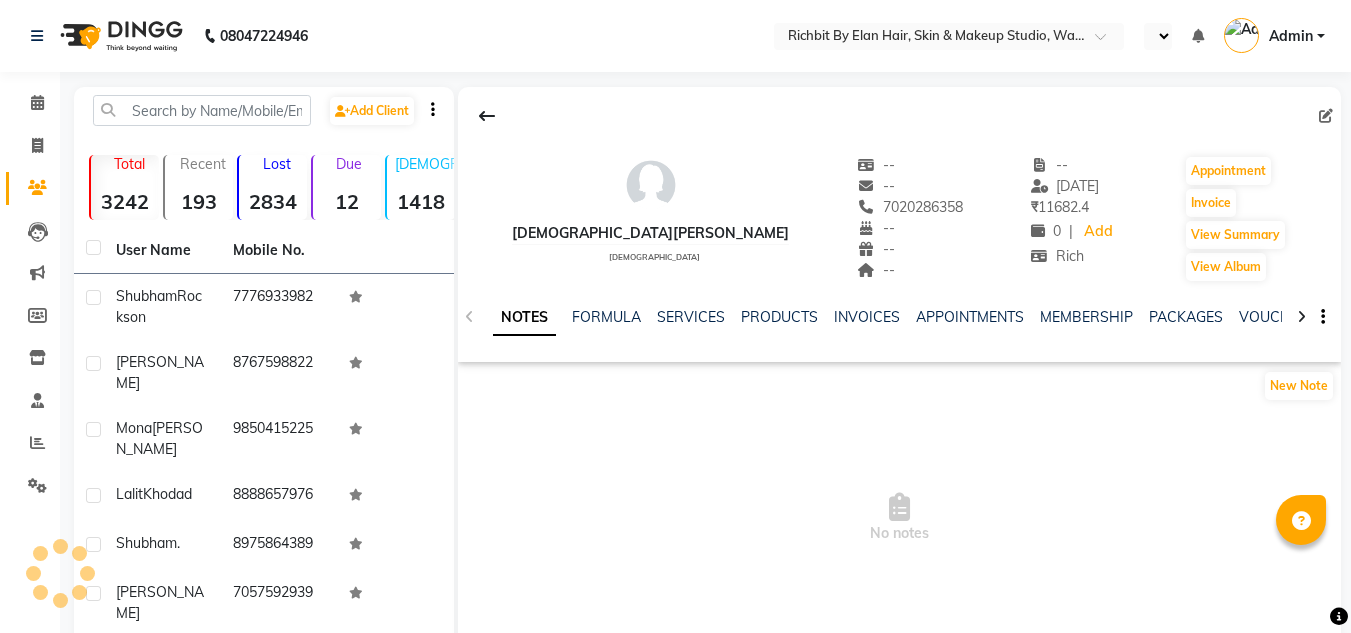 select on "en" 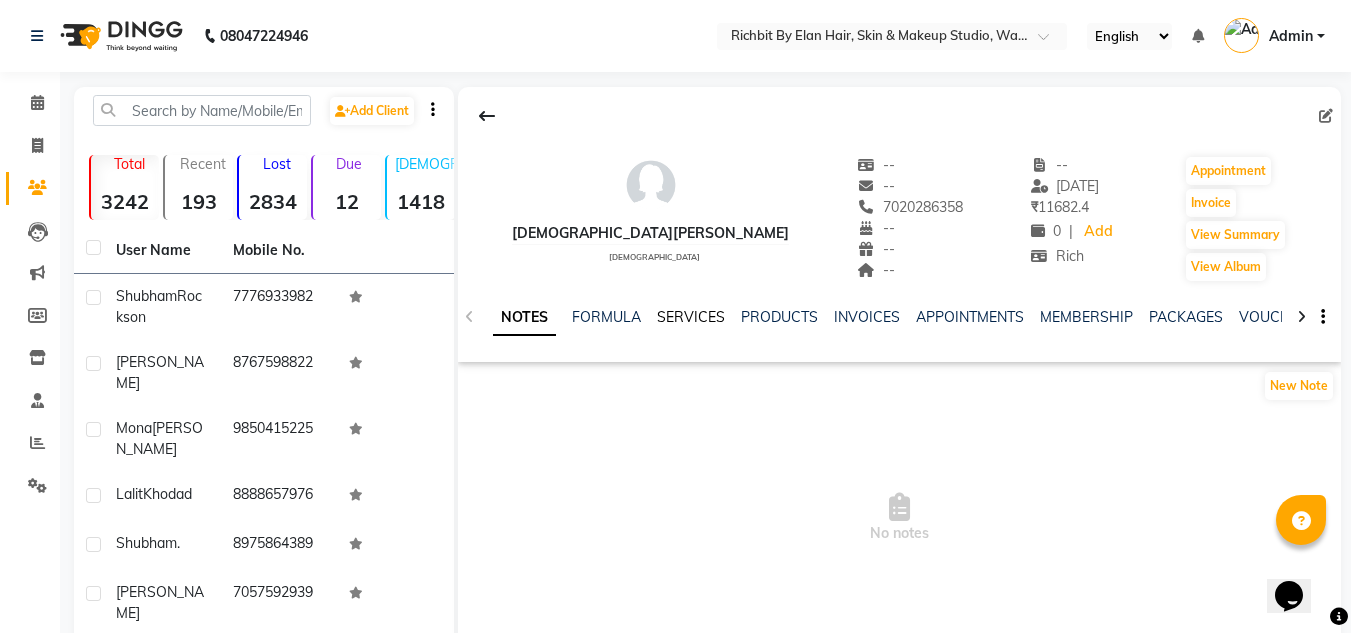 scroll, scrollTop: 0, scrollLeft: 0, axis: both 